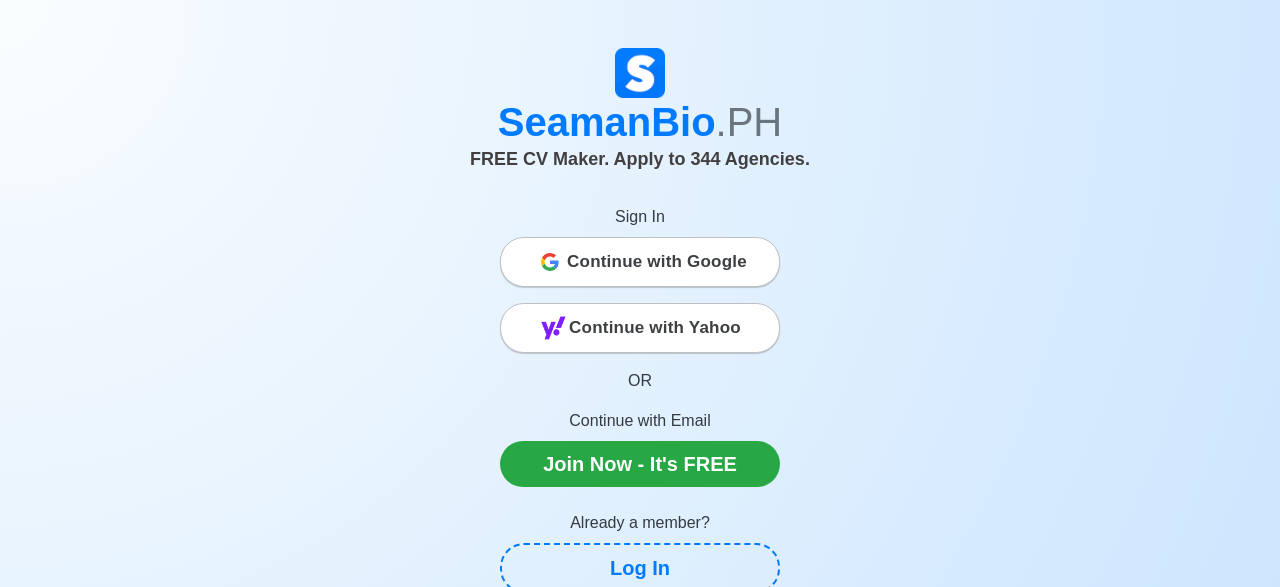scroll, scrollTop: 0, scrollLeft: 0, axis: both 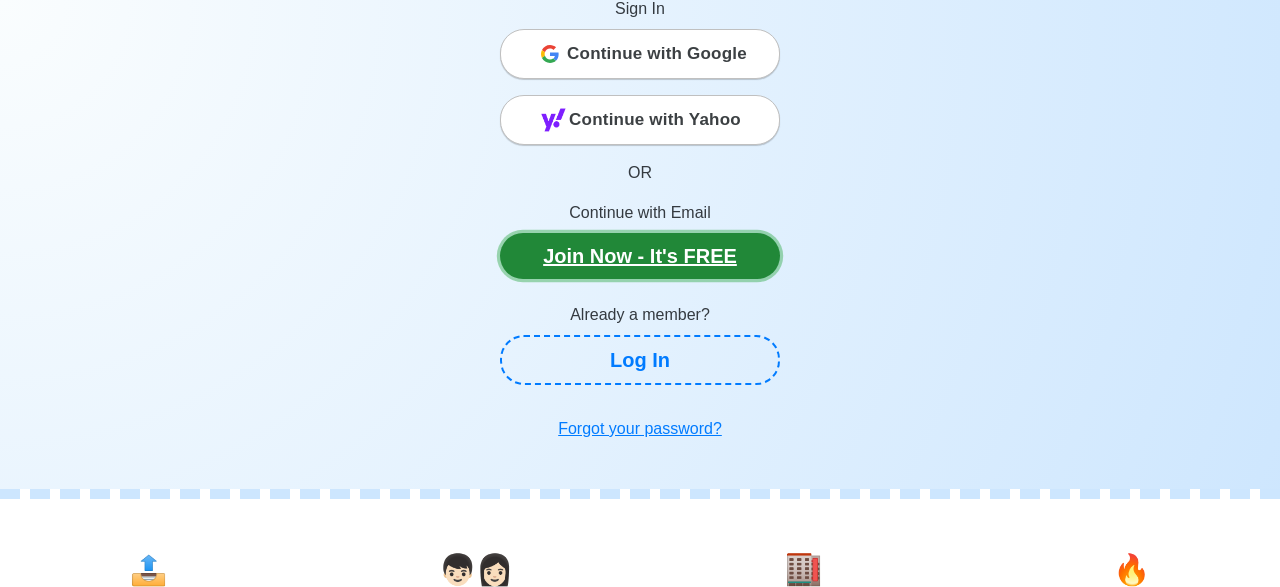 click on "Join Now - It's FREE" at bounding box center (640, 256) 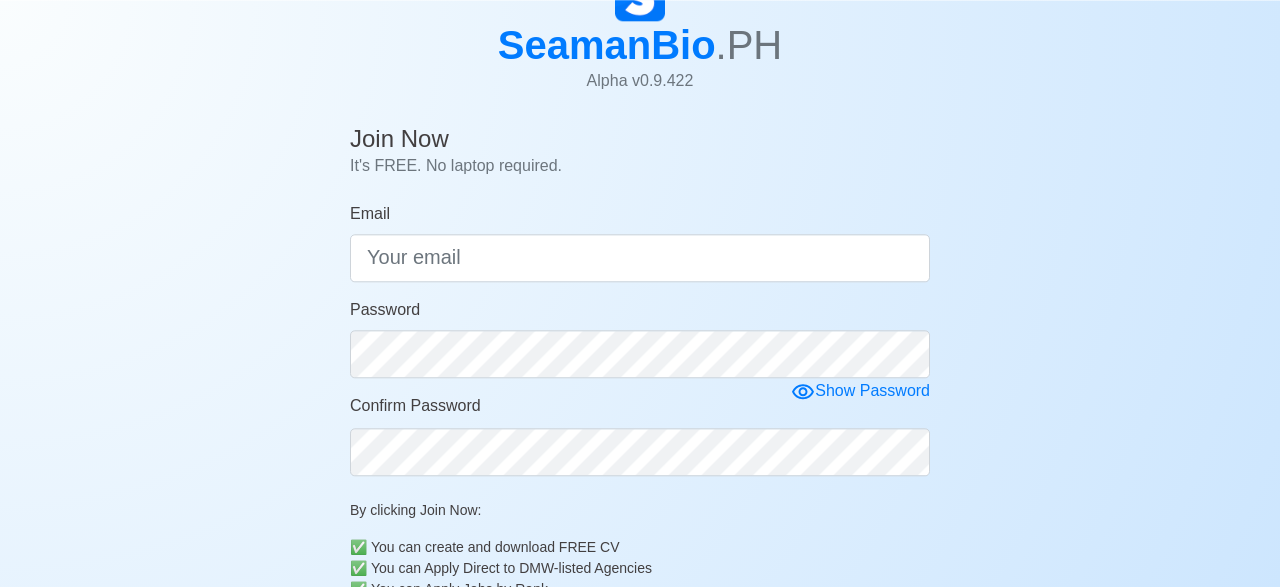 scroll, scrollTop: 104, scrollLeft: 0, axis: vertical 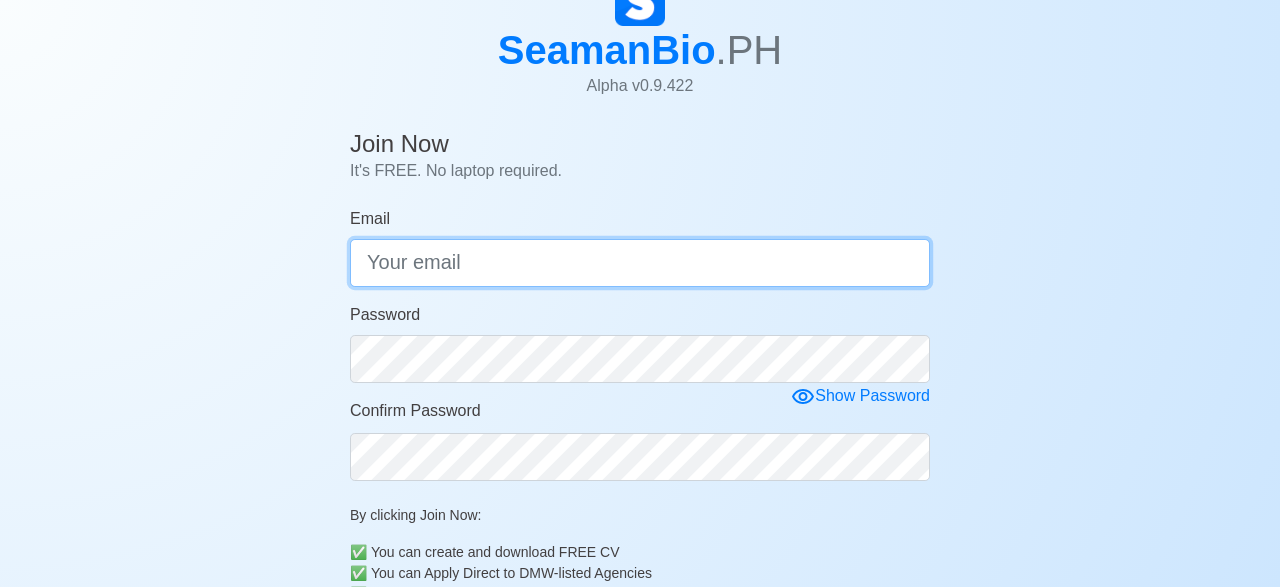 drag, startPoint x: 443, startPoint y: 271, endPoint x: 453, endPoint y: 270, distance: 10.049875 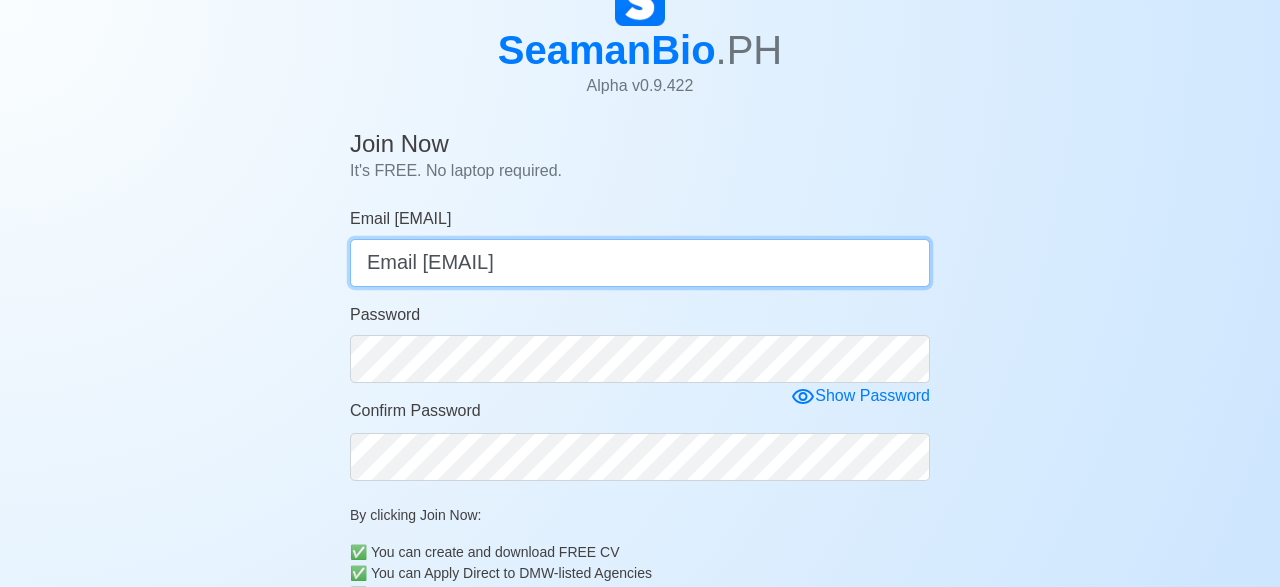 type on "[EMAIL]" 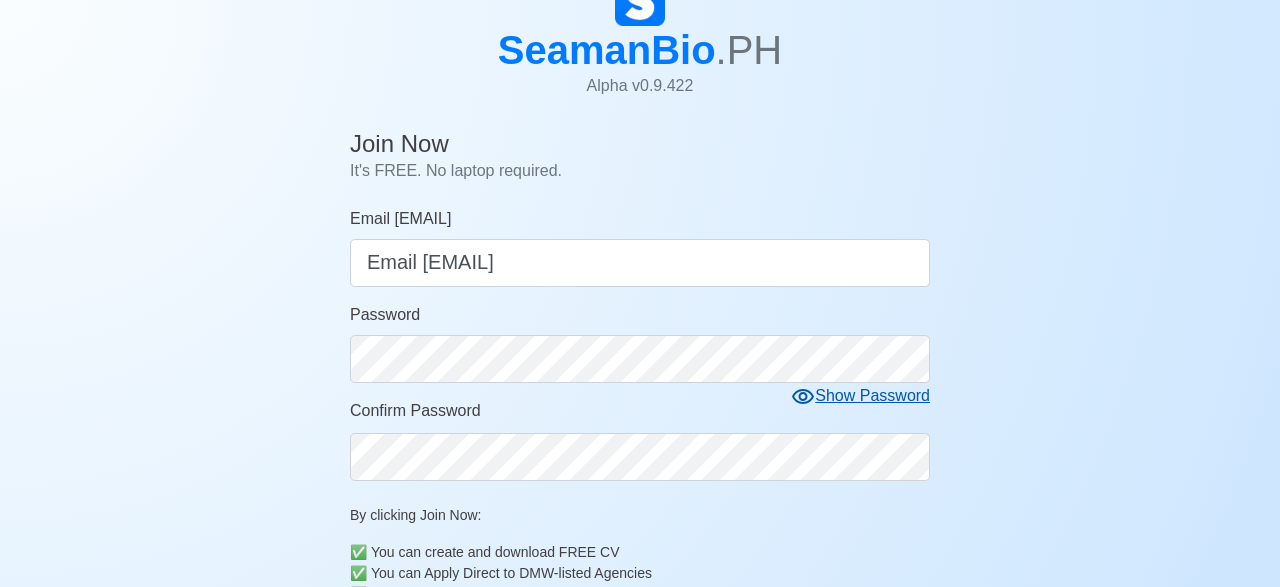 click on "Show Password" at bounding box center [860, 396] 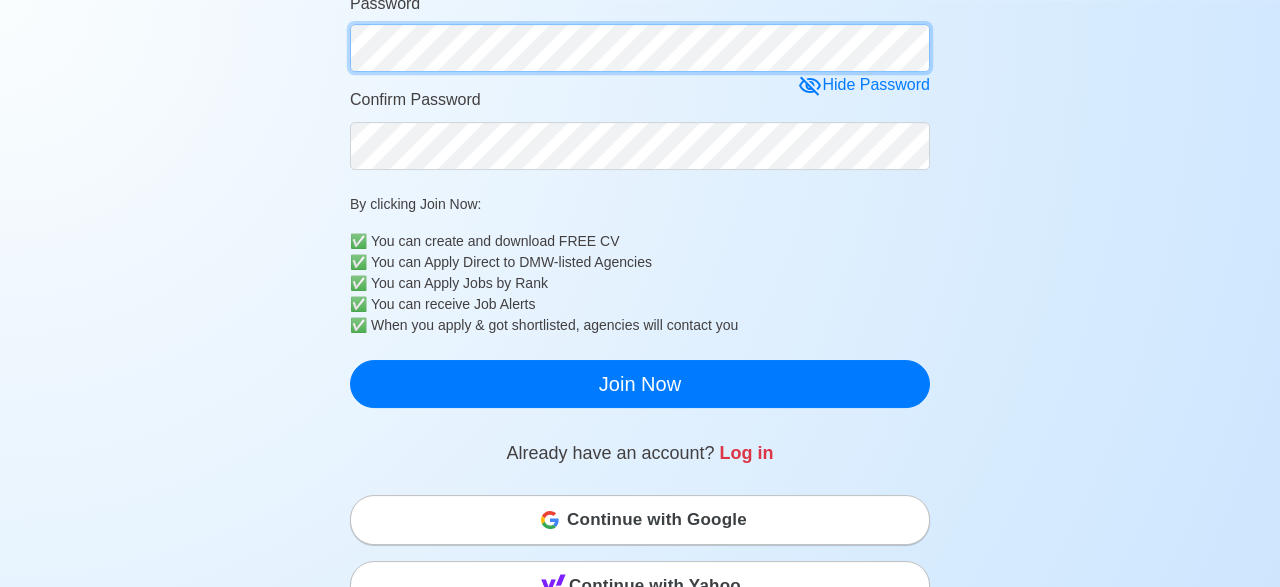 scroll, scrollTop: 416, scrollLeft: 0, axis: vertical 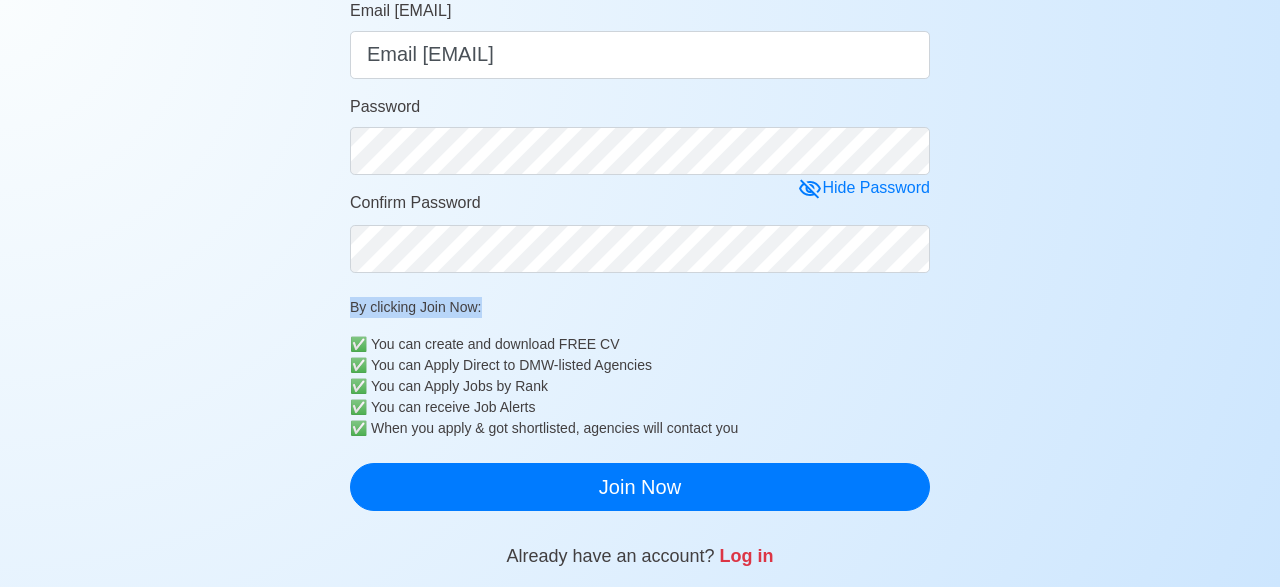 click on "Email rey022618mrn@gmail.com rey022618mrn@gmail.com Password  Hide Password Confirm Password By clicking Join Now: ✅ You can create and download FREE CV ✅ You can Apply Direct to DMW-listed Agencies ✅ You can Apply Jobs by Rank ✅ You can receive Job Alerts ✅ When you apply & got shortlisted, agencies will contact you Join Now" at bounding box center [640, 255] 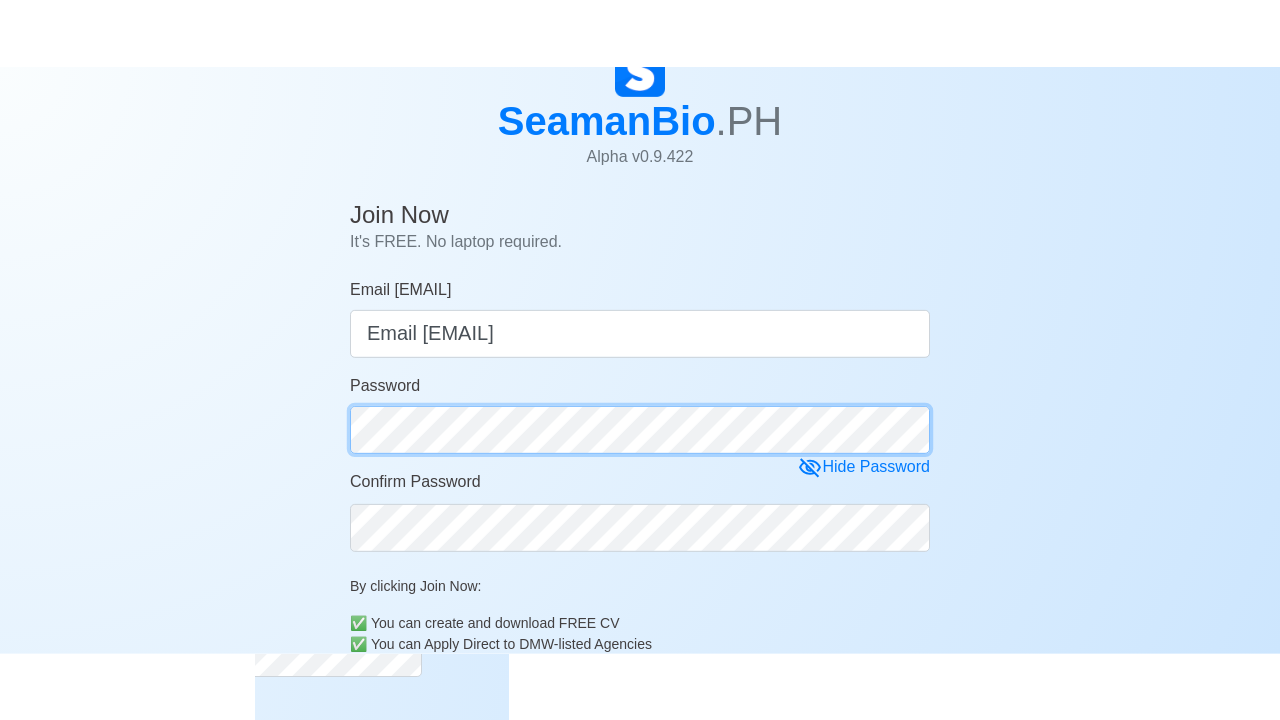 scroll, scrollTop: 98, scrollLeft: 0, axis: vertical 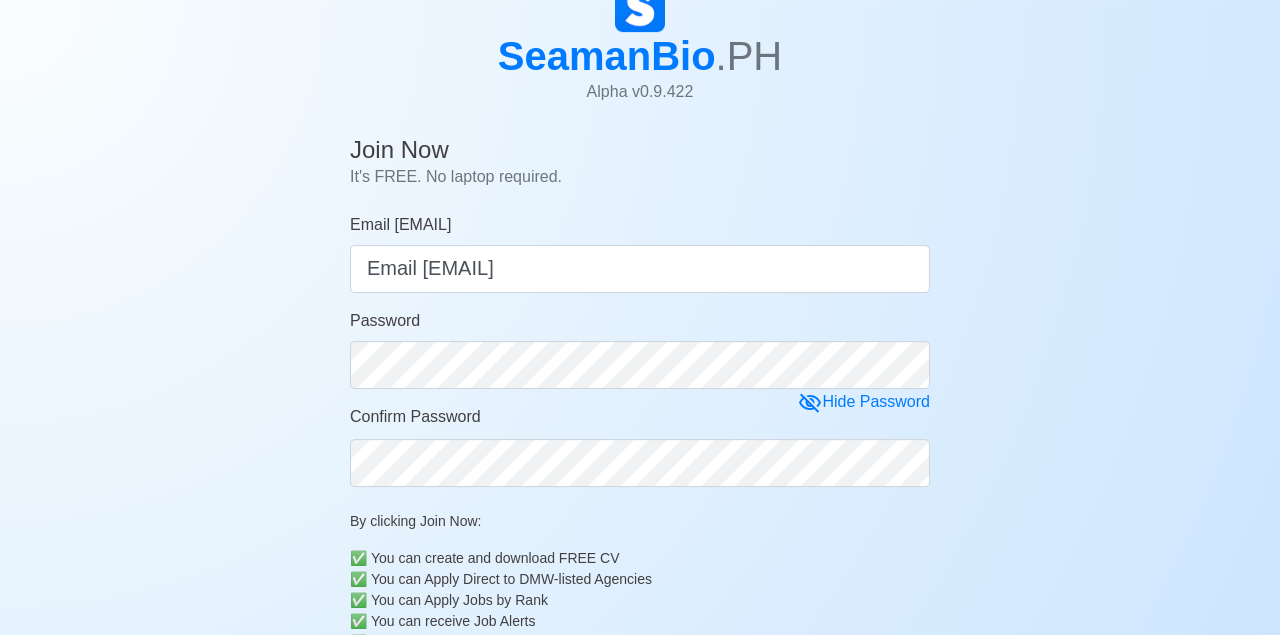 click on "SeamanBio .PH Alpha v 0.9.422" at bounding box center (640, 51) 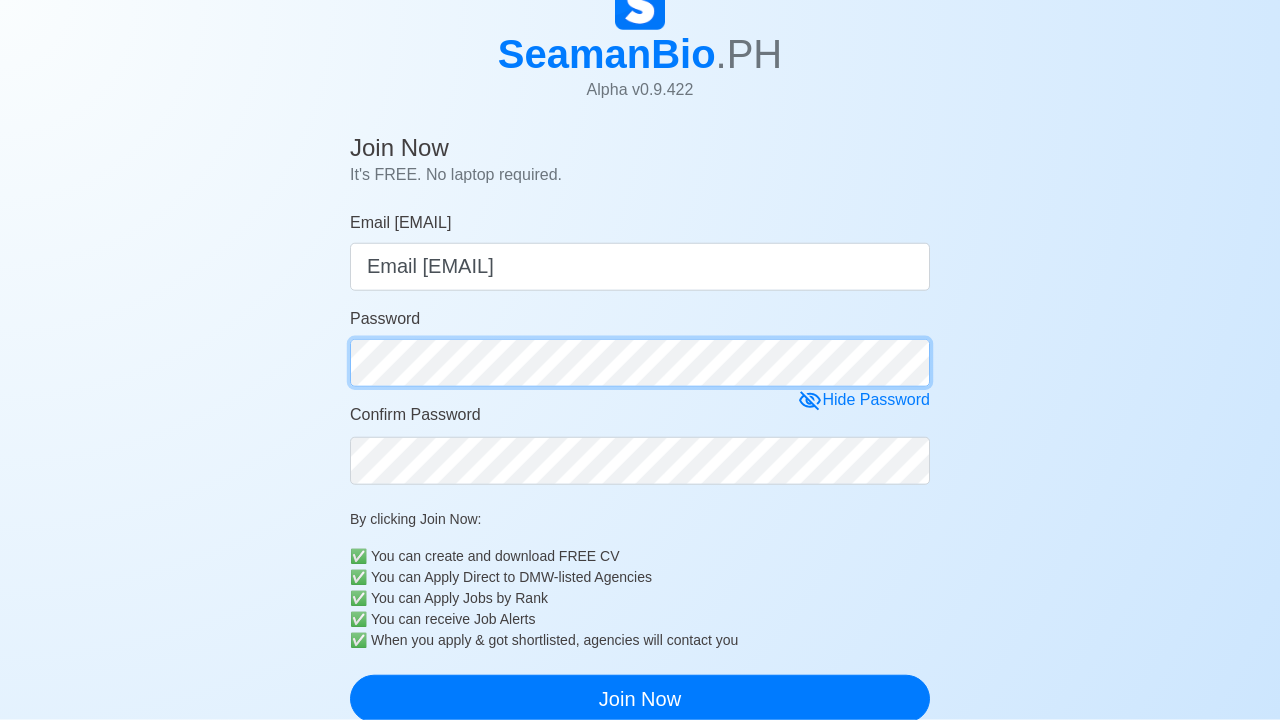 scroll, scrollTop: 158, scrollLeft: 0, axis: vertical 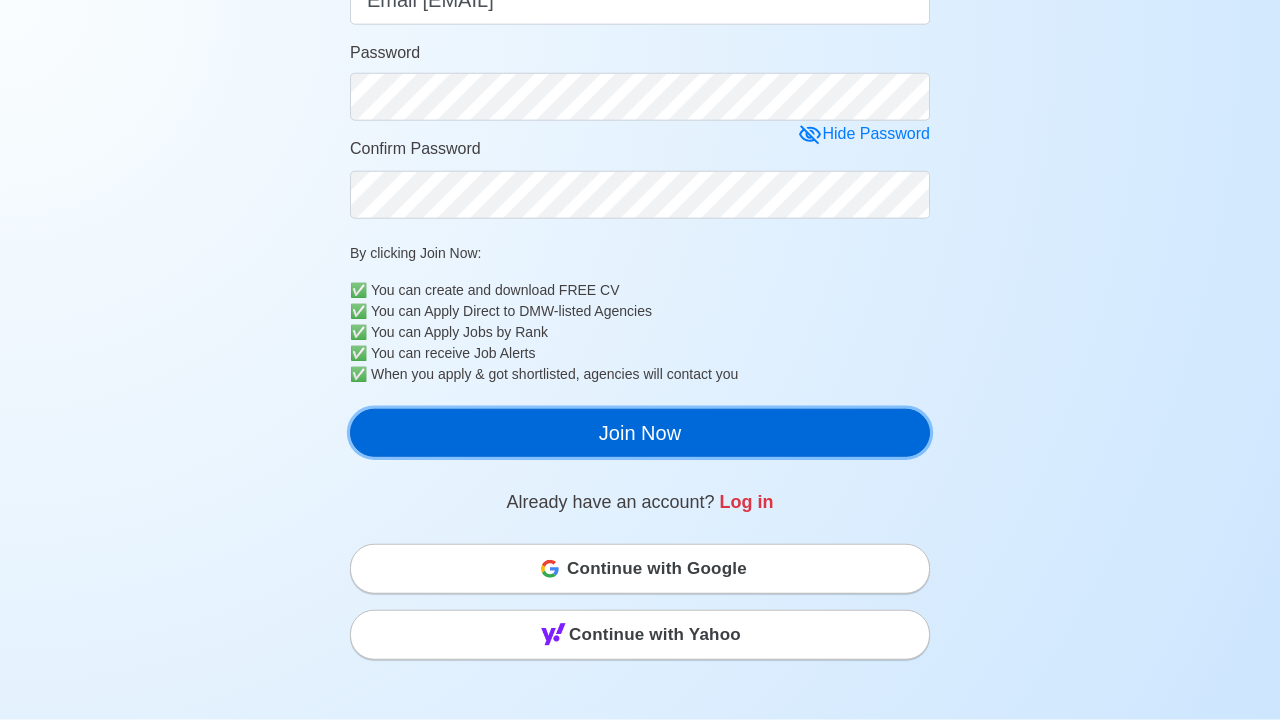 click on "Join Now" at bounding box center (640, 433) 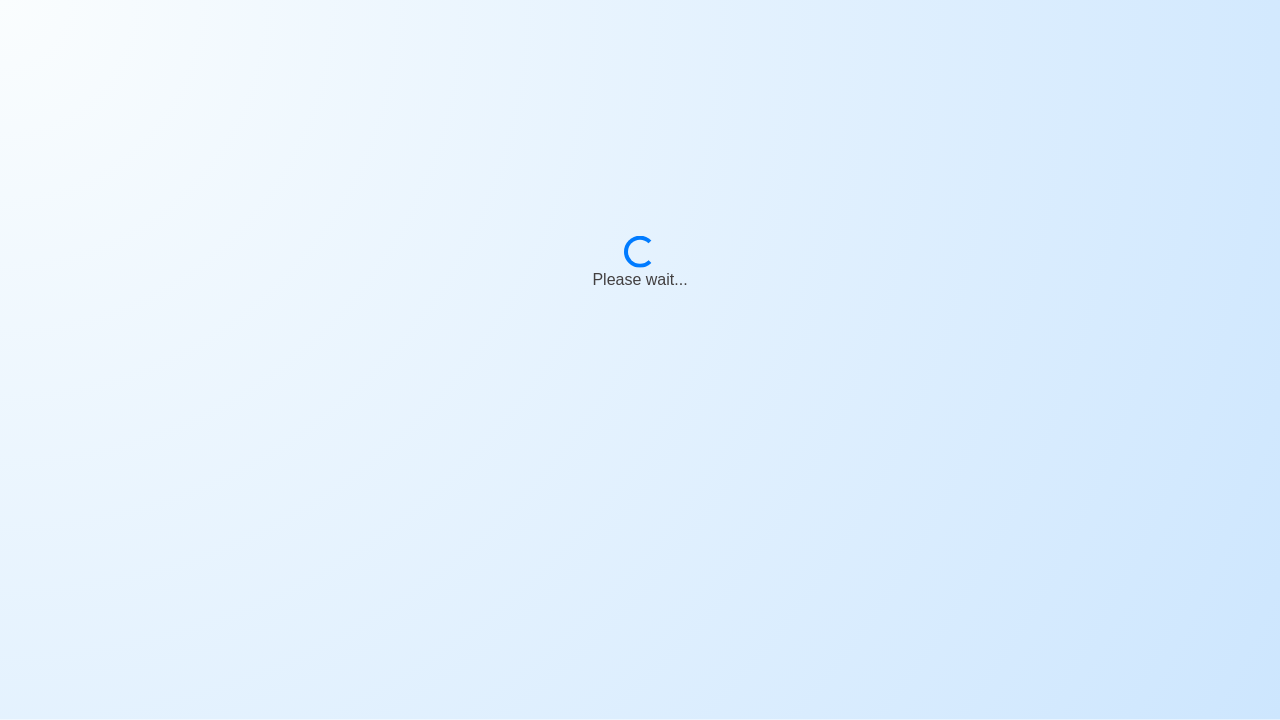 scroll, scrollTop: 24, scrollLeft: 0, axis: vertical 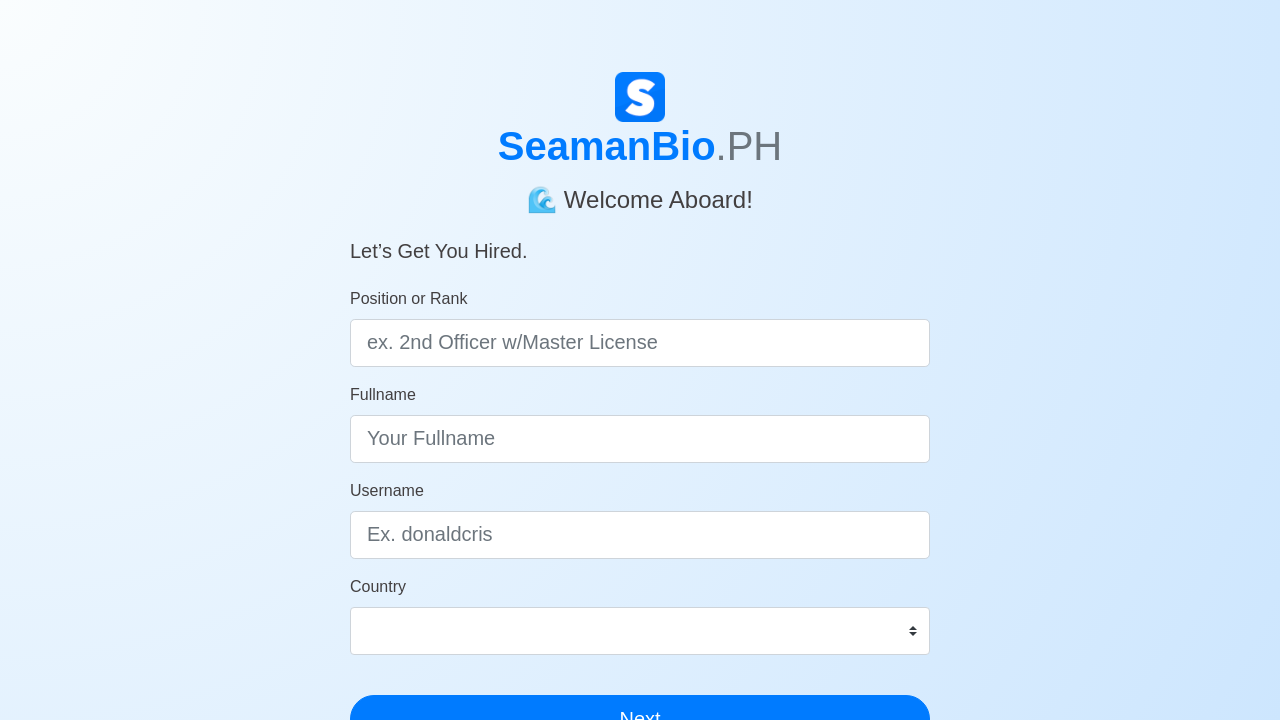 type on "t" 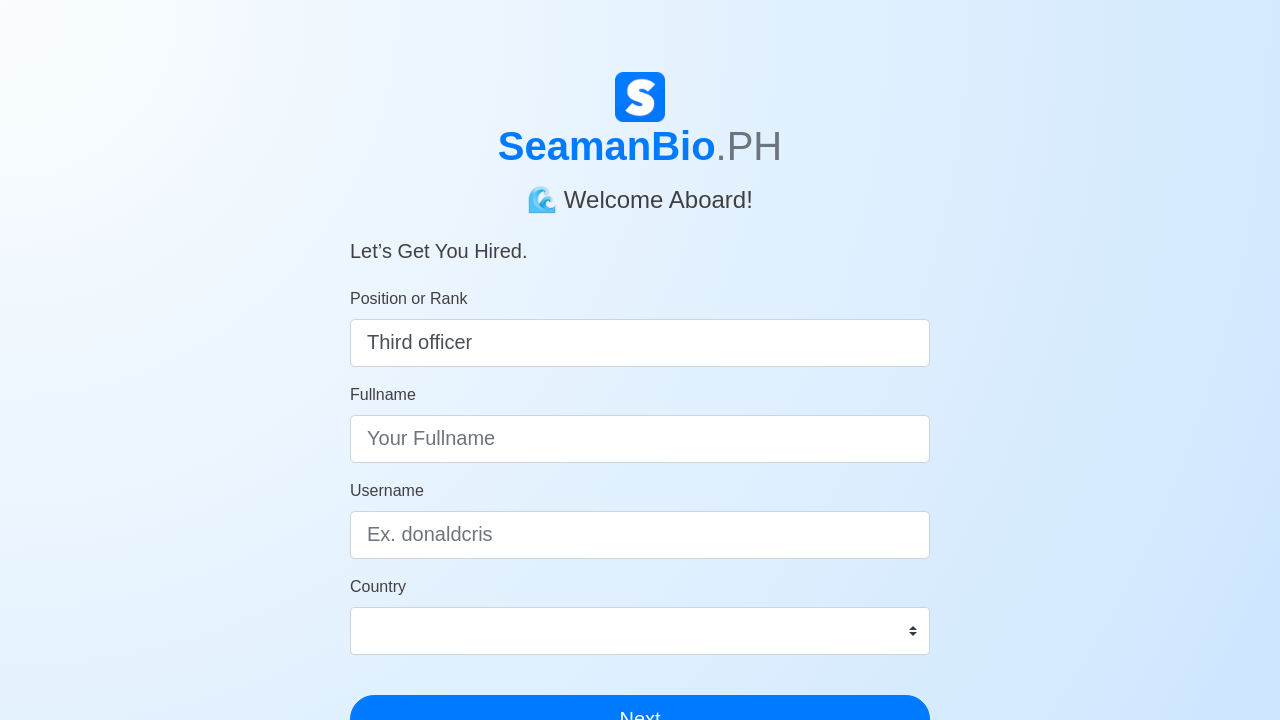 drag, startPoint x: 425, startPoint y: 353, endPoint x: 437, endPoint y: 353, distance: 12 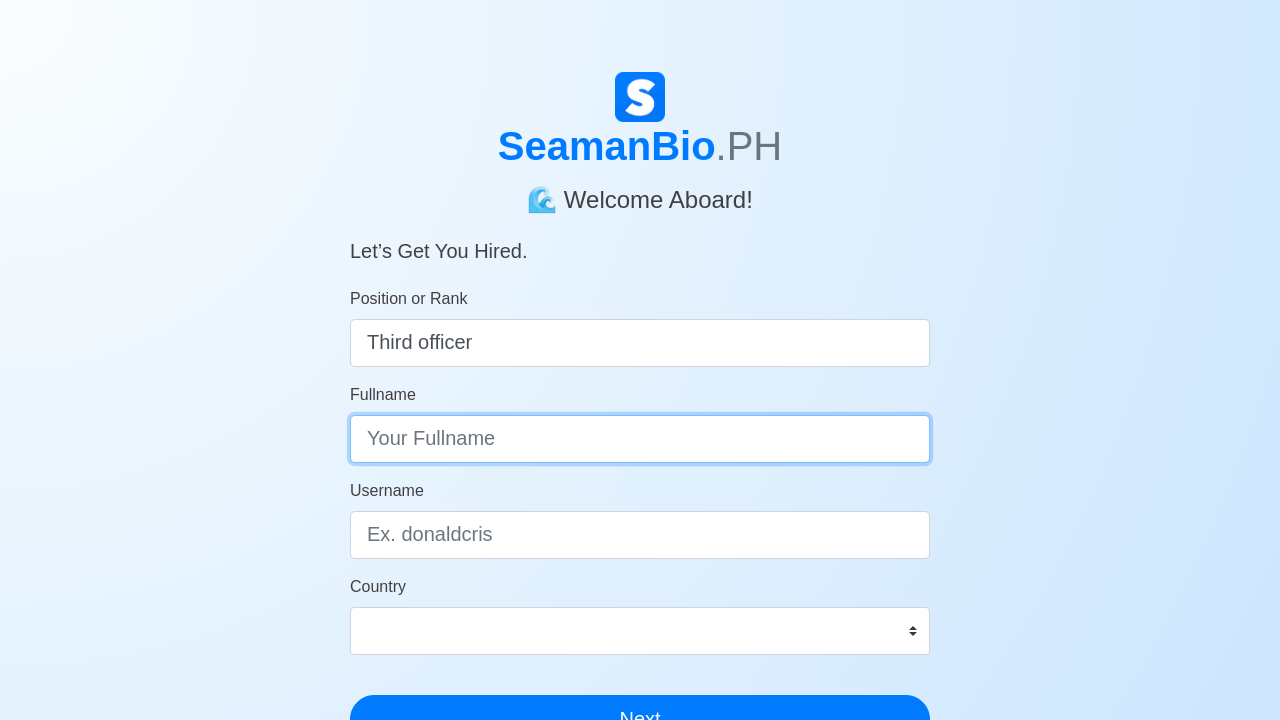 drag, startPoint x: 491, startPoint y: 437, endPoint x: 513, endPoint y: 441, distance: 22.36068 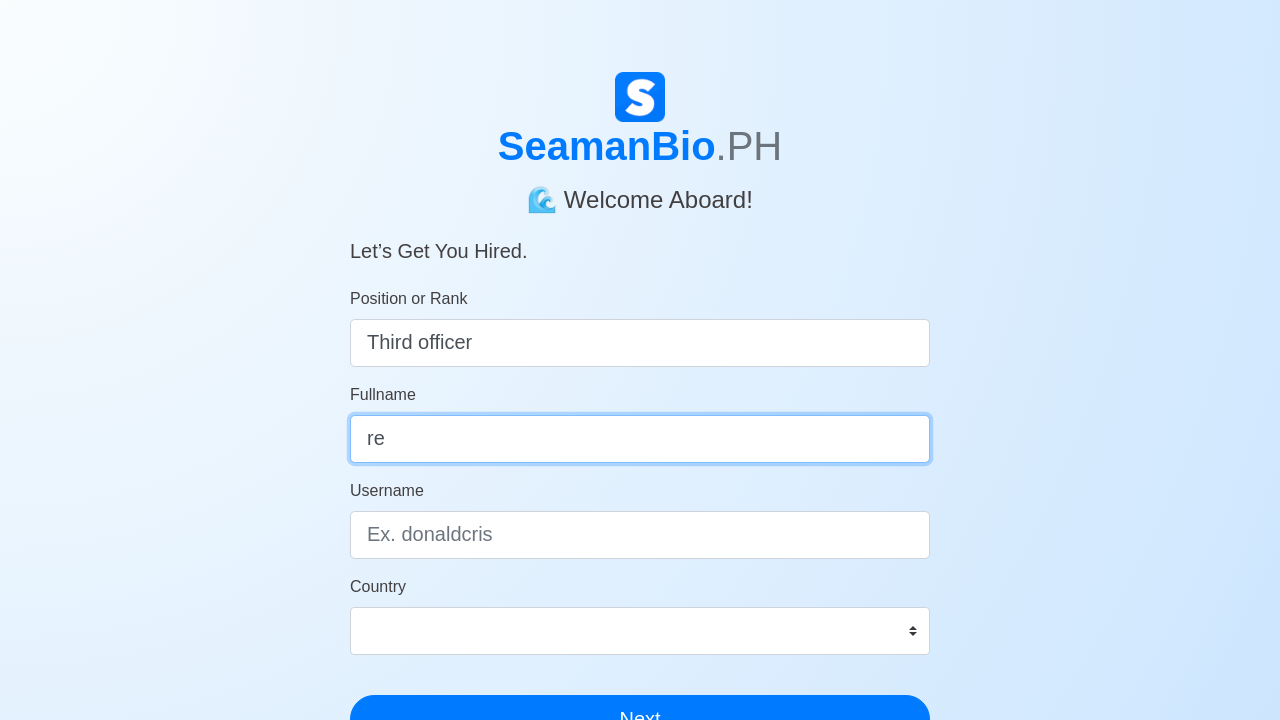 type on "r" 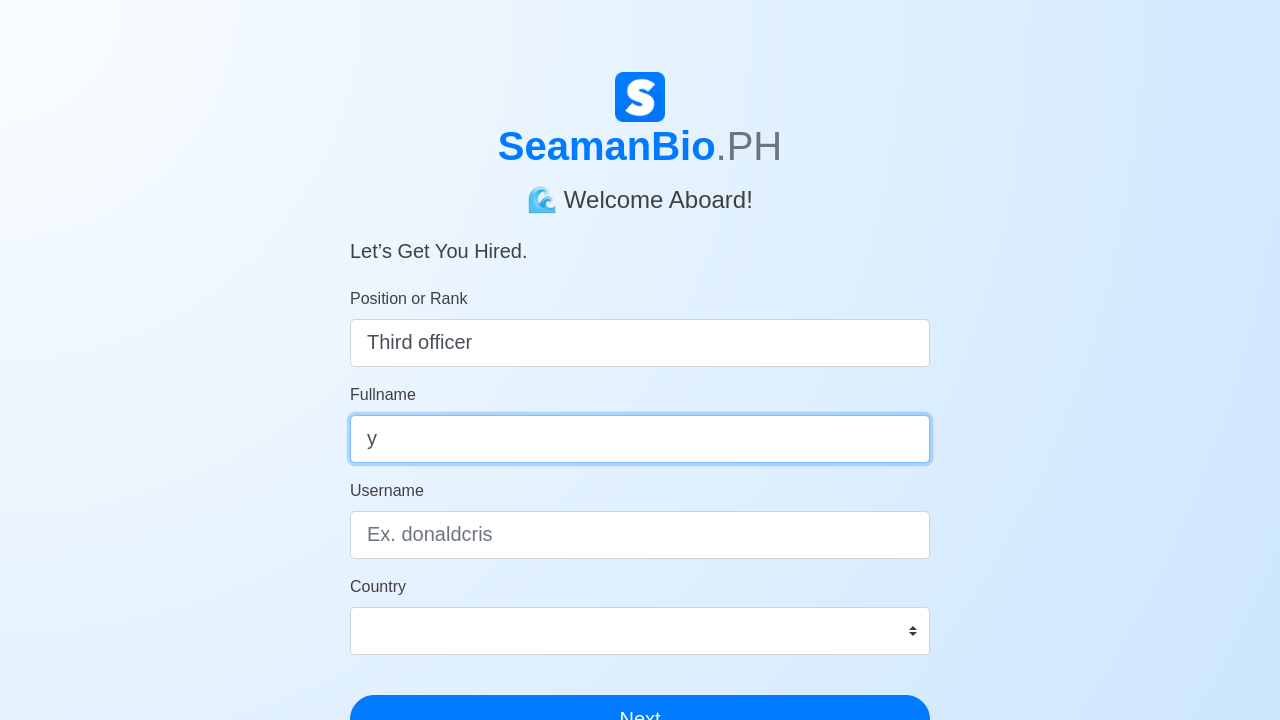 drag, startPoint x: 513, startPoint y: 441, endPoint x: 341, endPoint y: 377, distance: 183.52112 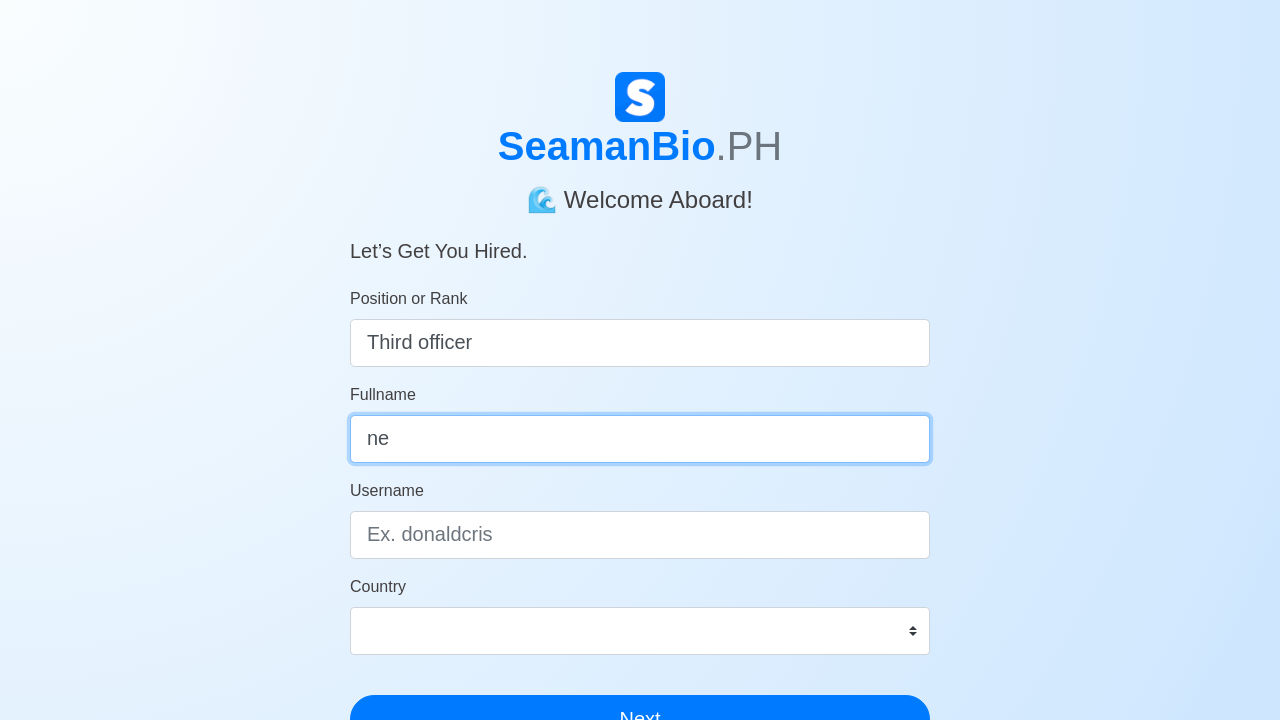 type on "n" 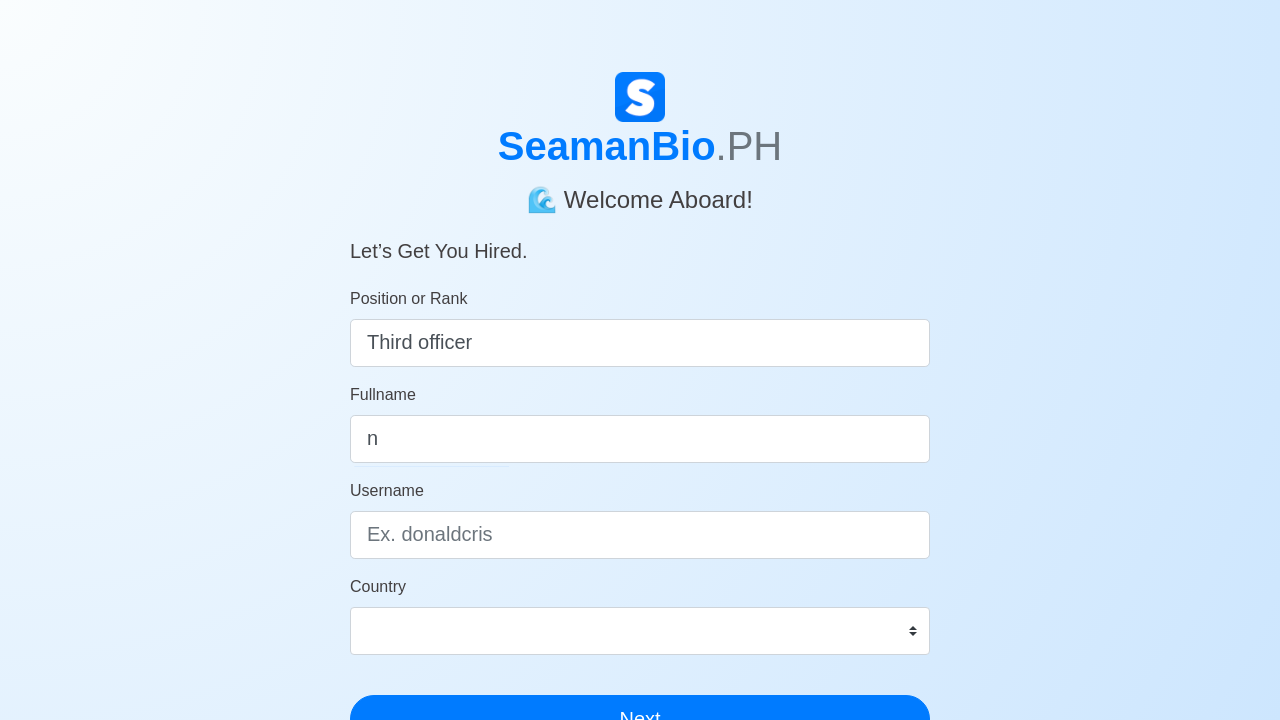 click on "SeamanBio .PH 🌊 Welcome Aboard! Let’s Get You Hired. Position or Rank Third officer Fullname n Username Country Afghanistan Åland Islands Albania Algeria American Samoa Andorra Angola Anguilla Antarctica Antigua and Barbuda Argentina Armenia Aruba Australia Austria Azerbaijan Bahamas Bahrain Bangladesh Barbados Belarus Belgium Belize Benin Bermuda Bhutan Bolivia, Plurinational State of Bonaire, Sint Eustatius and Saba Bosnia and Herzegovina Botswana Bouvet Island Brazil British Indian Ocean Territory Brunei Darussalam Bulgaria Burkina Faso Burundi Cabo Verde Cambodia Cameroon Canada Cayman Islands Central African Republic Chad Chile China Christmas Island Cocos (Keeling) Islands Colombia Comoros Congo Congo, Democratic Republic of the Cook Islands Costa Rica Croatia Cuba Curaçao Cyprus Czechia Côte d'Ivoire Denmark Djibouti Dominica Dominican Republic Ecuador Egypt El Salvador Equatorial Guinea Eritrea Estonia Eswatini Ethiopia Falkland Islands (Malvinas) Faroe Islands Fiji Finland France Gabon Gambia" at bounding box center [640, 599] 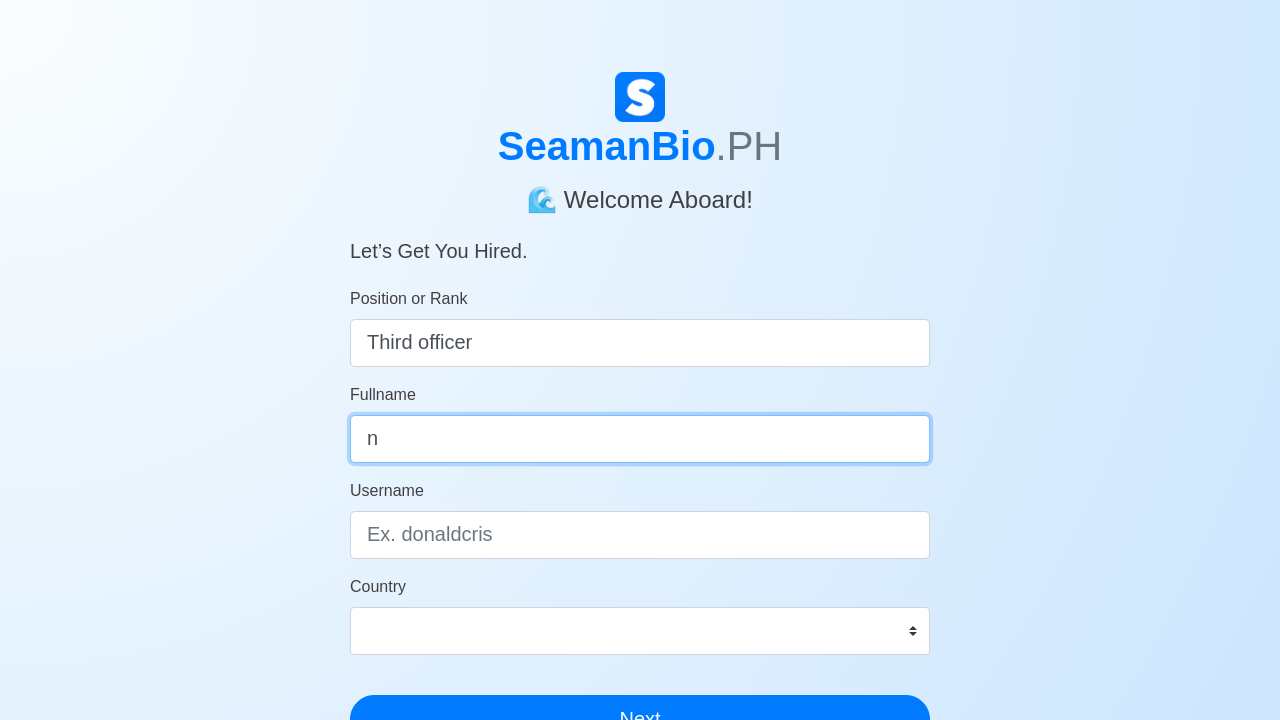 click on "n" at bounding box center (640, 439) 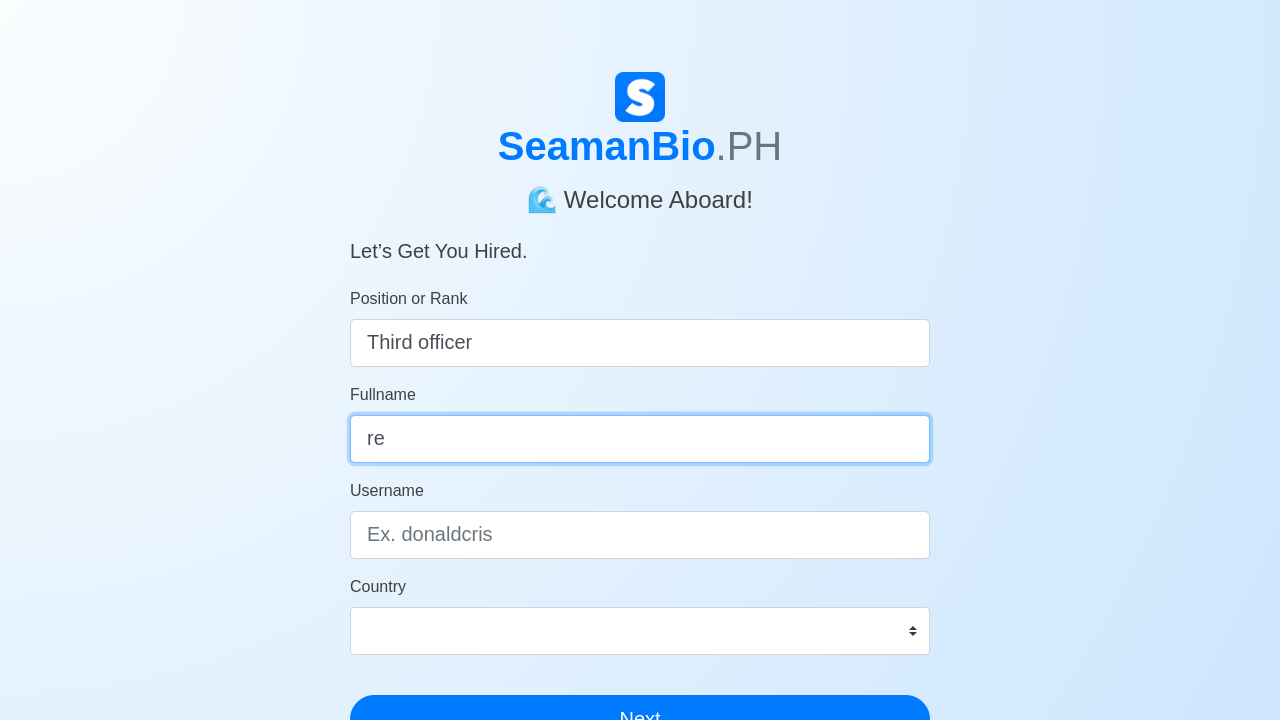 type on "r" 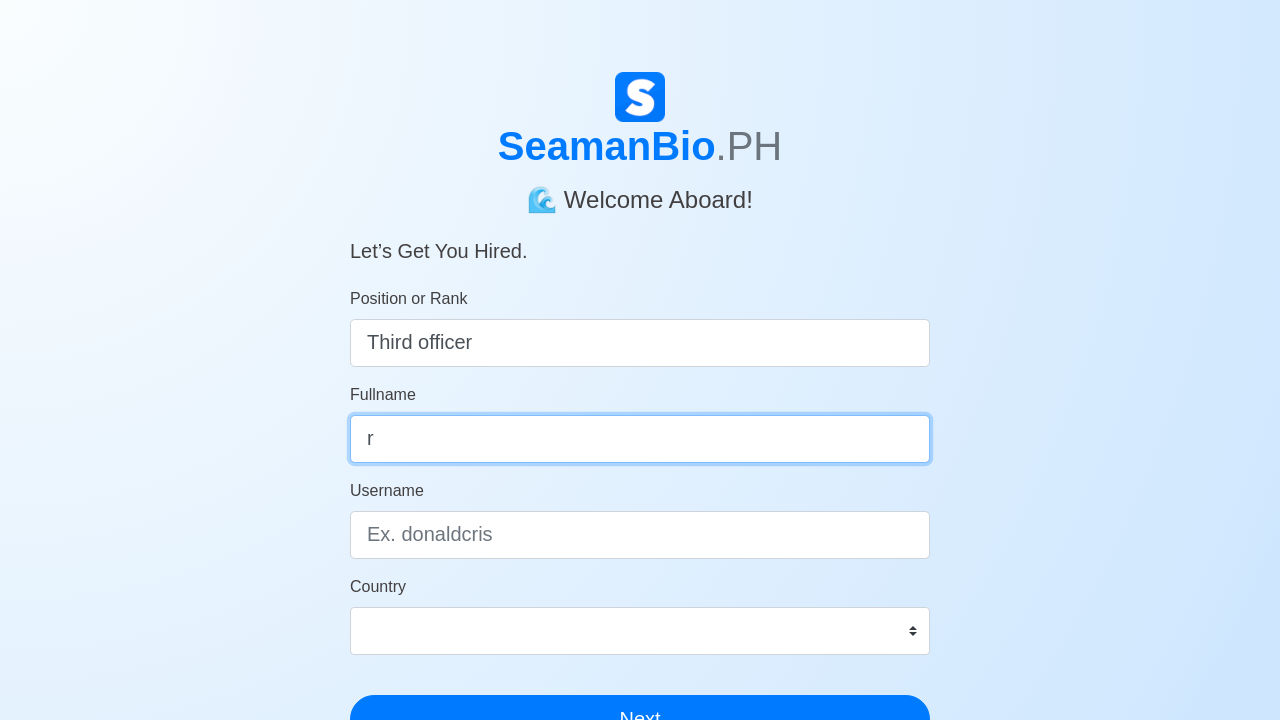 type 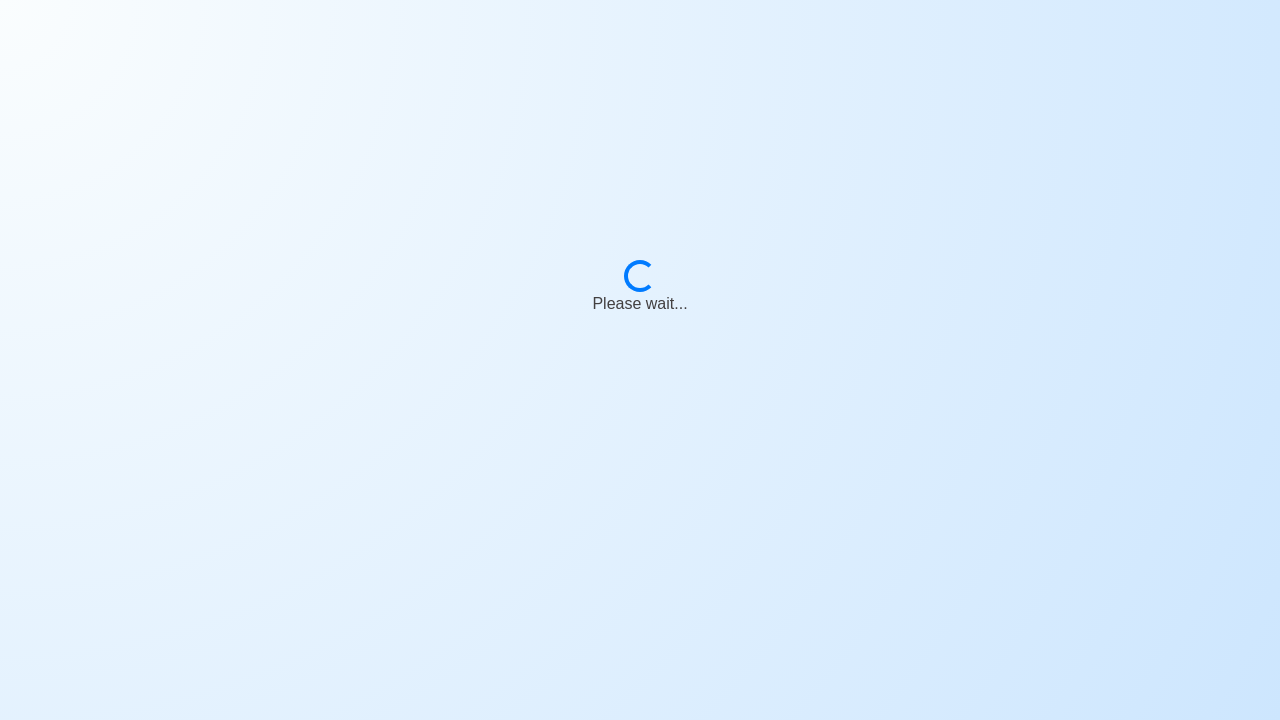 scroll, scrollTop: 0, scrollLeft: 0, axis: both 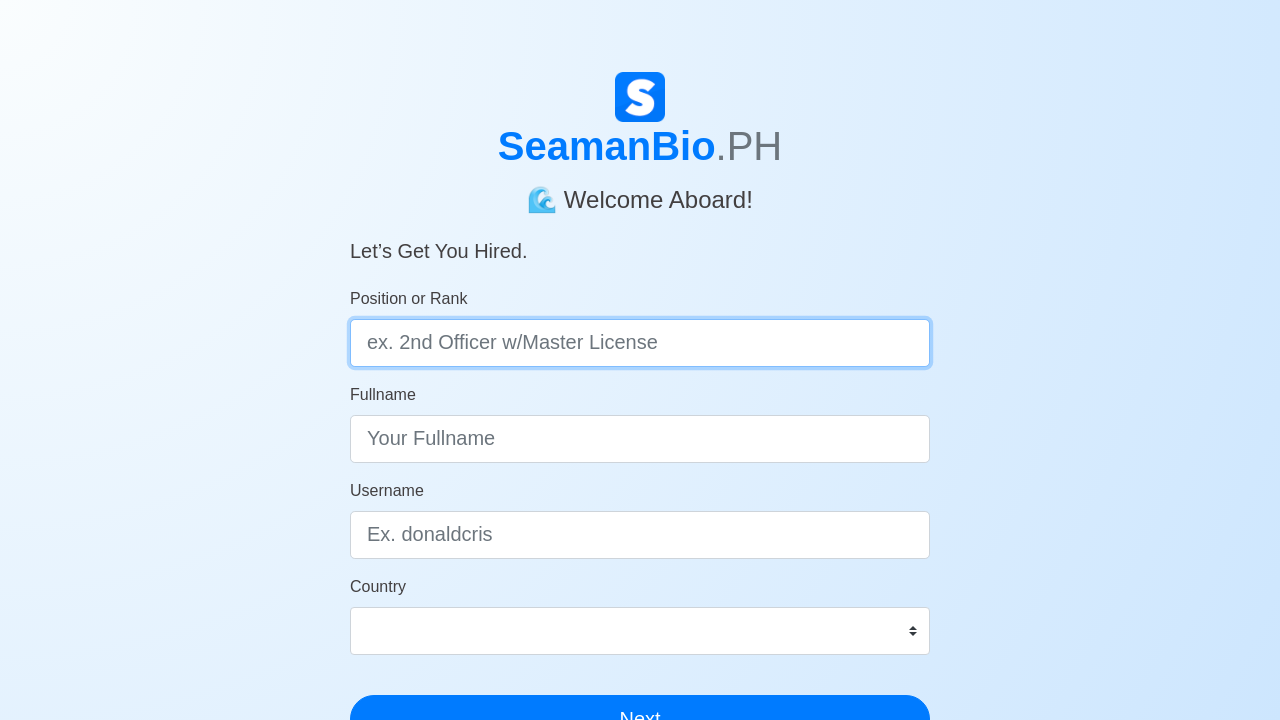 click on "Position or Rank" at bounding box center [640, 343] 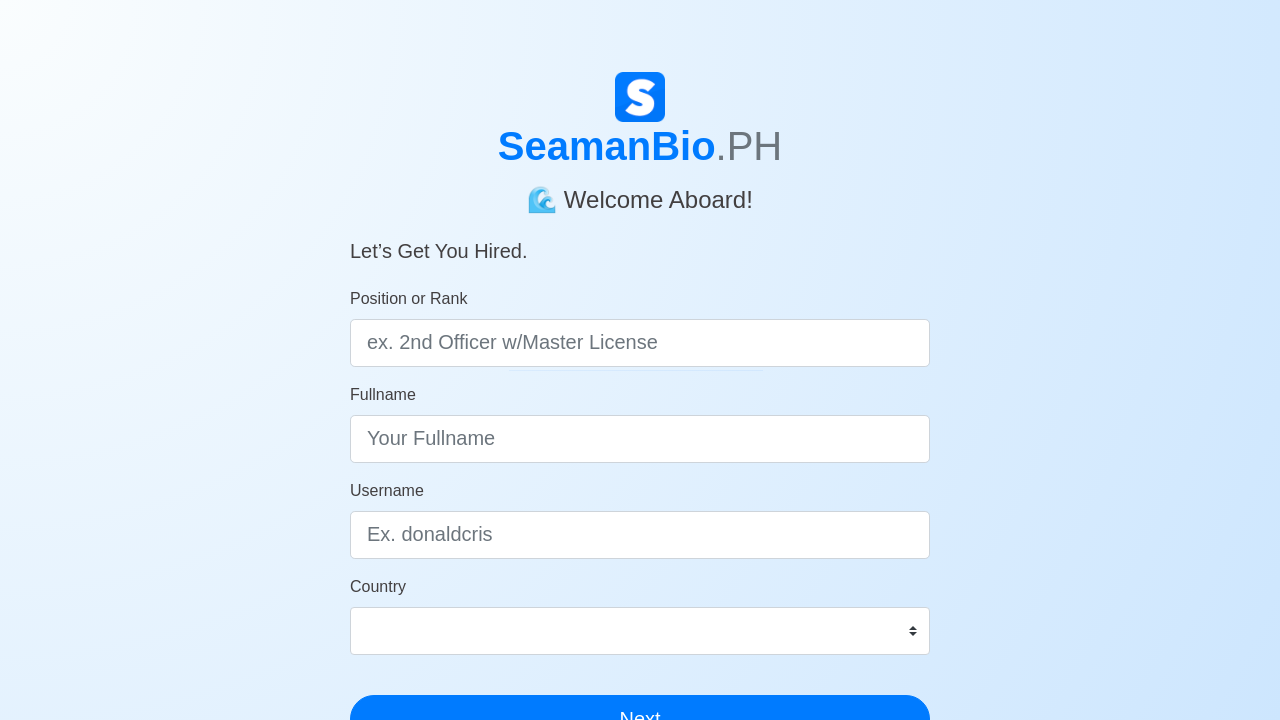 click on "Position or Rank" at bounding box center [640, 327] 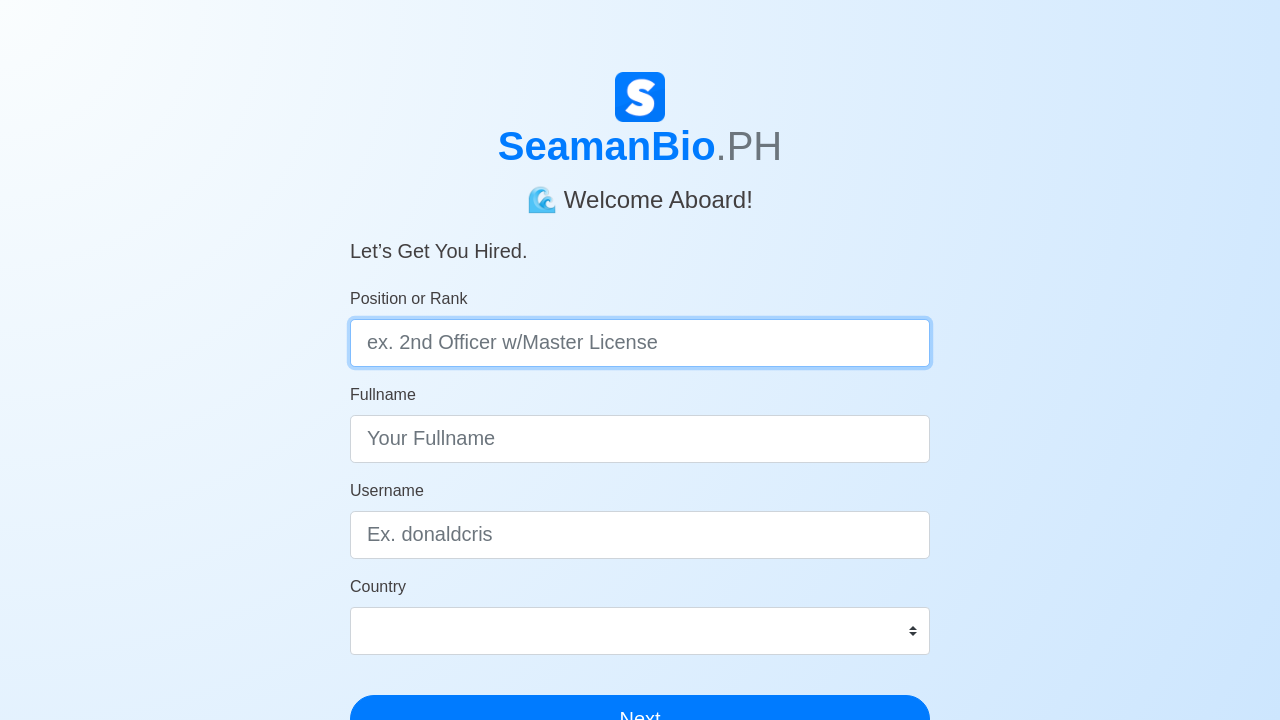 click on "Position or Rank" at bounding box center [640, 343] 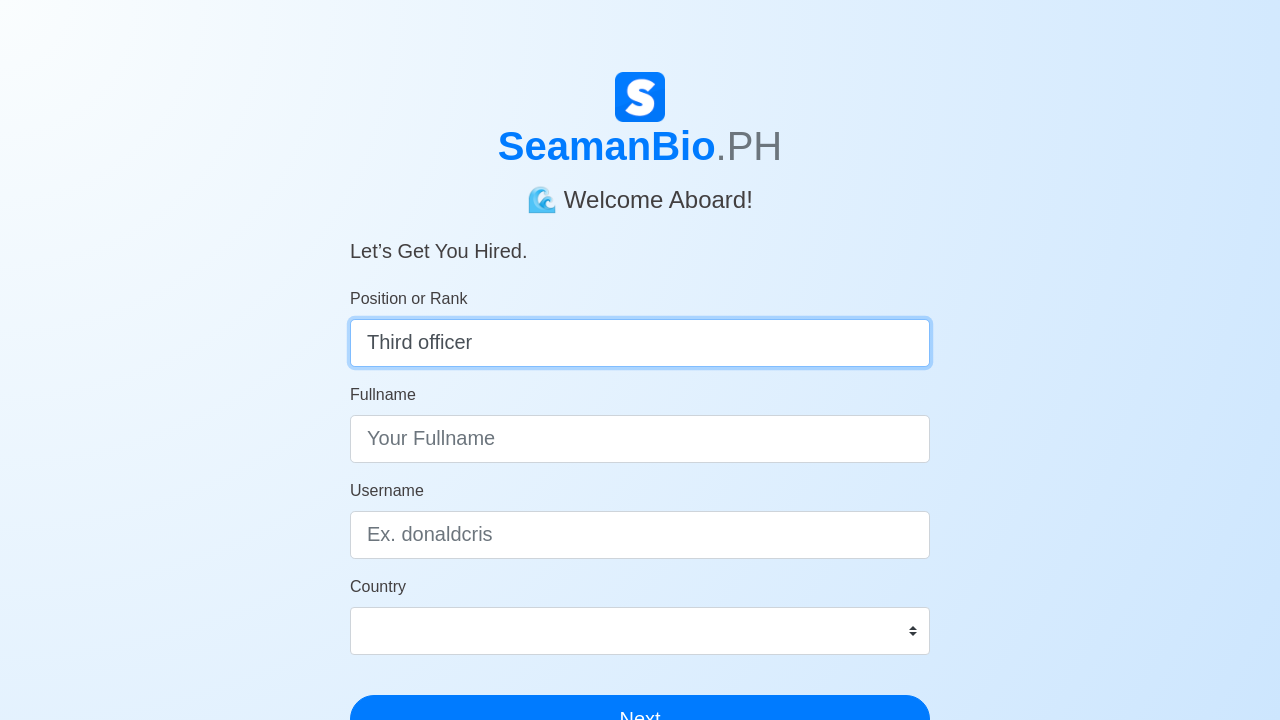 type on "Third officer" 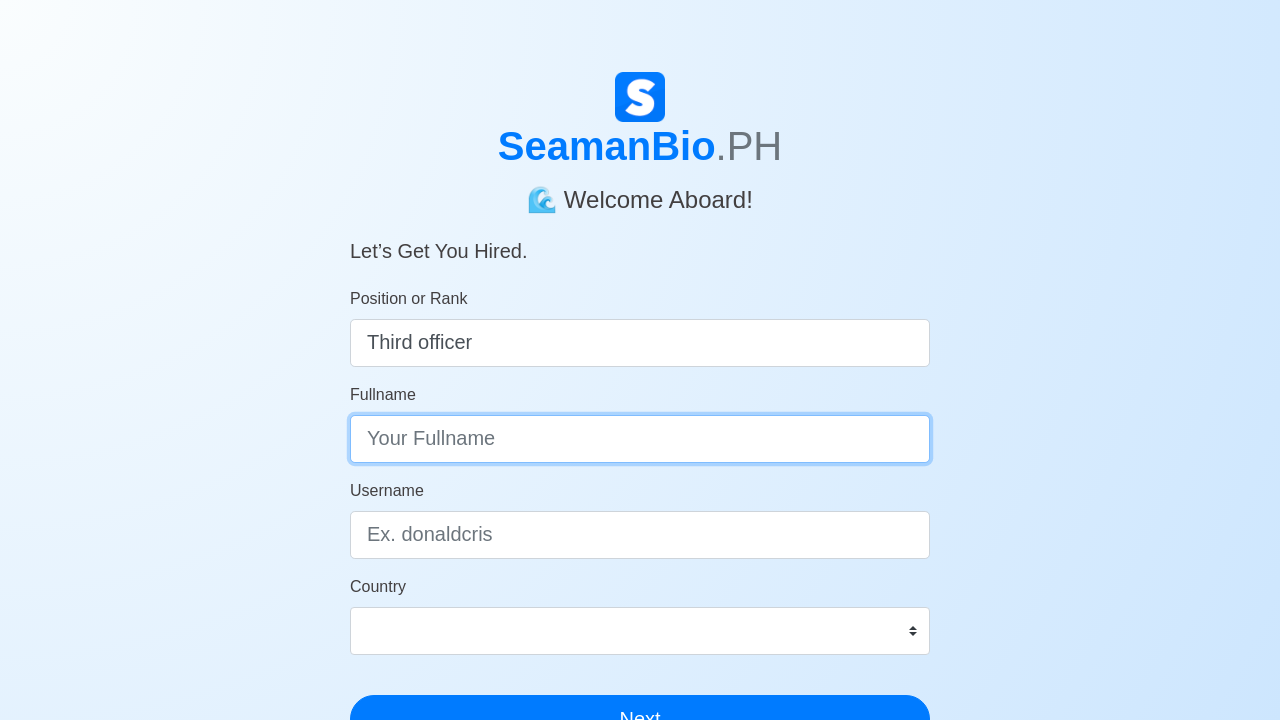 click on "Fullname" at bounding box center [640, 439] 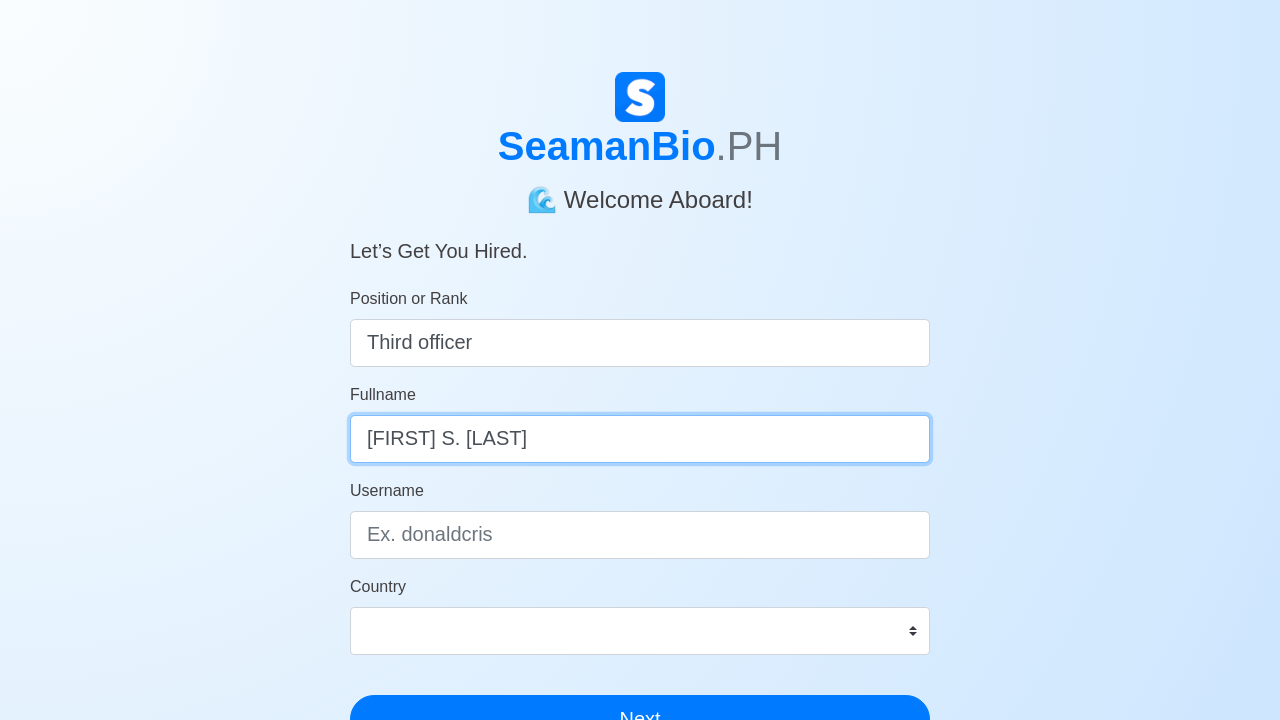 type on "Reynel S. Boliver" 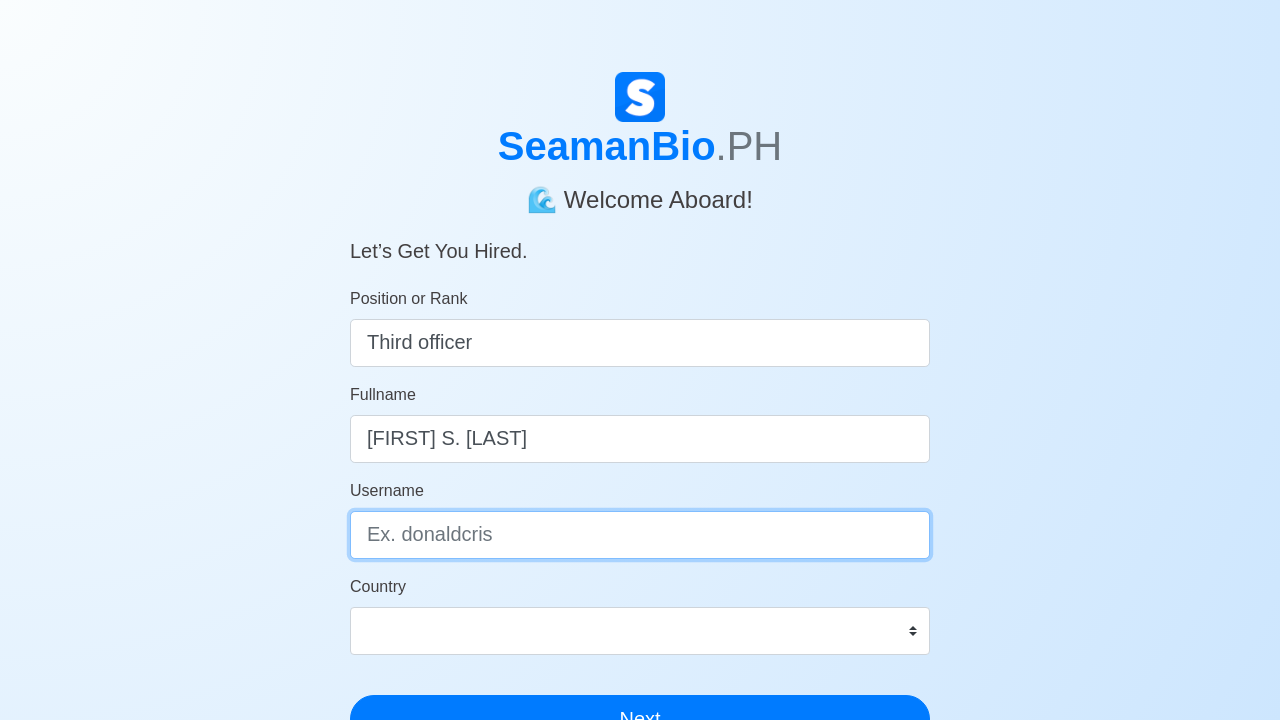 click on "Username" at bounding box center [640, 535] 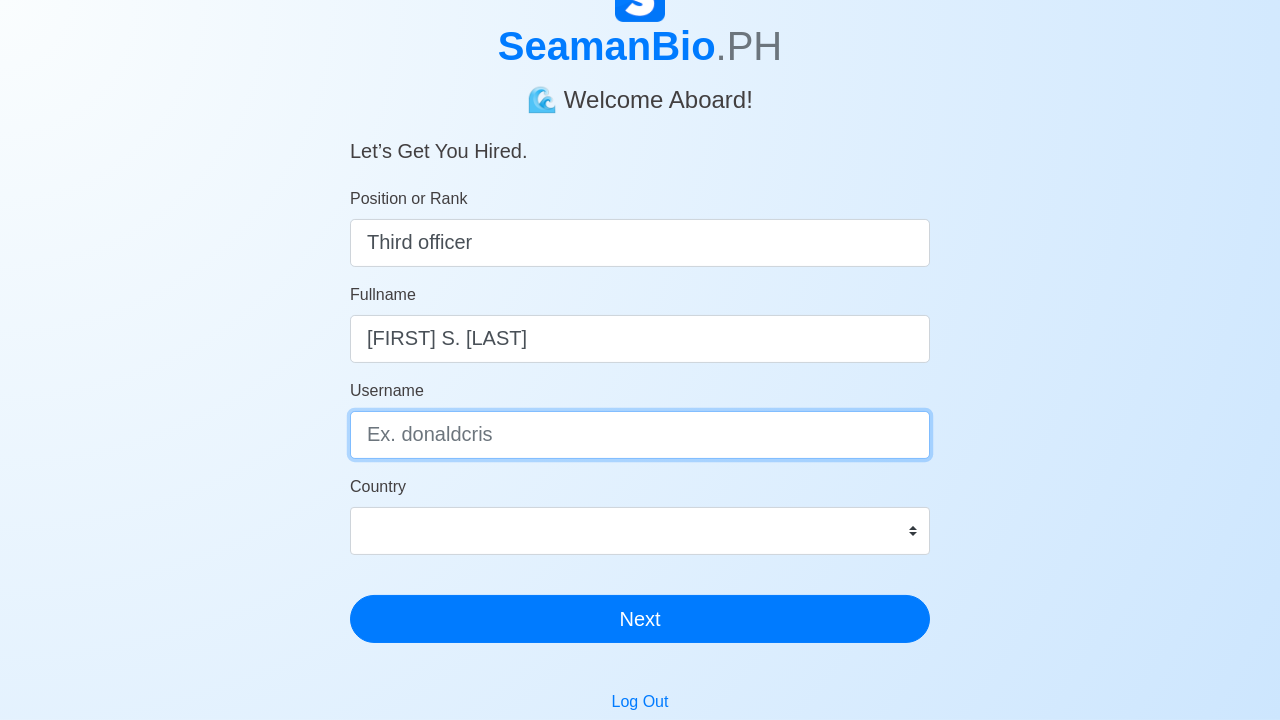 scroll, scrollTop: 104, scrollLeft: 0, axis: vertical 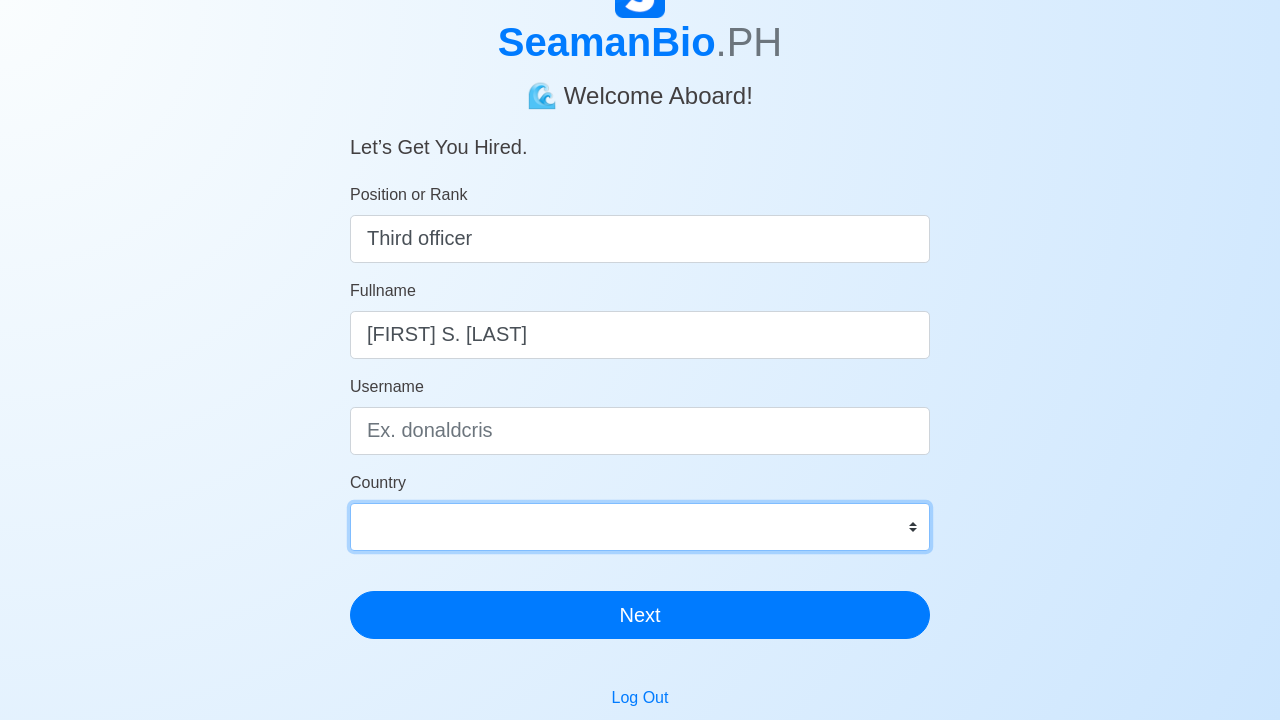 click on "Afghanistan Åland Islands Albania Algeria American Samoa Andorra Angola Anguilla Antarctica Antigua and Barbuda Argentina Armenia Aruba Australia Austria Azerbaijan Bahamas Bahrain Bangladesh Barbados Belarus Belgium Belize Benin Bermuda Bhutan Bolivia, Plurinational State of Bonaire, Sint Eustatius and Saba Bosnia and Herzegovina Botswana Bouvet Island Brazil British Indian Ocean Territory Brunei Darussalam Bulgaria Burkina Faso Burundi Cabo Verde Cambodia Cameroon Canada Cayman Islands Central African Republic Chad Chile China Christmas Island Cocos (Keeling) Islands Colombia Comoros Congo Congo, Democratic Republic of the Cook Islands Costa Rica Croatia Cuba Curaçao Cyprus Czechia Côte d'Ivoire Denmark Djibouti Dominica Dominican Republic Ecuador Egypt El Salvador Equatorial Guinea Eritrea Estonia Eswatini Ethiopia Falkland Islands (Malvinas) Faroe Islands Fiji Finland France French Guiana French Polynesia French Southern Territories Gabon Gambia Georgia Germany Ghana Gibraltar Greece Greenland Grenada" at bounding box center [640, 527] 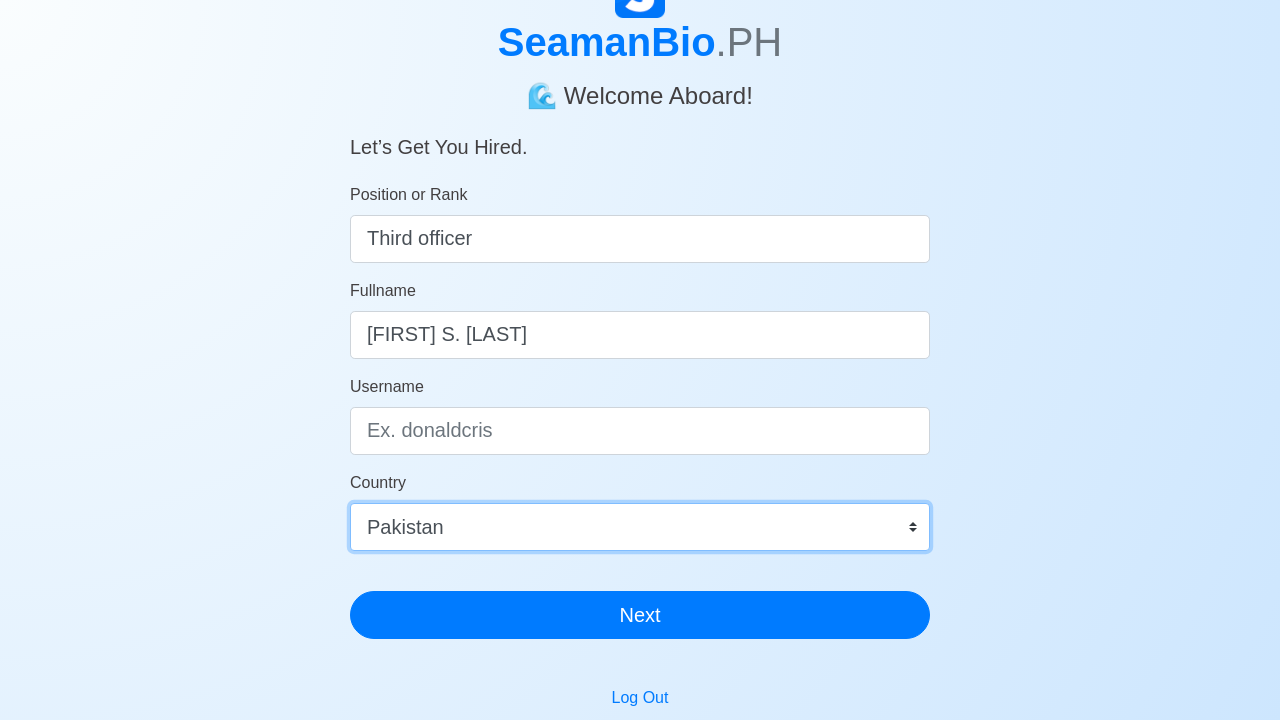 select on "PH" 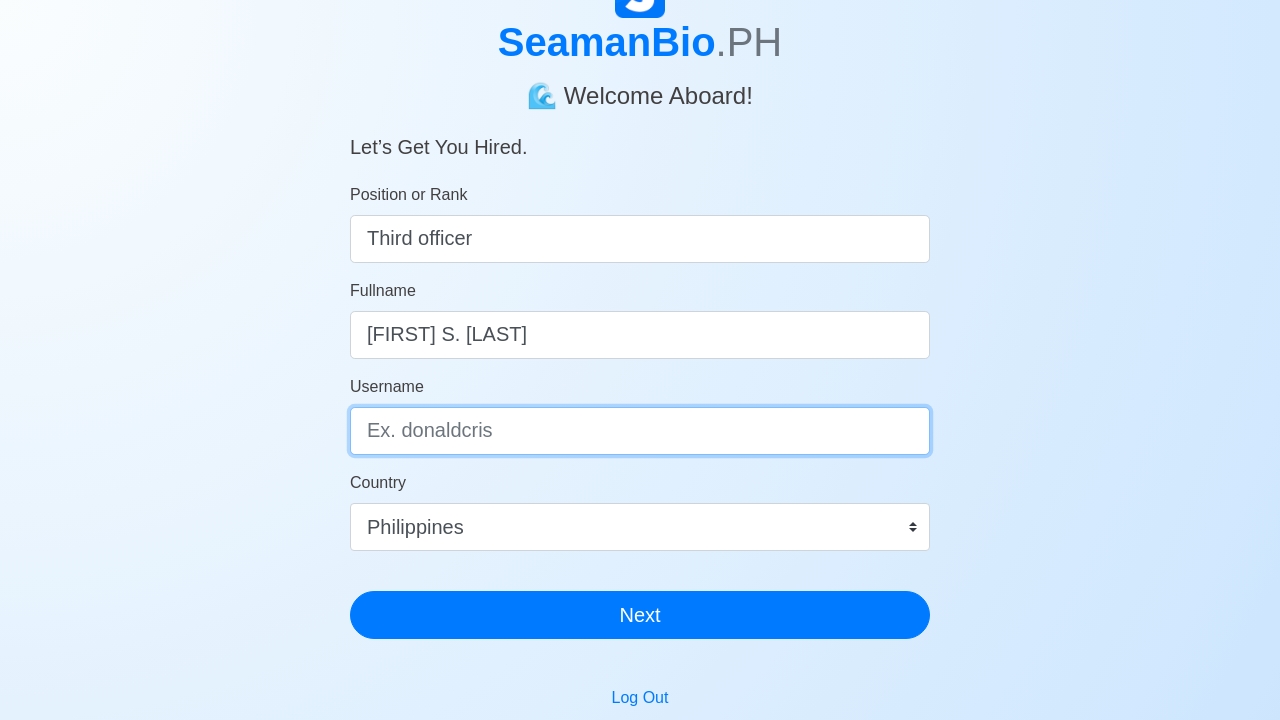drag, startPoint x: 495, startPoint y: 435, endPoint x: 664, endPoint y: 458, distance: 170.5579 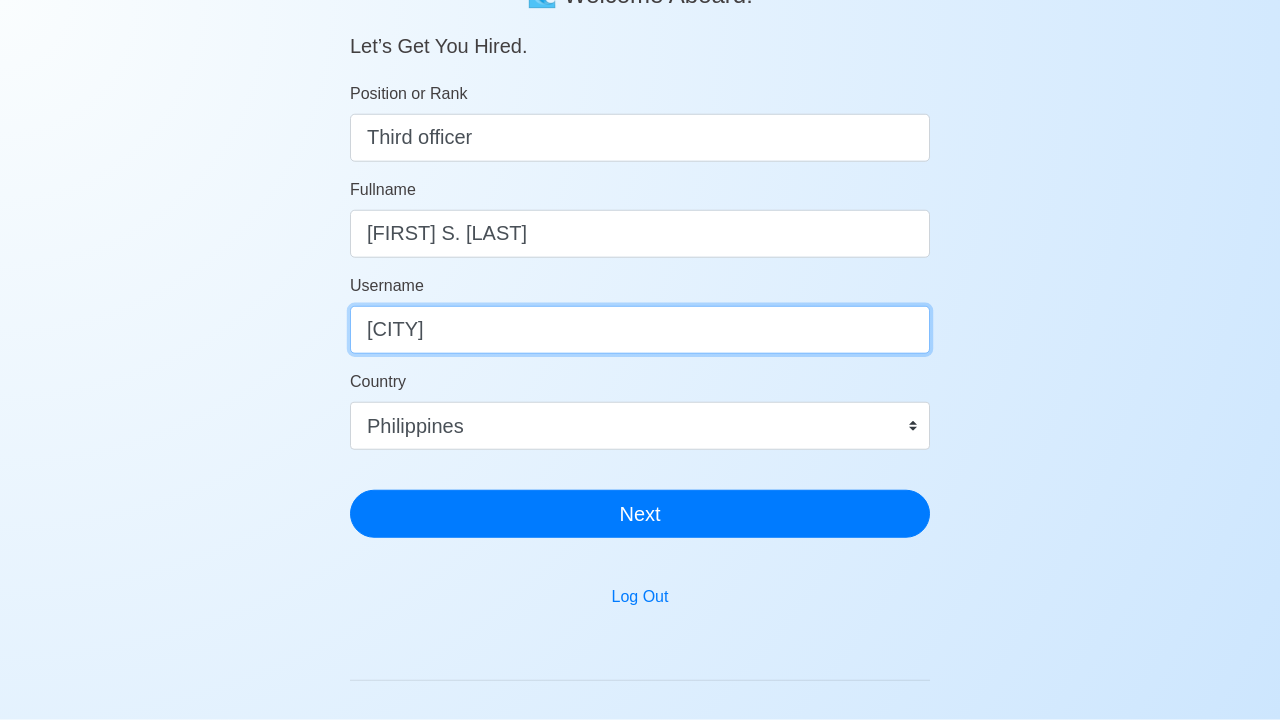scroll, scrollTop: 312, scrollLeft: 0, axis: vertical 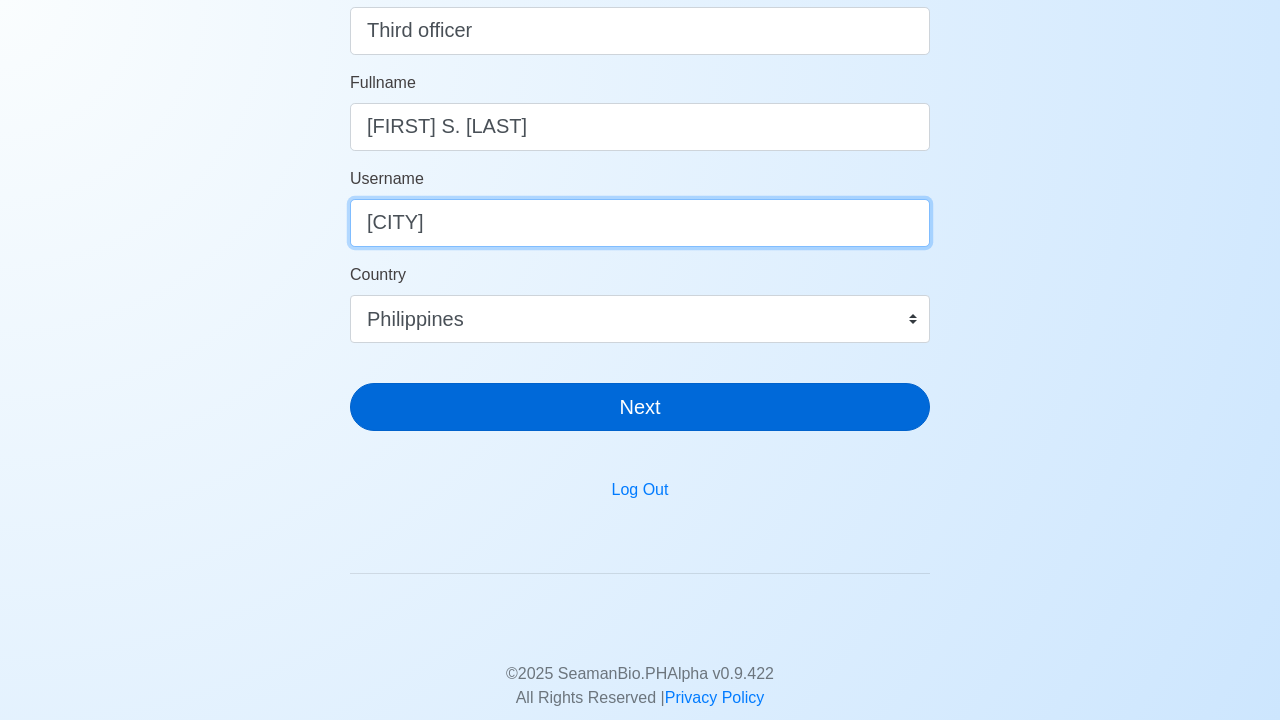 type on "nelbol" 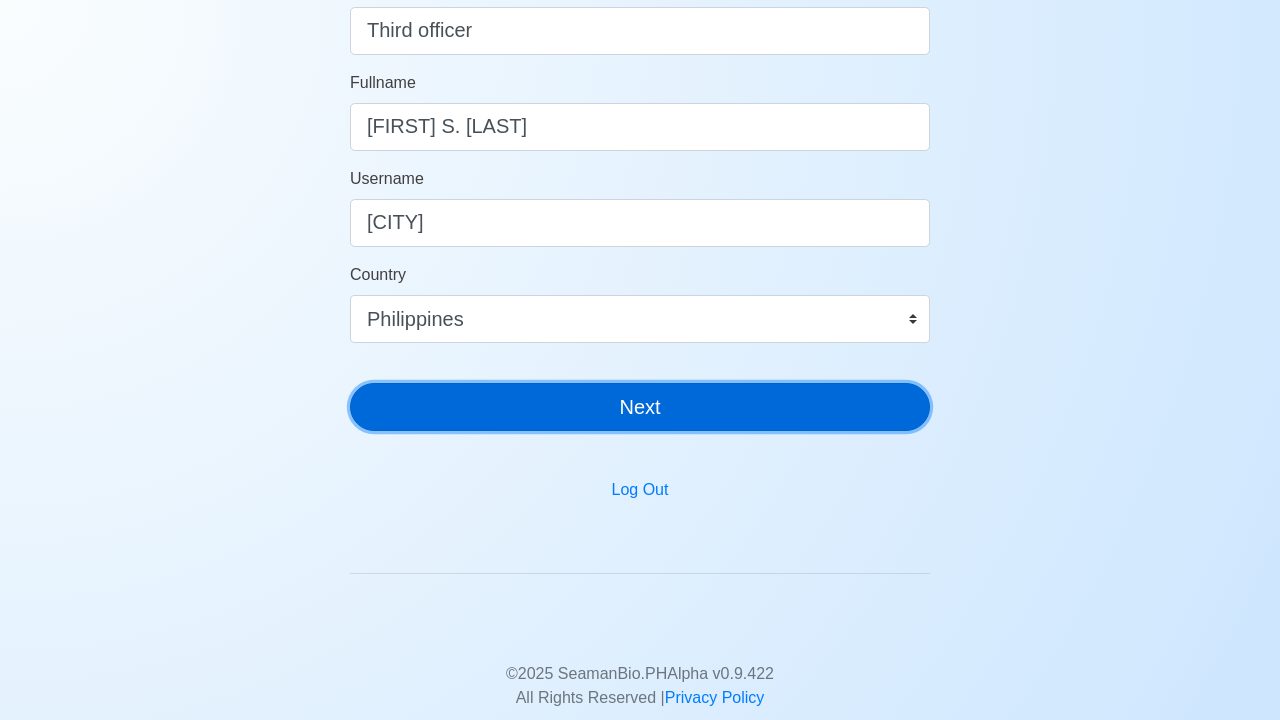 click on "Next" at bounding box center (640, 407) 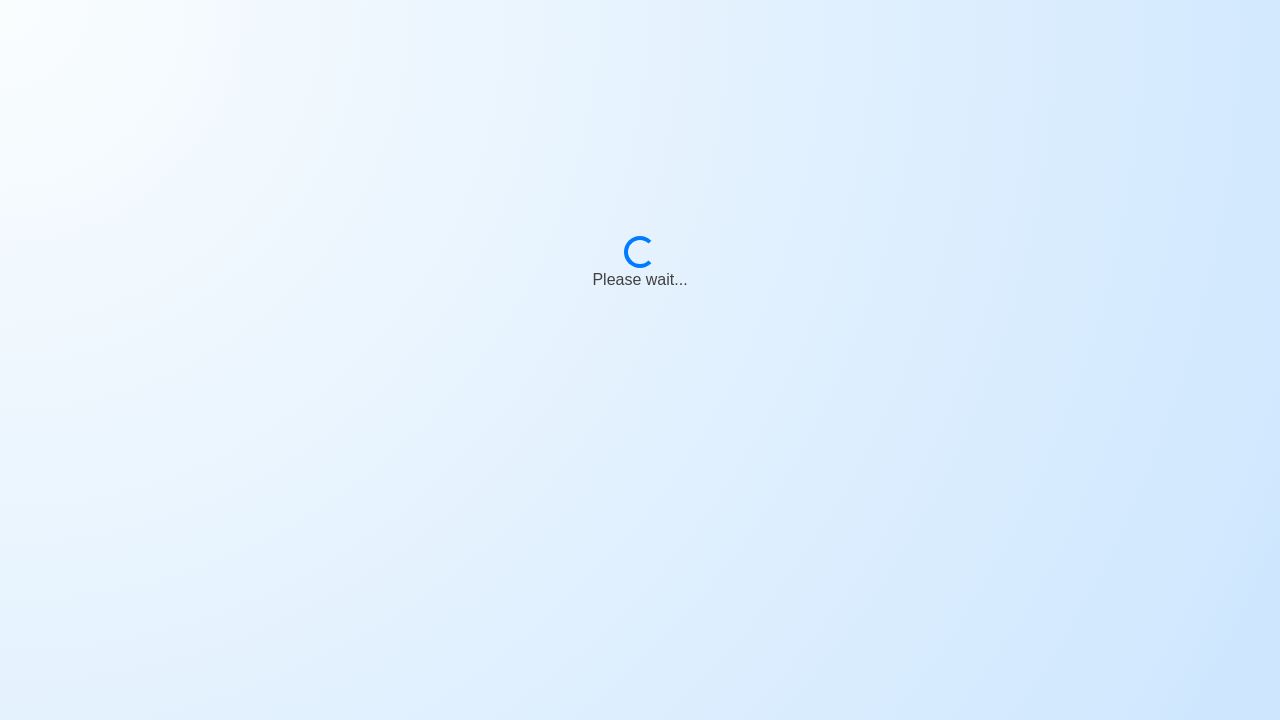 scroll, scrollTop: 24, scrollLeft: 0, axis: vertical 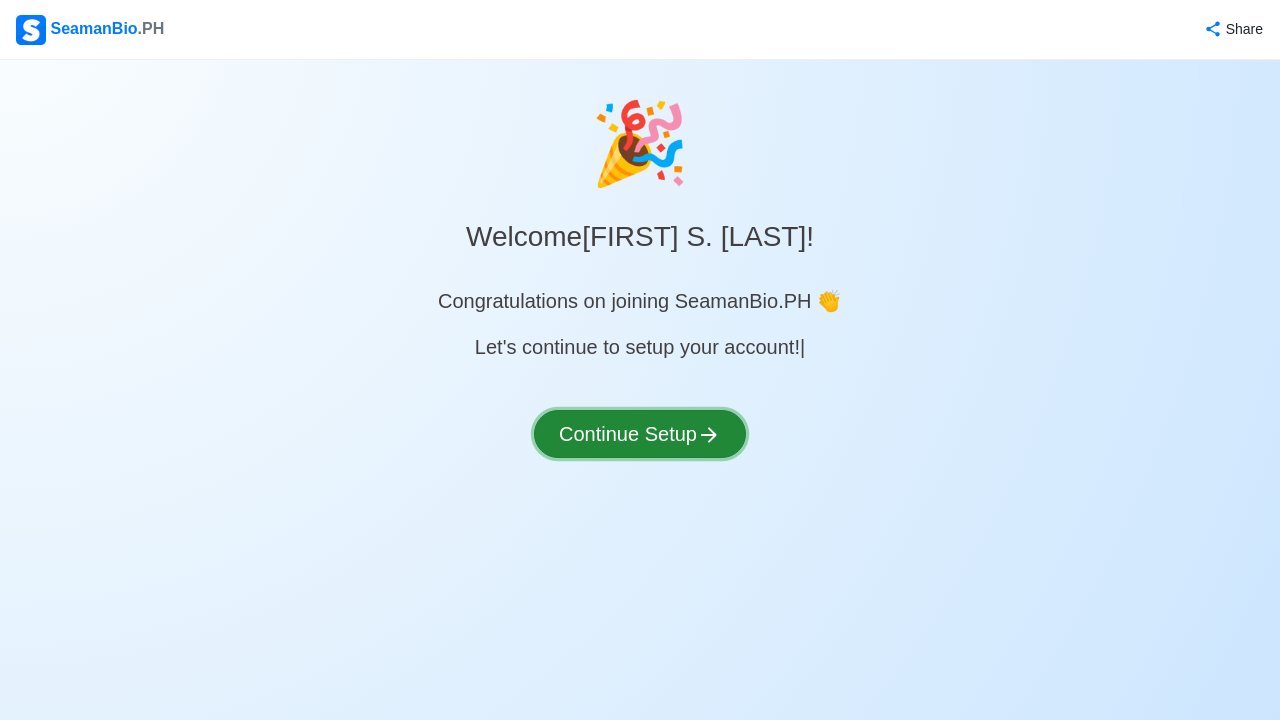 click on "Continue Setup" at bounding box center (640, 434) 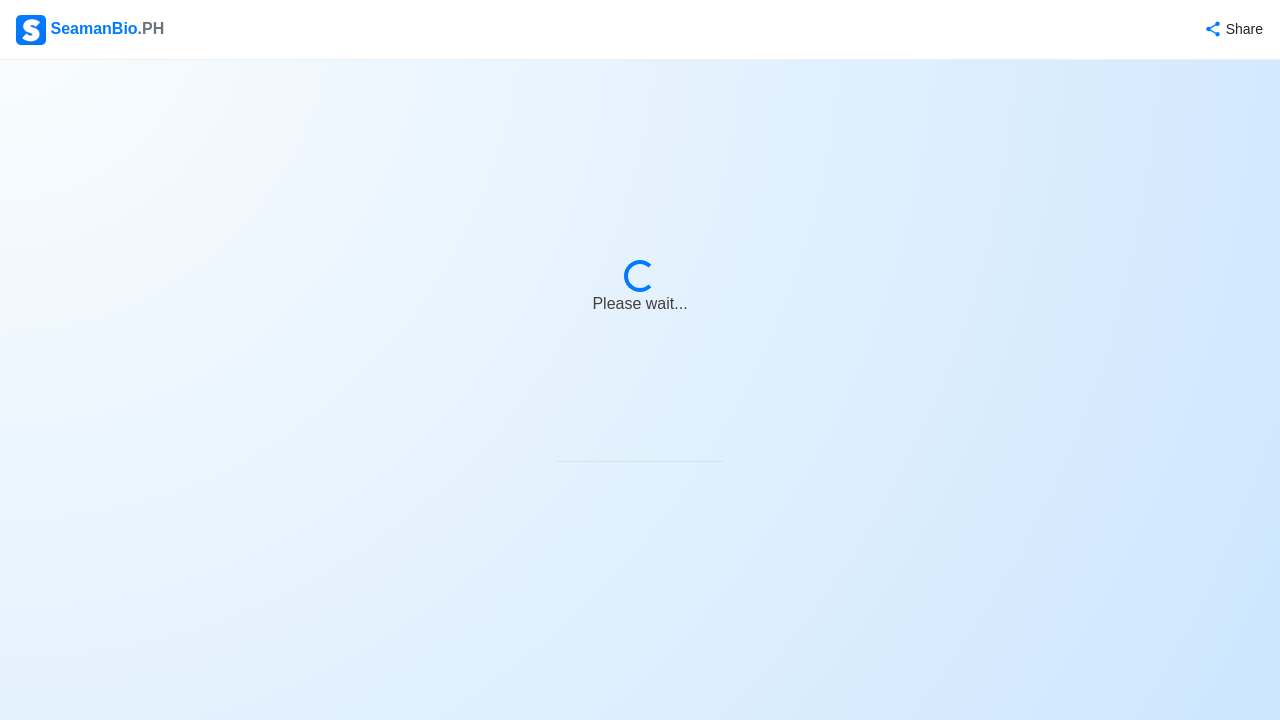 select on "Visible for Hiring" 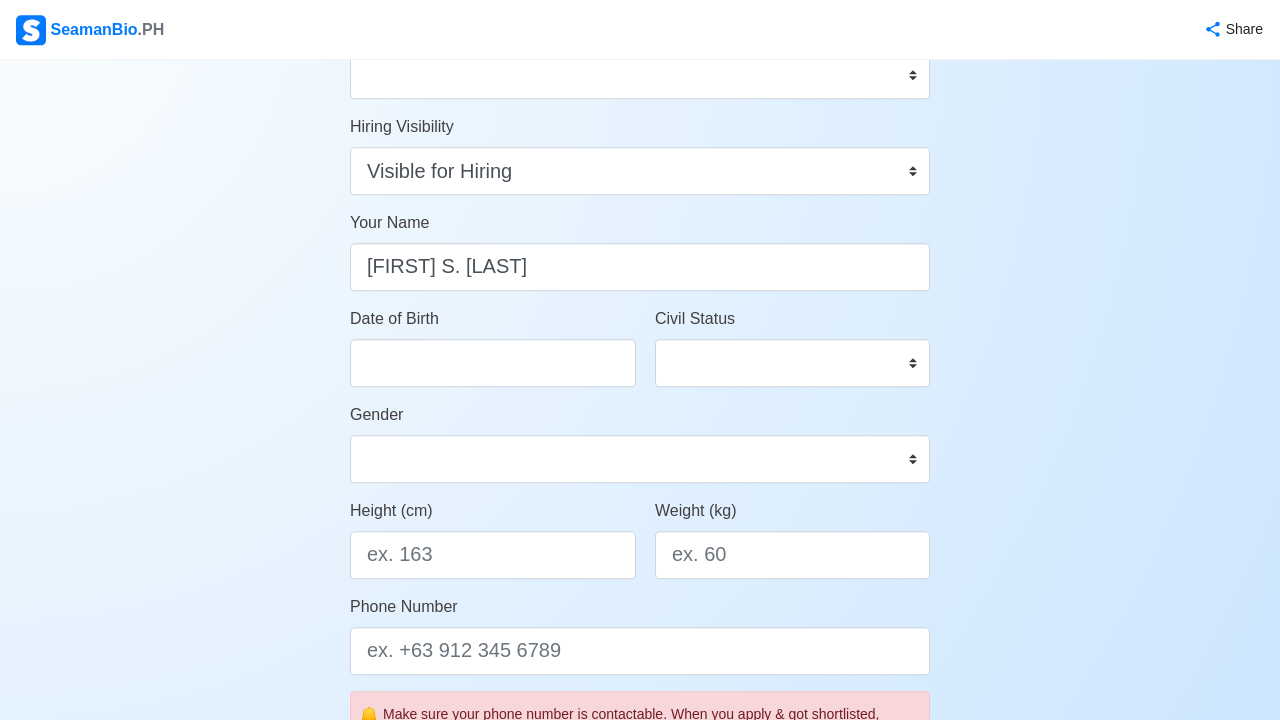 scroll, scrollTop: 0, scrollLeft: 0, axis: both 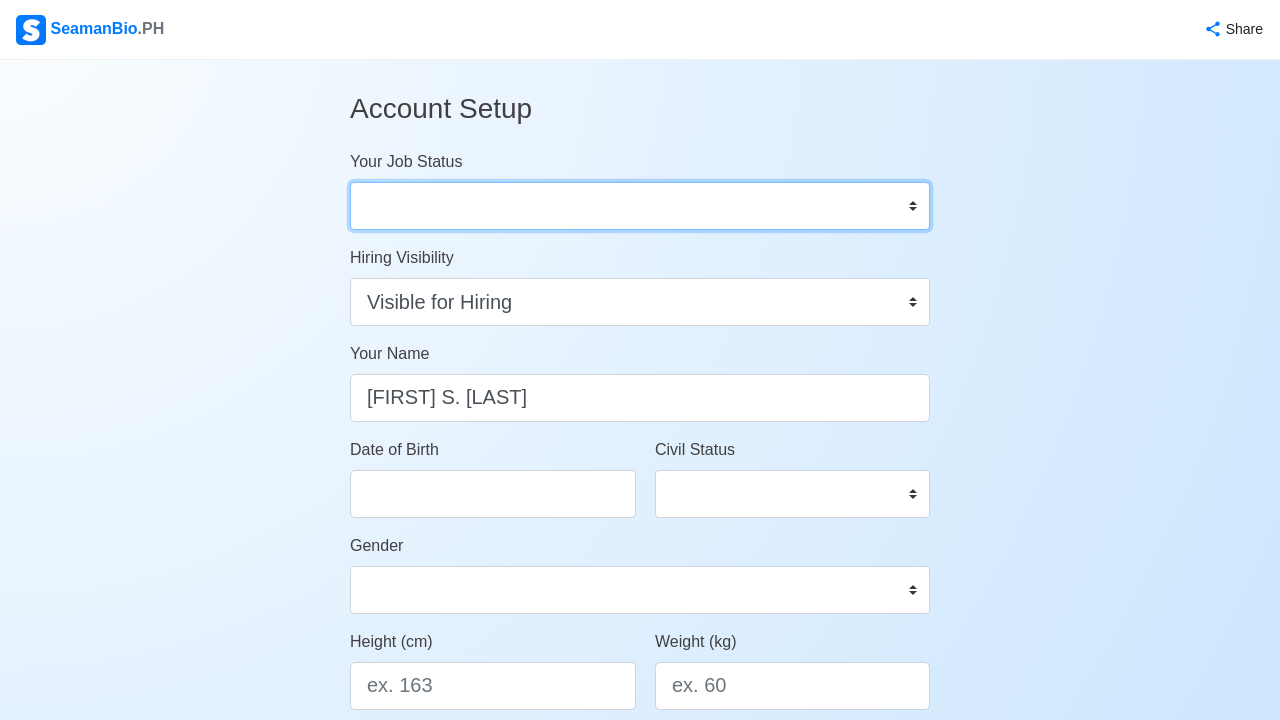 click on "Onboard Actively Looking for Job Not Looking for Job" at bounding box center [640, 206] 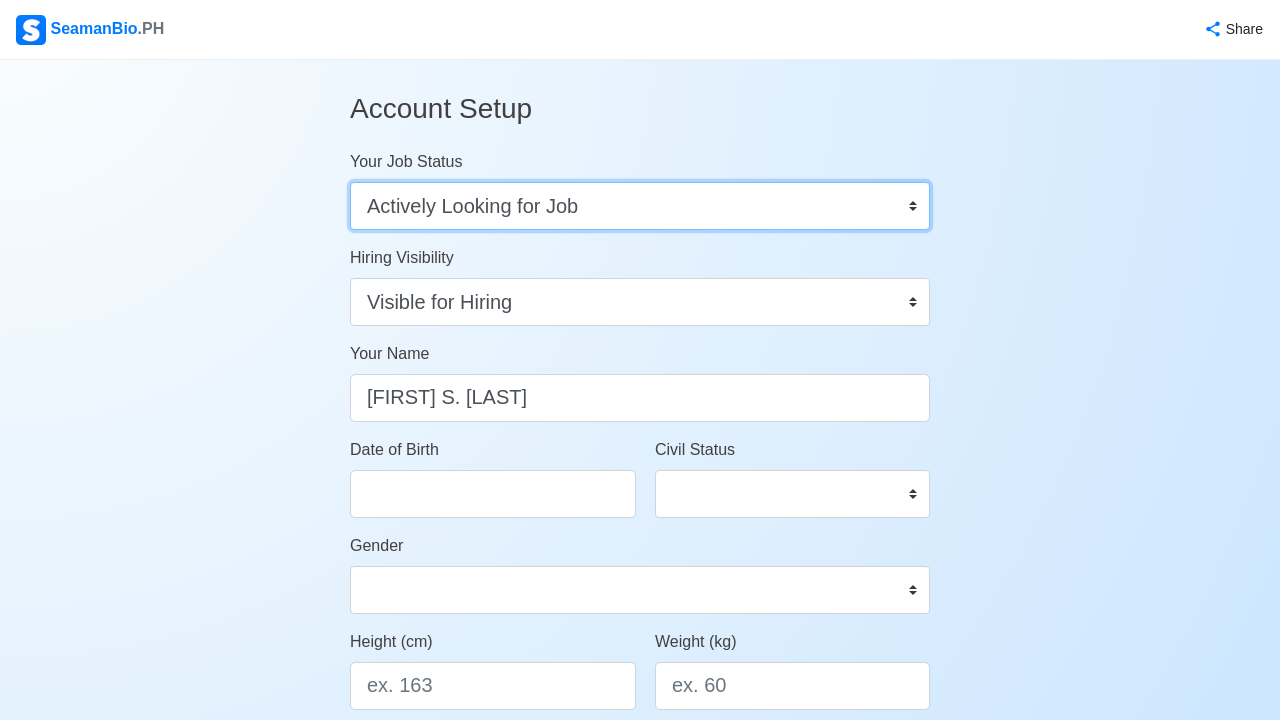 click on "Actively Looking for Job" at bounding box center [0, 0] 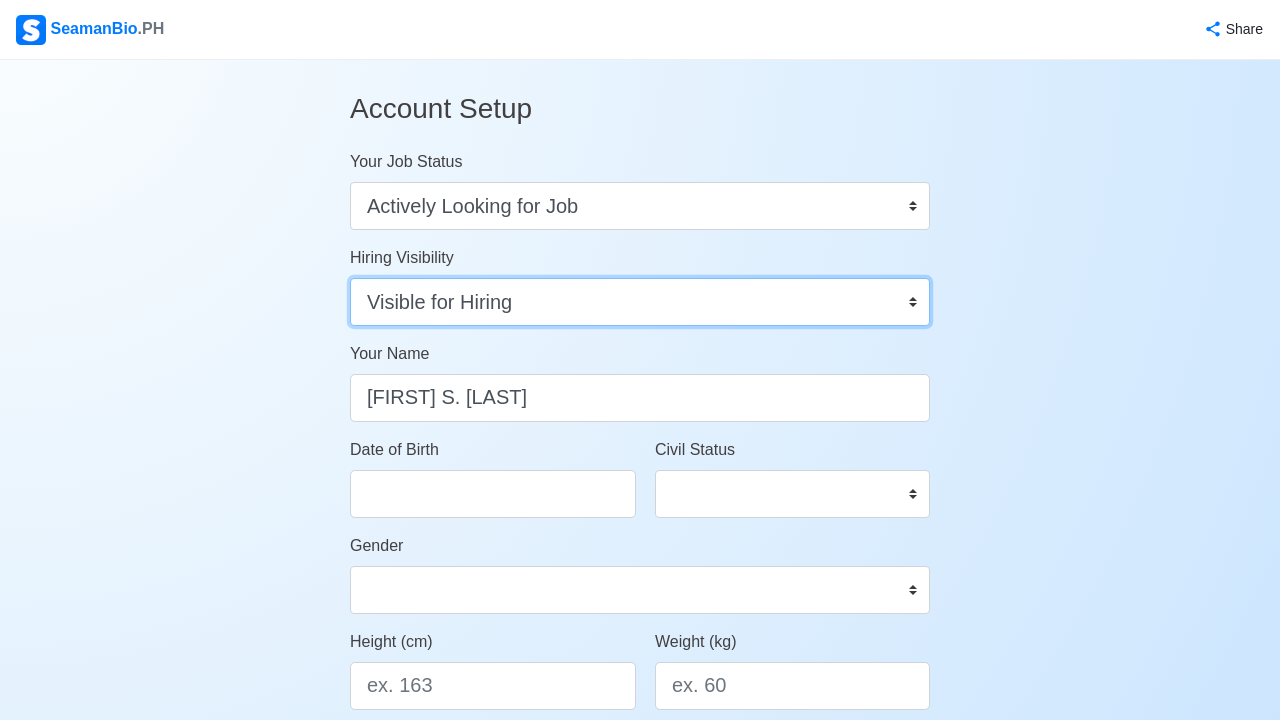 click on "Visible for Hiring Not Visible for Hiring" at bounding box center (640, 302) 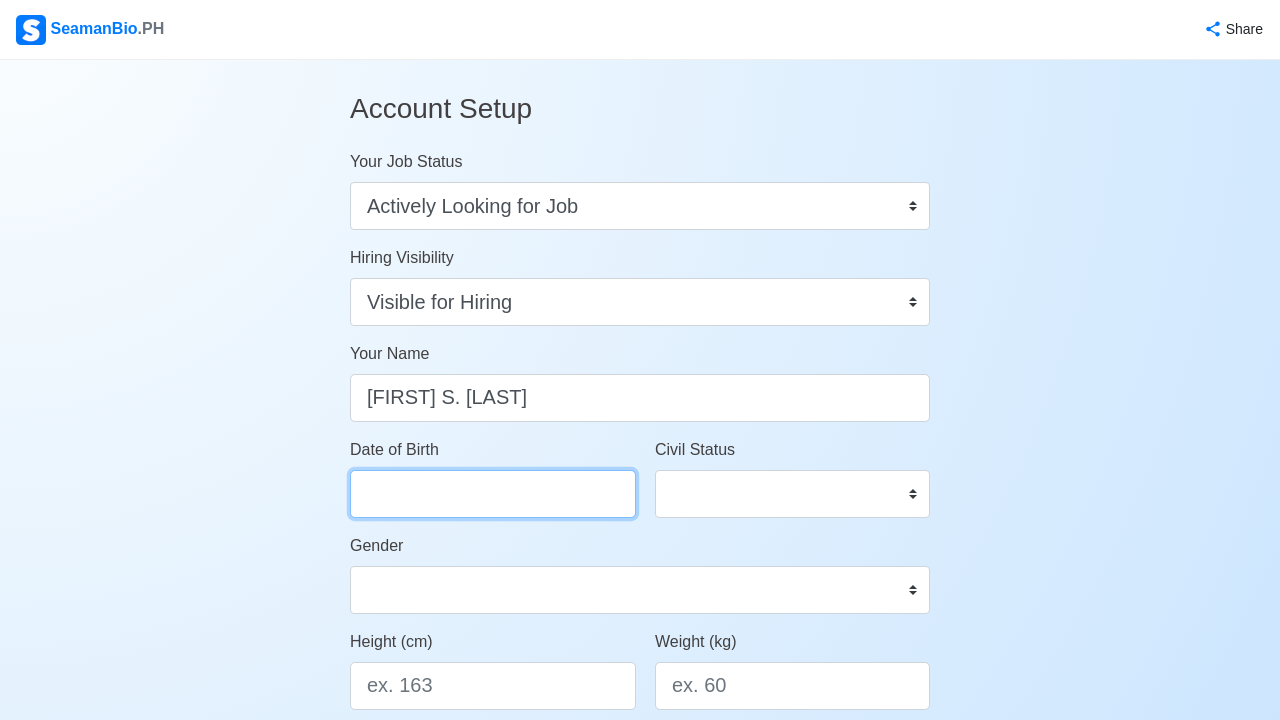 click on "Date of Birth" at bounding box center [493, 494] 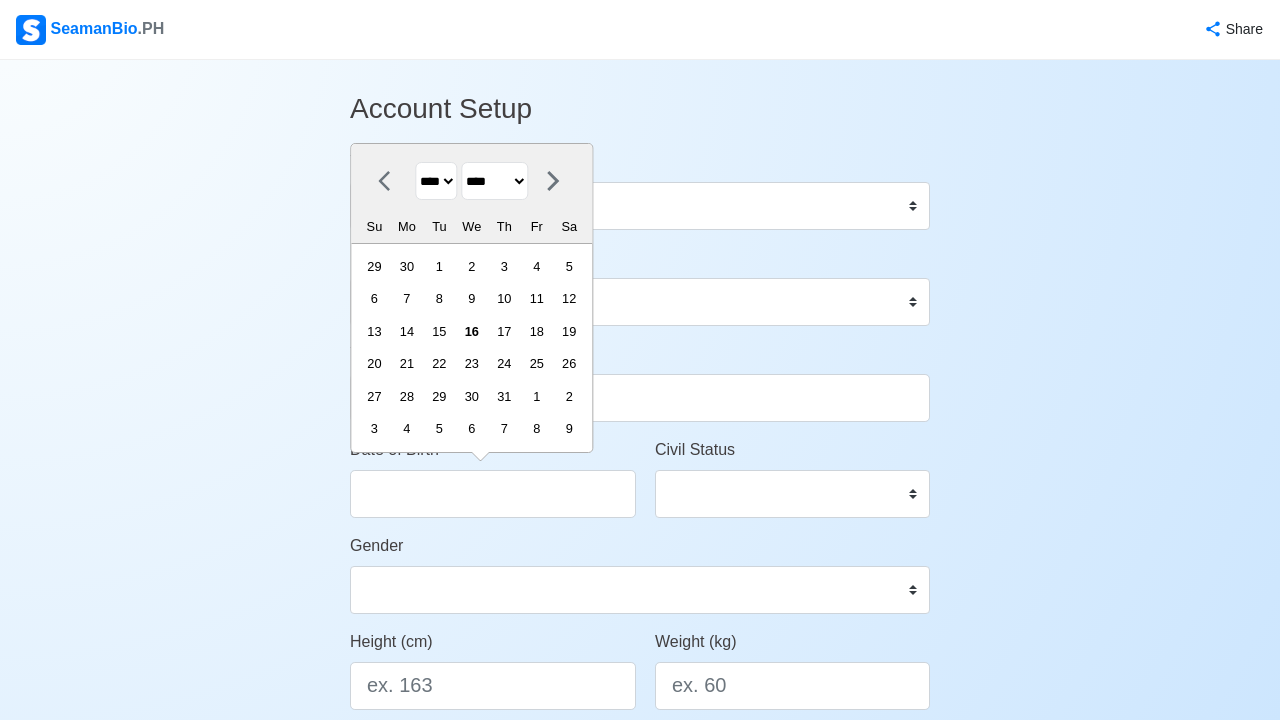 select on "********" 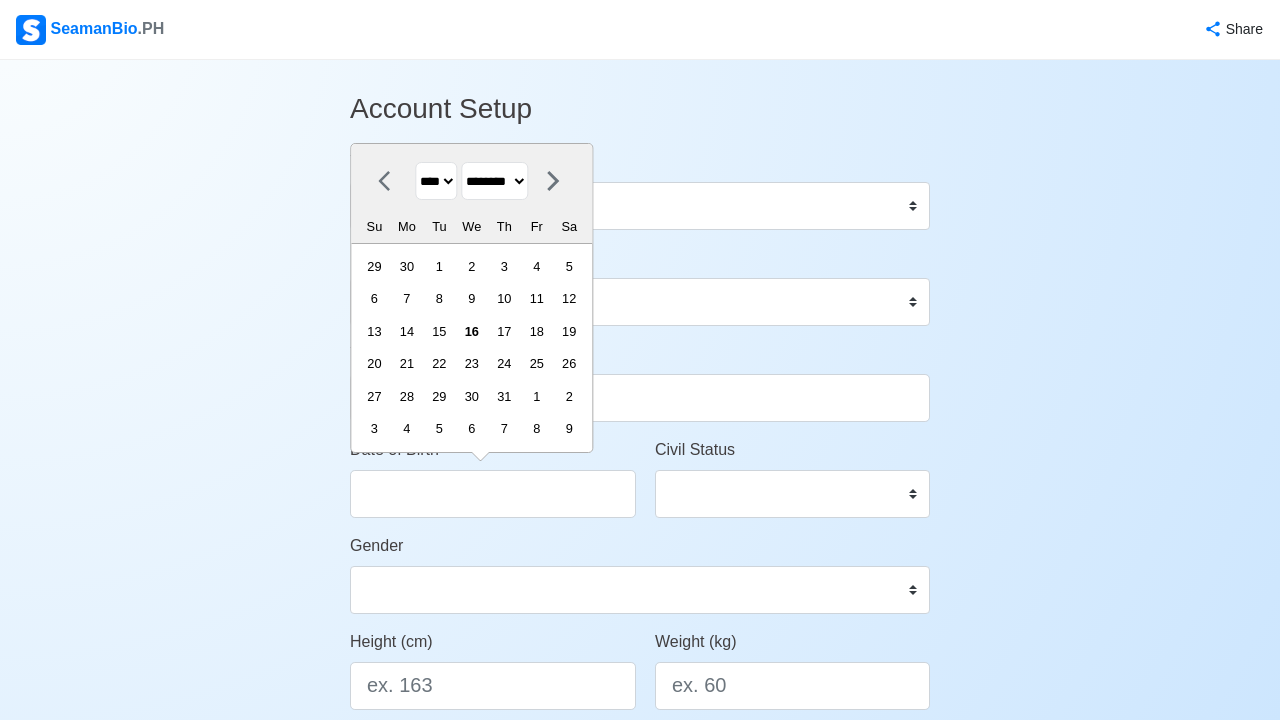 click on "********" at bounding box center [0, 0] 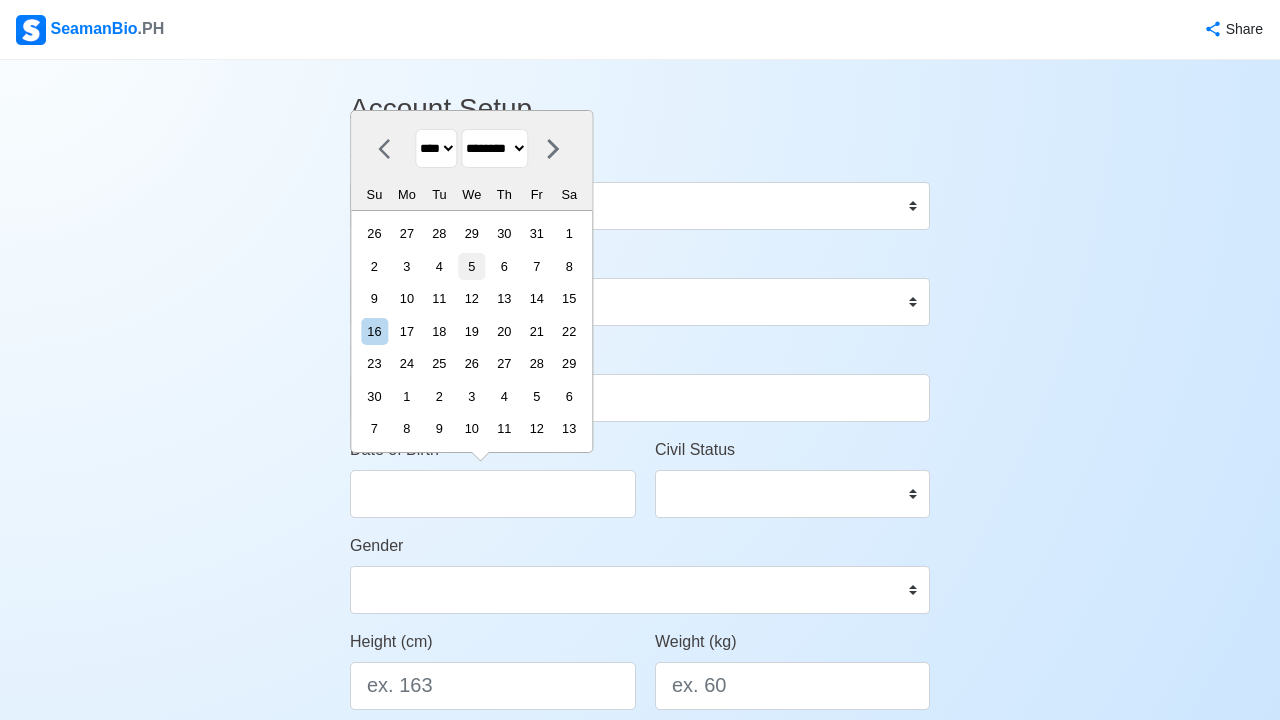 click on "5" at bounding box center (471, 266) 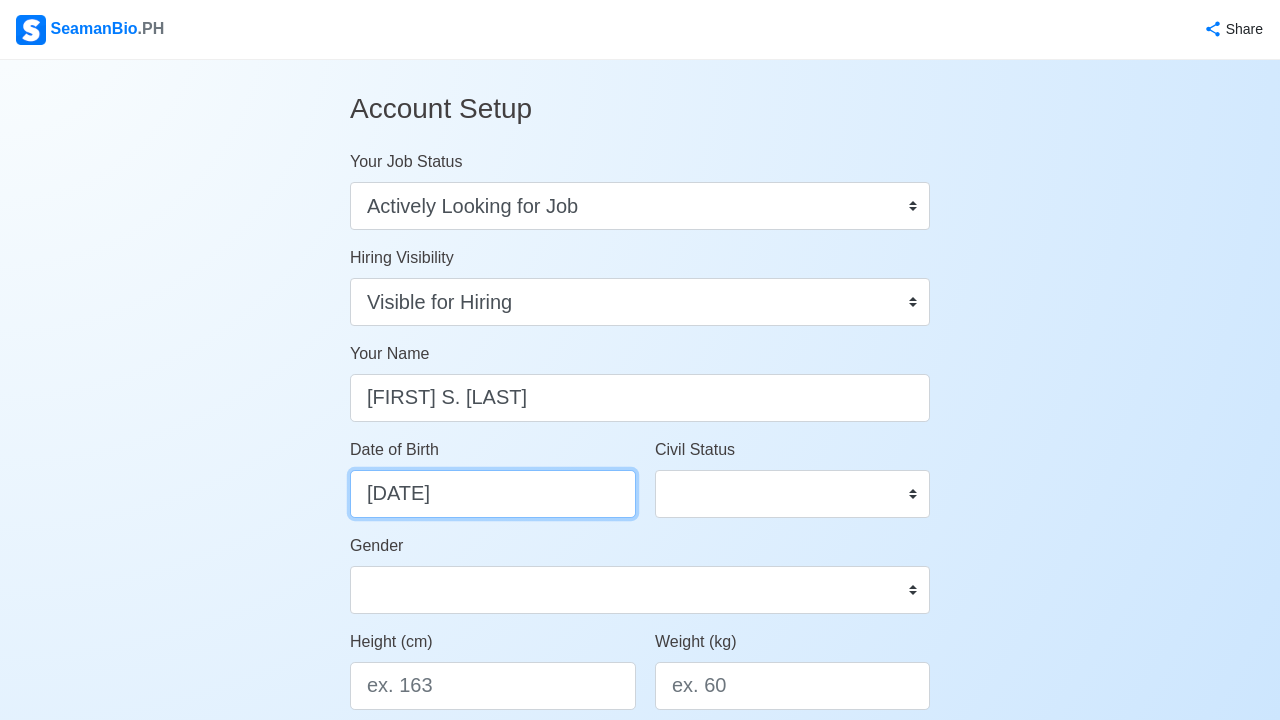 click on "11/05/2025" at bounding box center [493, 494] 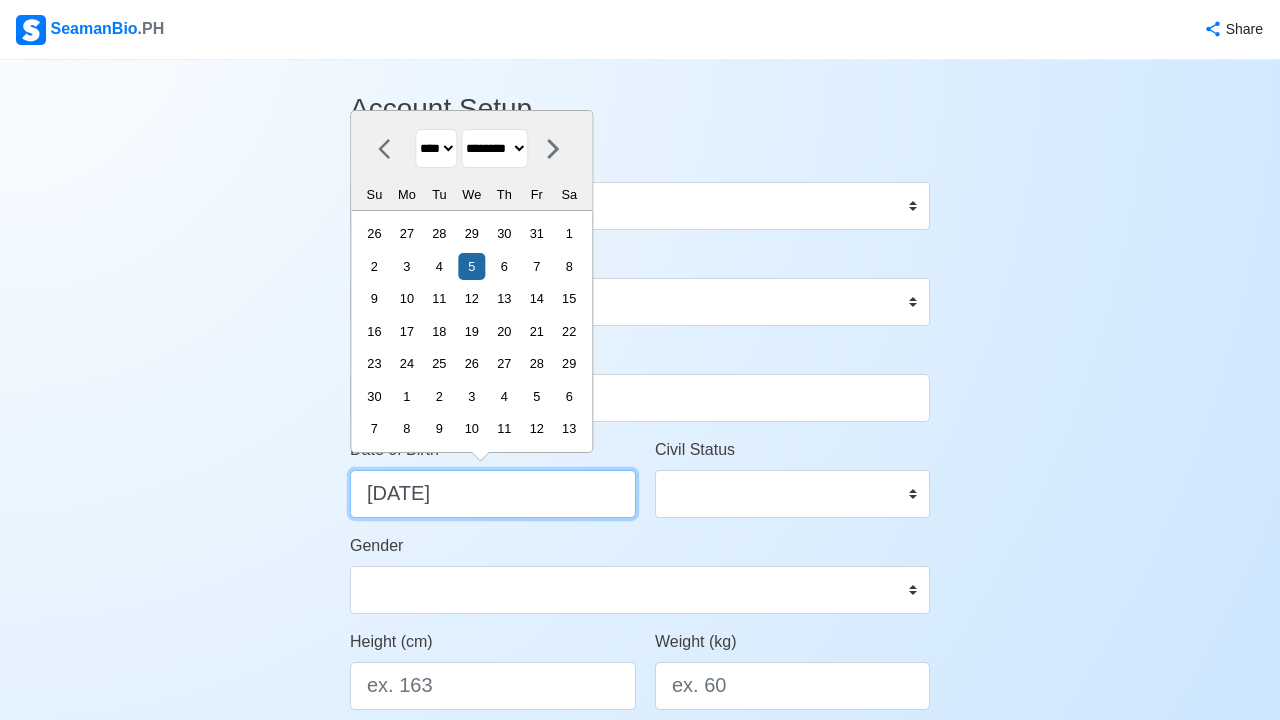 type on "11/05/20" 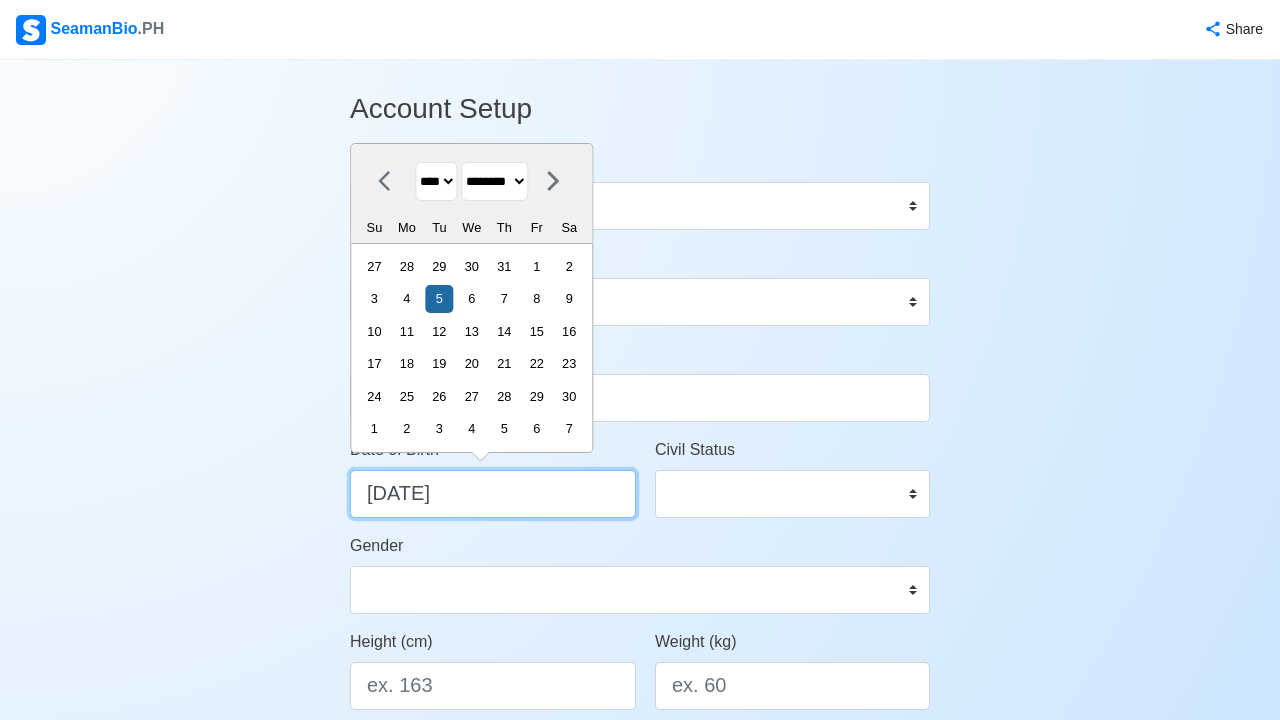 type on "11/05/2" 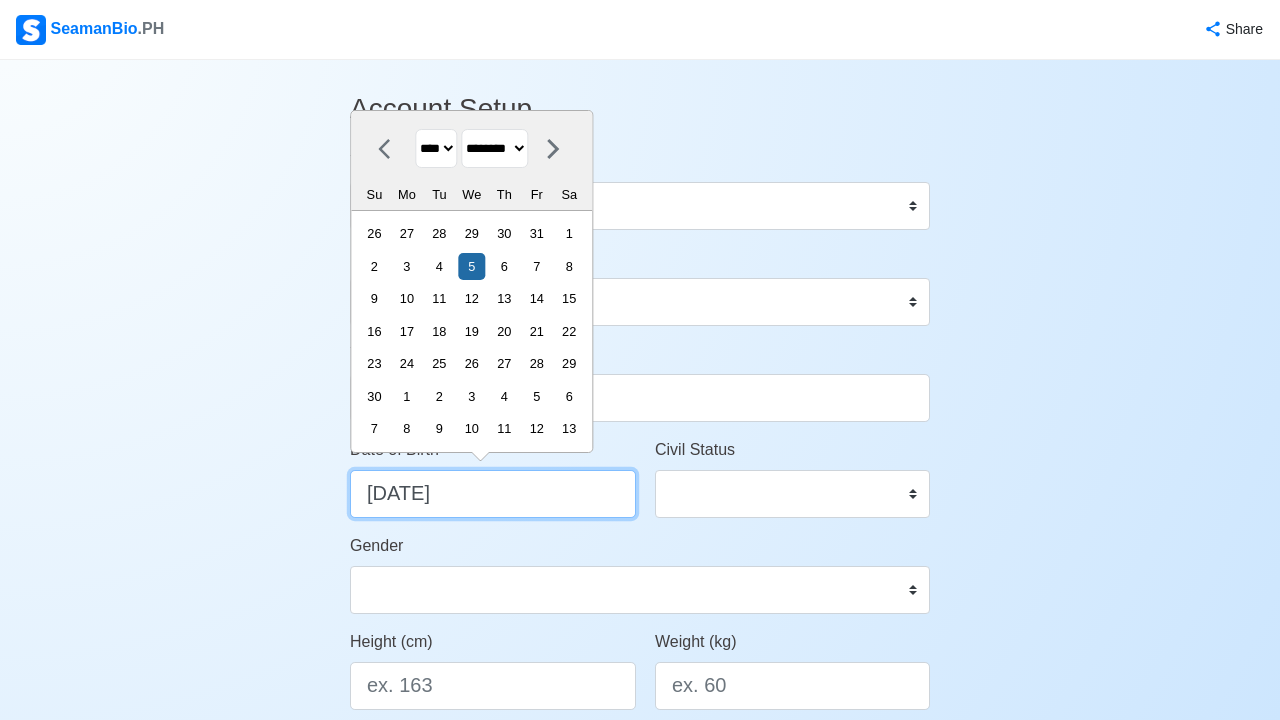 type on "11/05/1" 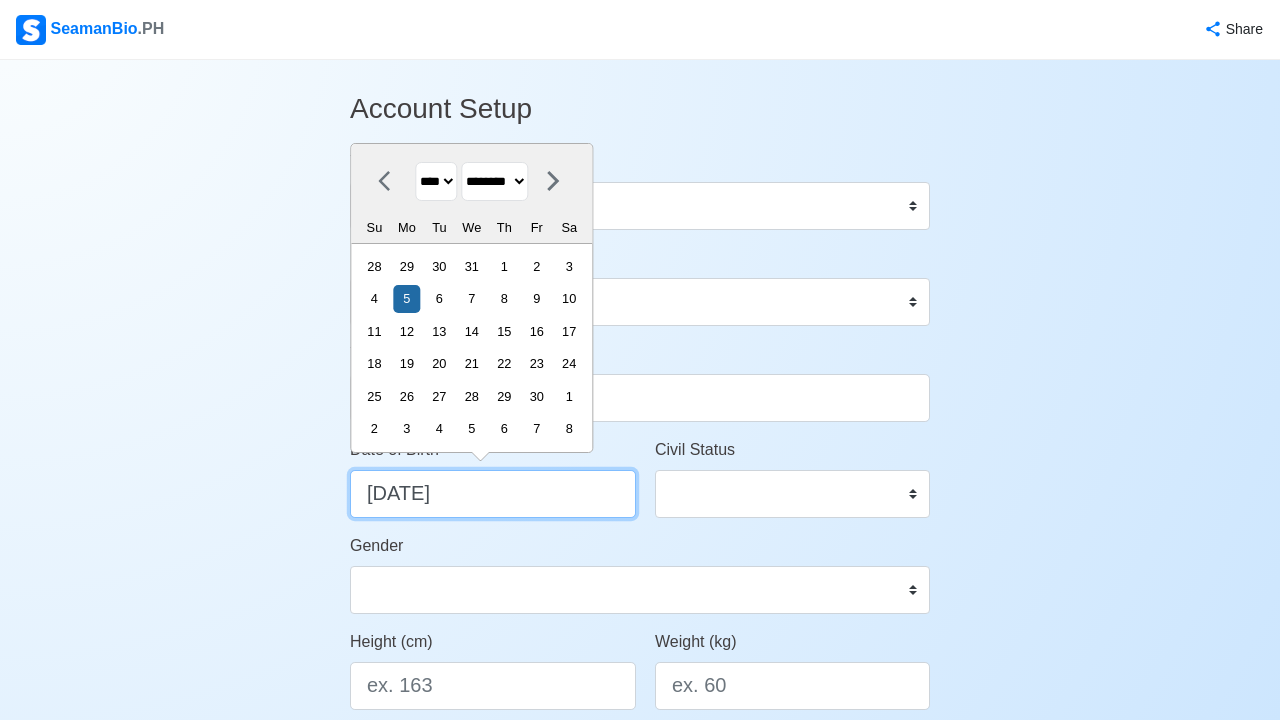 type on "11/05/19" 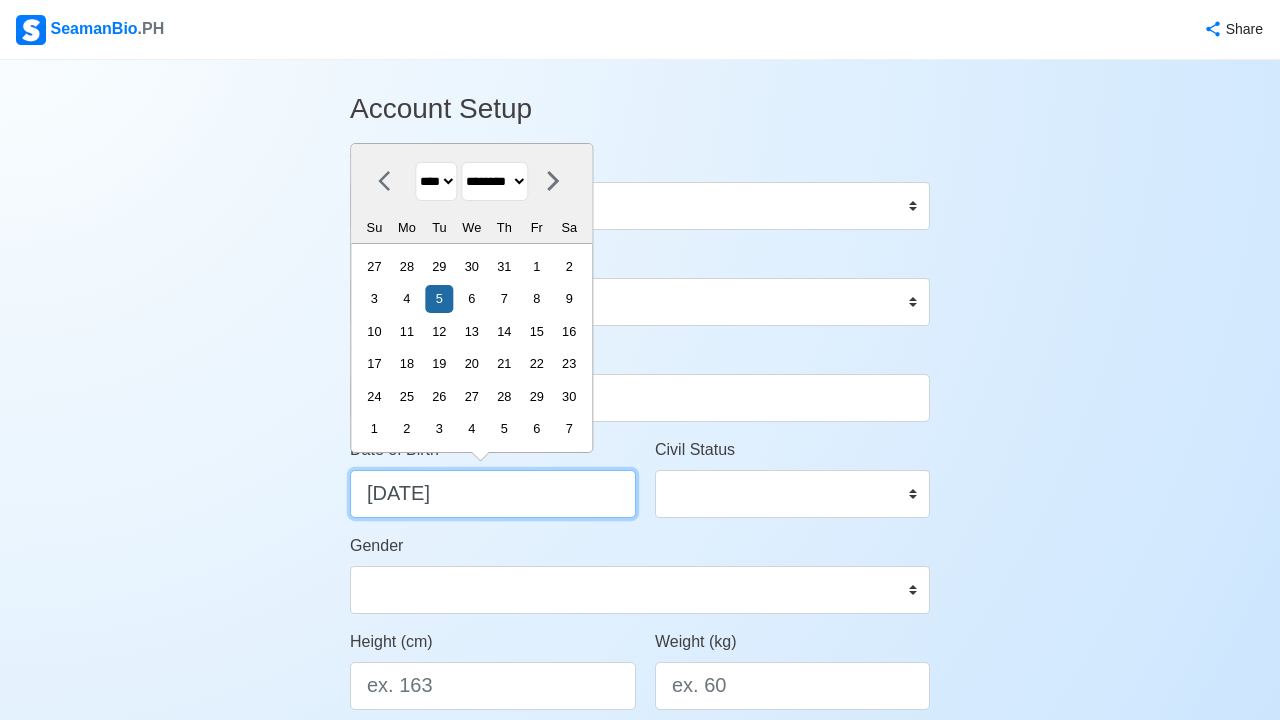 type on "11/05/1990" 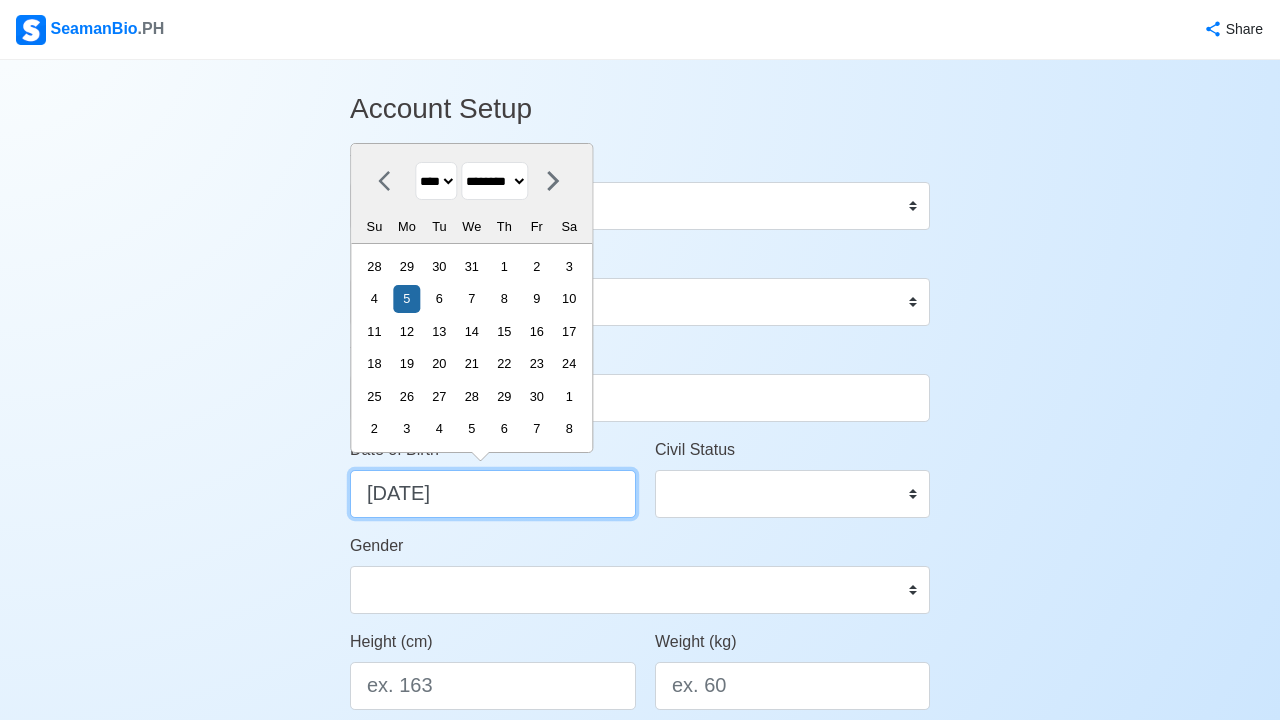 type on "11/05/1990" 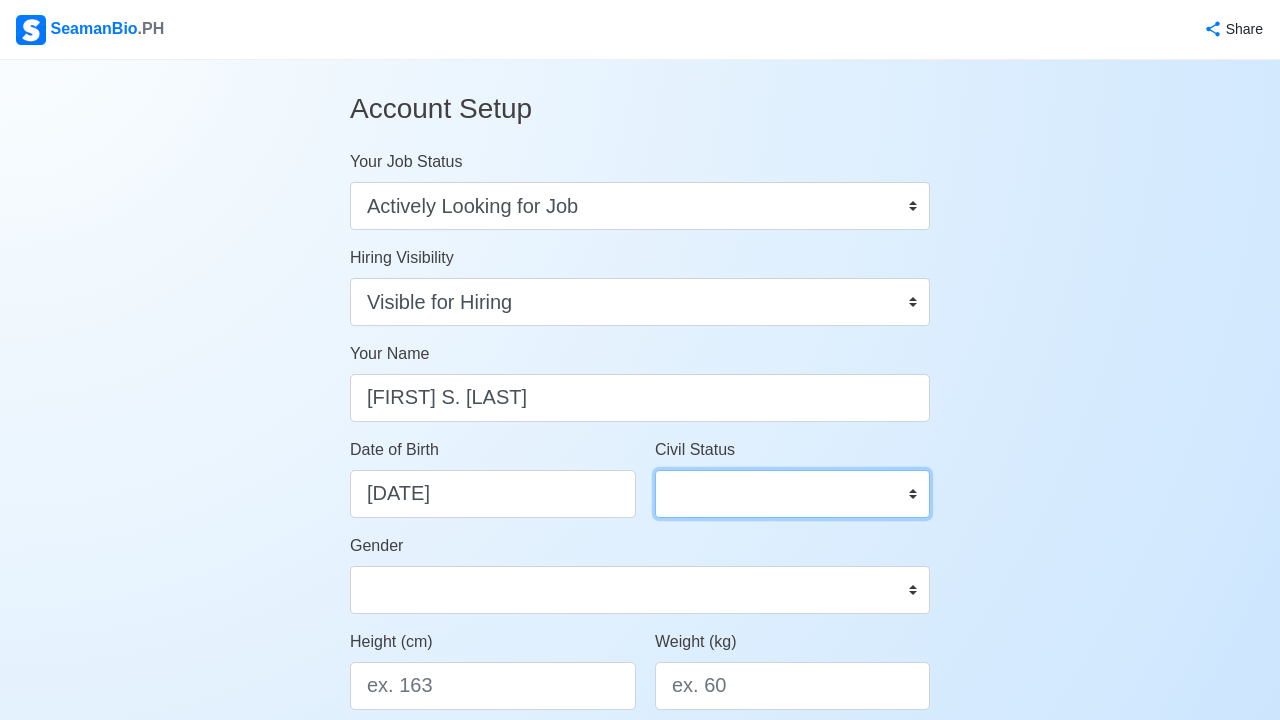 select on "Married" 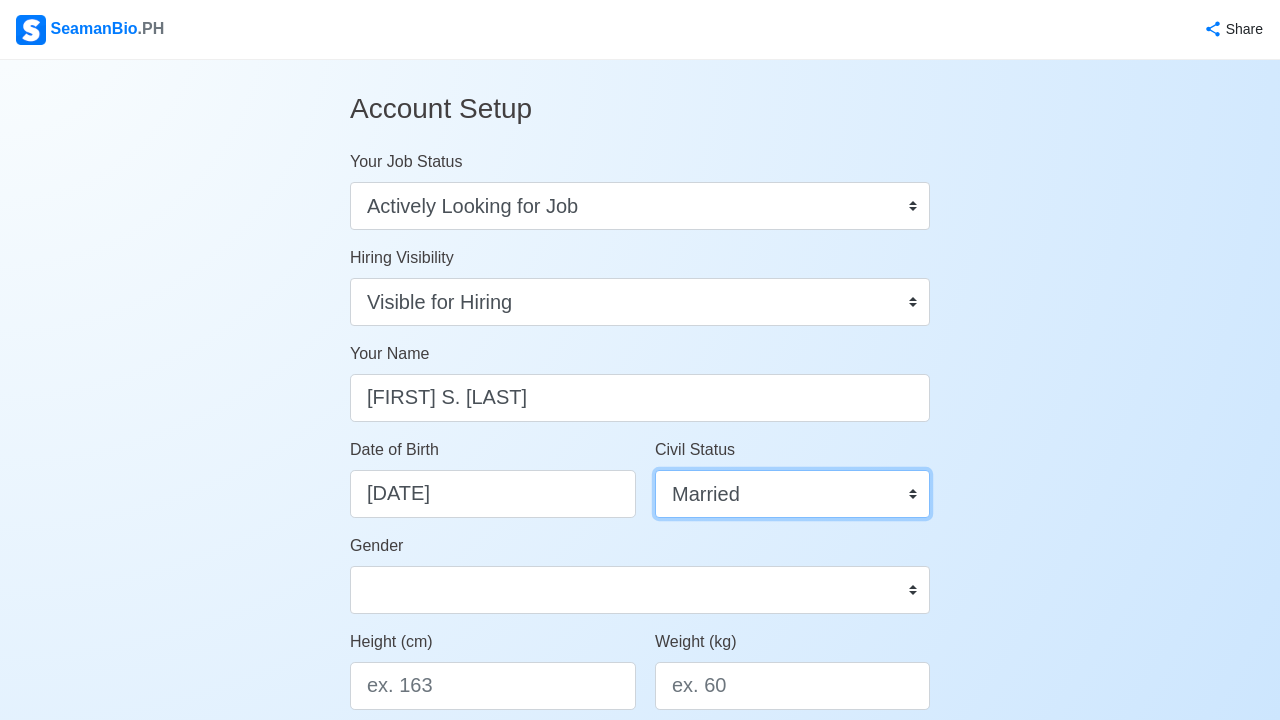 click on "Married" at bounding box center (0, 0) 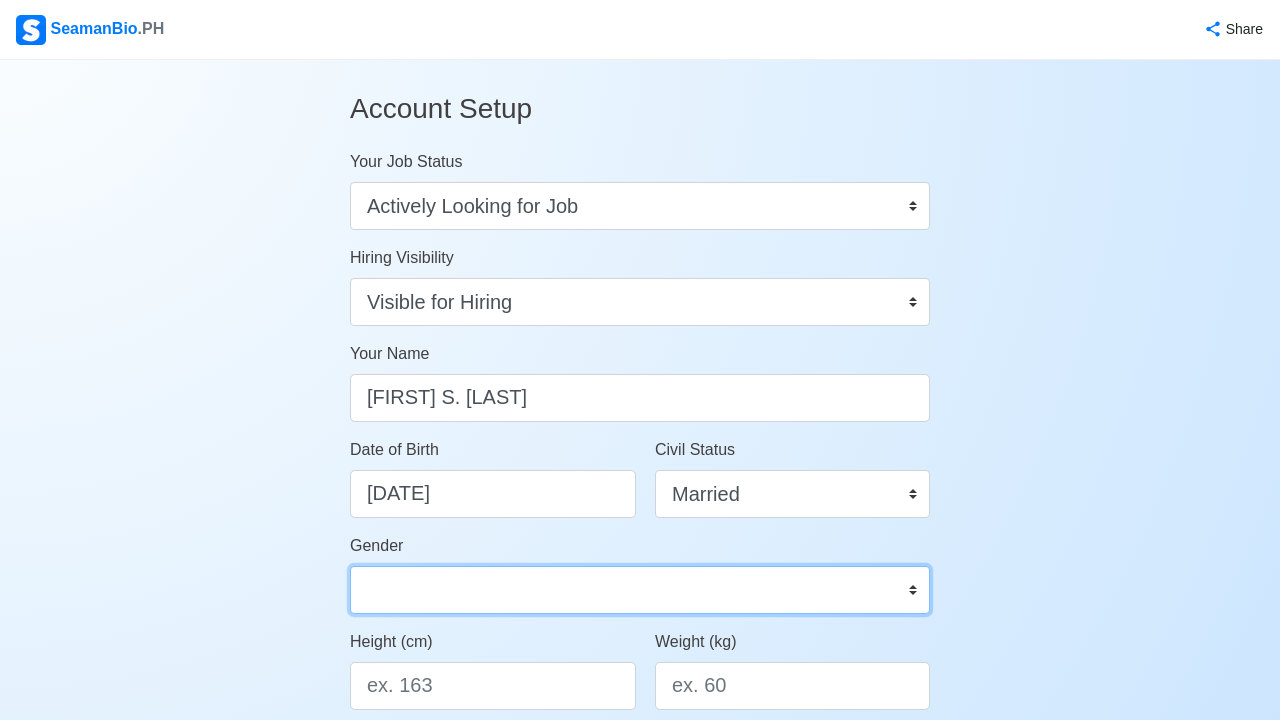 click on "Male Female" at bounding box center [640, 590] 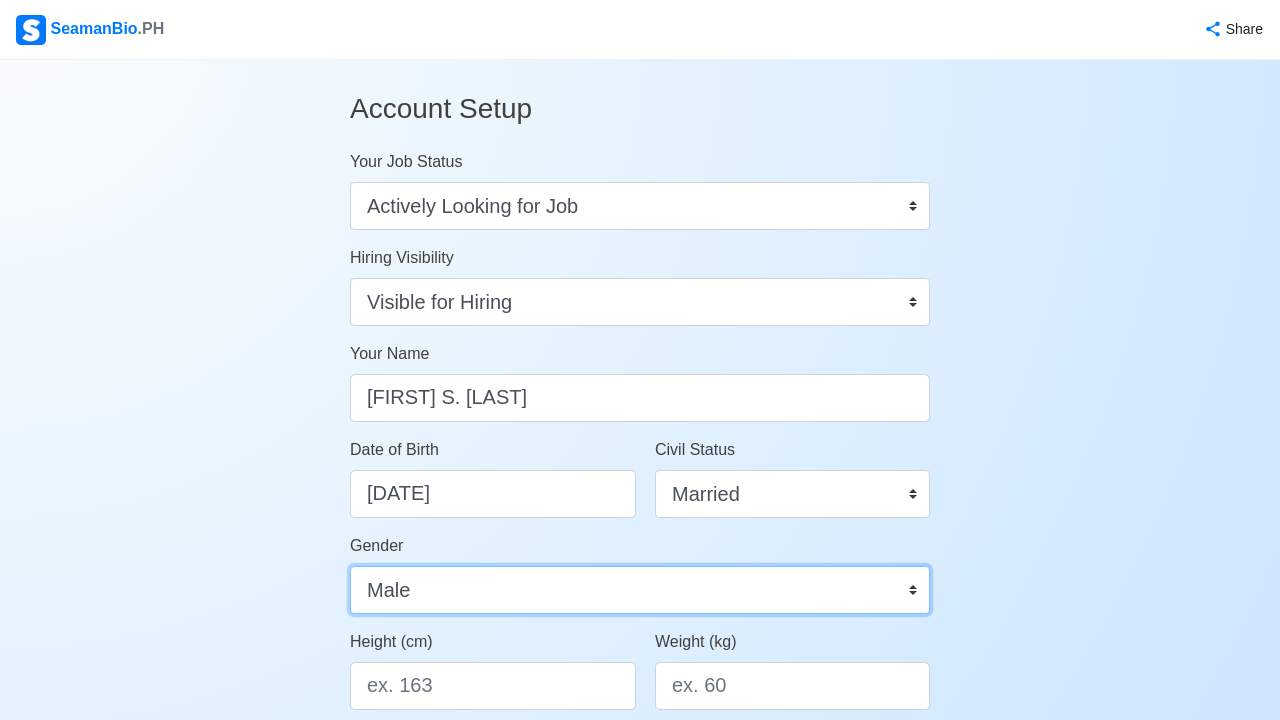 click on "Male" at bounding box center [0, 0] 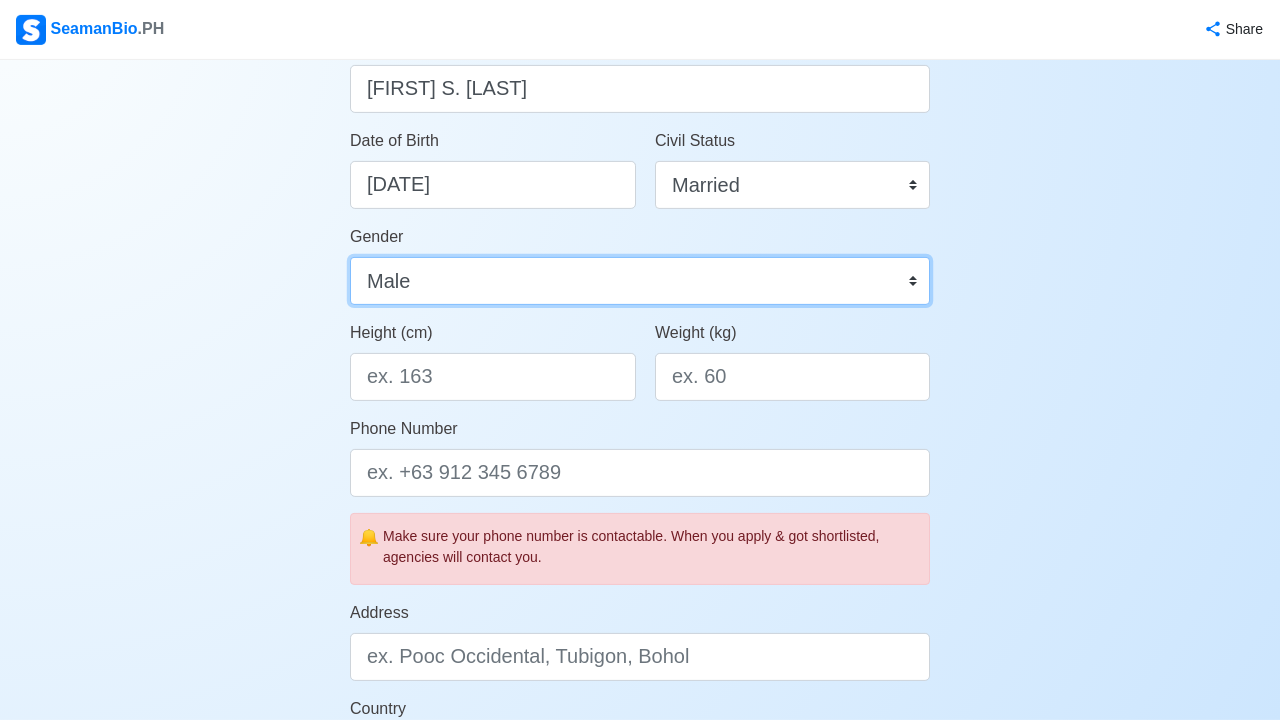 scroll, scrollTop: 312, scrollLeft: 0, axis: vertical 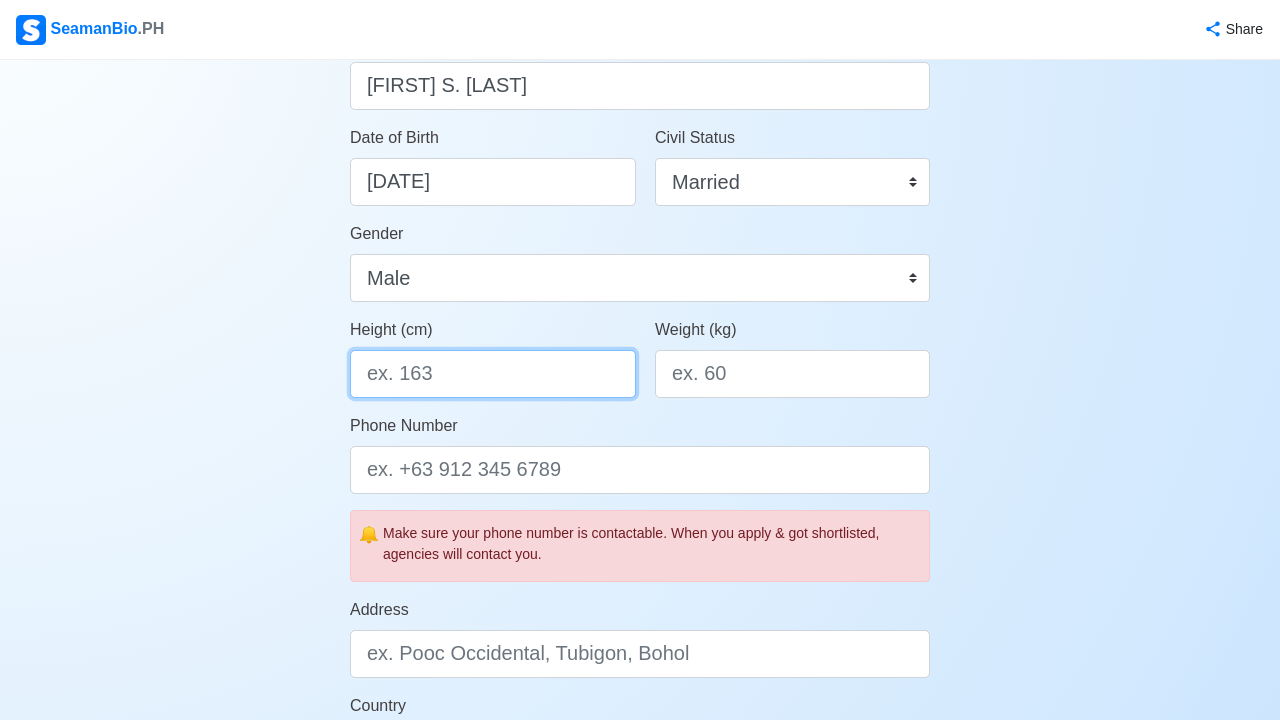 click on "Height (cm)" at bounding box center (493, 374) 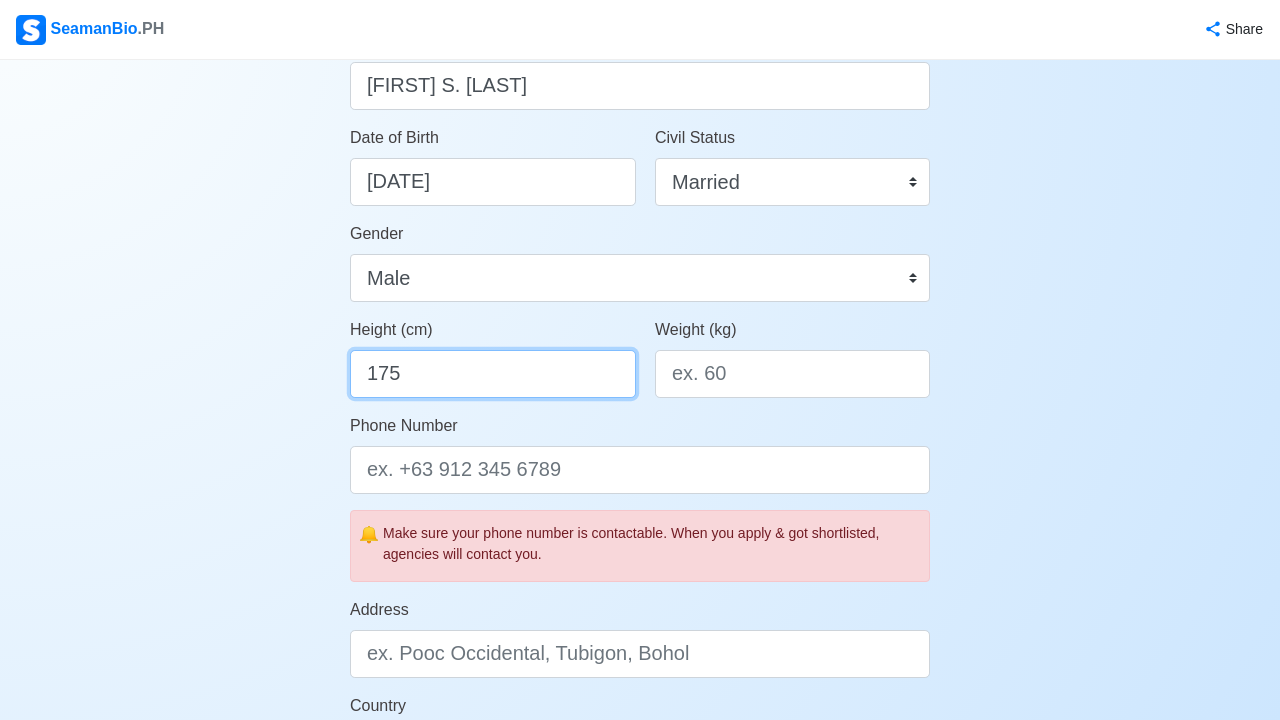 type on "175" 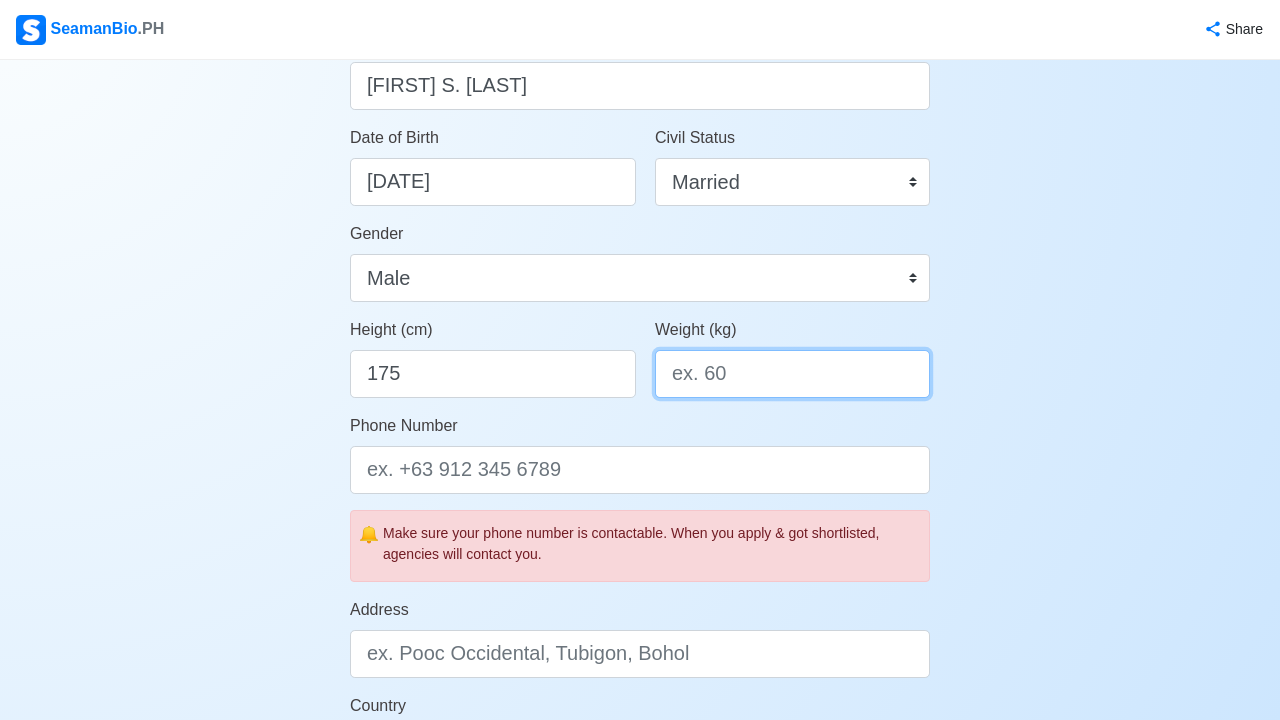 click on "Weight (kg)" at bounding box center (792, 374) 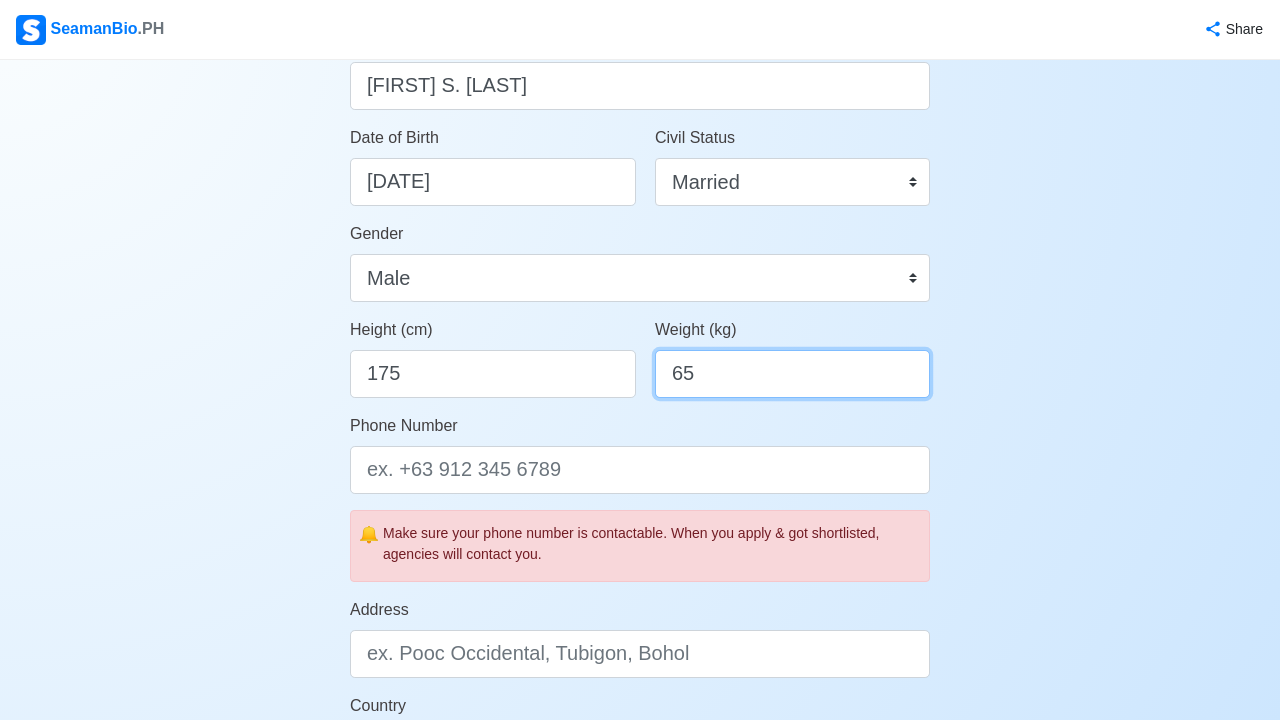 type on "65" 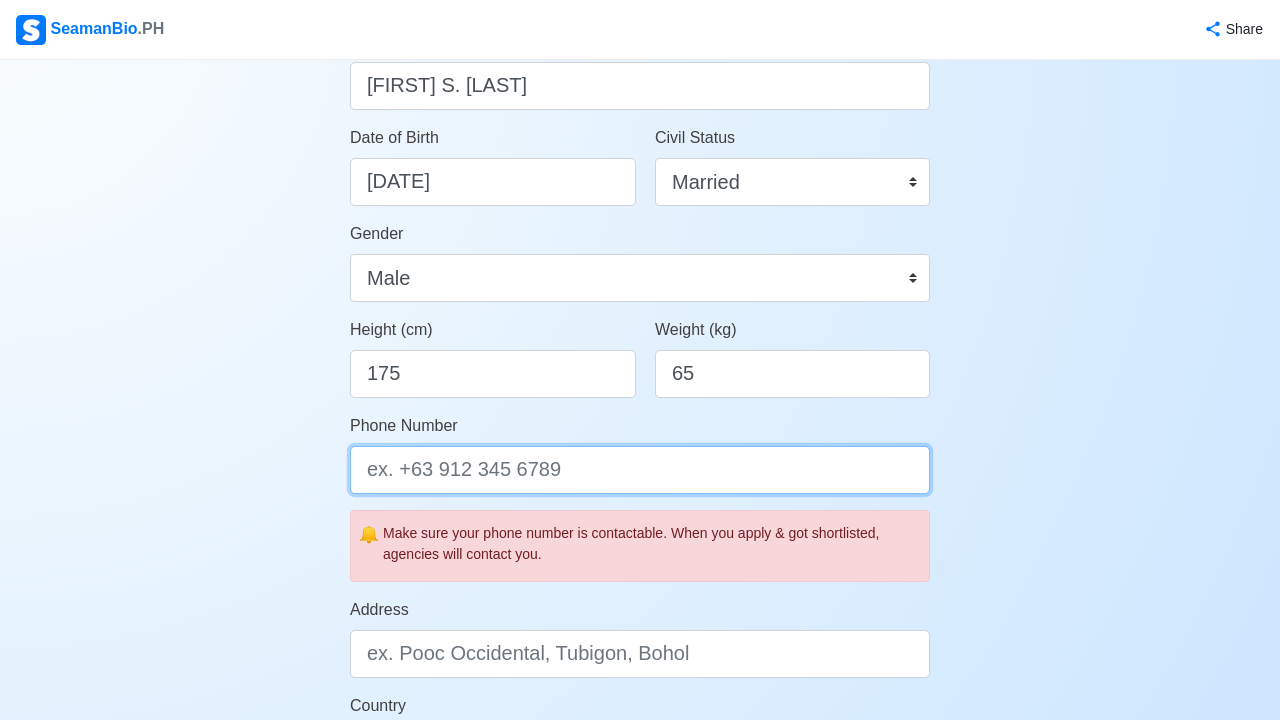 click on "Phone Number" at bounding box center [640, 470] 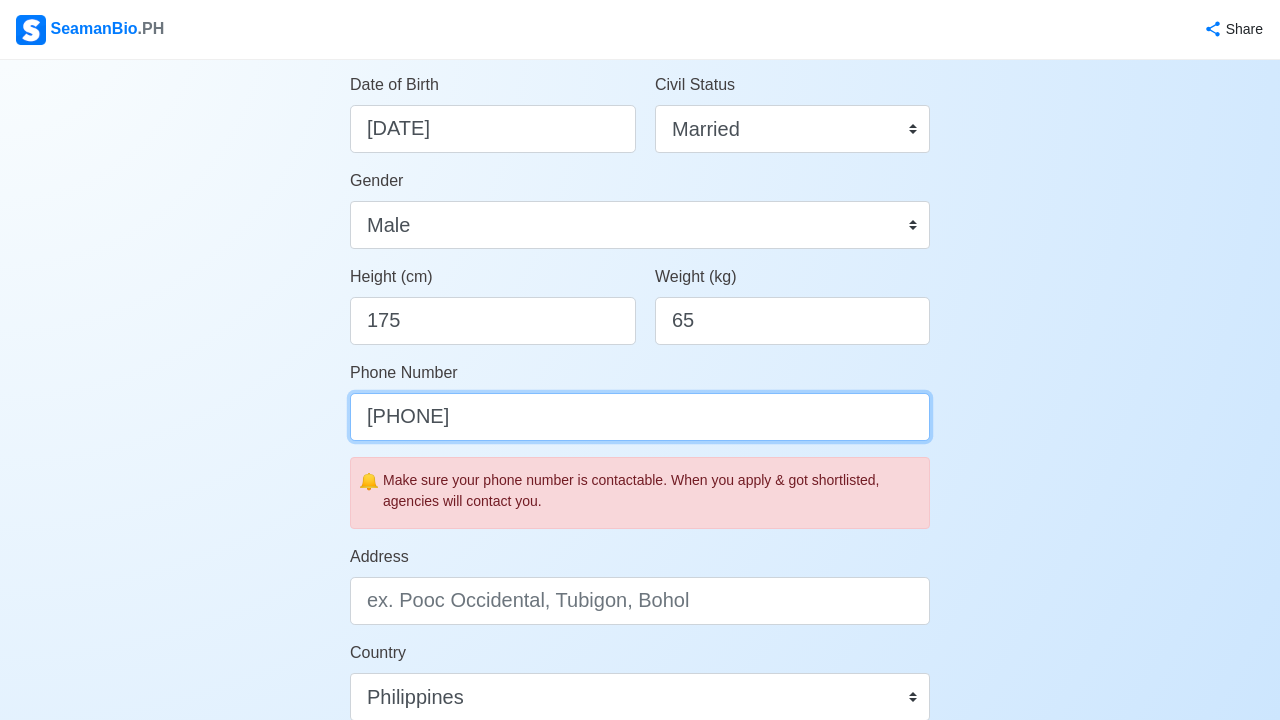 scroll, scrollTop: 416, scrollLeft: 0, axis: vertical 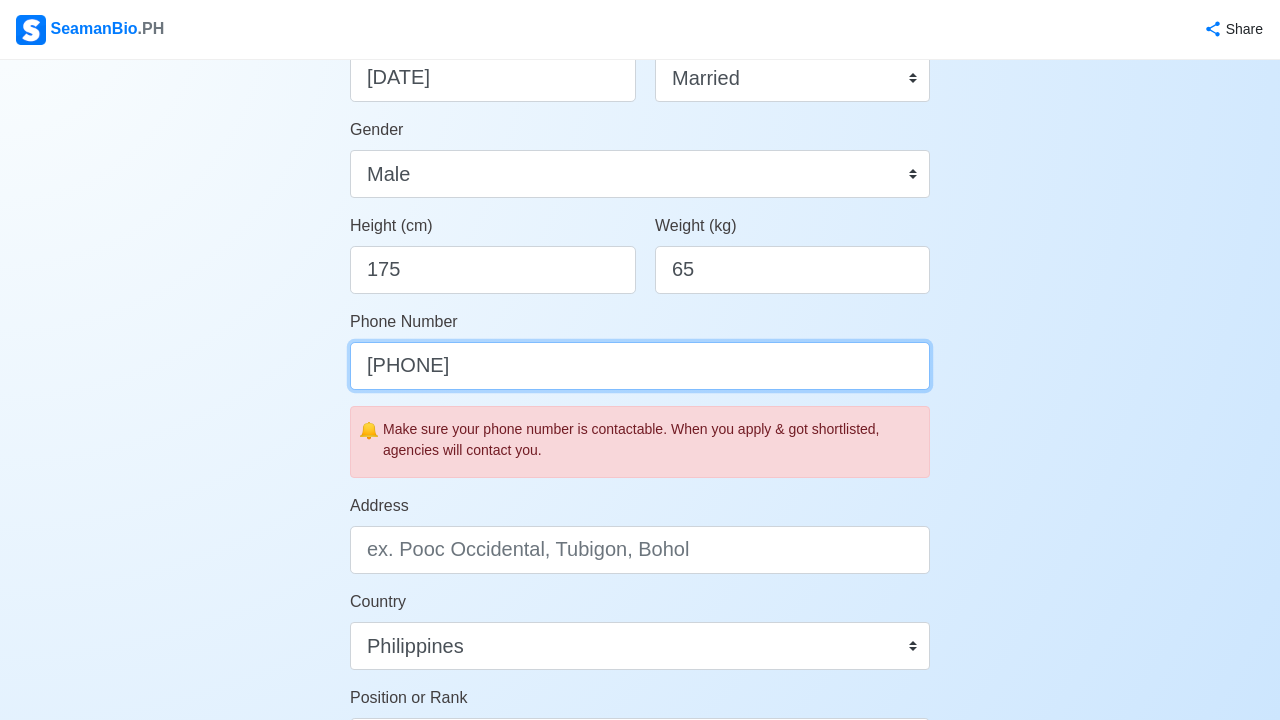 type on "[PHONE]" 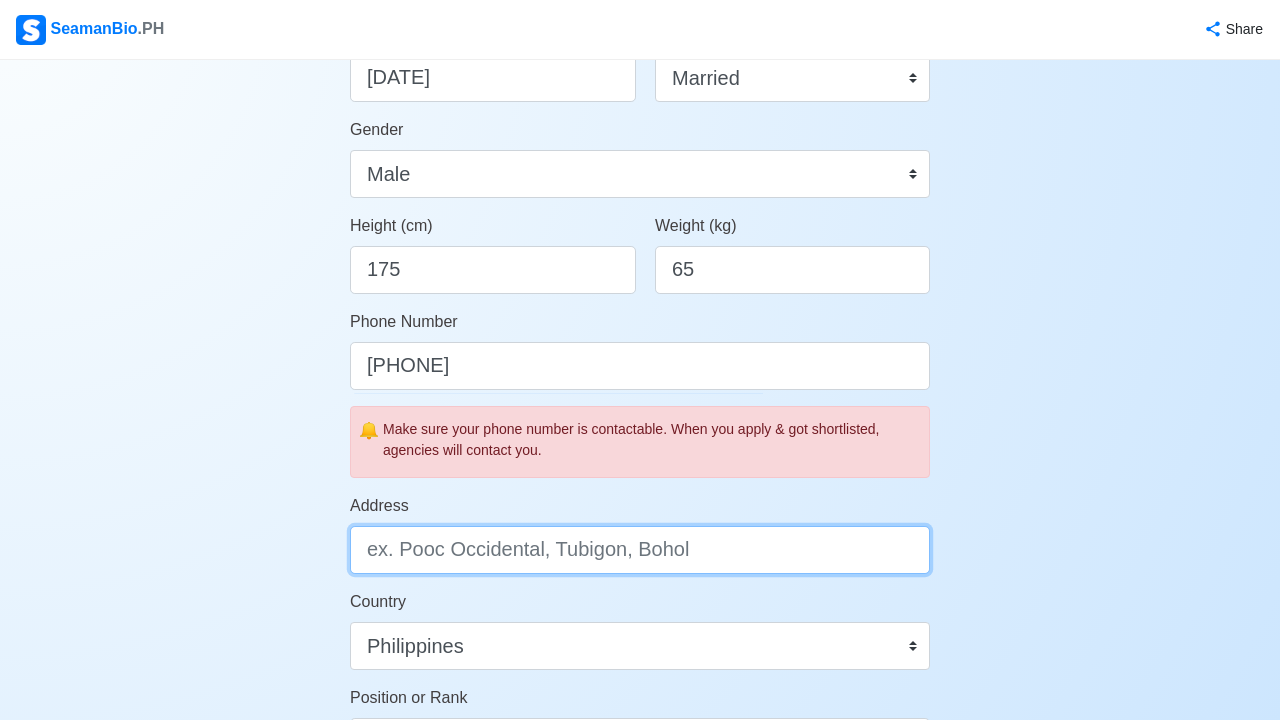 click on "Address" at bounding box center (640, 550) 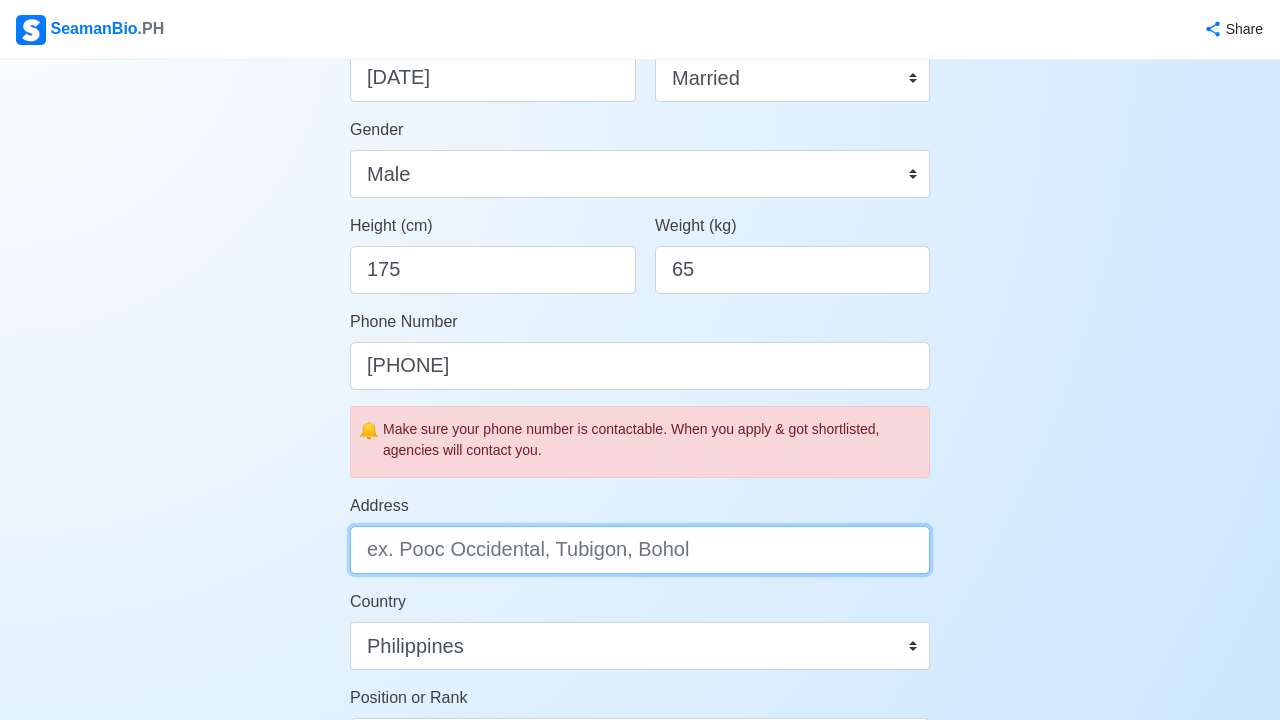 type on "p" 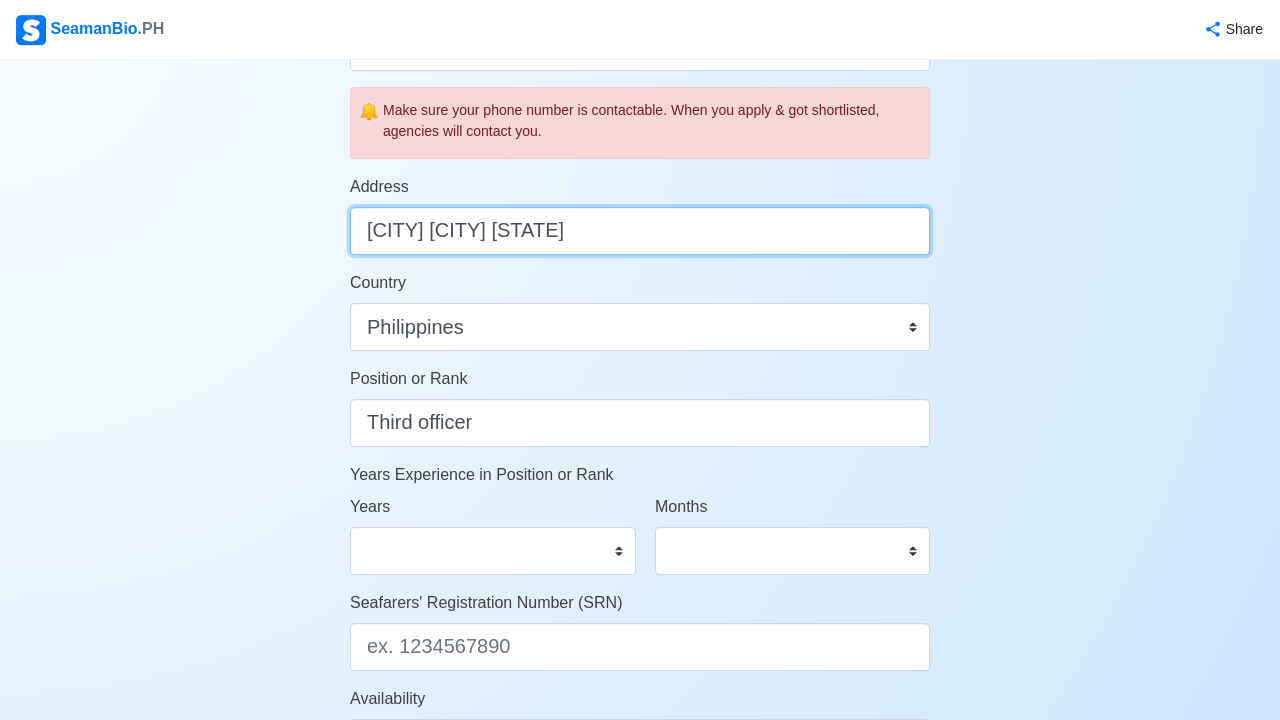 scroll, scrollTop: 832, scrollLeft: 0, axis: vertical 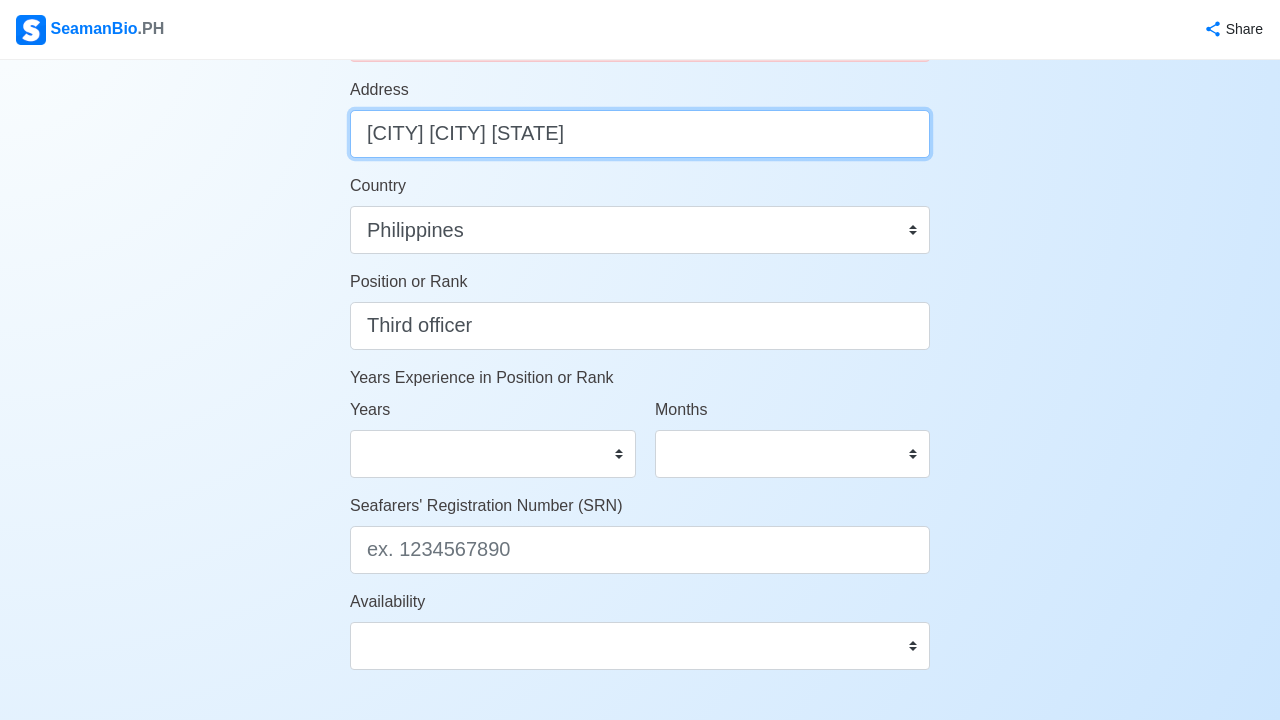 type on "Poblacion Tubod Lanao del Norte" 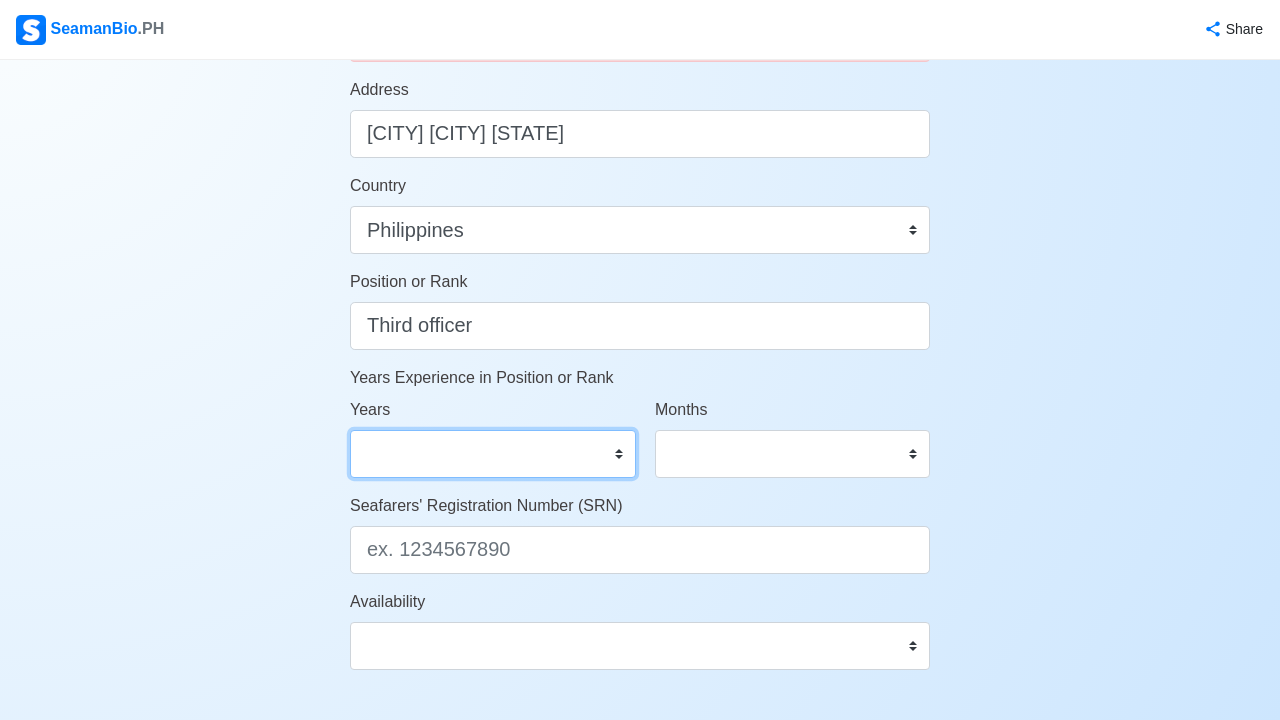 click on "0 1 2 3 4 5 6 7 8 9 10 11 12 13 14 15 16 17 18 19 20 21 22 23 24 25 26 27 28 29 30 31 32 33 34 35 36 37 38 39 40 41 42 43 44 45 46 47 48 49 50" at bounding box center [493, 454] 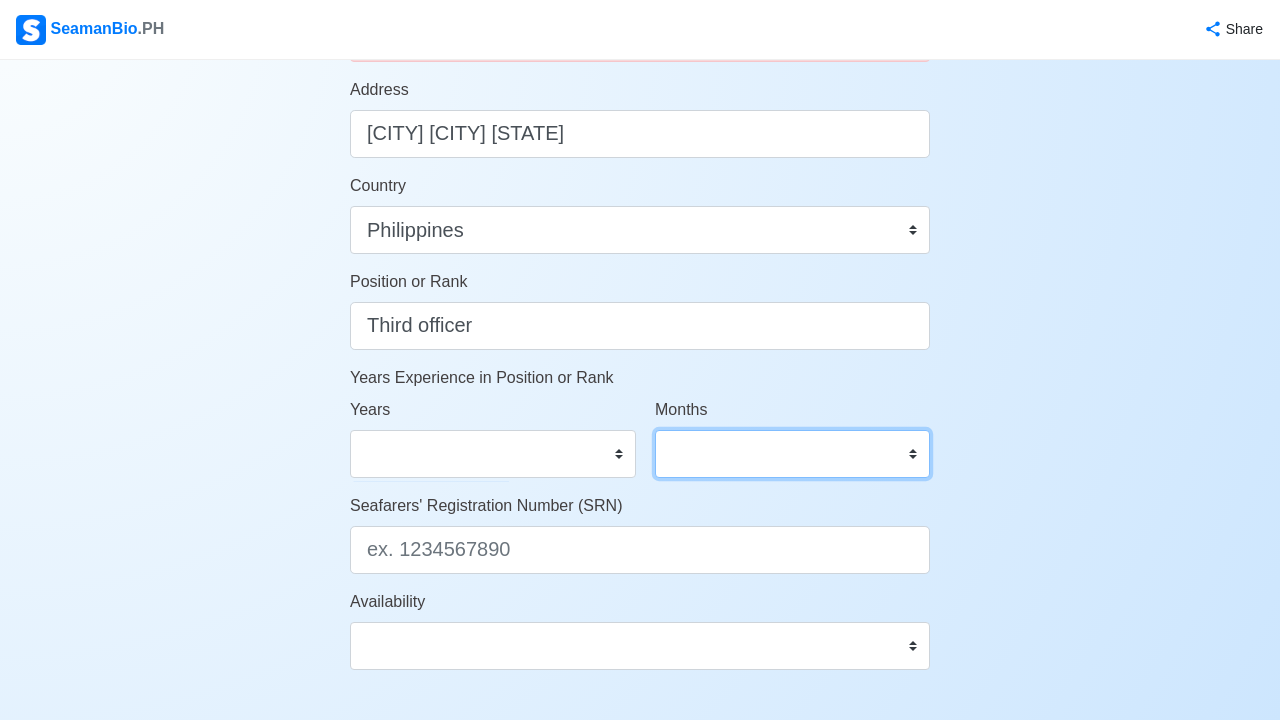click on "0 1 2 3 4 5 6 7 8 9 10 11" at bounding box center [792, 454] 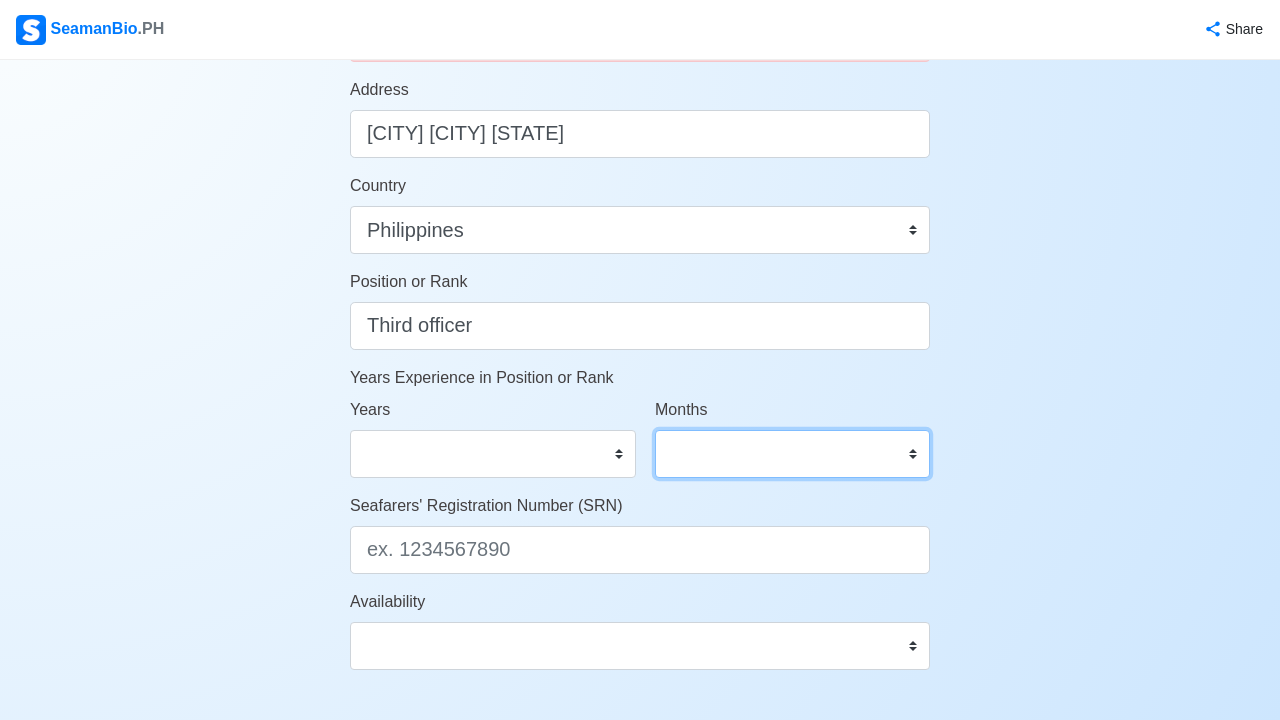 select on "1" 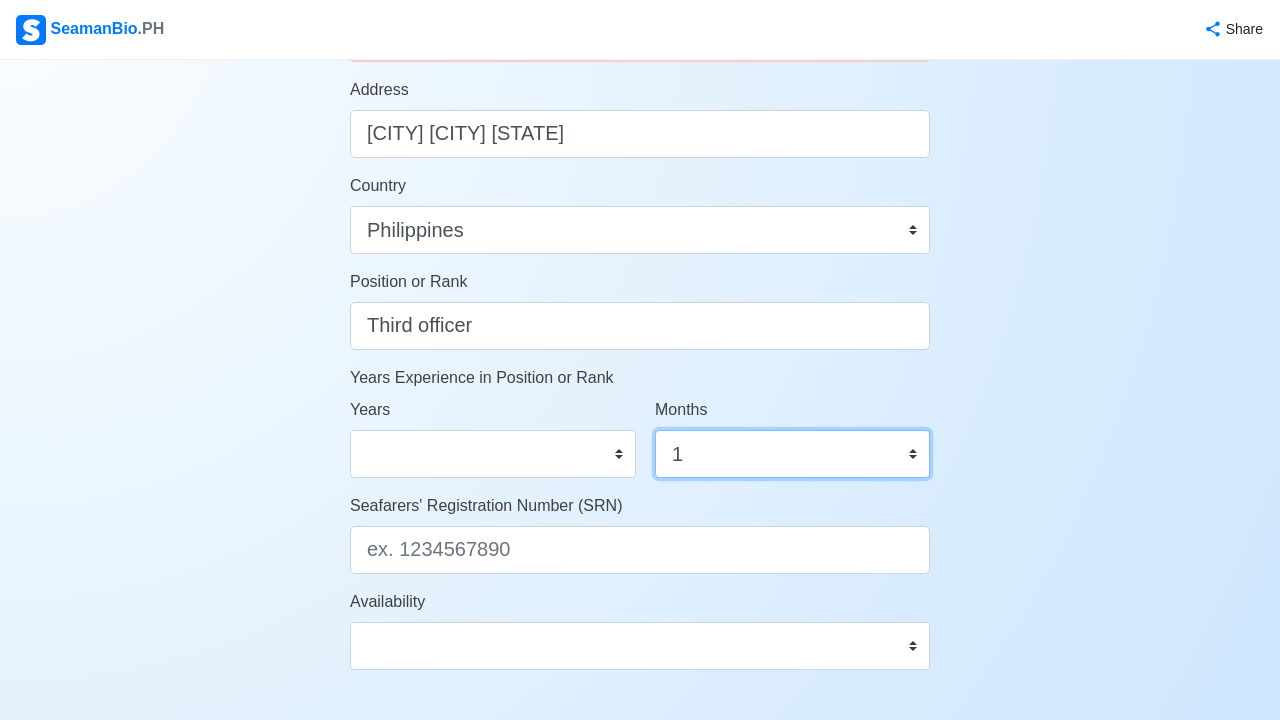 click on "1" at bounding box center (0, 0) 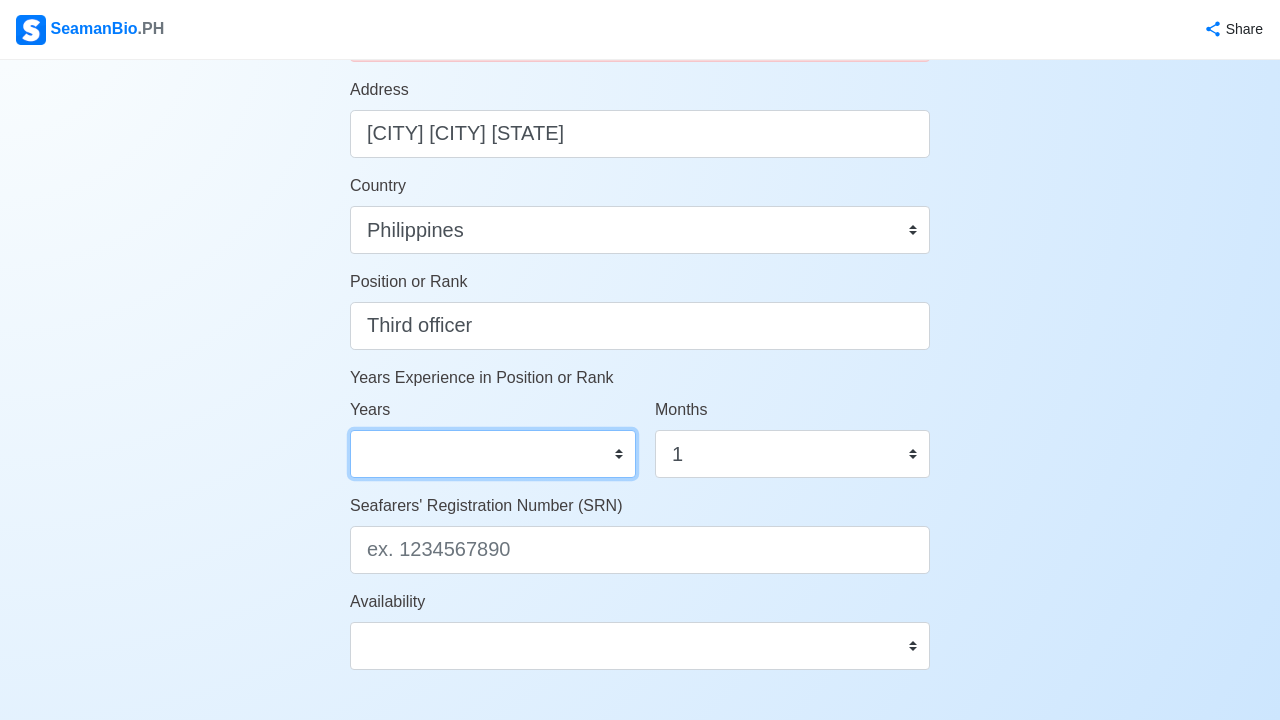 select on "1" 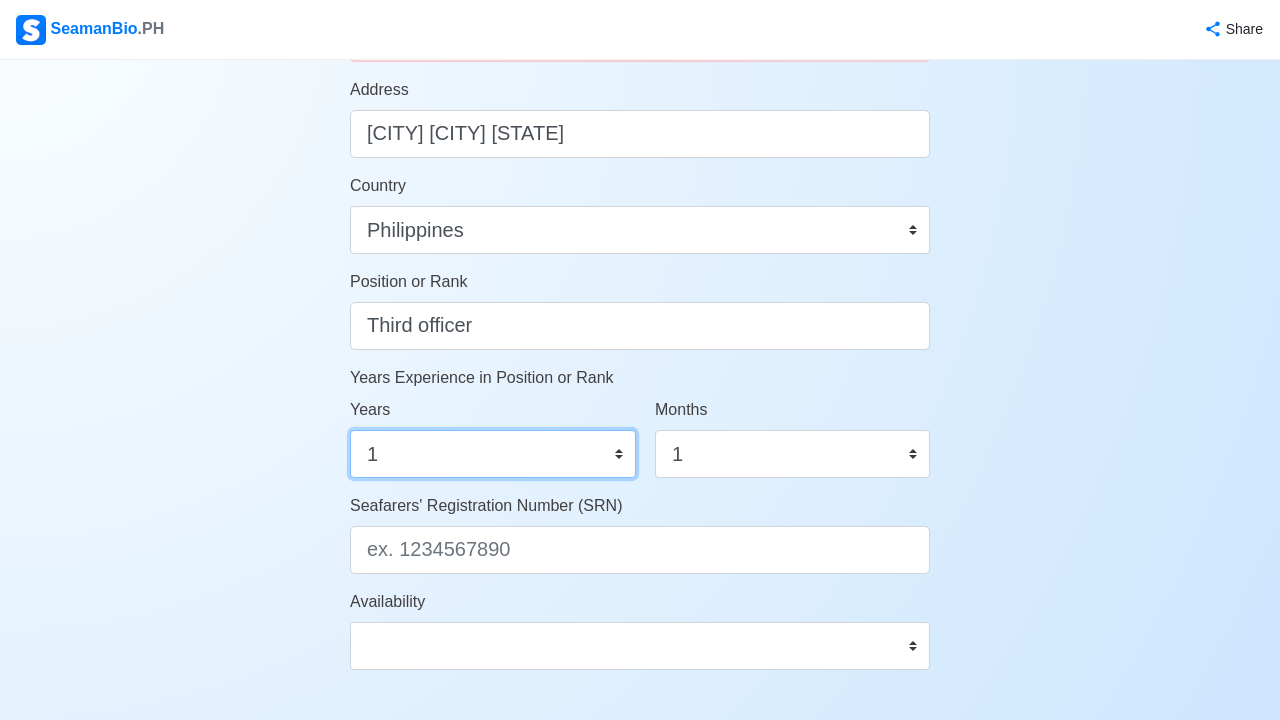 click on "1" at bounding box center (0, 0) 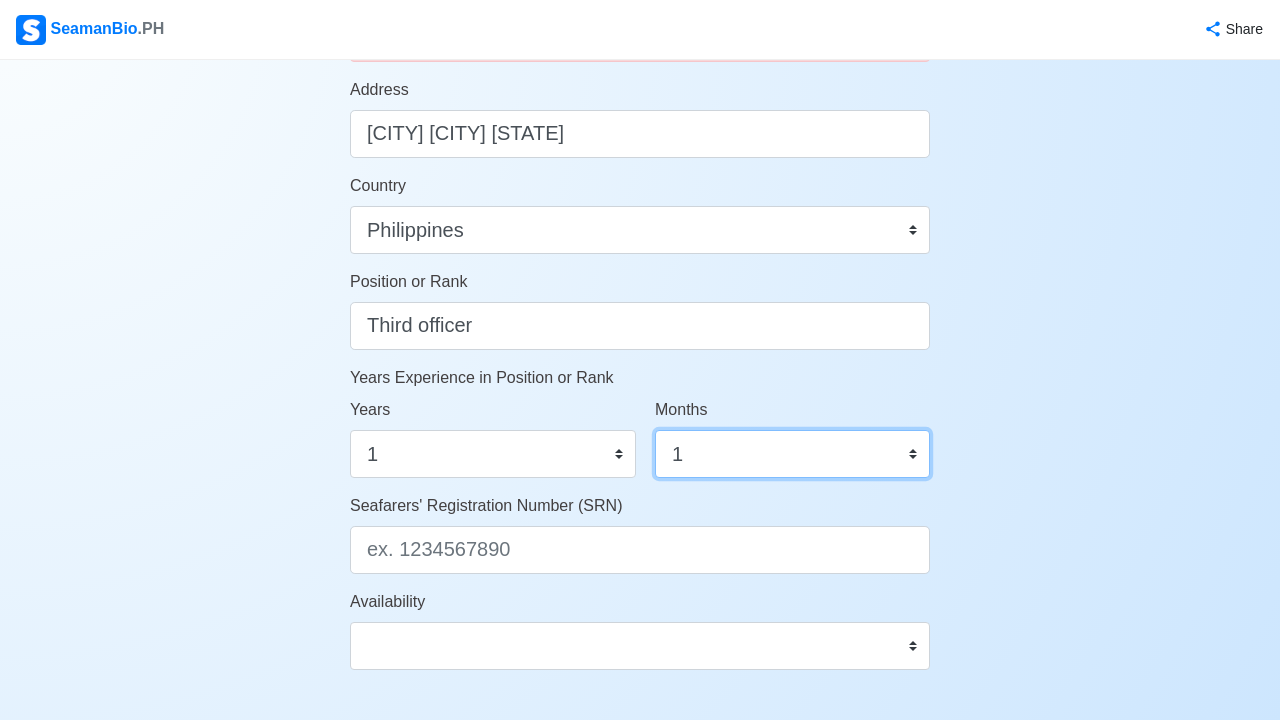 click on "0 1 2 3 4 5 6 7 8 9 10 11" at bounding box center (792, 454) 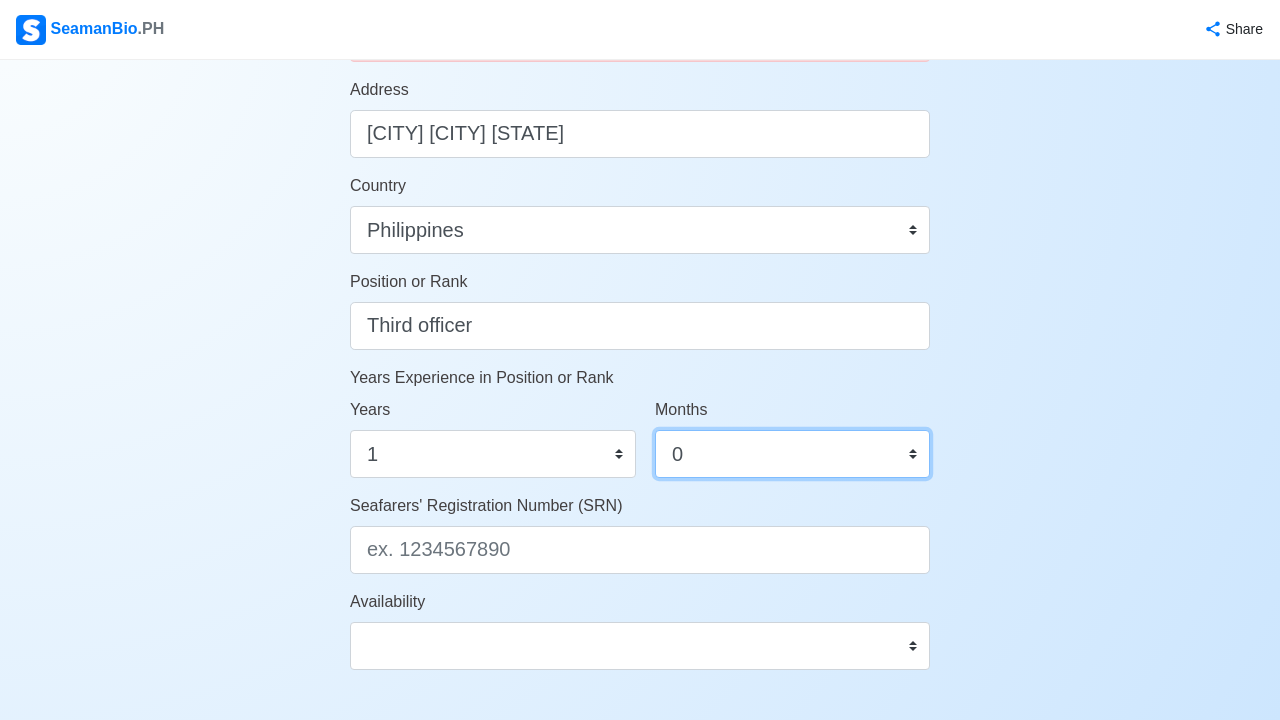 click on "0" at bounding box center [0, 0] 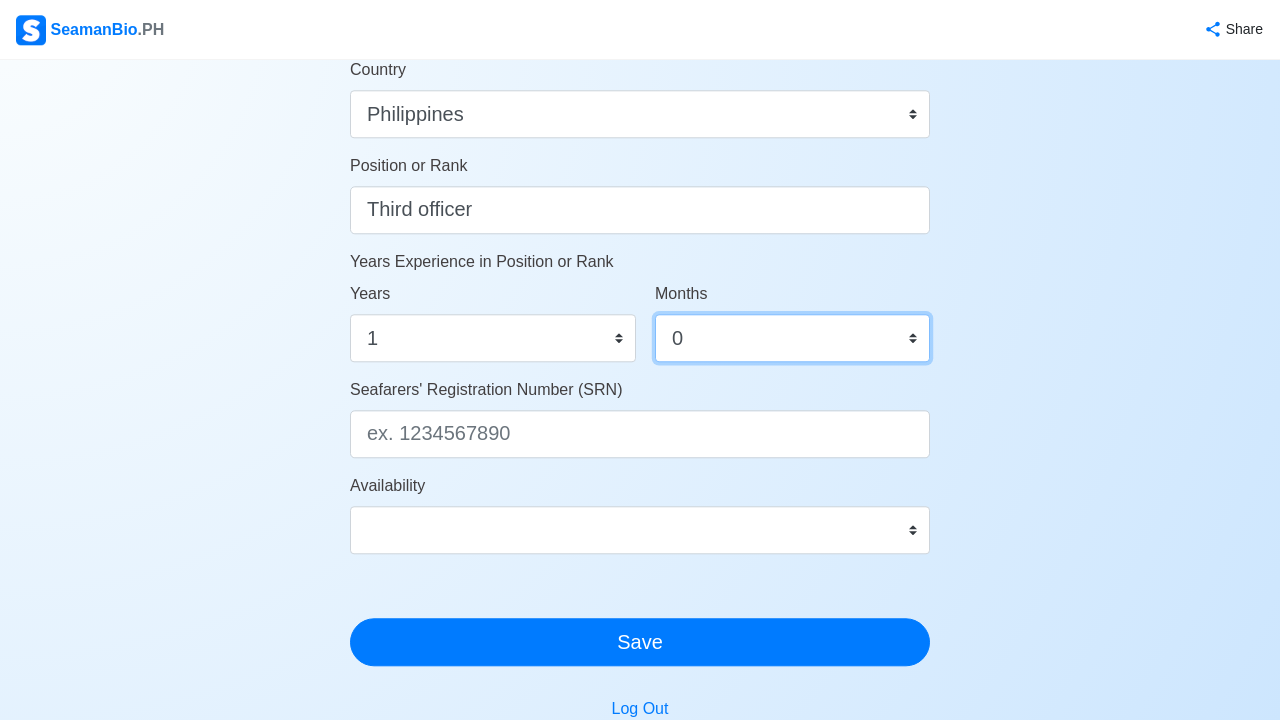 scroll, scrollTop: 929, scrollLeft: 0, axis: vertical 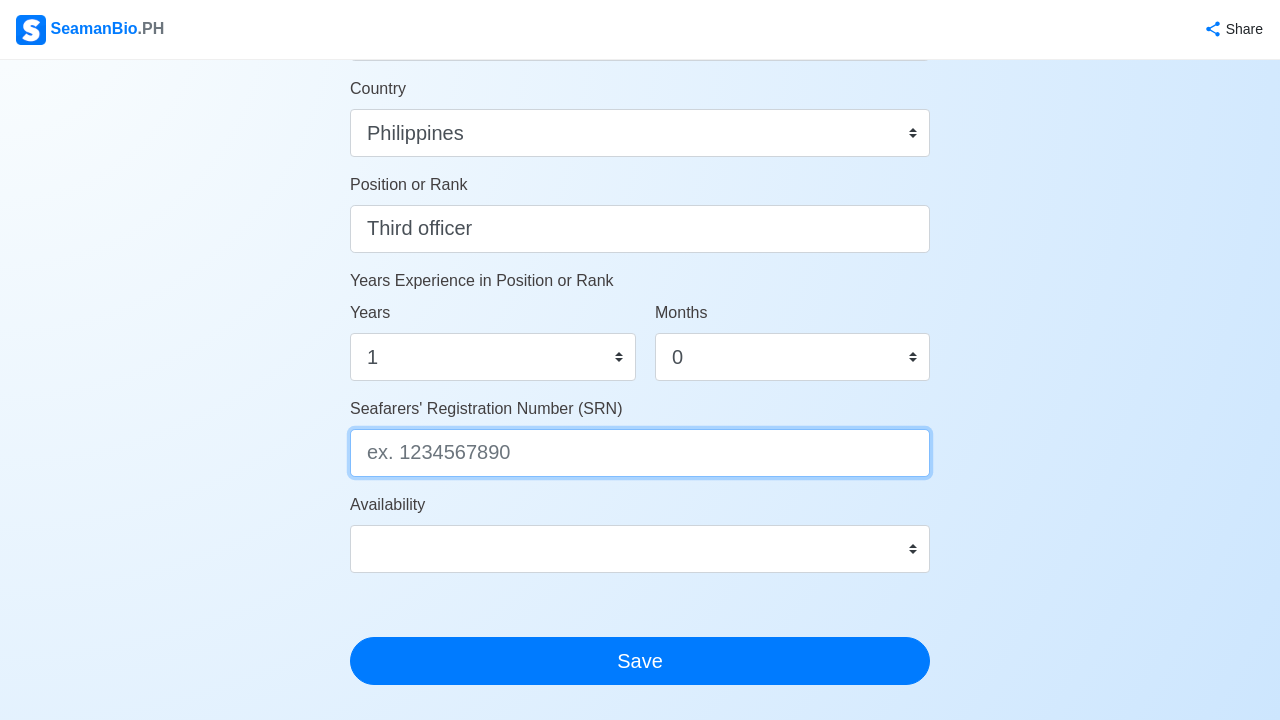 drag, startPoint x: 508, startPoint y: 461, endPoint x: 541, endPoint y: 464, distance: 33.13608 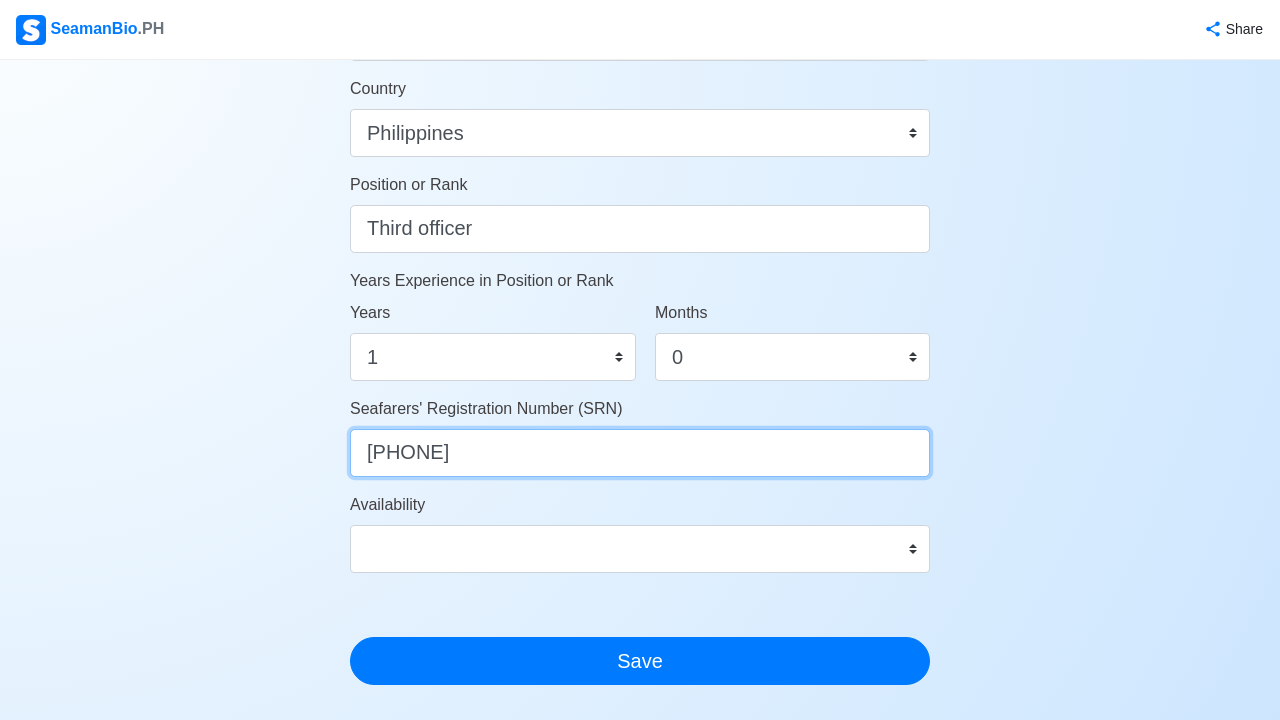type on "[NUMBER]" 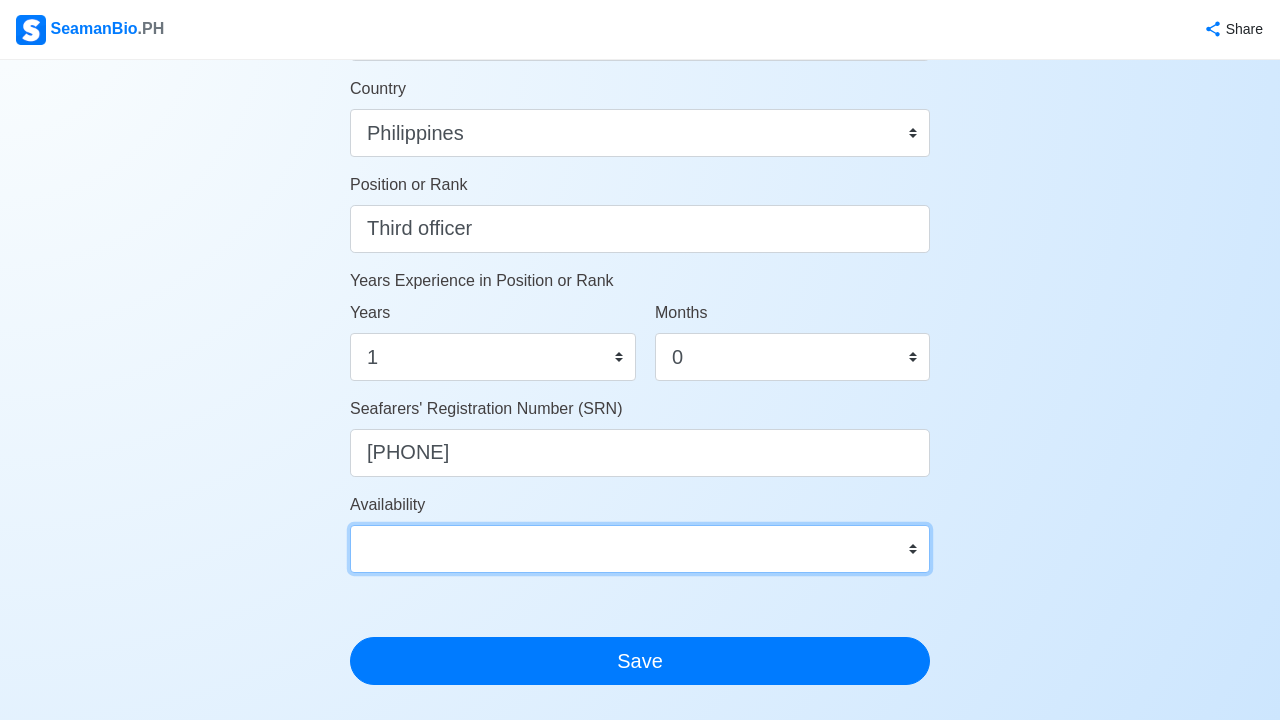 select on "4102416000000" 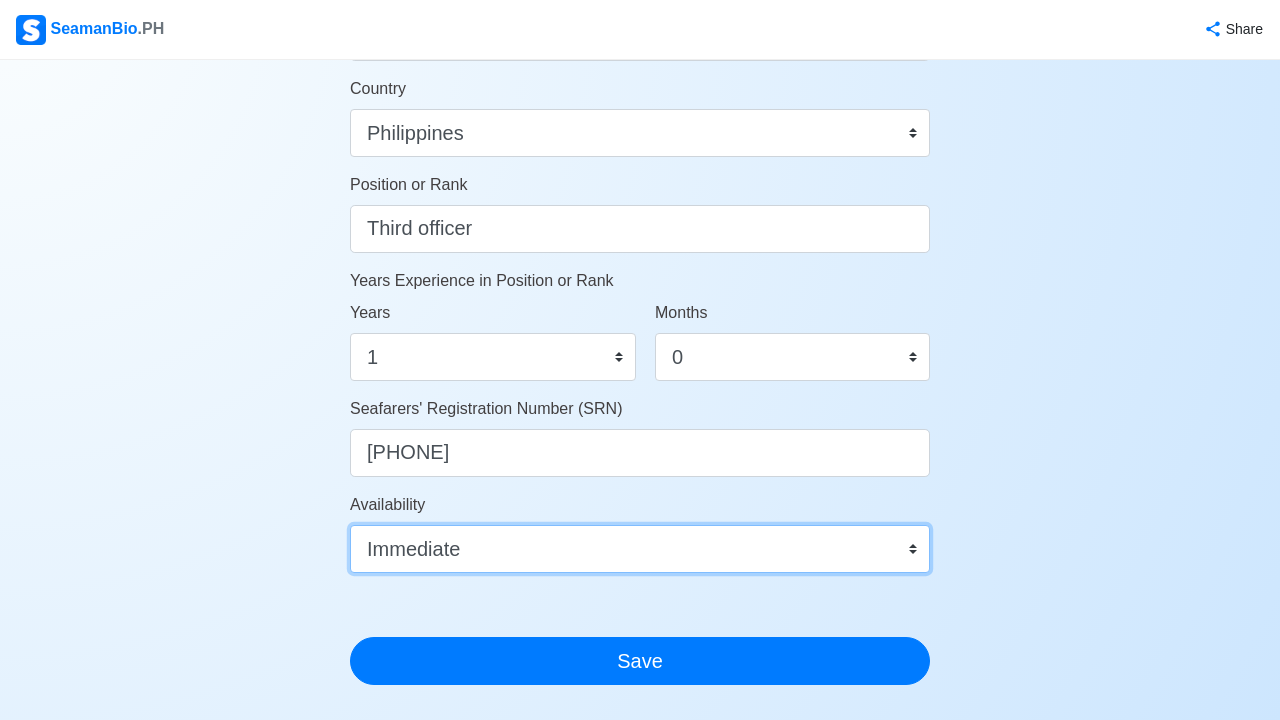 click on "Immediate" at bounding box center [0, 0] 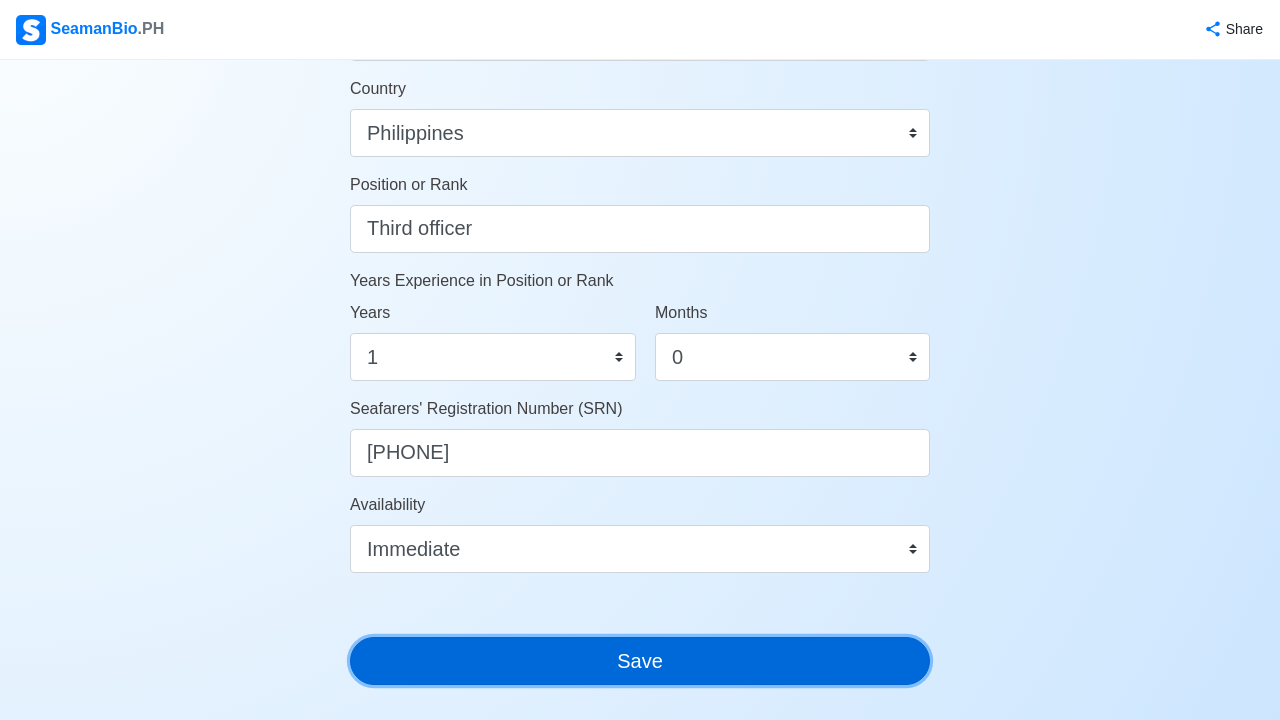 click on "Save" at bounding box center [640, 661] 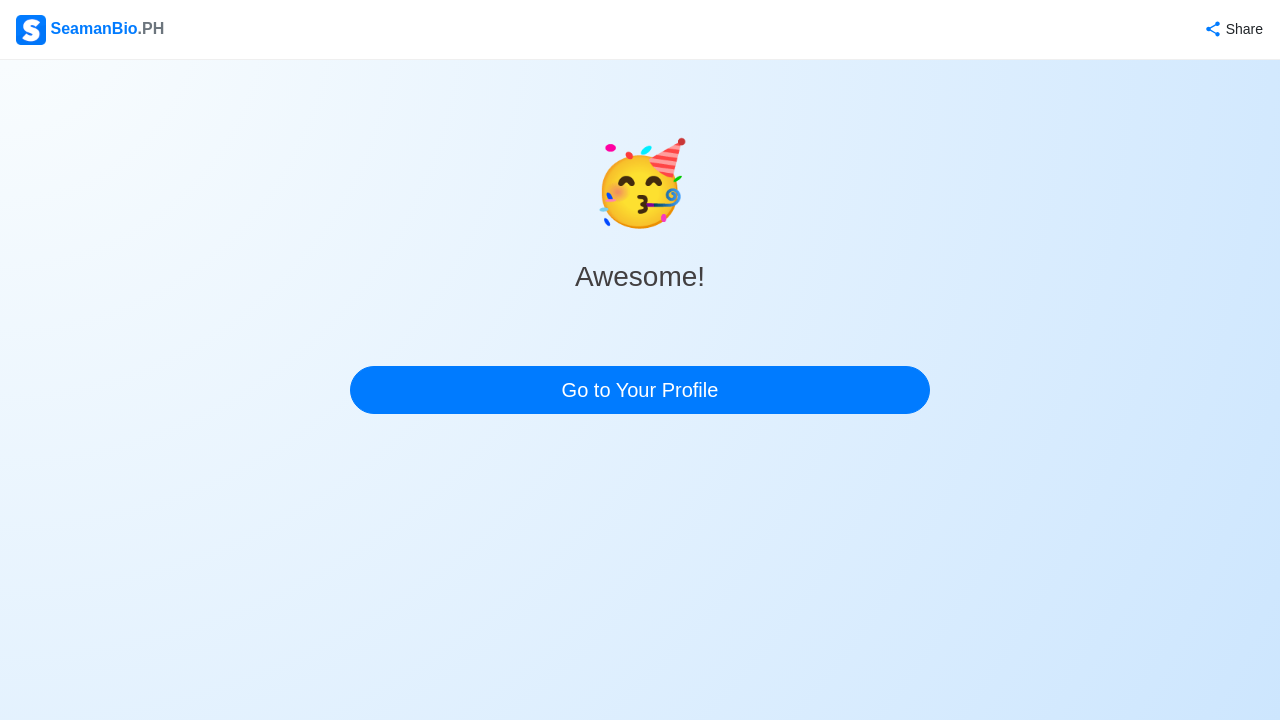 scroll, scrollTop: 0, scrollLeft: 0, axis: both 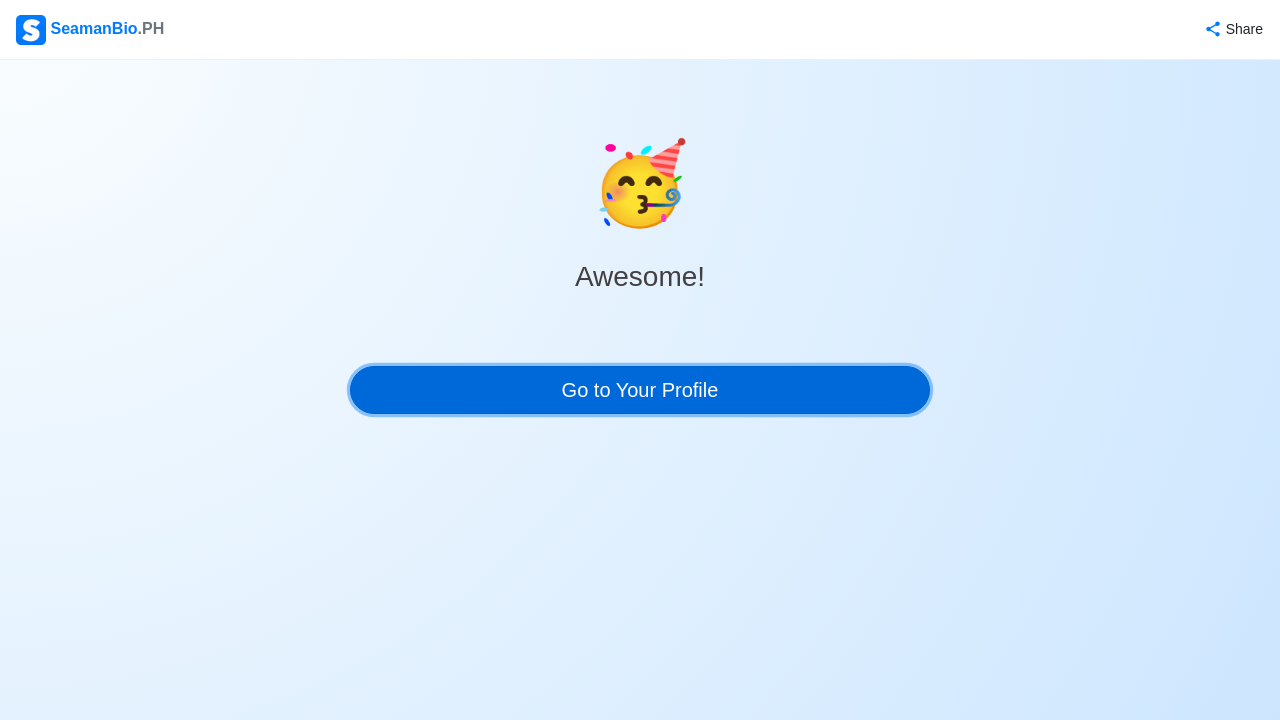 click on "Go to Your Profile" at bounding box center (640, 390) 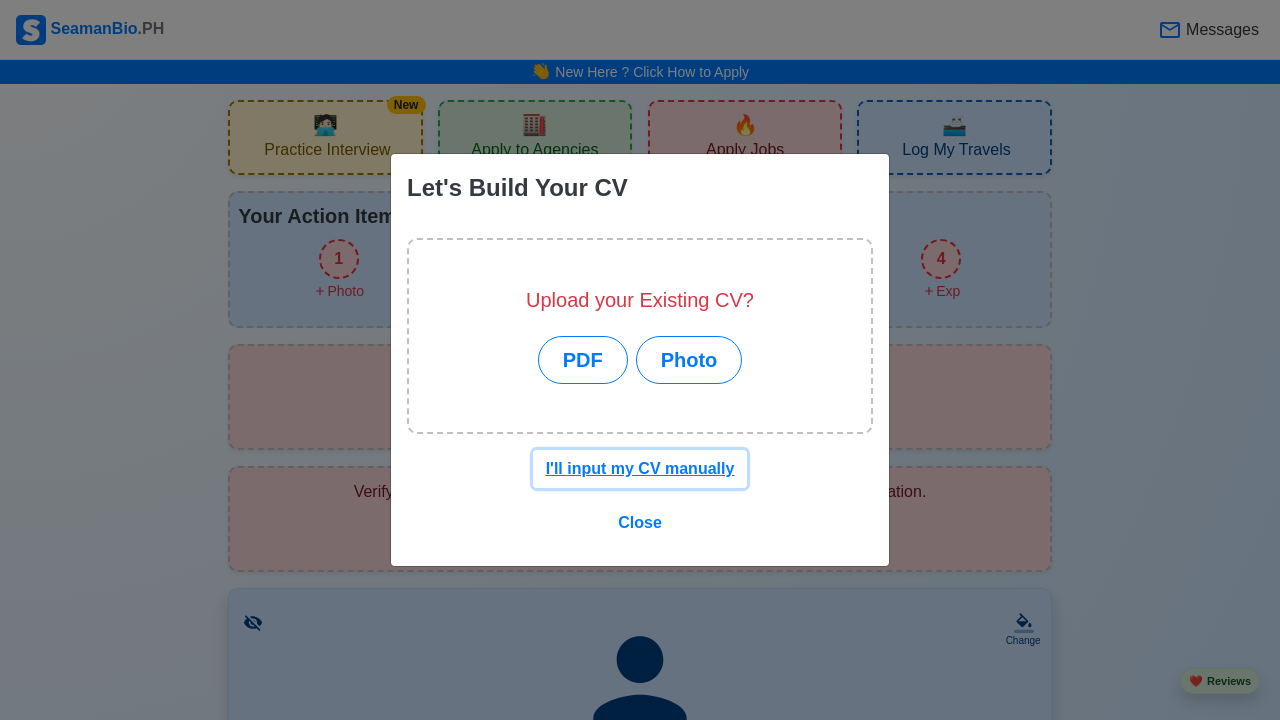 click on "I'll input my CV manually" at bounding box center (640, 468) 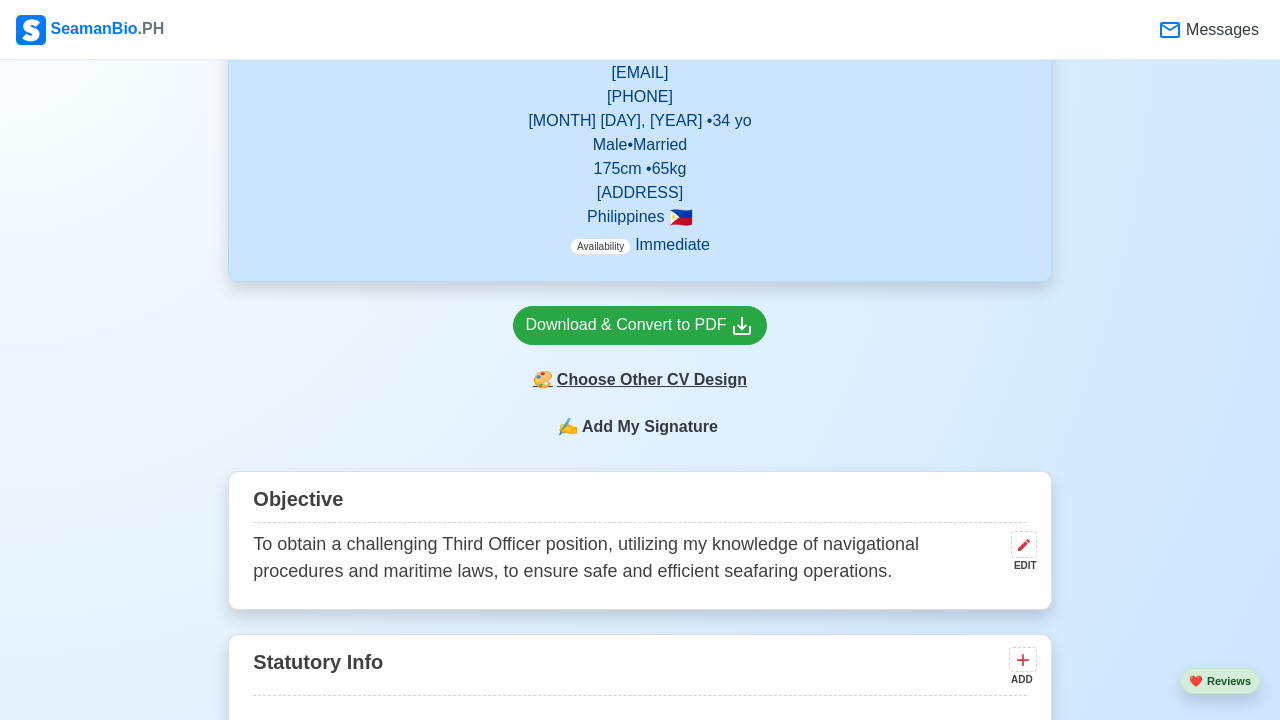 scroll, scrollTop: 832, scrollLeft: 0, axis: vertical 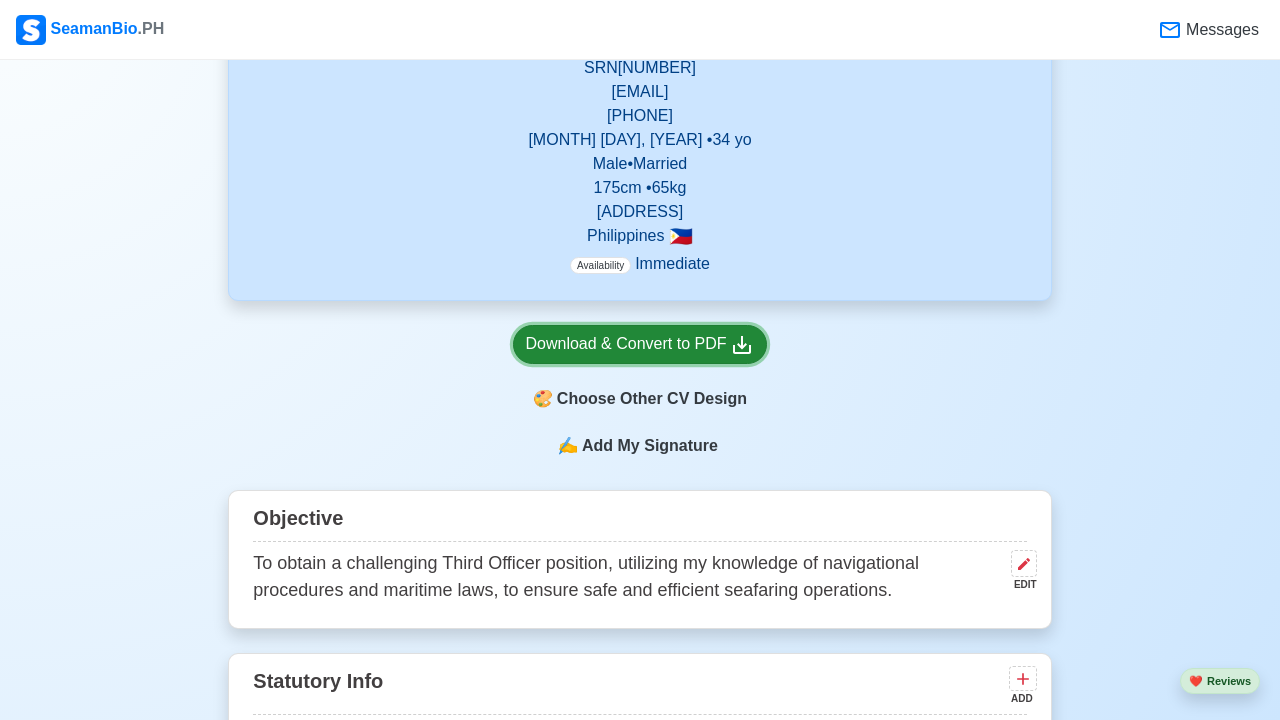 click on "Download & Convert to PDF" at bounding box center [640, 344] 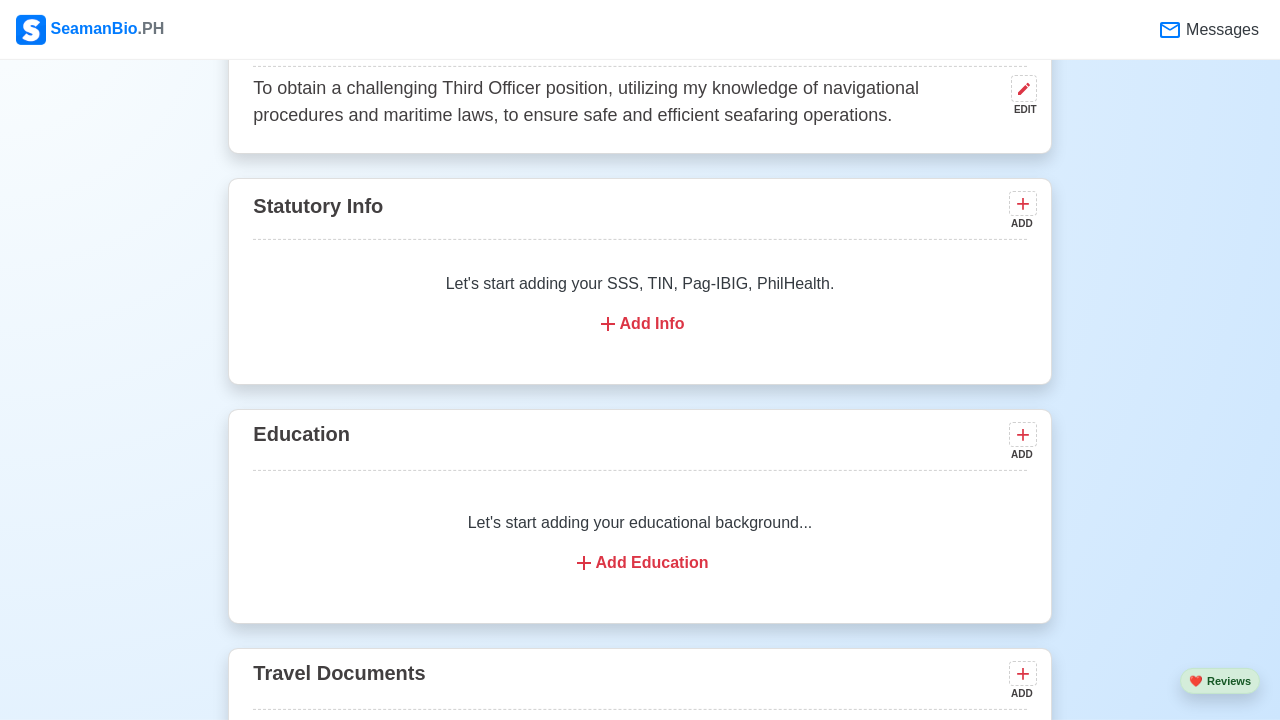 scroll, scrollTop: 1248, scrollLeft: 0, axis: vertical 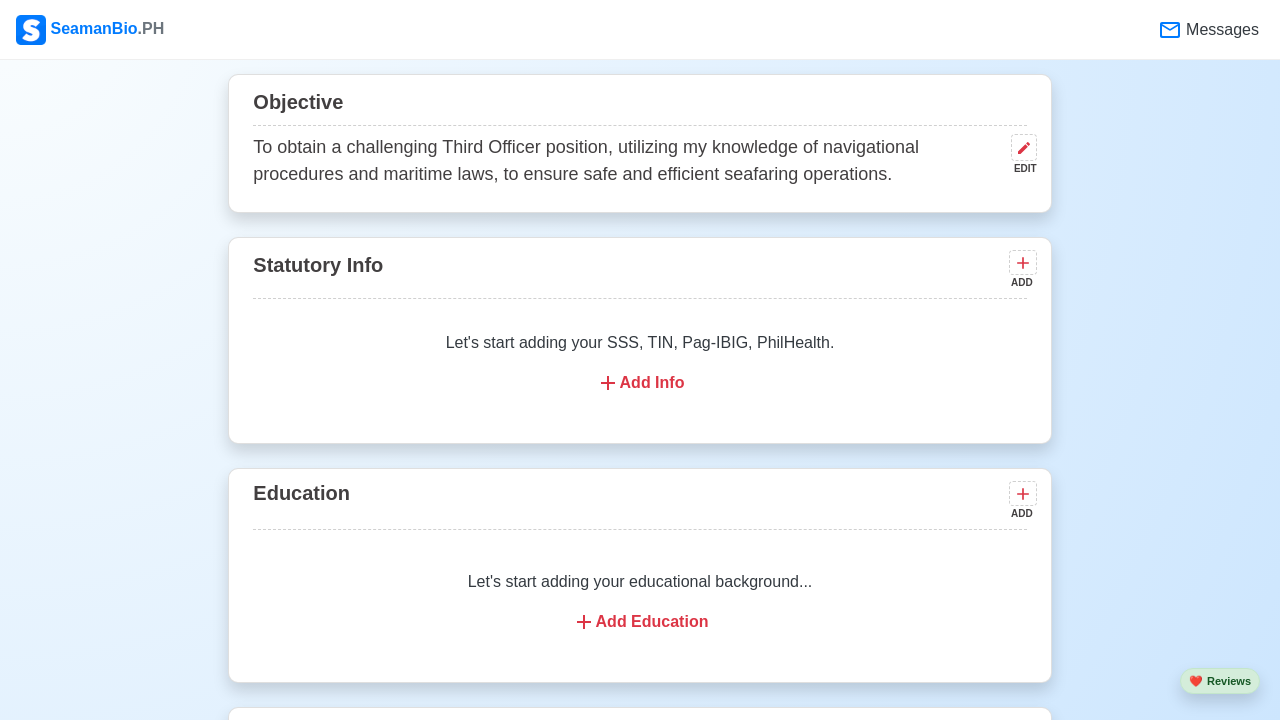 click on "Add Info" at bounding box center (639, 383) 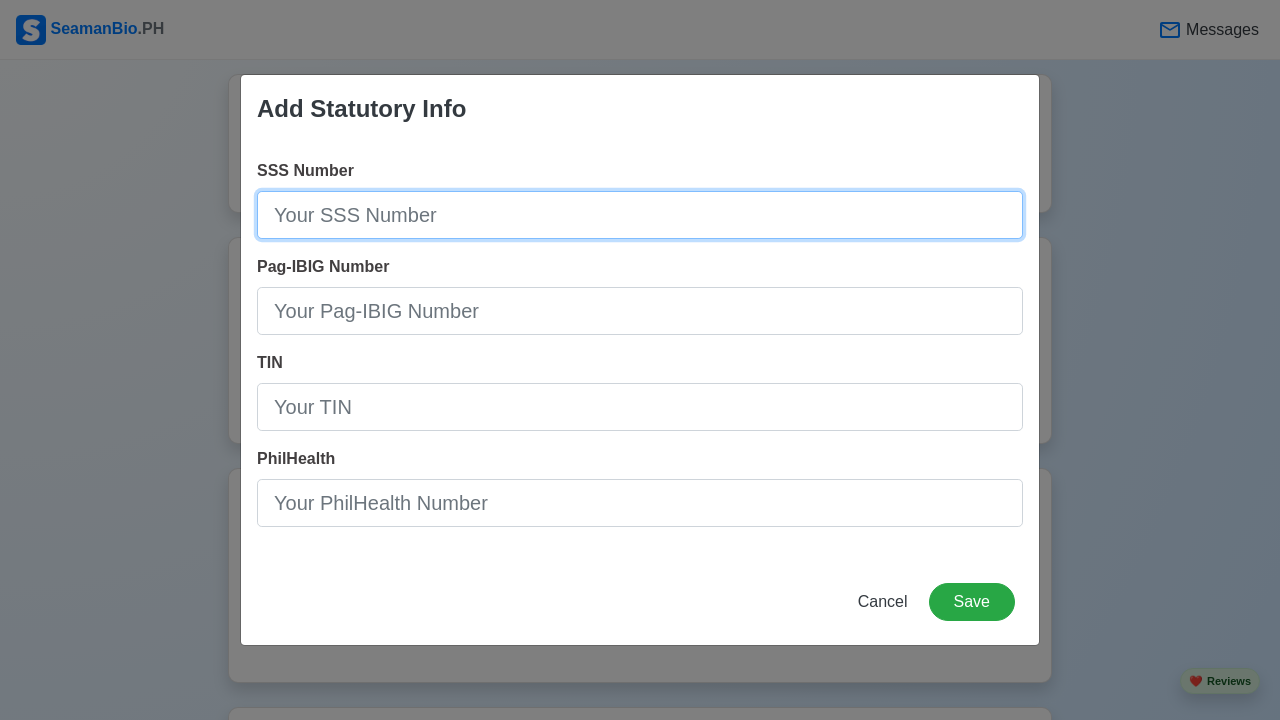 click on "SSS Number" at bounding box center (640, 215) 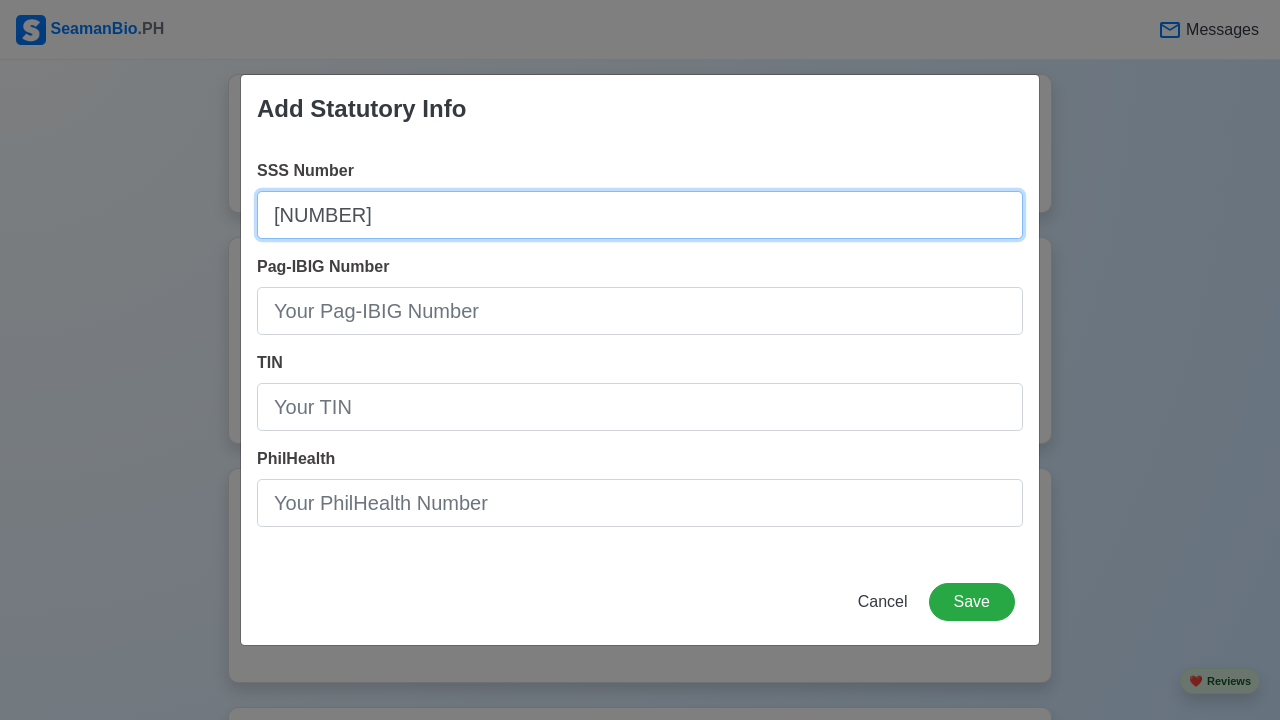 type on "[NUMBER]" 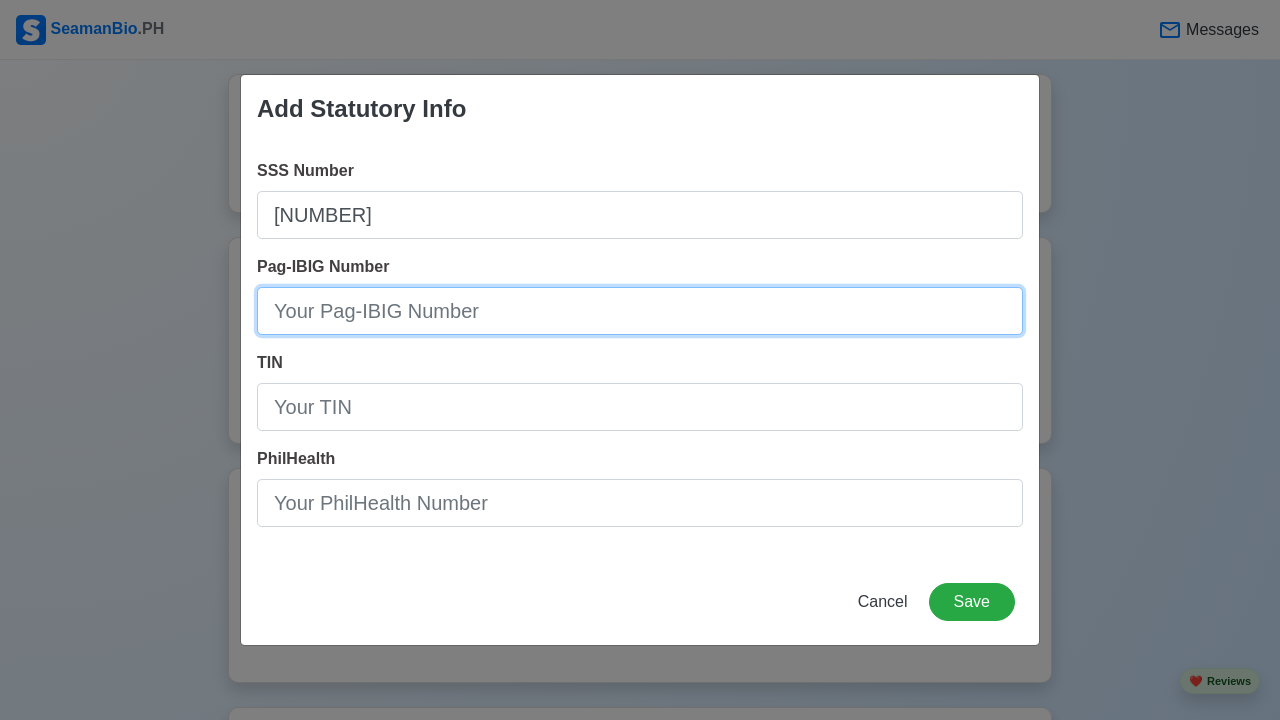 click on "Pag-IBIG Number" at bounding box center (640, 311) 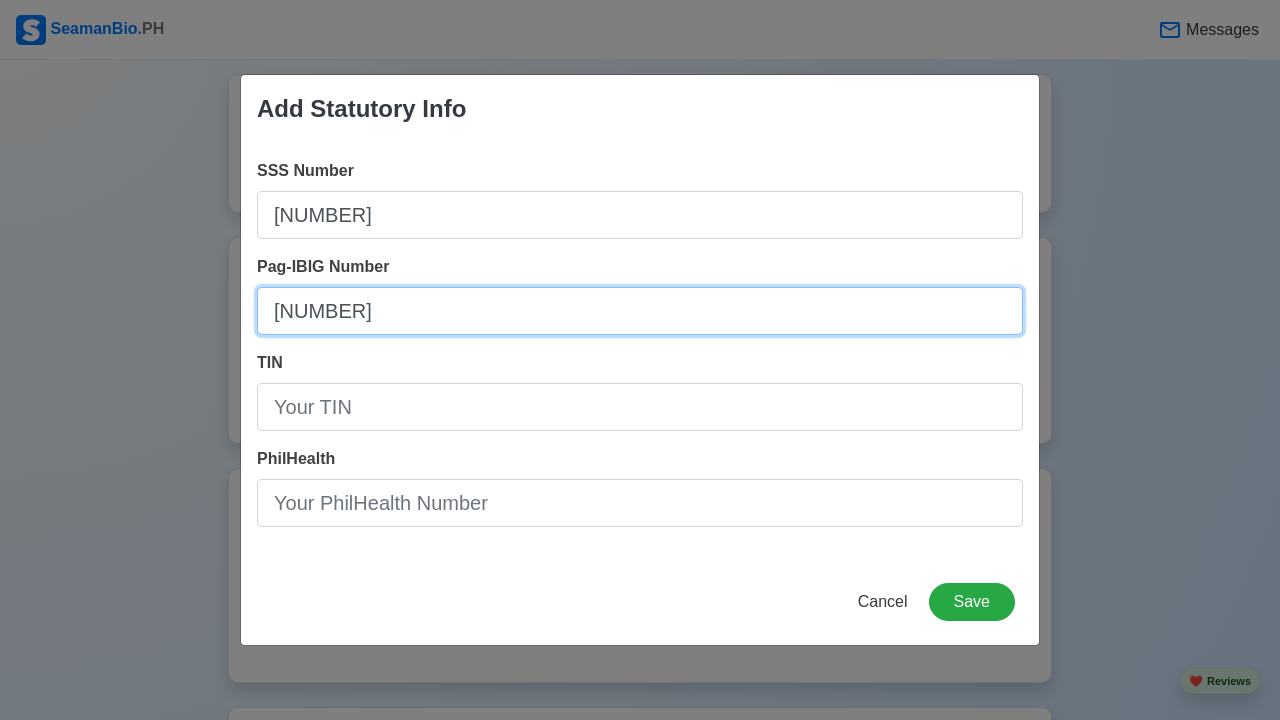 type on "[NUMBER]" 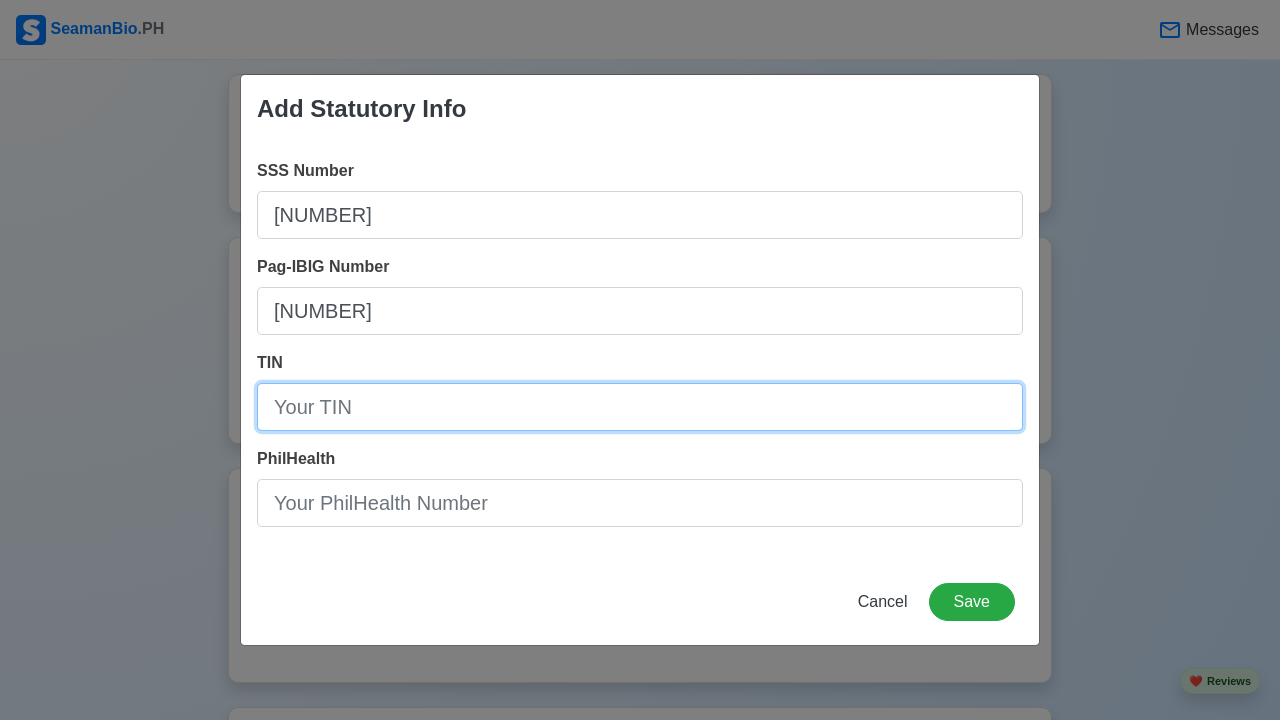 click on "TIN" at bounding box center (640, 407) 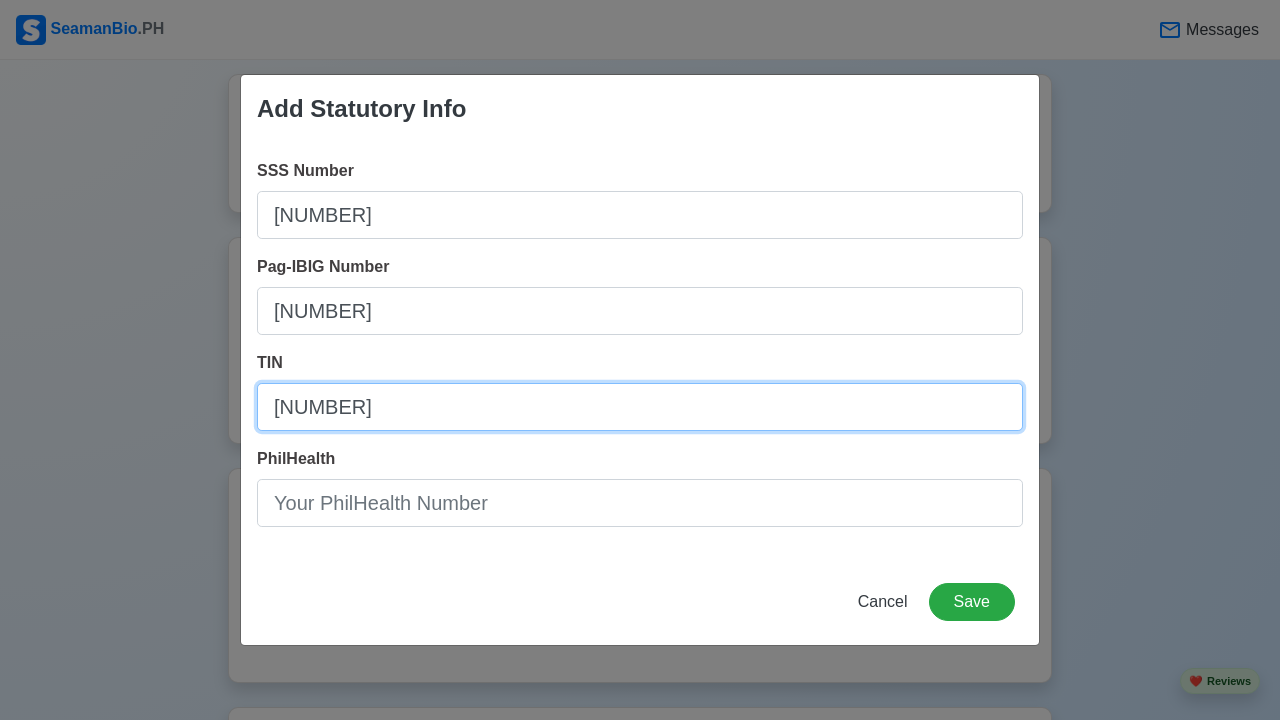 type on "[NUMBER]" 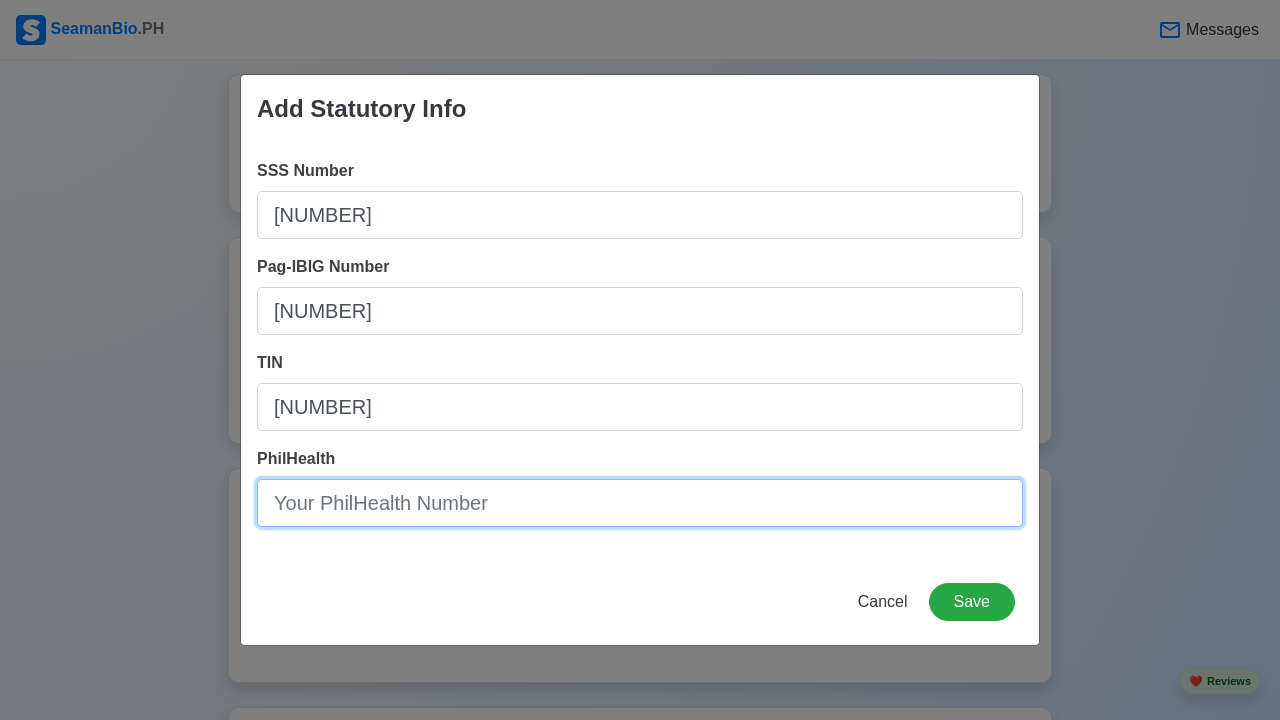 click on "PhilHealth" at bounding box center (640, 503) 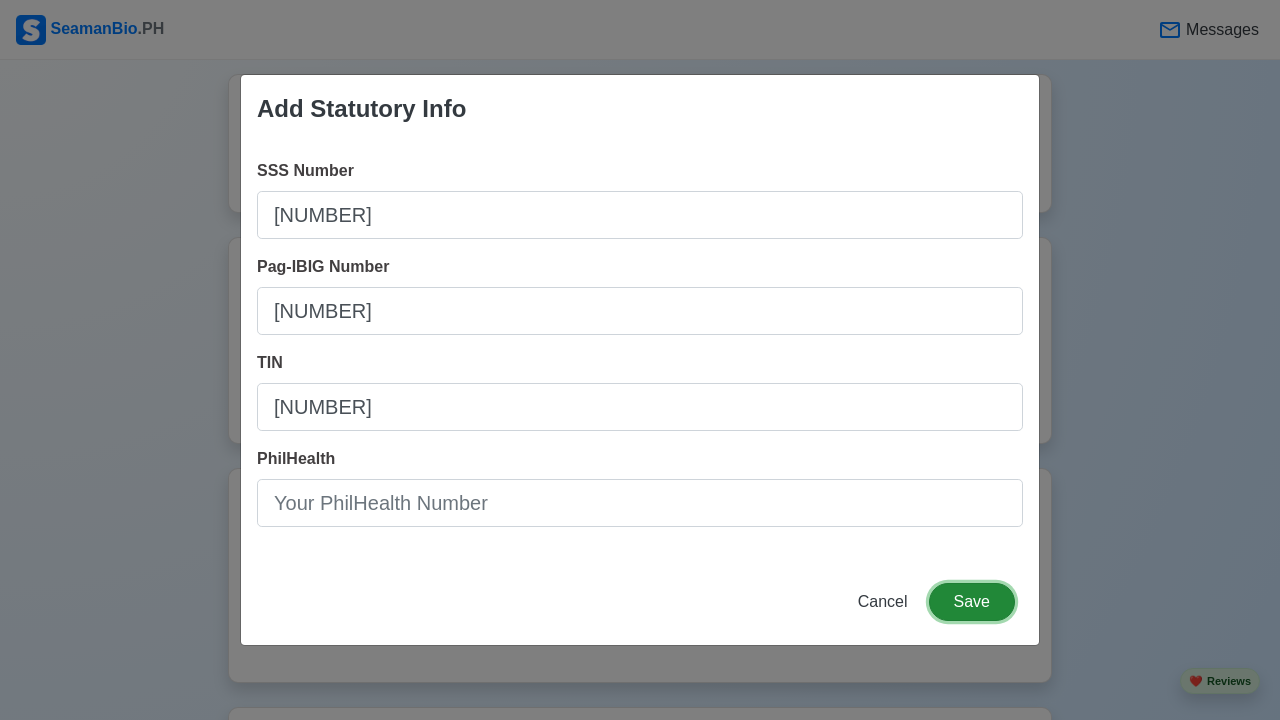 click on "Save" at bounding box center [972, 602] 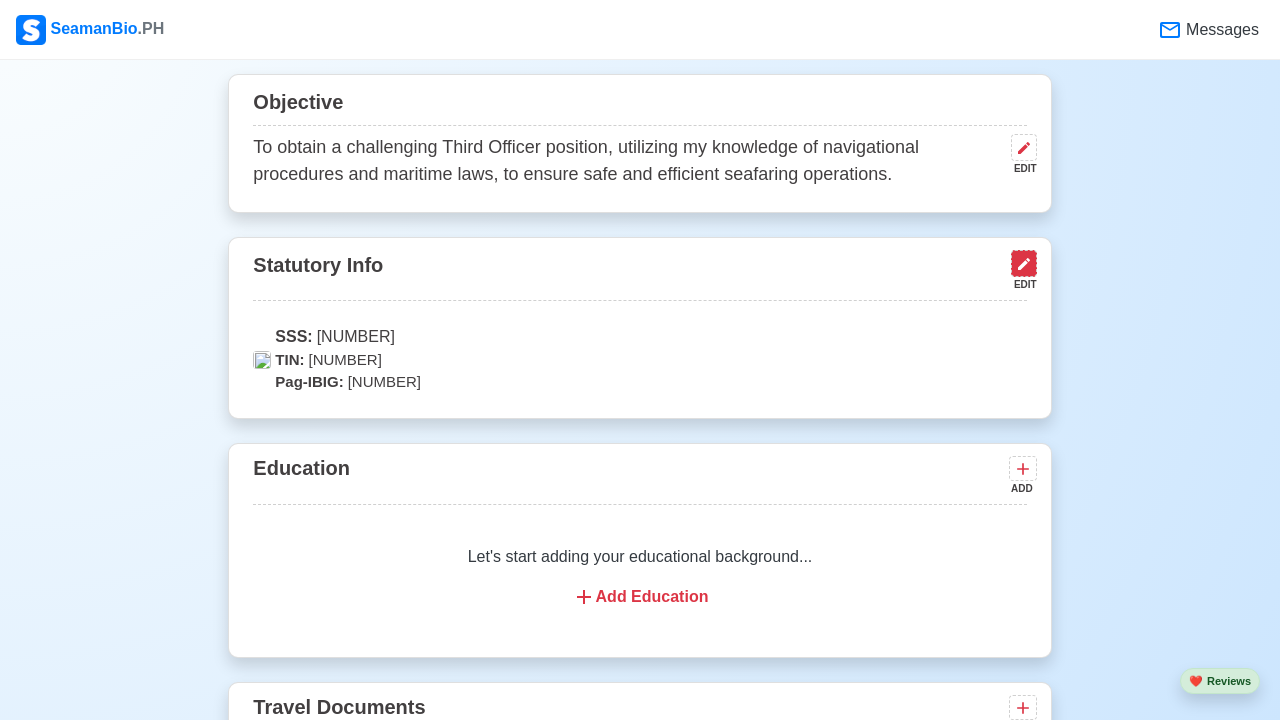 click 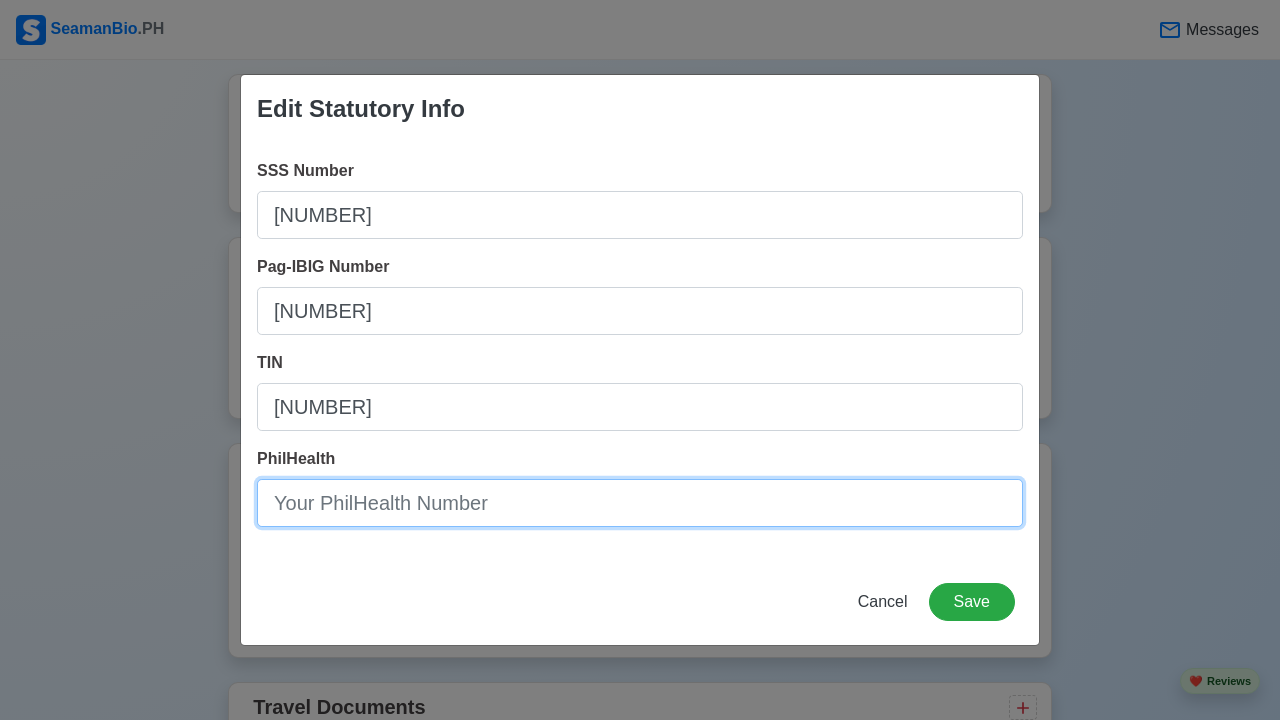 click on "PhilHealth" at bounding box center [640, 503] 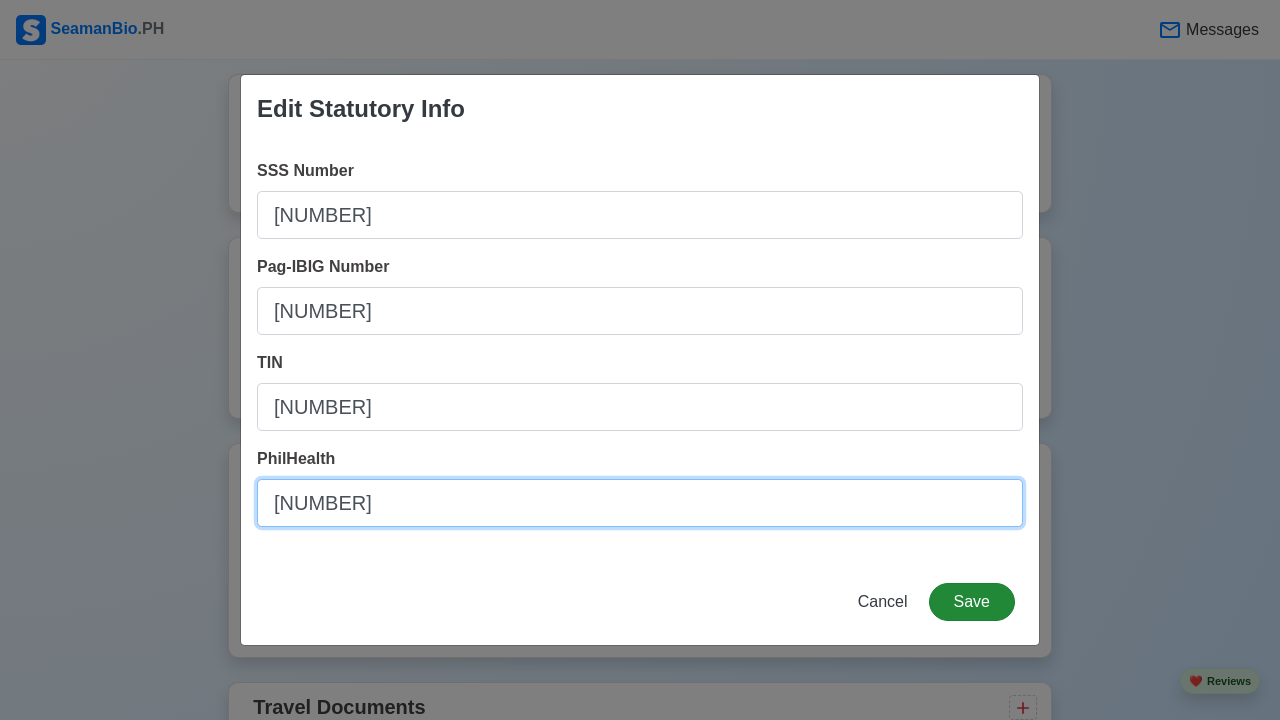 type on "[NUMBER]" 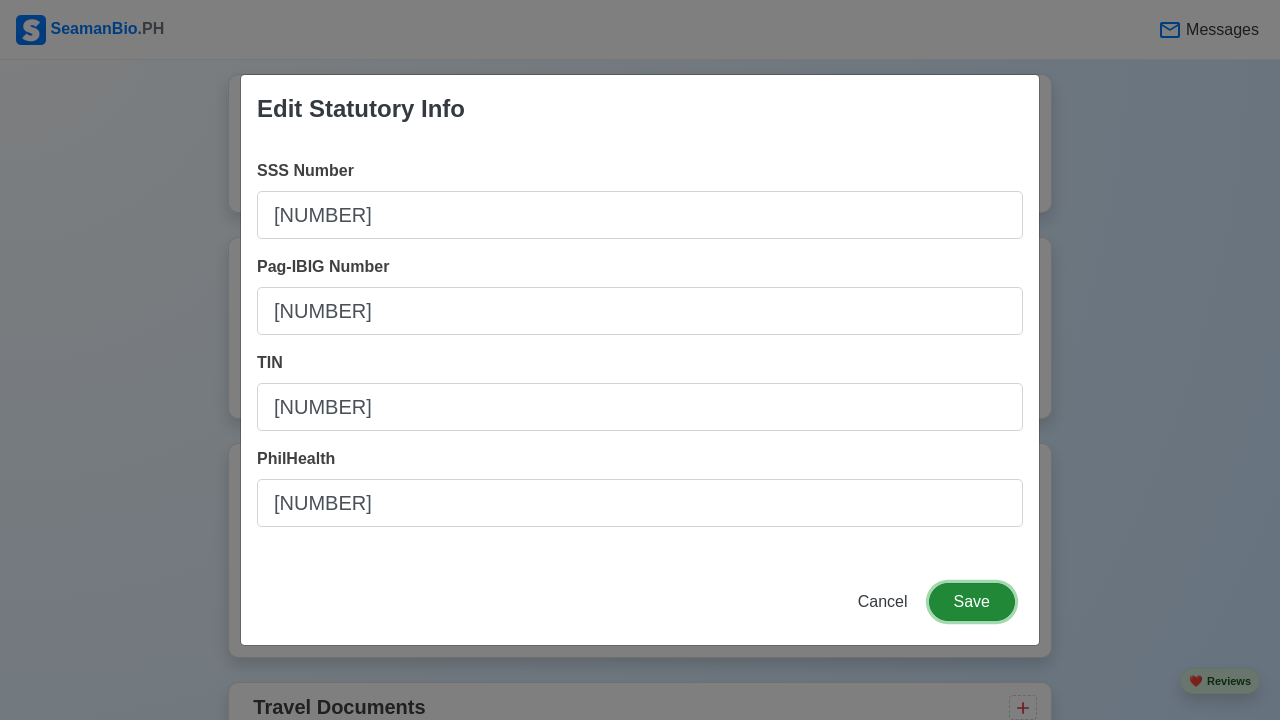 click on "Save" at bounding box center [972, 602] 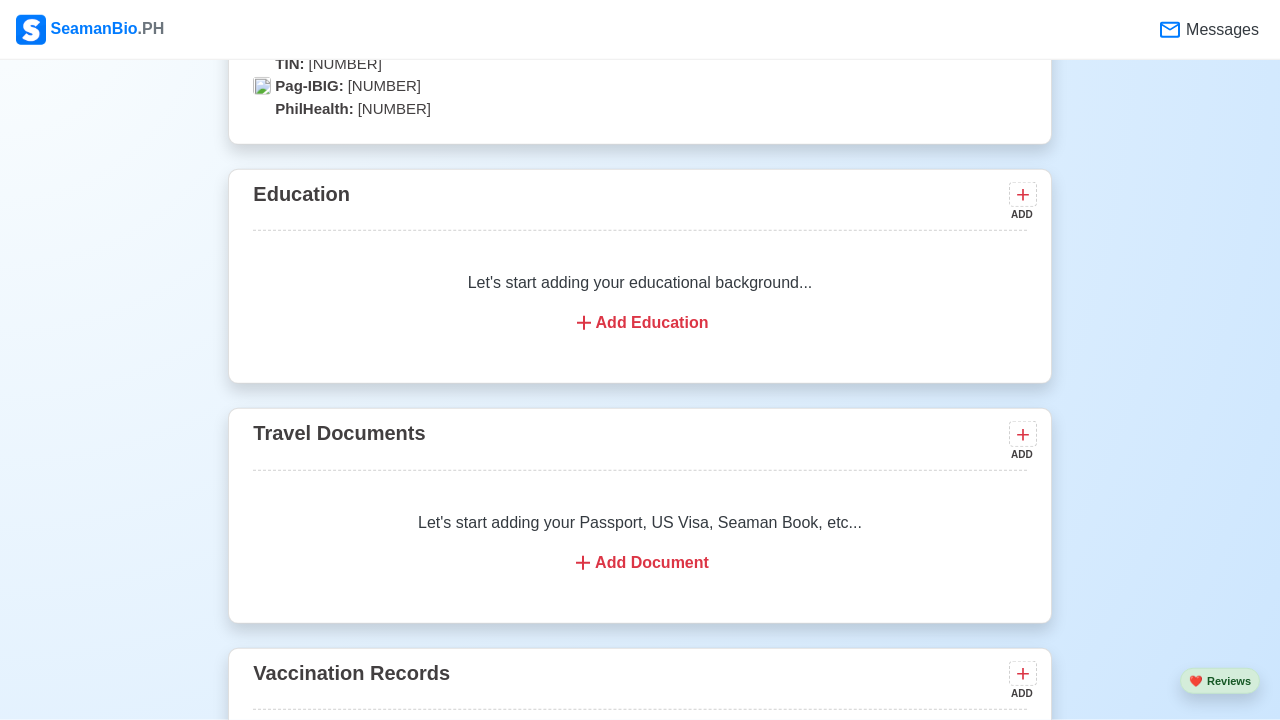 scroll, scrollTop: 1560, scrollLeft: 0, axis: vertical 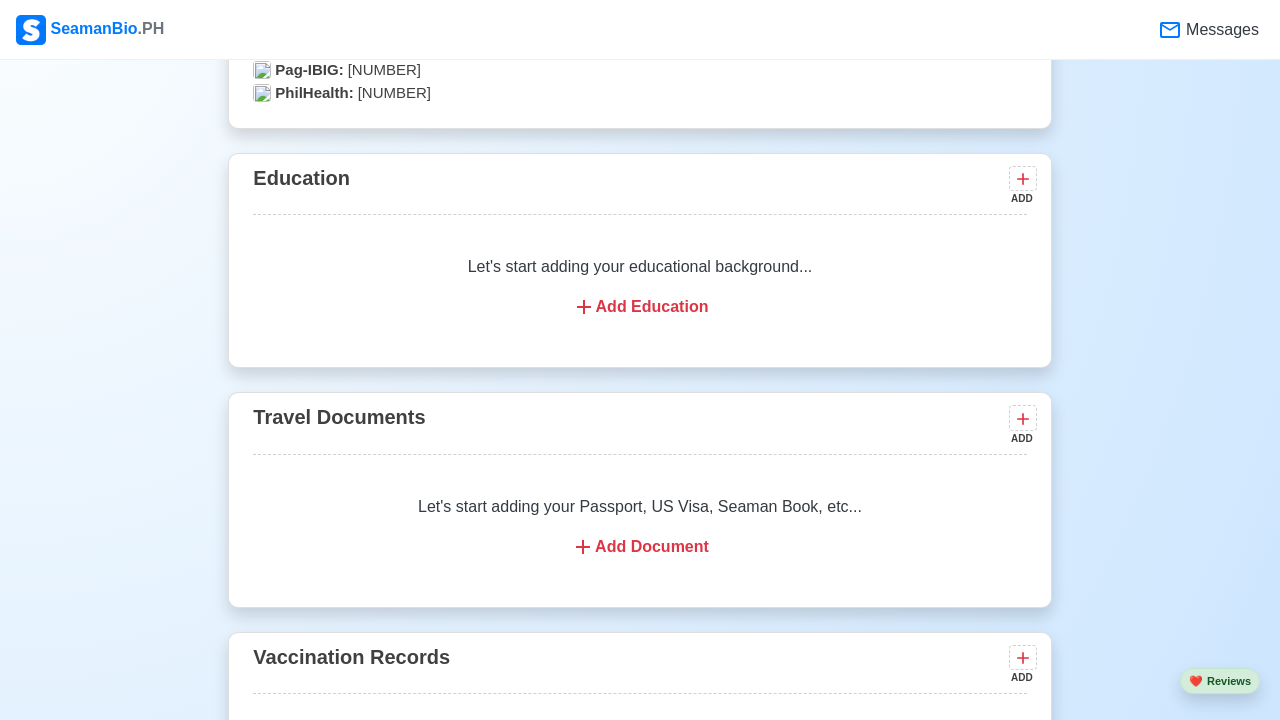 click on "Add Education" at bounding box center (639, 307) 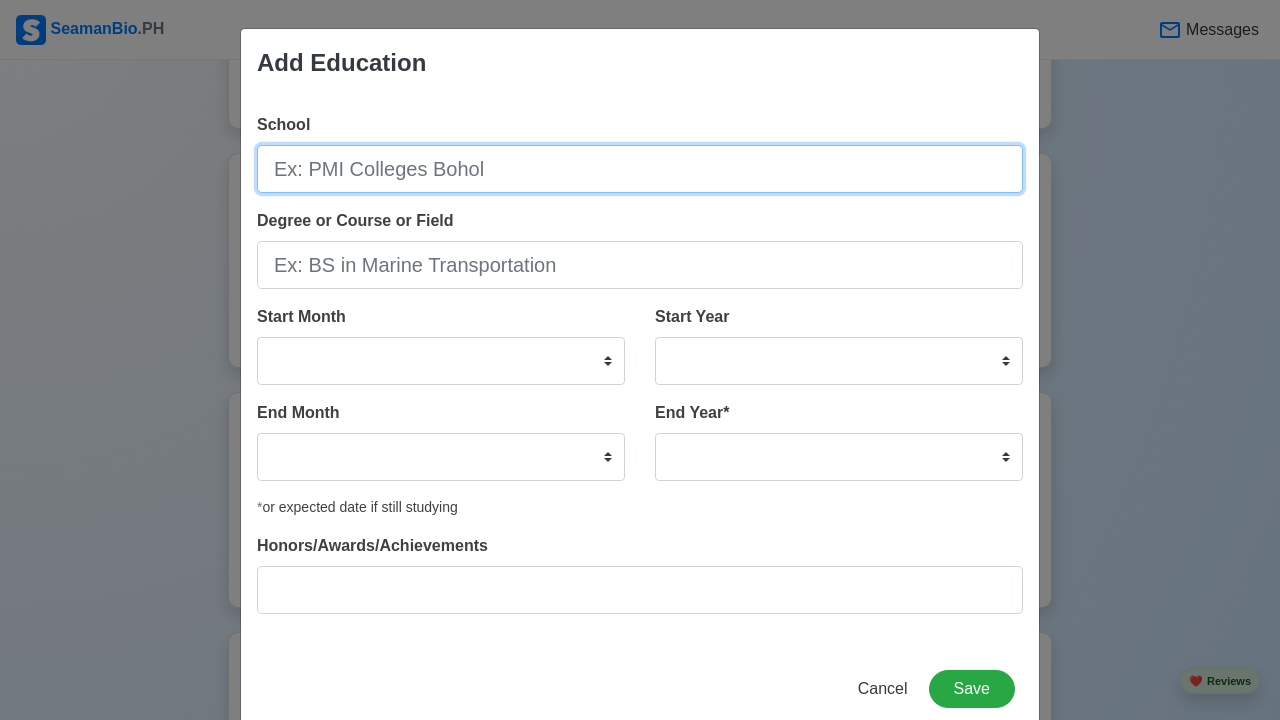 click on "School" at bounding box center (640, 169) 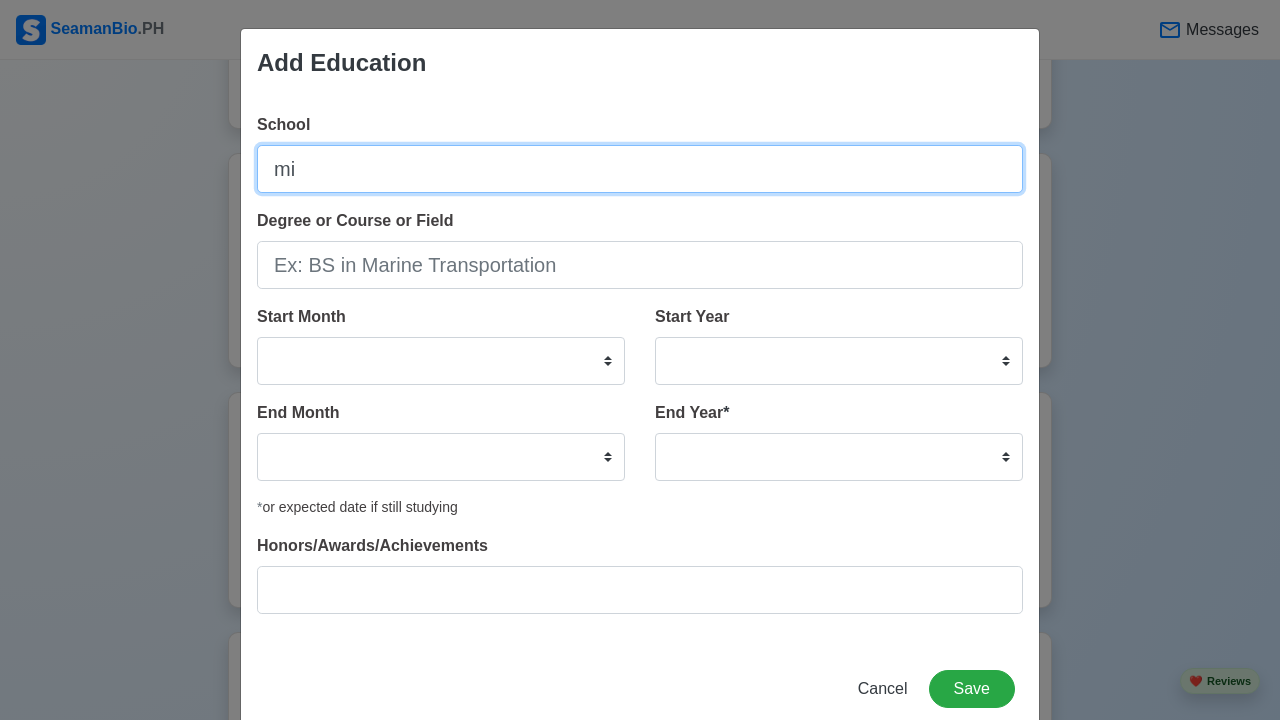 type on "m" 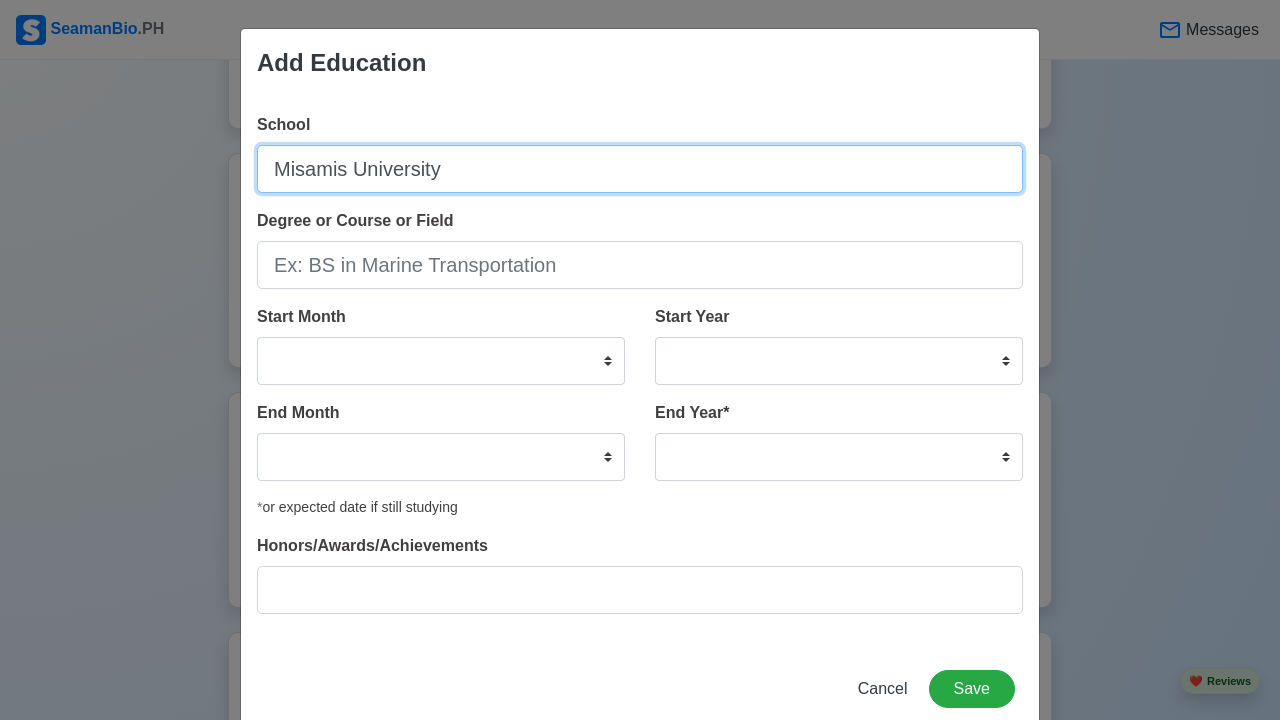 type on "Misamis University" 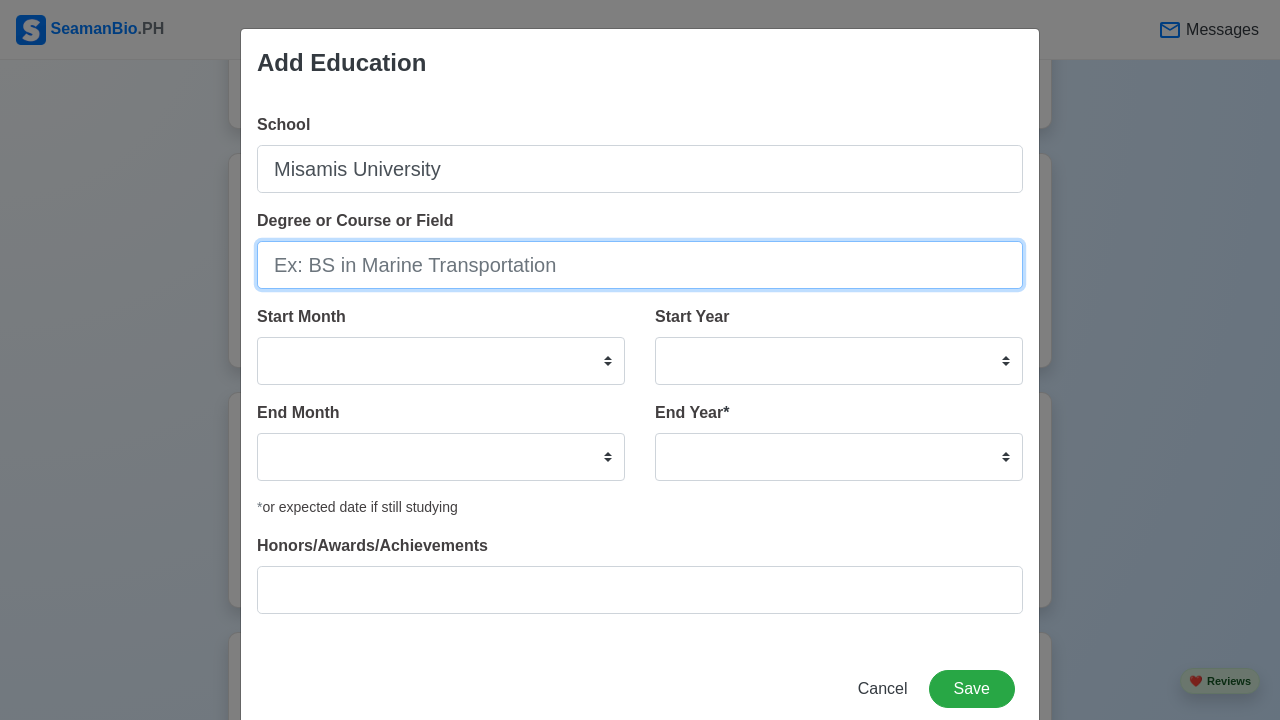 click on "Degree or Course or Field" at bounding box center (640, 265) 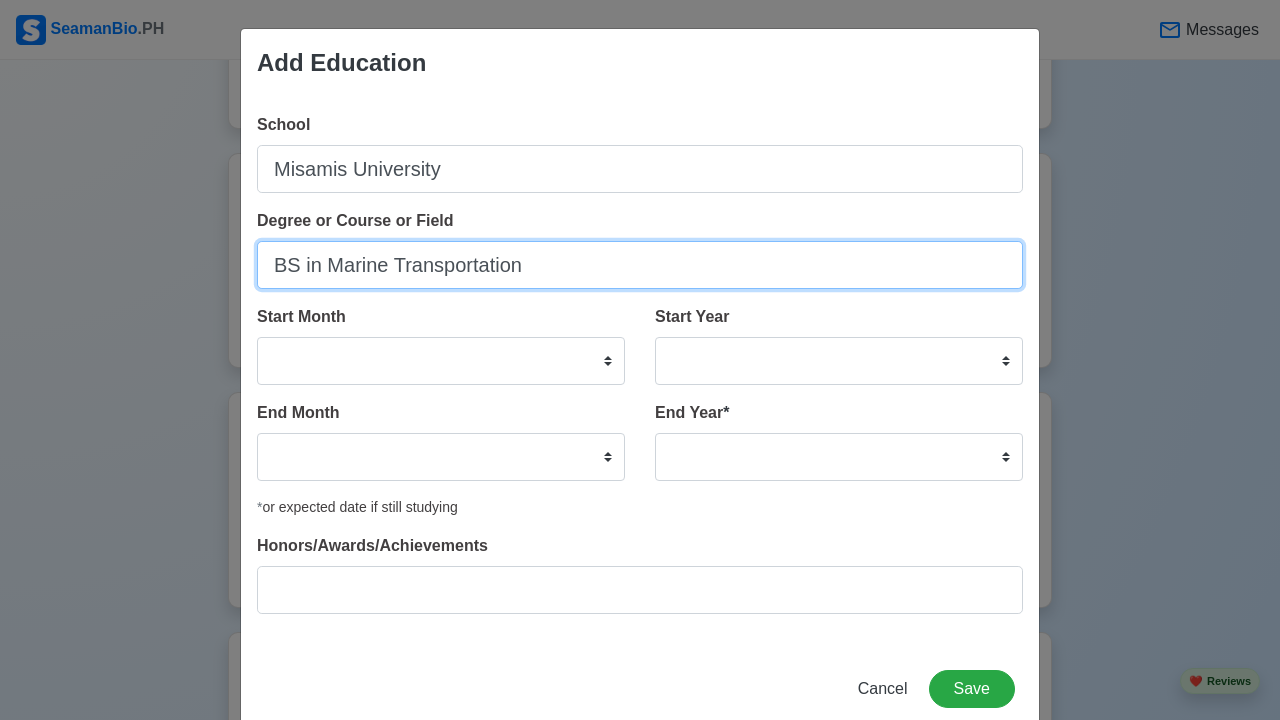 type on "BS in Marine Transportation" 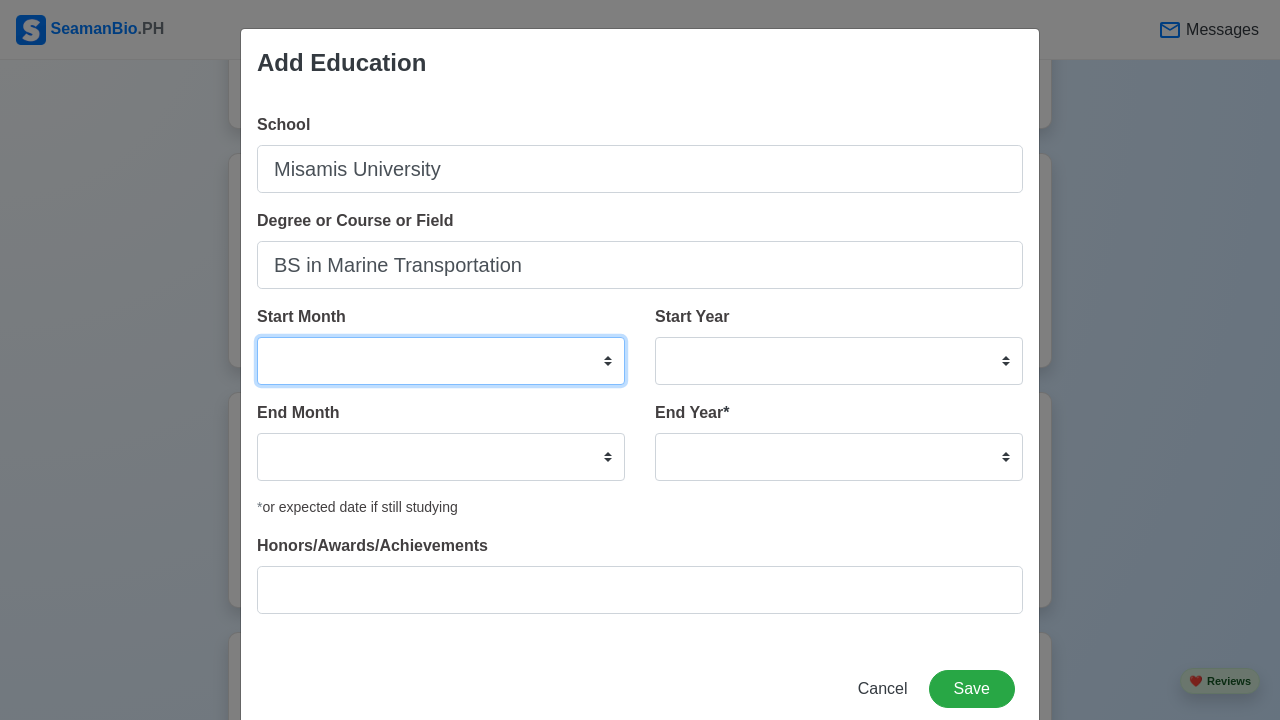 select on "March" 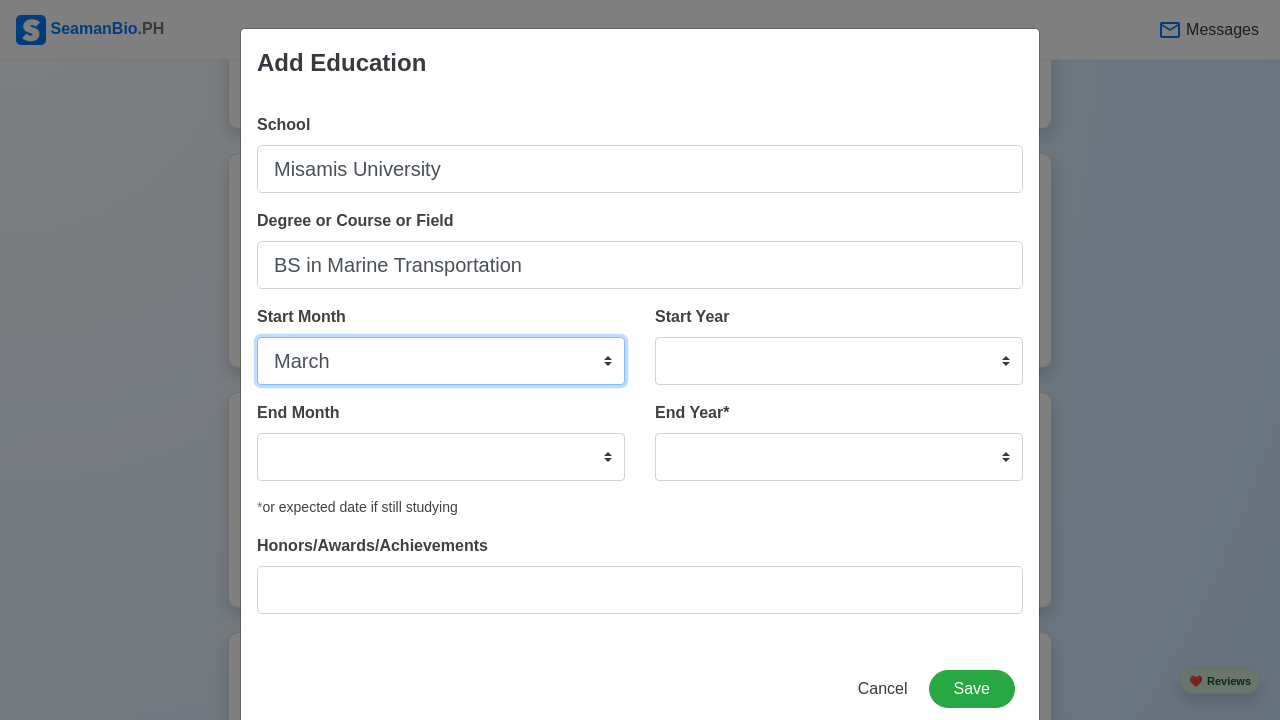 click on "March" at bounding box center [0, 0] 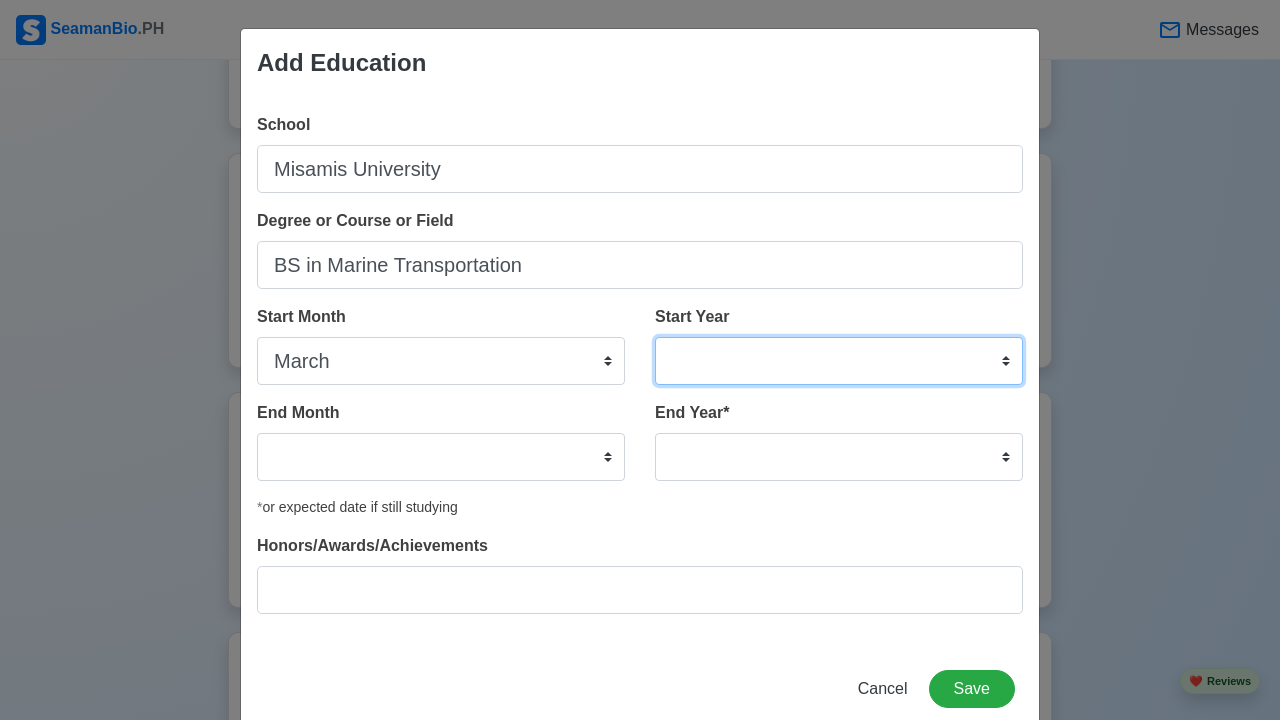 select on "2007" 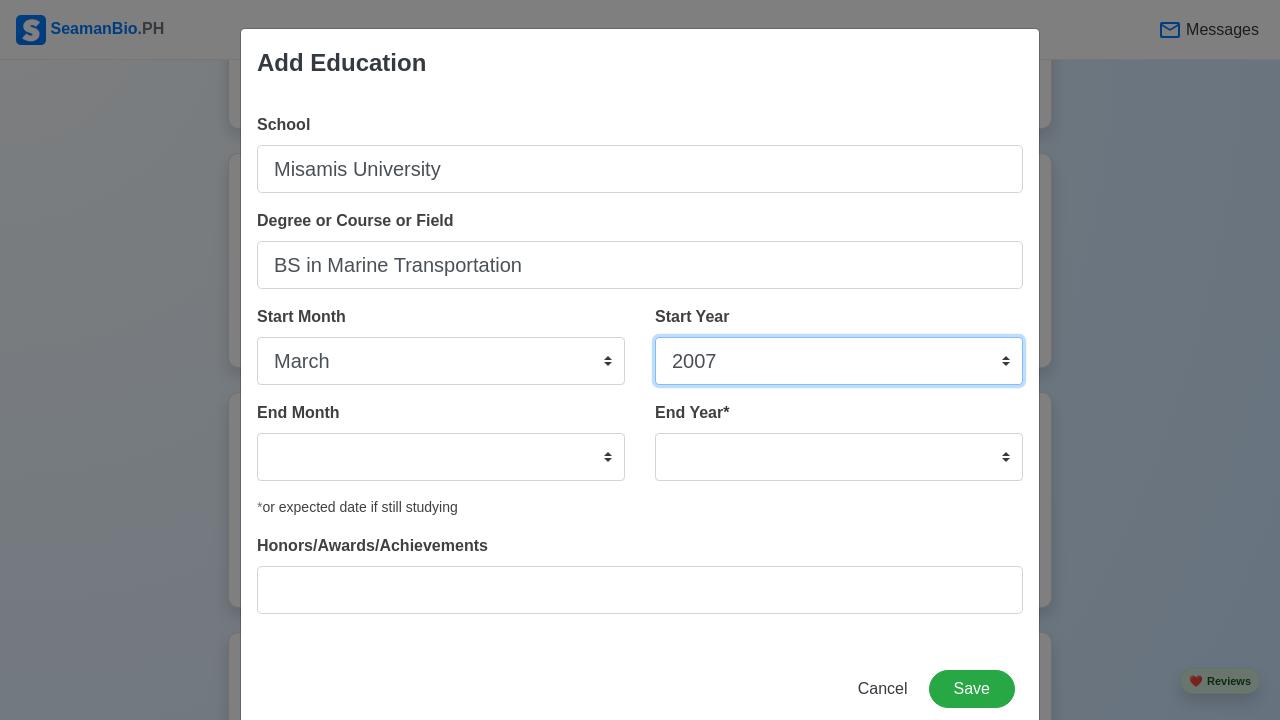 click on "2007" at bounding box center [0, 0] 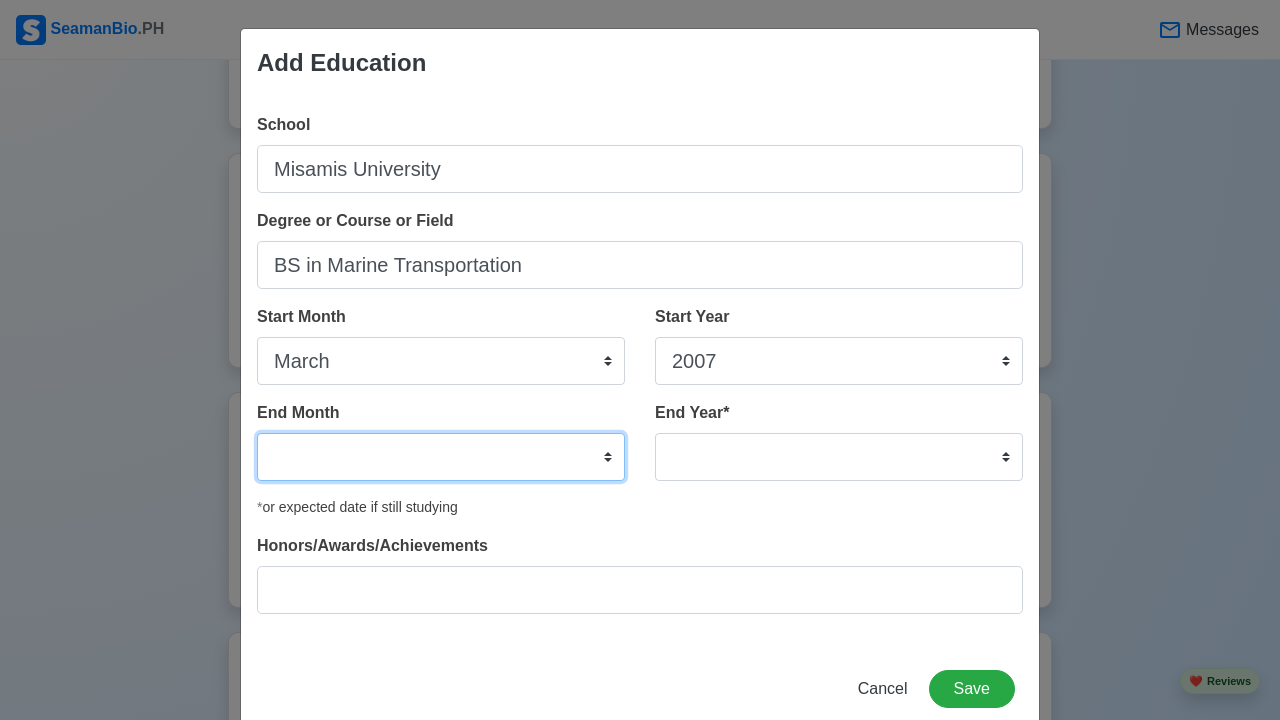 select on "March" 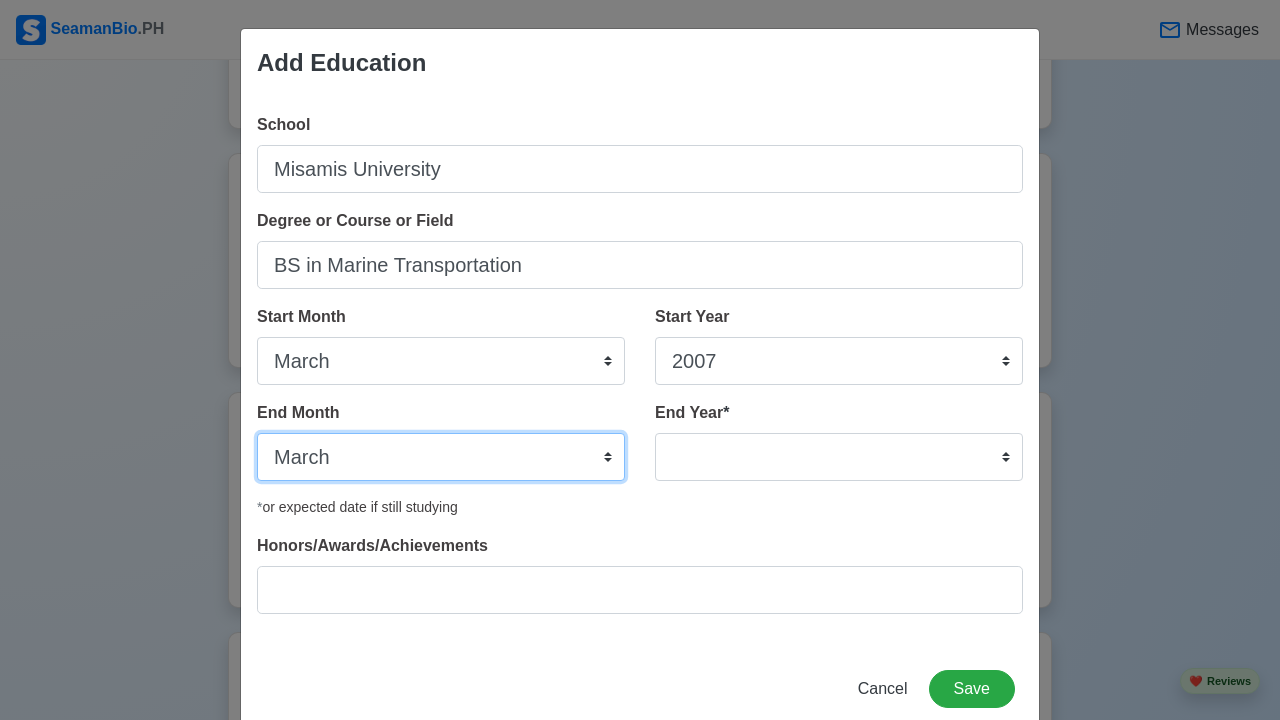 click on "March" at bounding box center [0, 0] 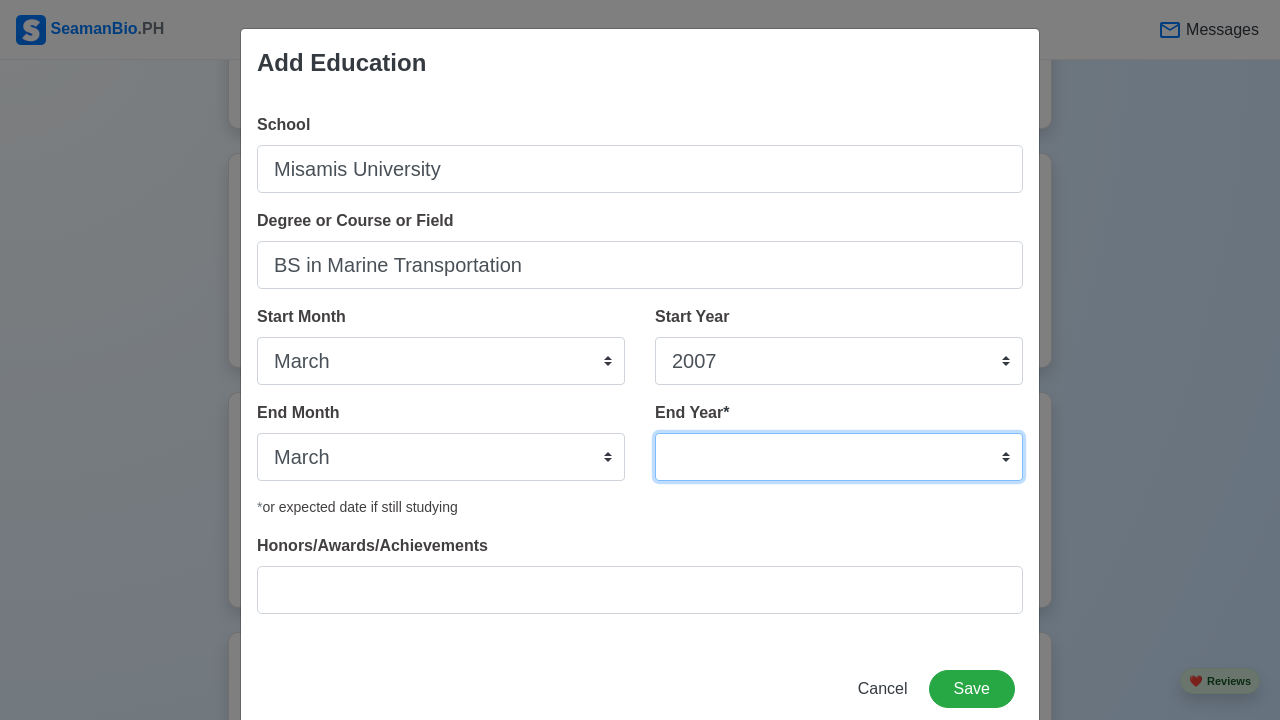 select on "2010" 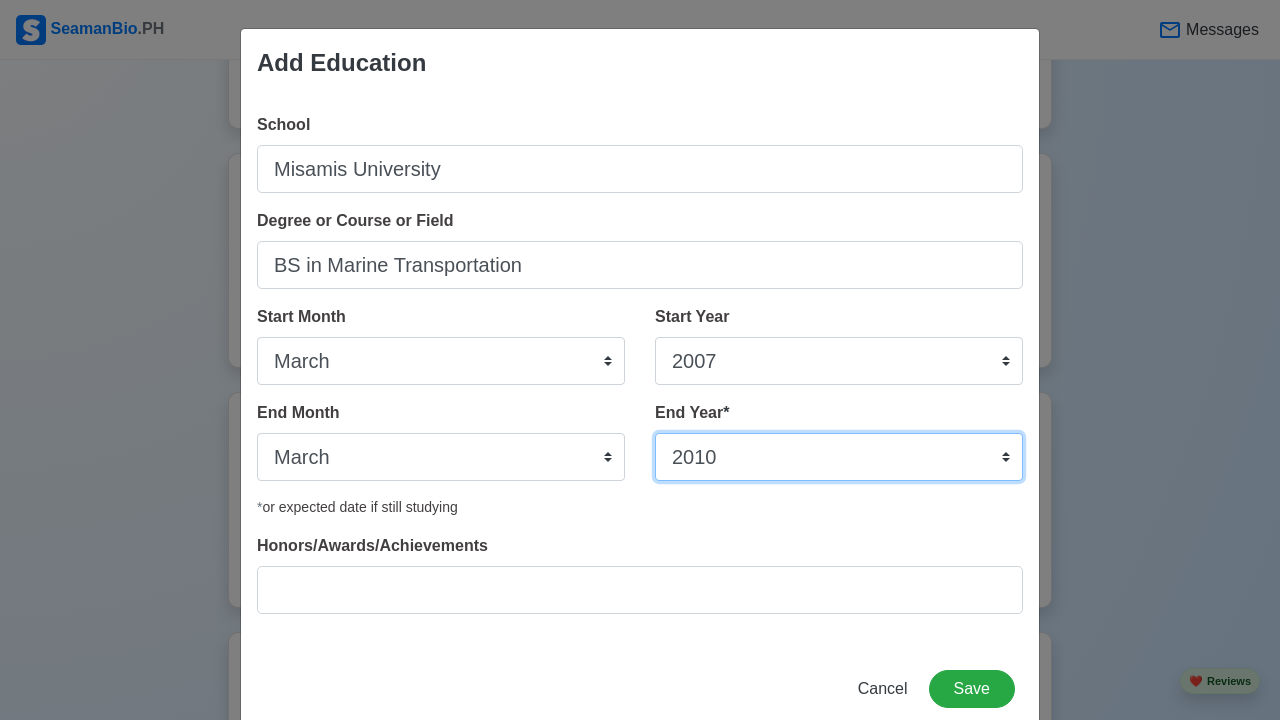 click on "2010" at bounding box center (0, 0) 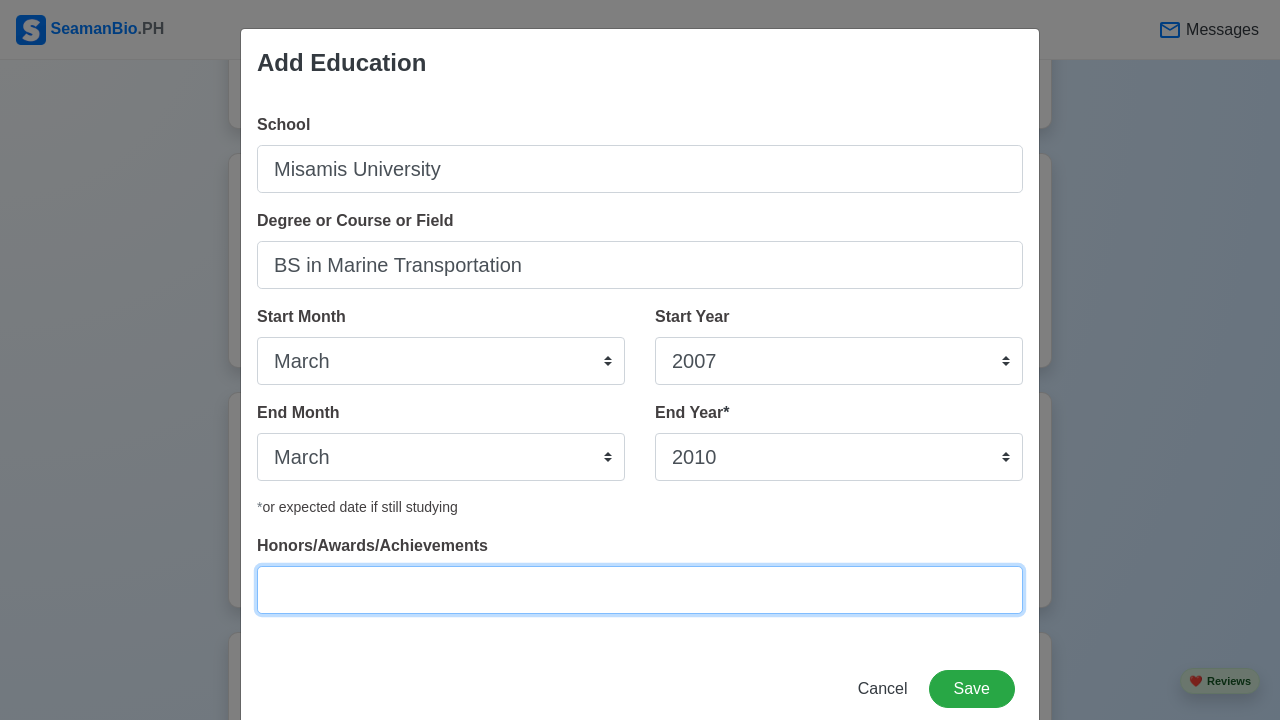 click on "Honors/Awards/Achievements" at bounding box center [640, 590] 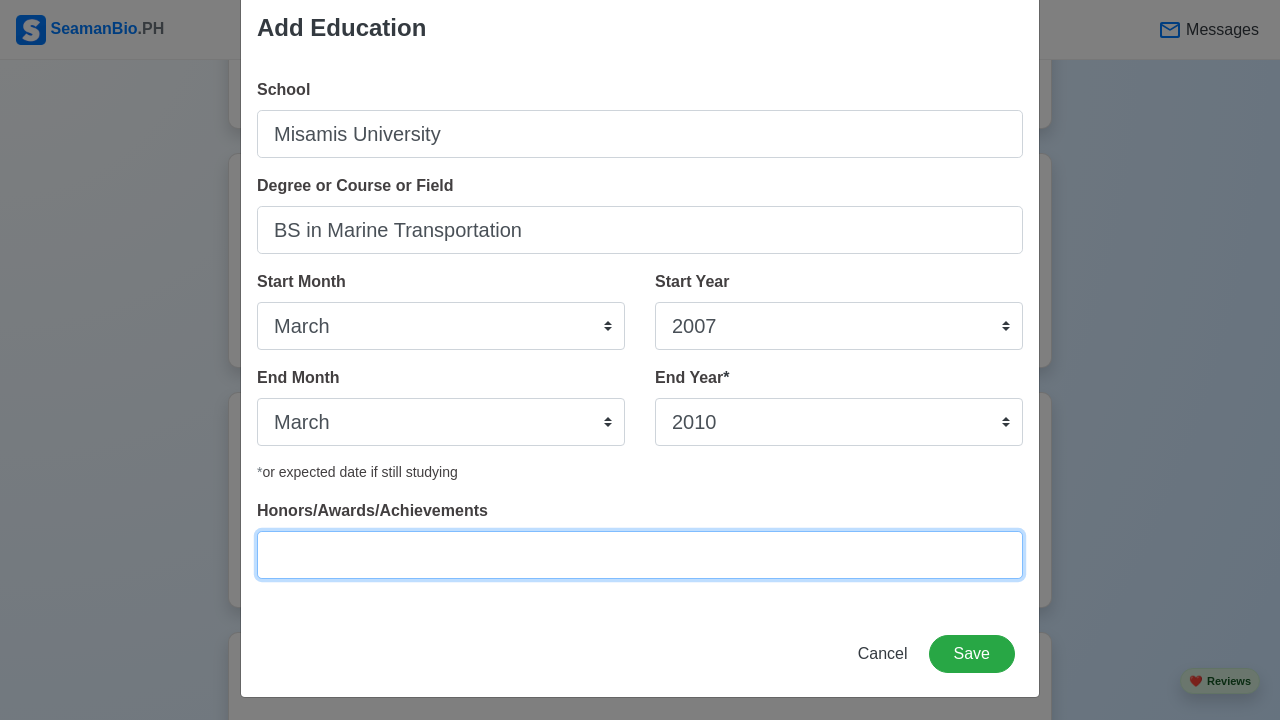 scroll, scrollTop: 40, scrollLeft: 0, axis: vertical 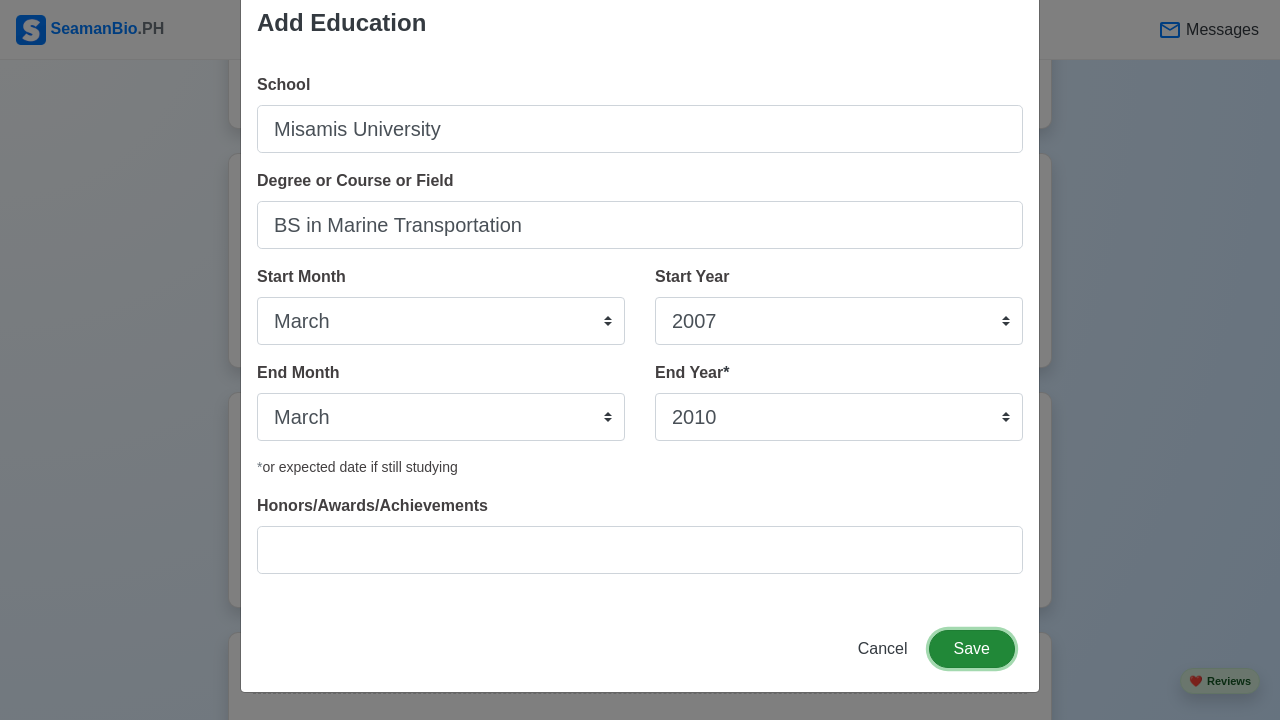 click on "Save" at bounding box center [972, 649] 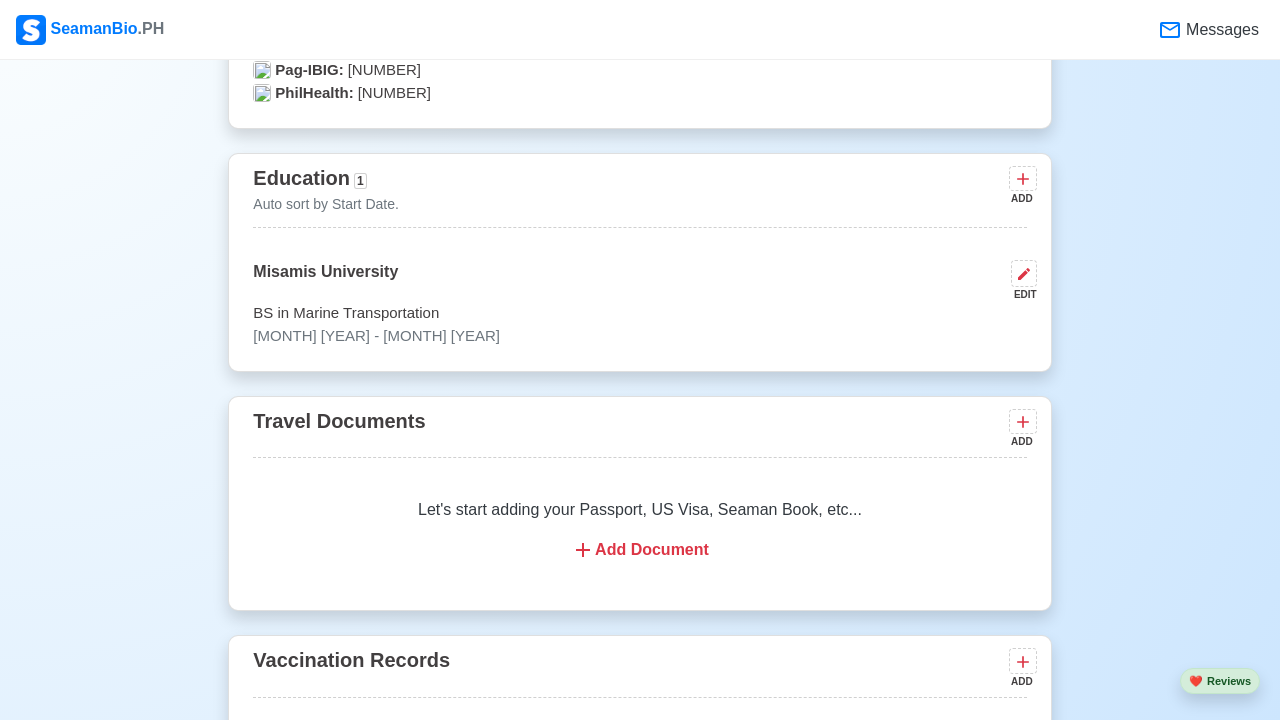 click on "Add Document" at bounding box center [639, 550] 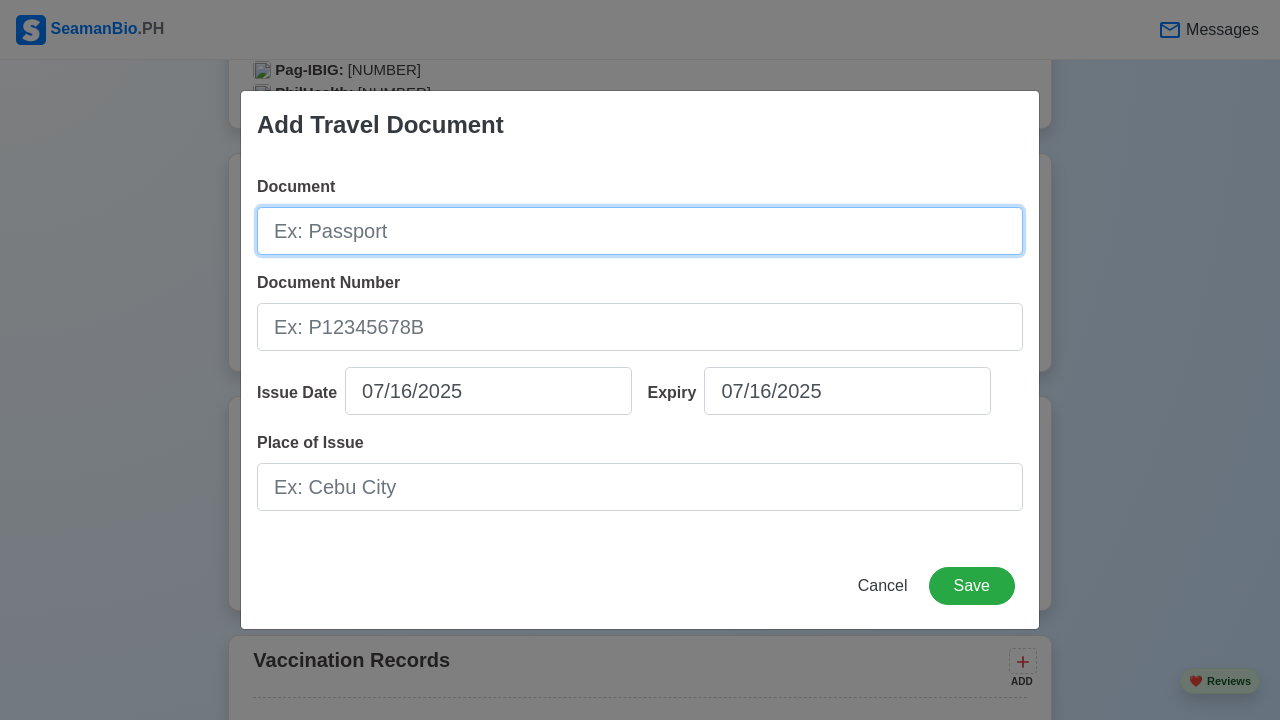 click on "Document" at bounding box center (640, 231) 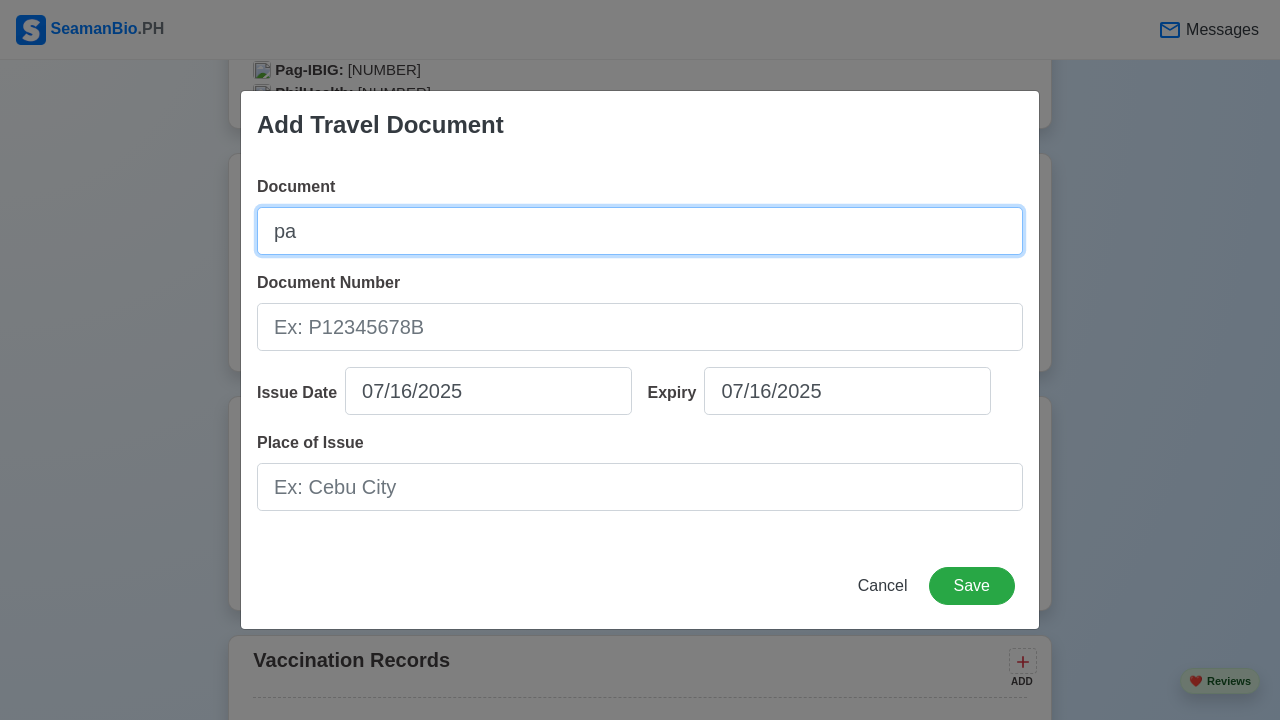 type on "p" 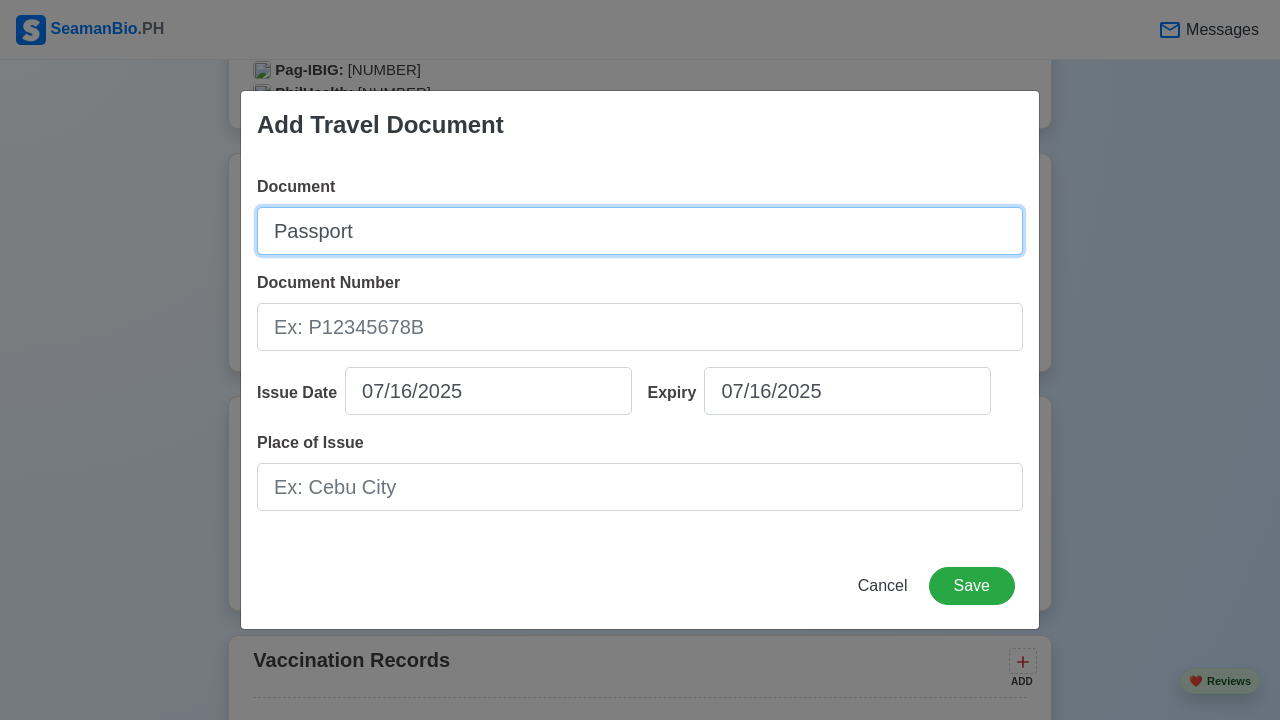type on "Passport" 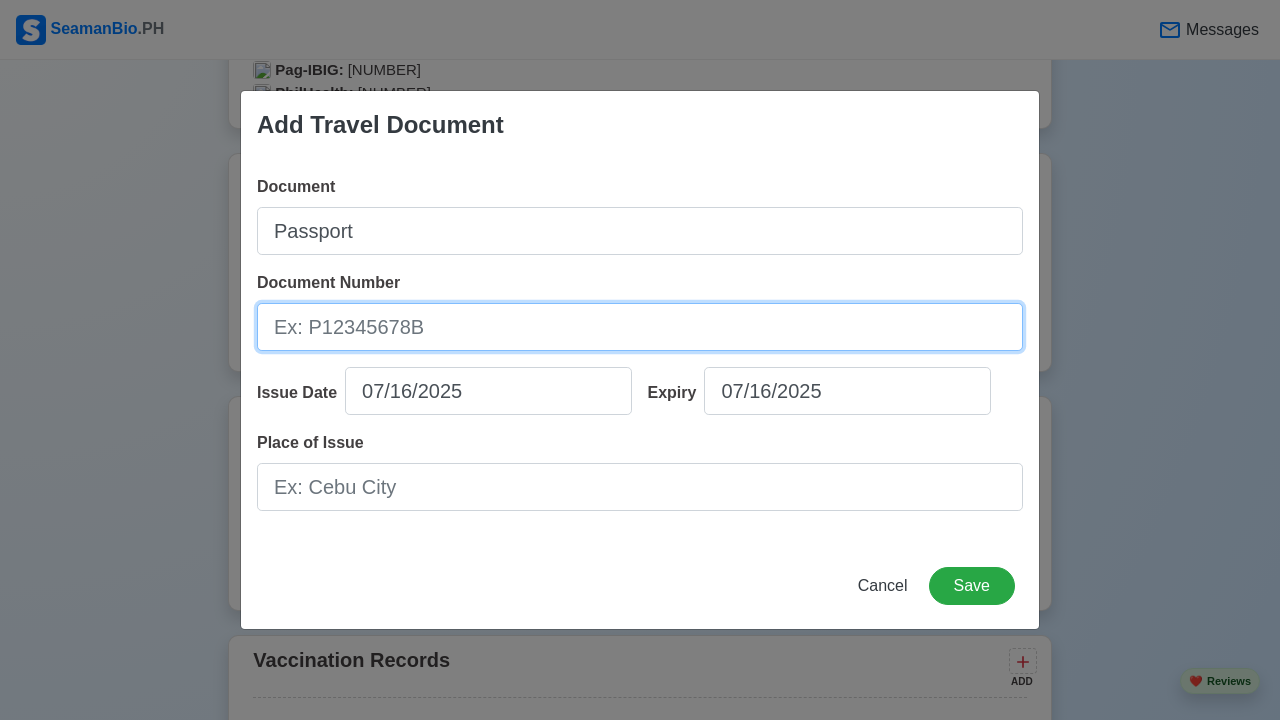 click on "Document Number" at bounding box center (640, 327) 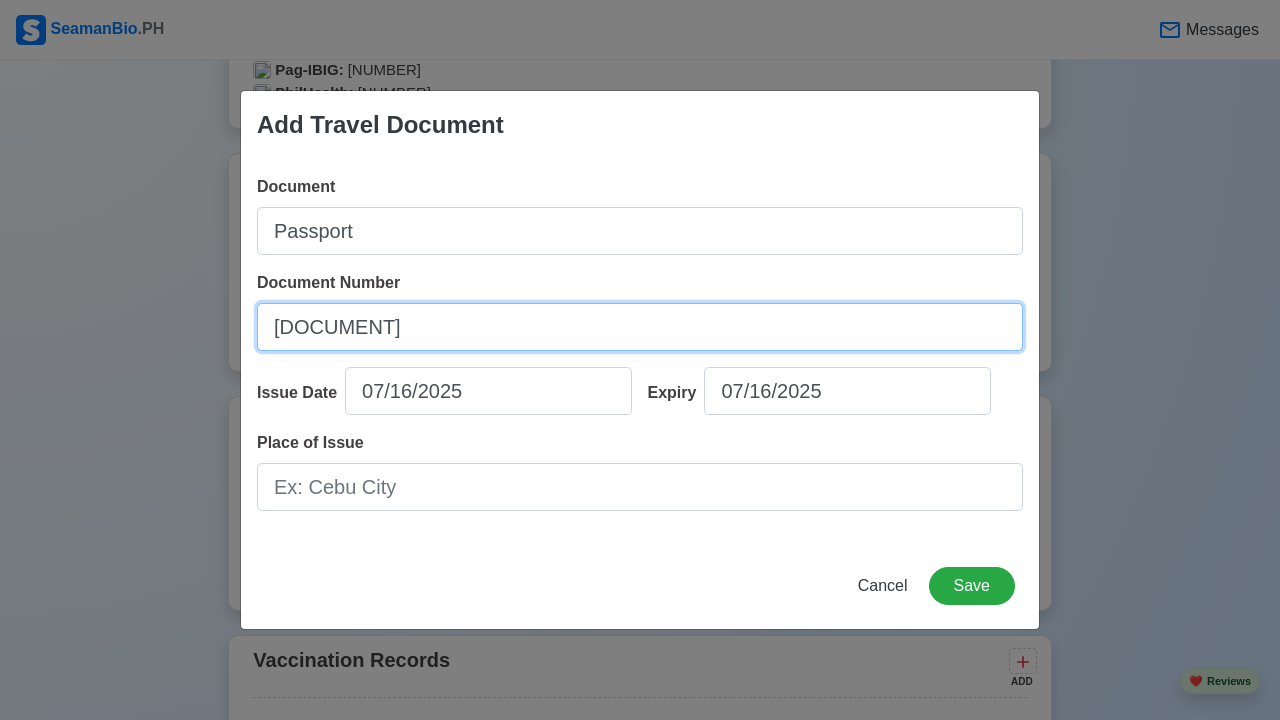 type on "[DOCUMENT]" 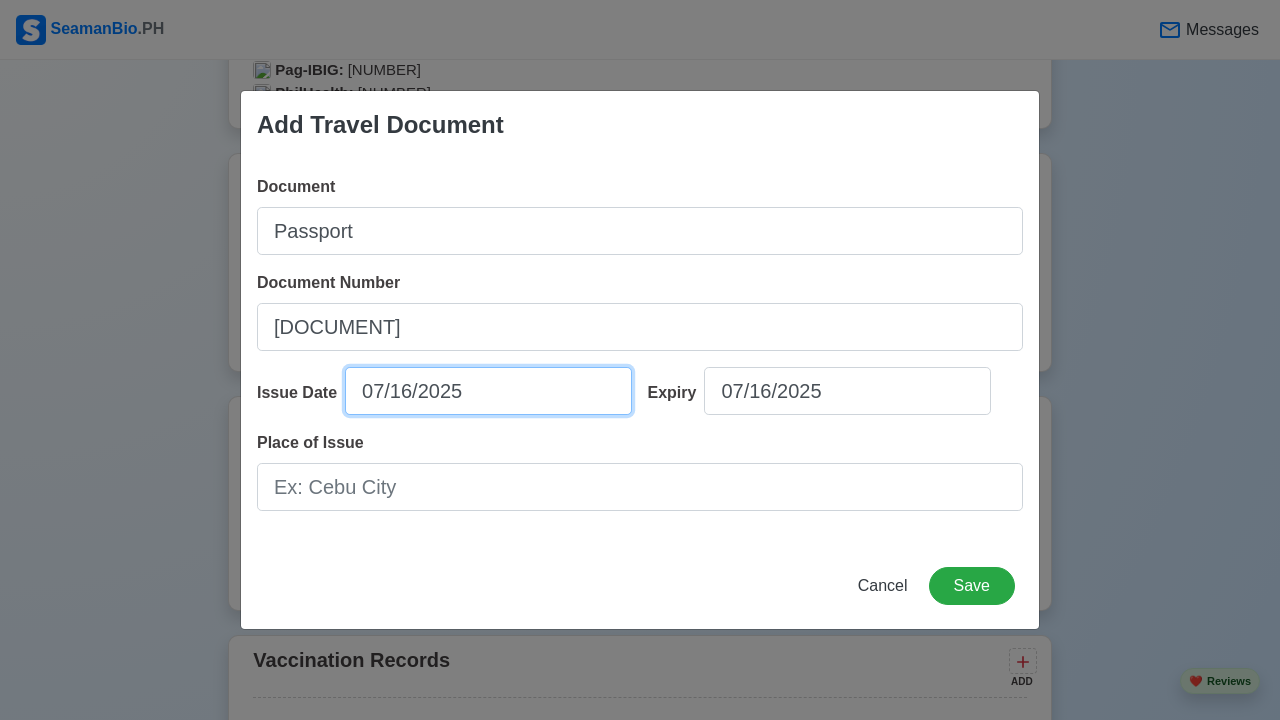 click on "07/16/2025" at bounding box center [488, 391] 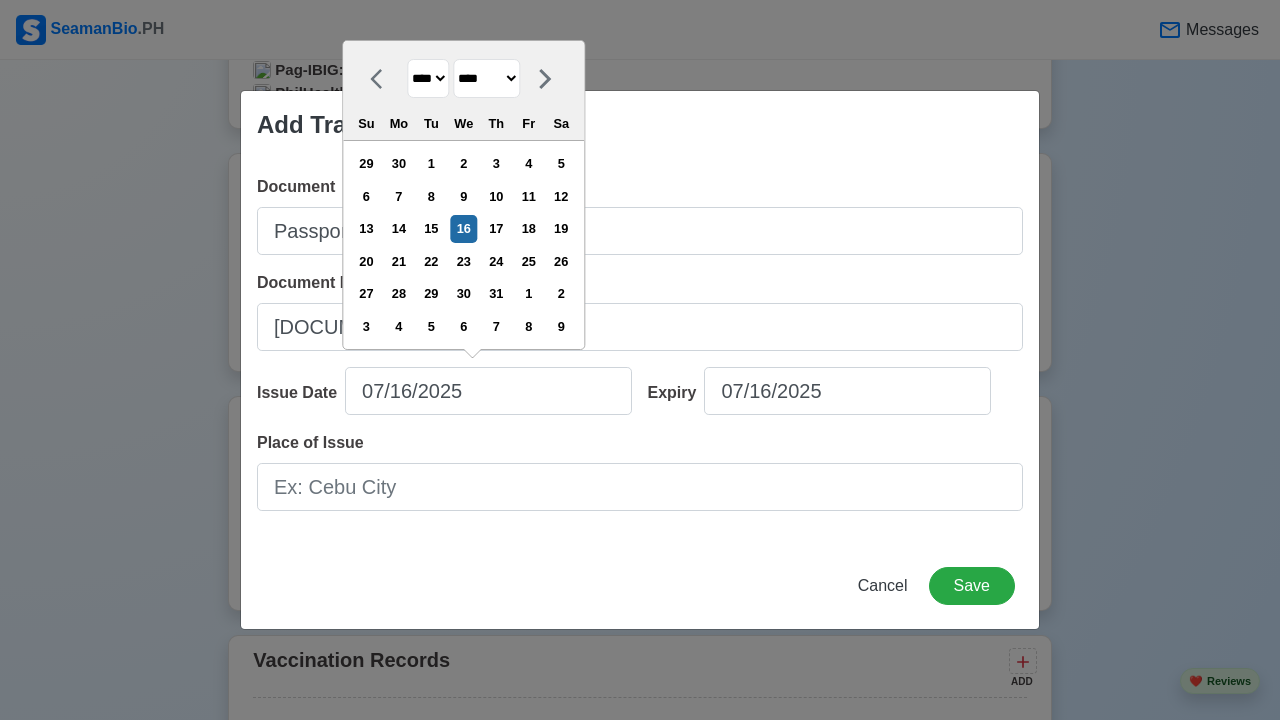 click on "******* ******** ***** ***** *** **** **** ****** ********* ******* ******** ********" at bounding box center (486, 78) 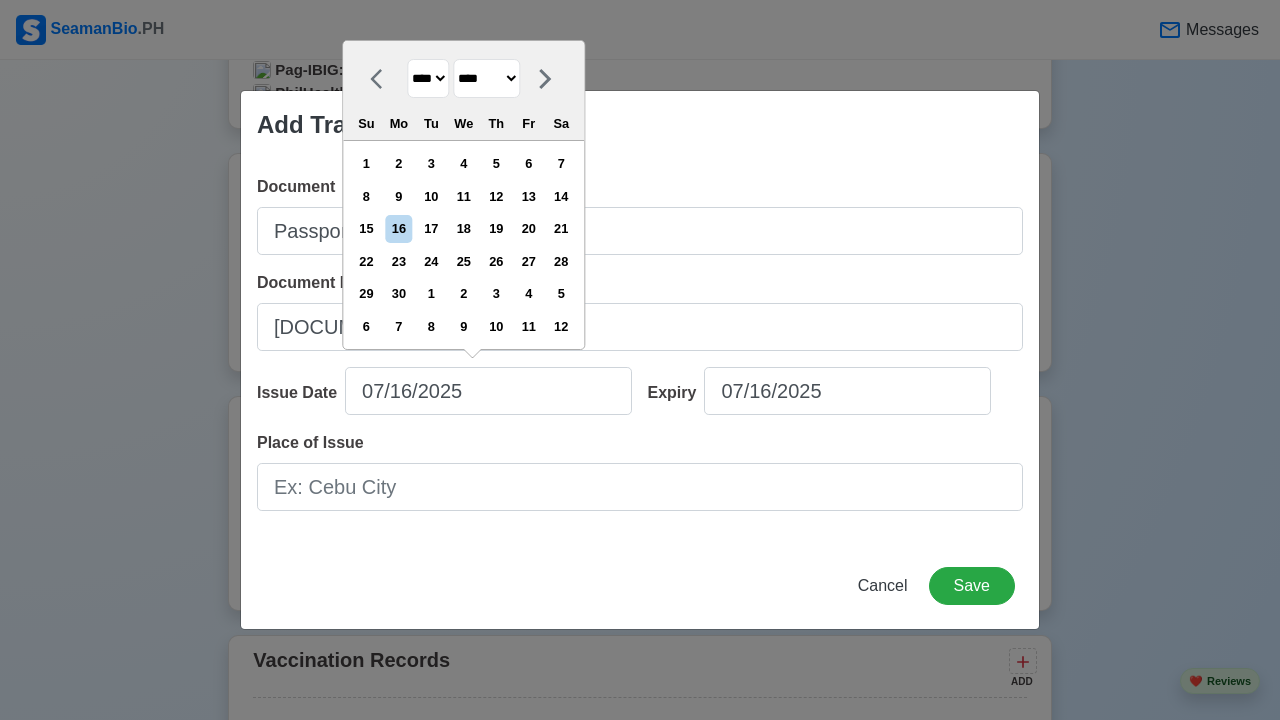 select on "****" 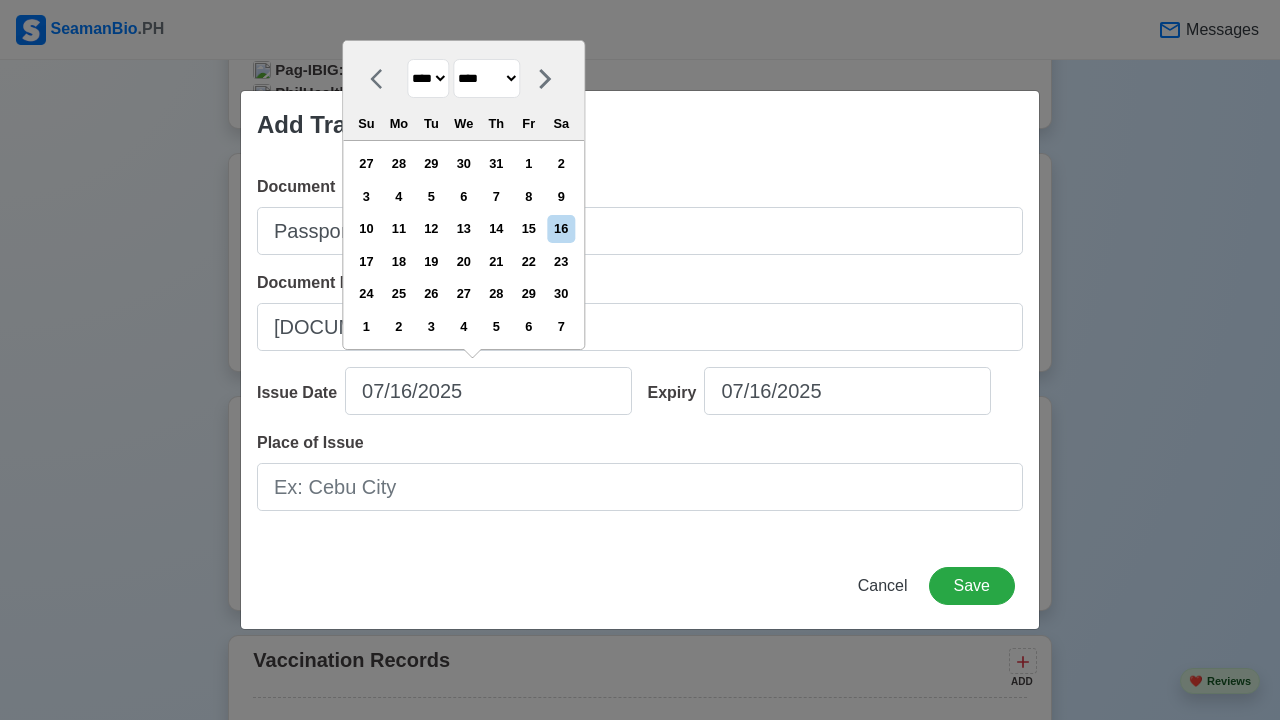 click on "17 18 19 20 21 22 23" at bounding box center [464, 261] 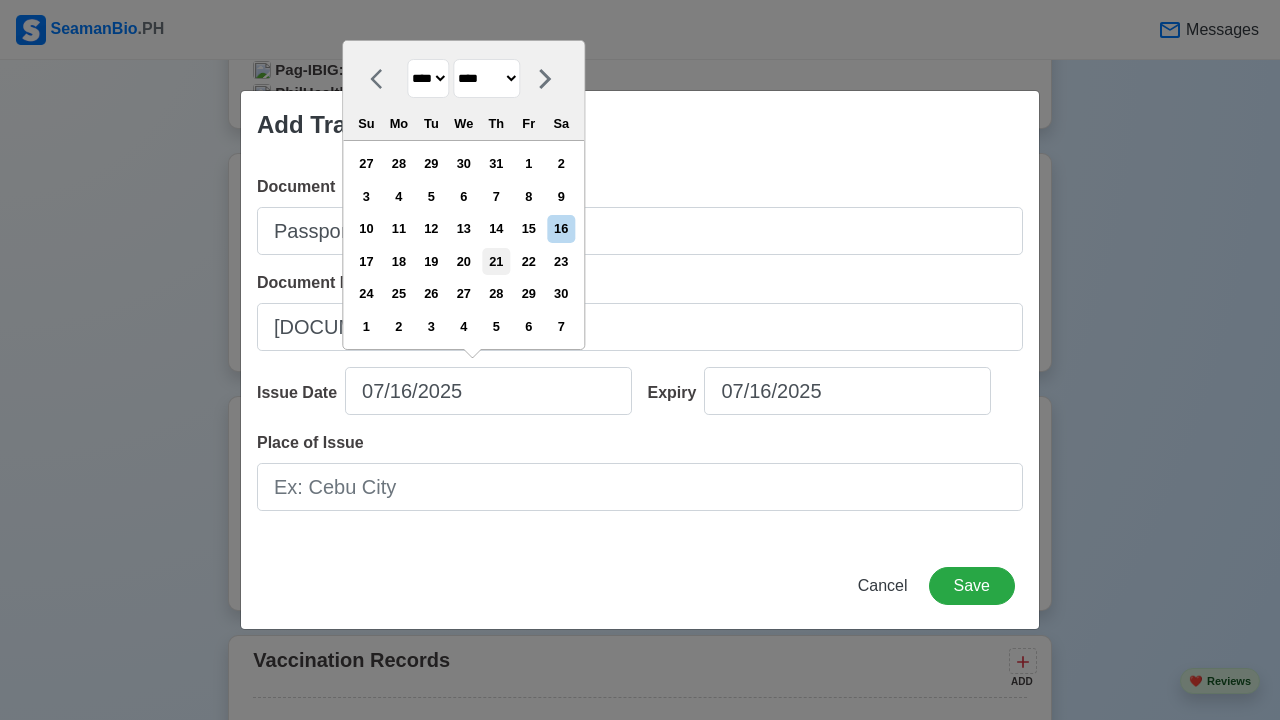 click on "21" at bounding box center (496, 261) 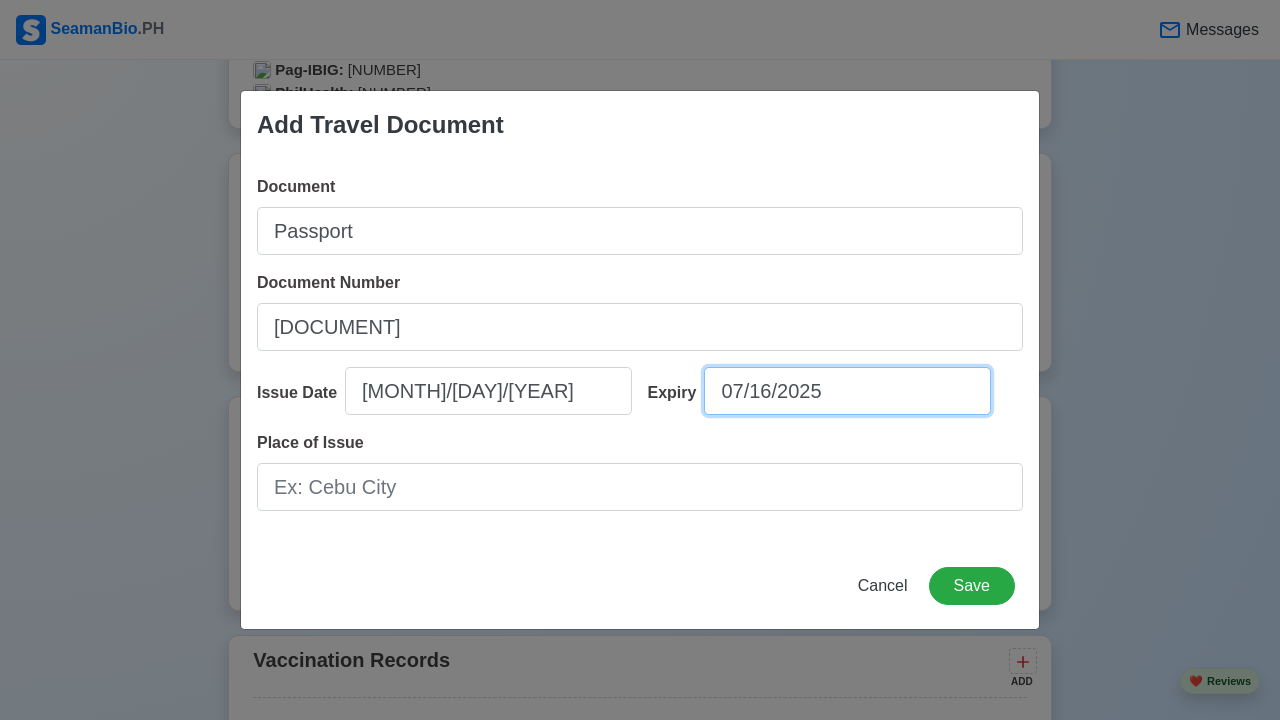 select on "****" 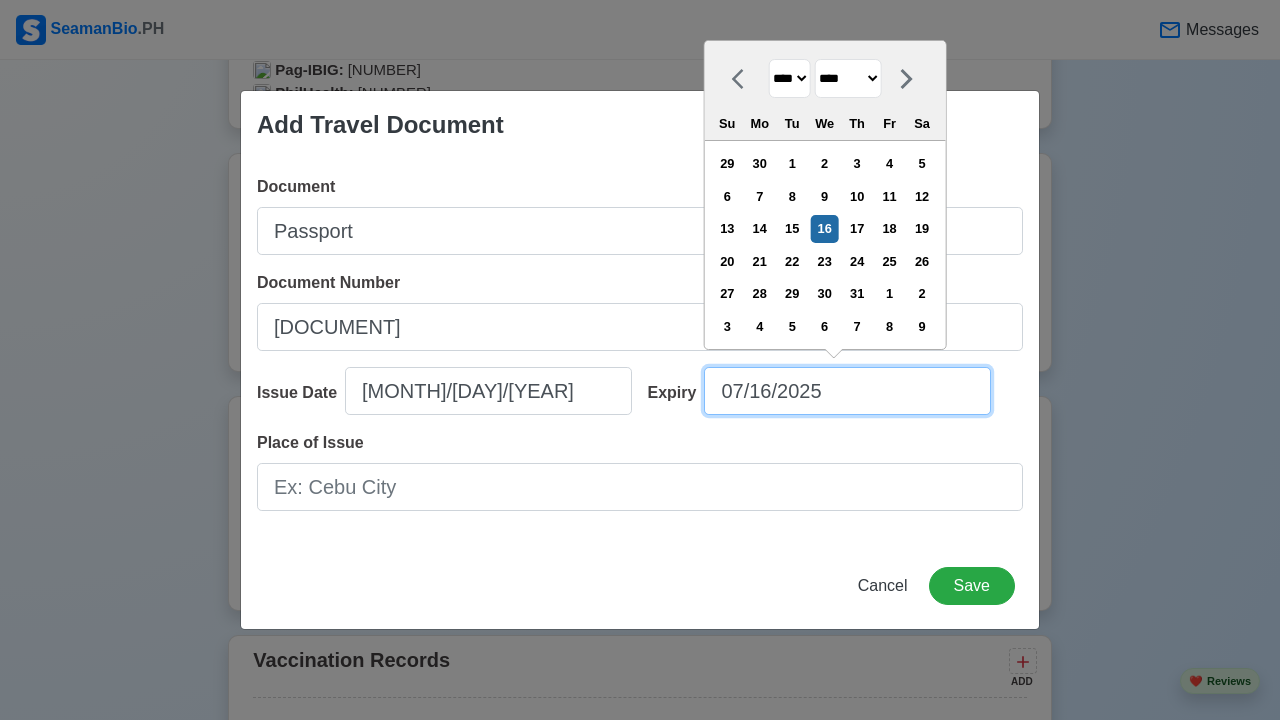 click on "07/16/2025" at bounding box center (847, 391) 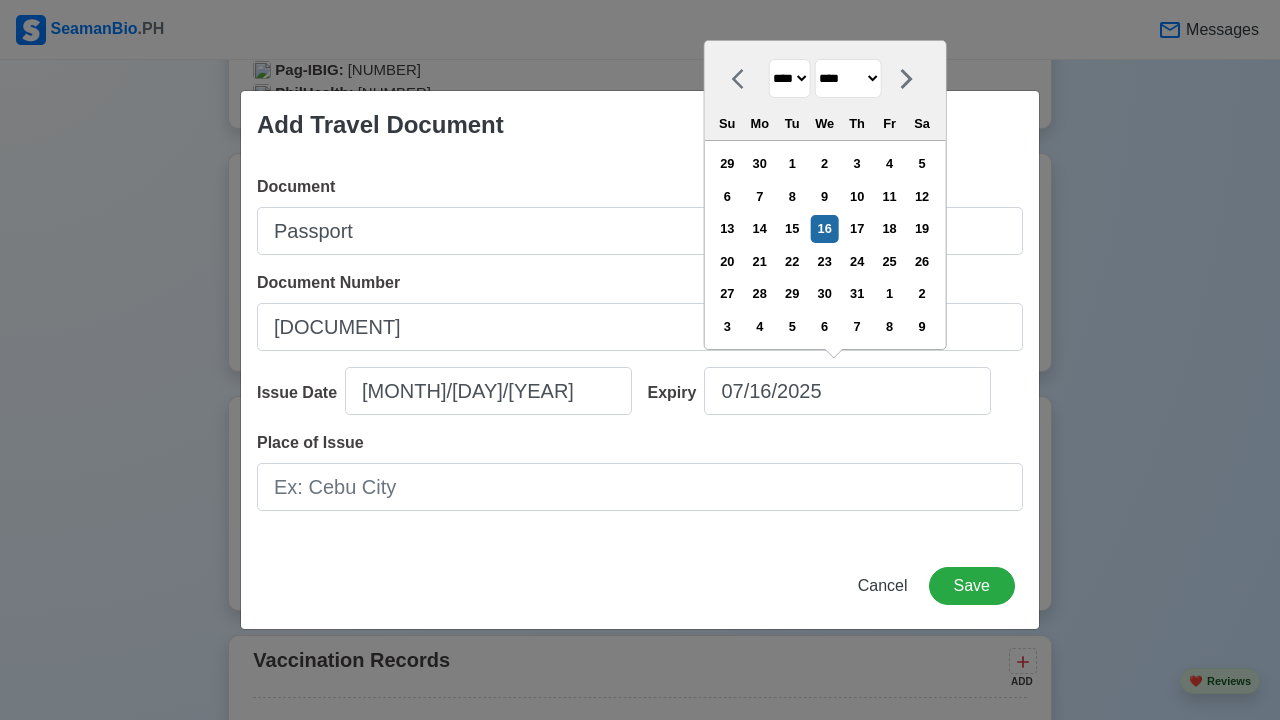 select on "****" 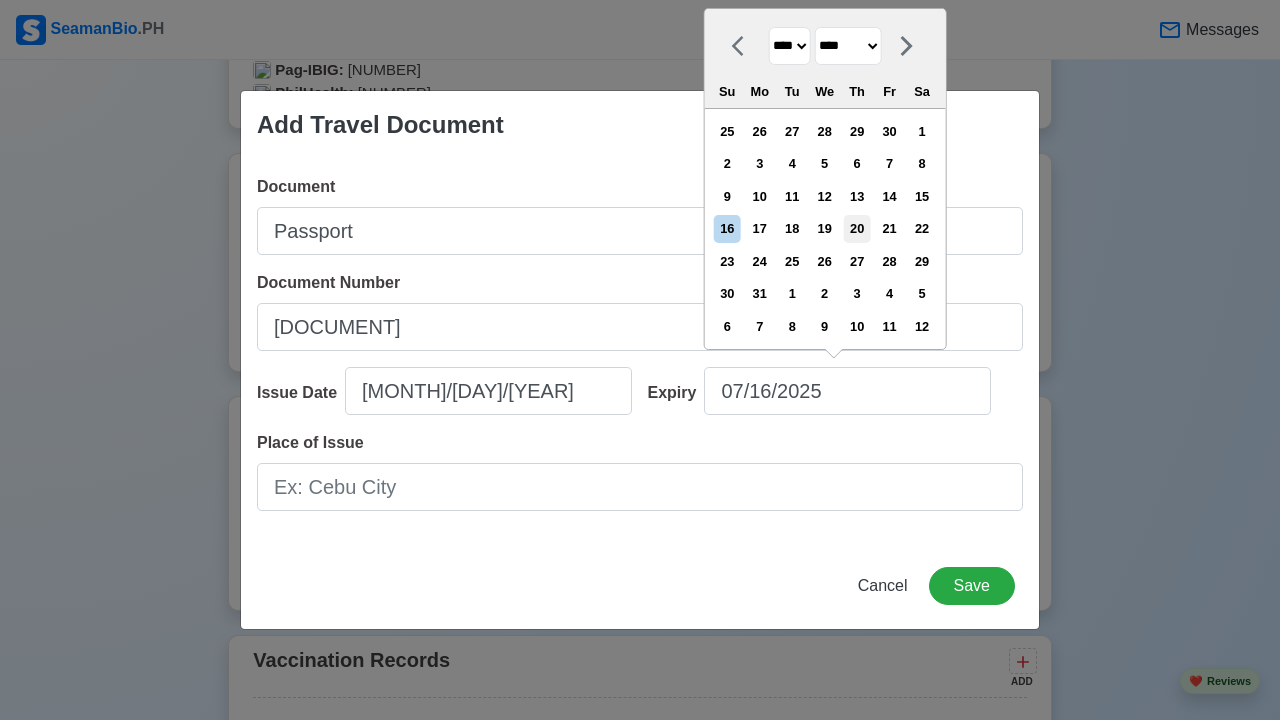 click on "20" at bounding box center [857, 228] 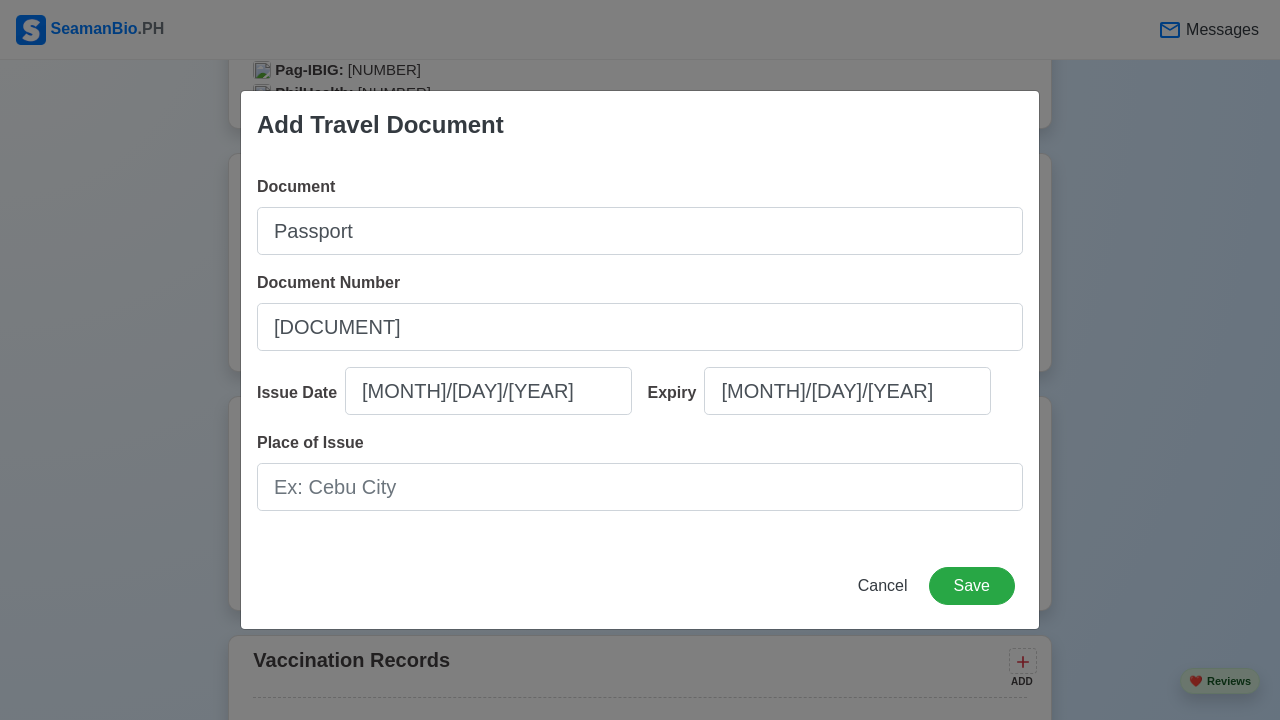 drag, startPoint x: 777, startPoint y: 422, endPoint x: 777, endPoint y: 410, distance: 12 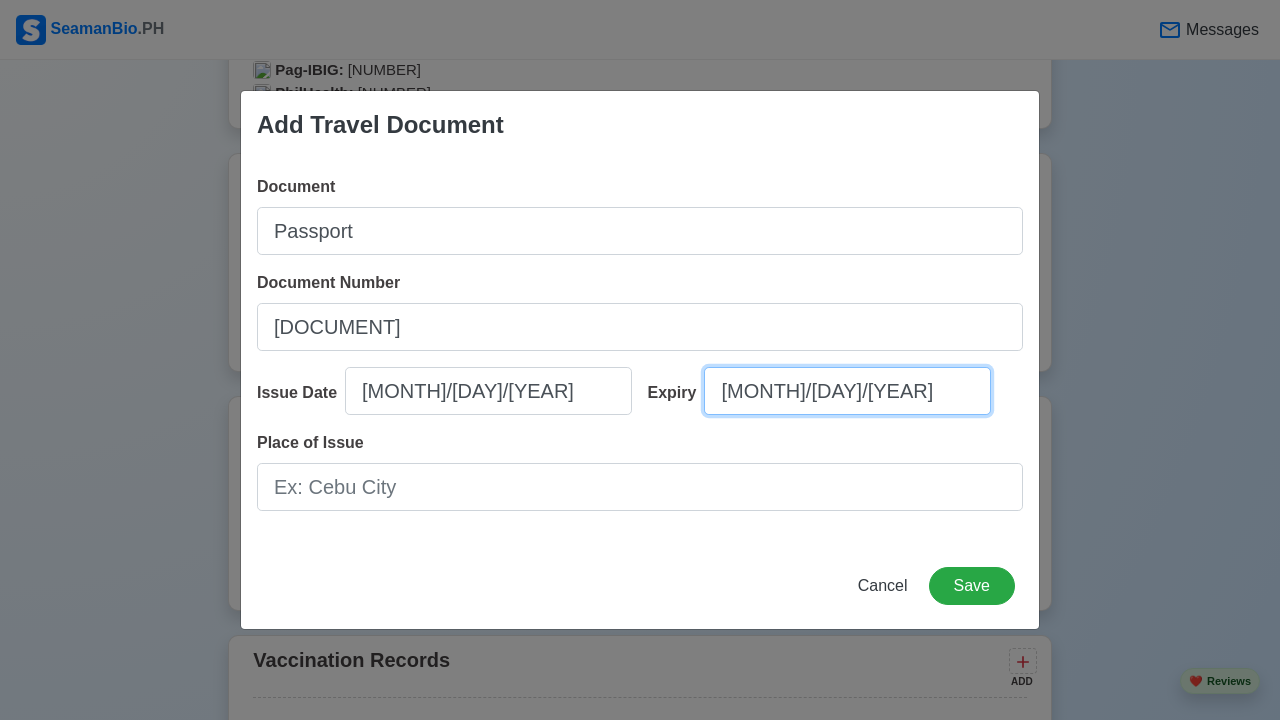 select on "****" 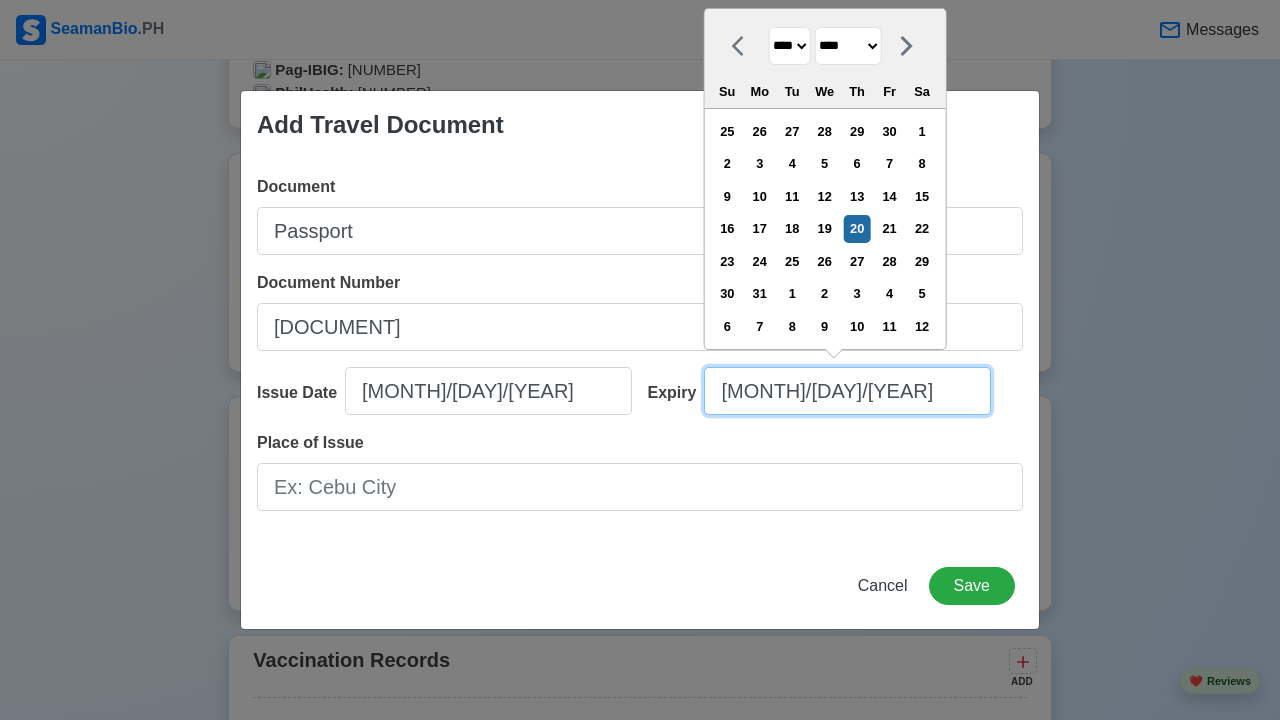 click on "[MONTH]/[DAY]/[YEAR]" at bounding box center (847, 391) 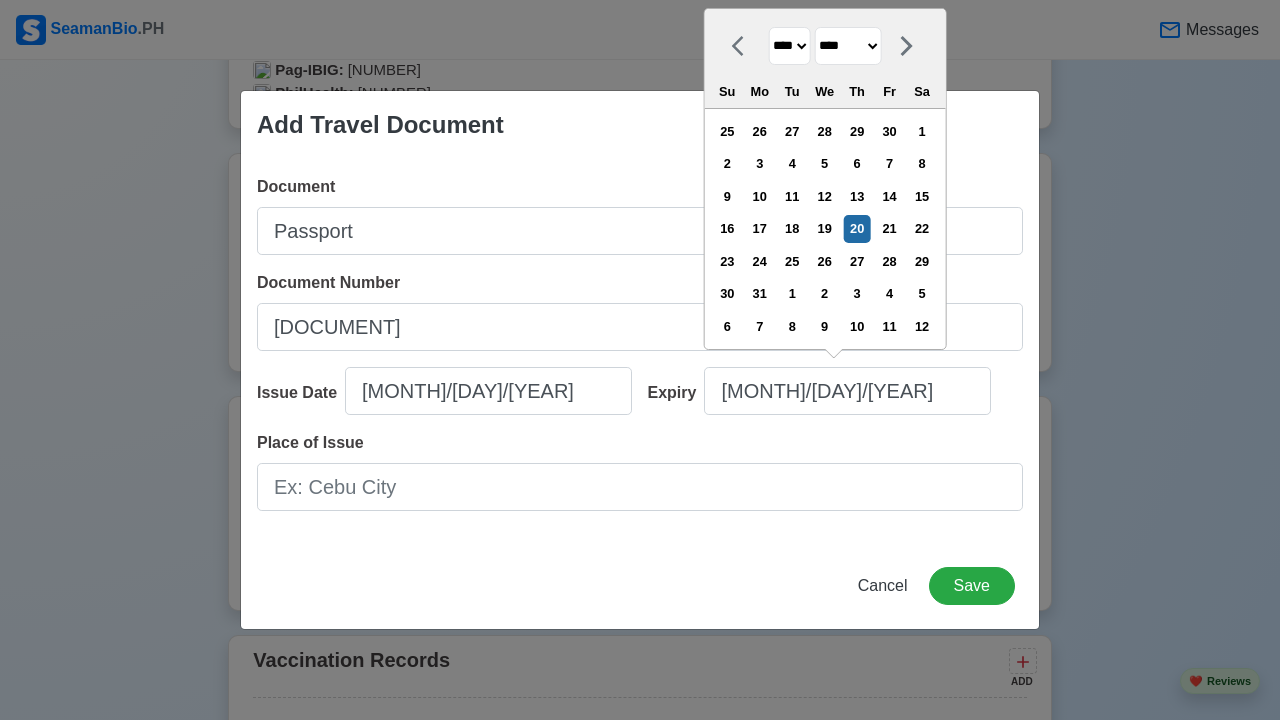 select on "****" 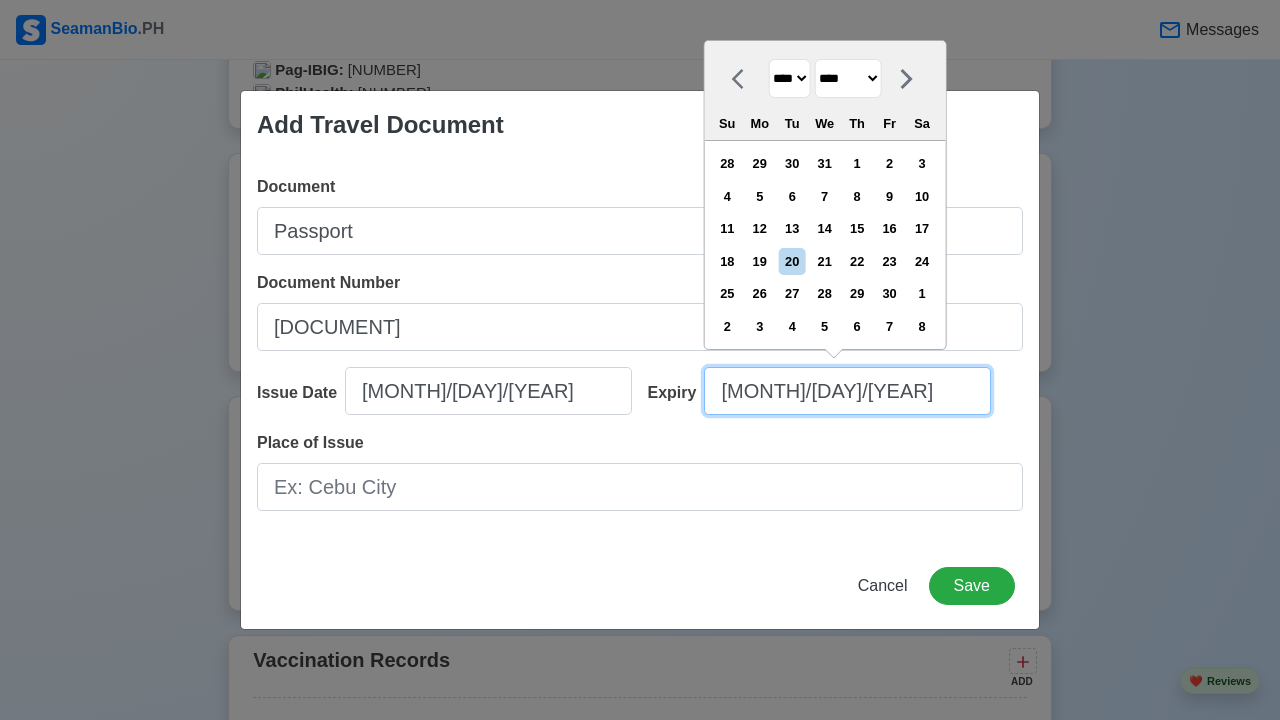 click on "[MONTH]/[DAY]/[YEAR]" at bounding box center (847, 391) 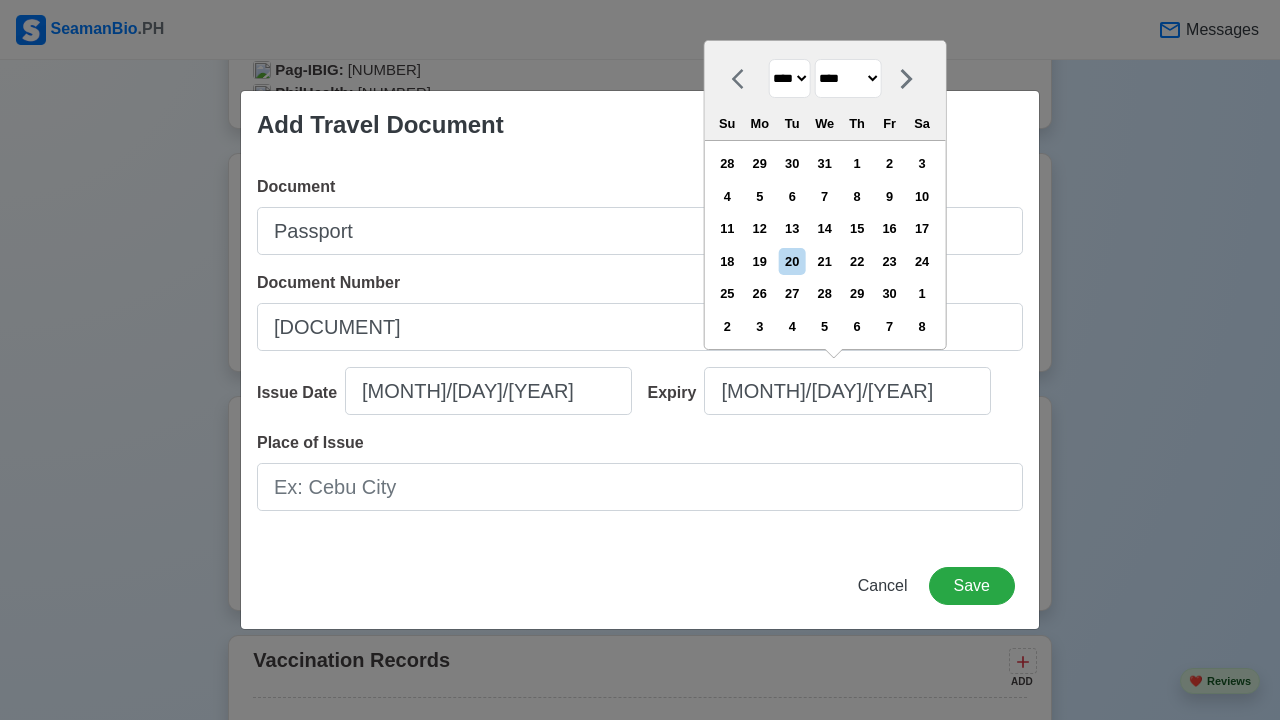 click on "******* ******** ***** ***** *** **** **** ****** ********* ******* ******** ********" at bounding box center [847, 78] 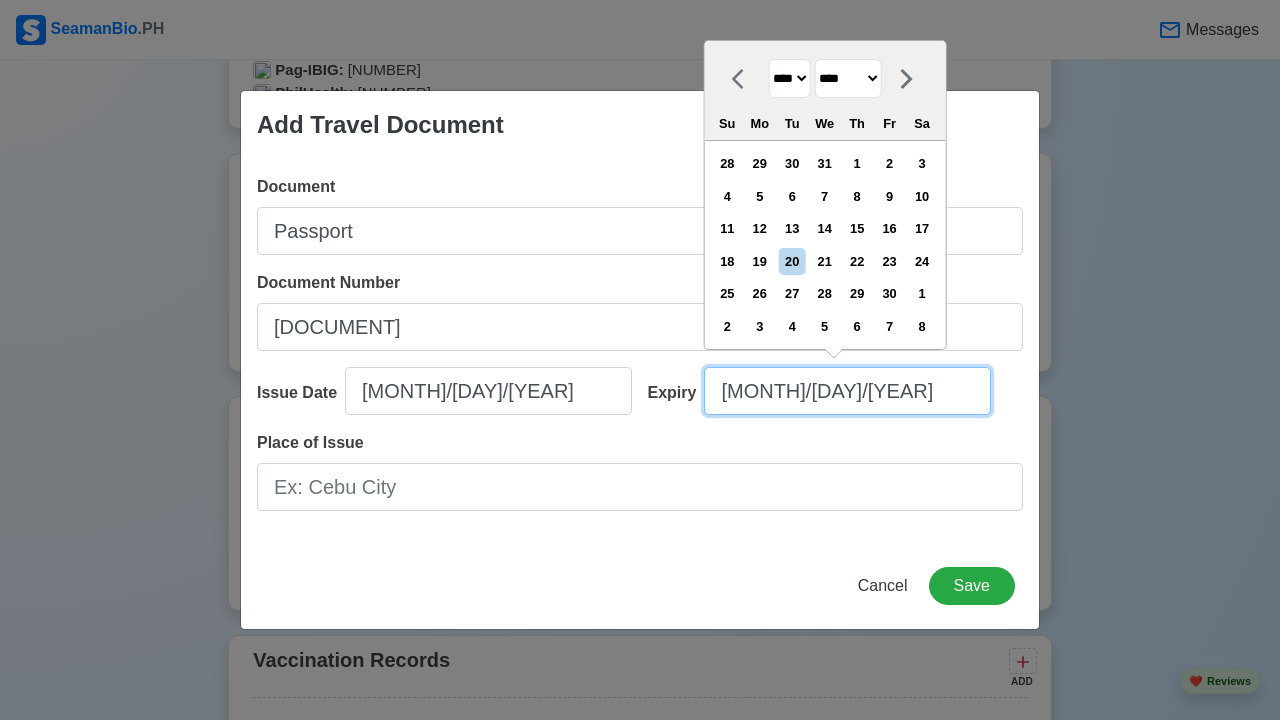 click on "[MONTH]/[DAY]/[YEAR]" at bounding box center [847, 391] 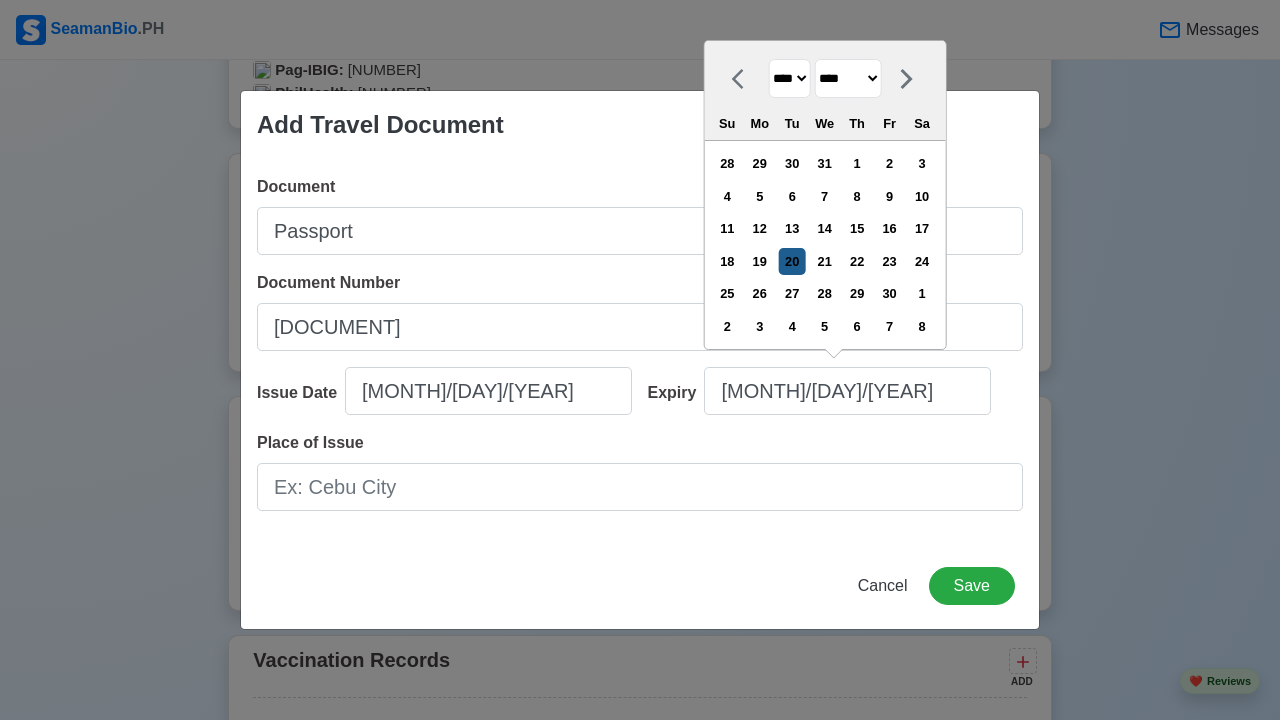click on "20" at bounding box center (792, 261) 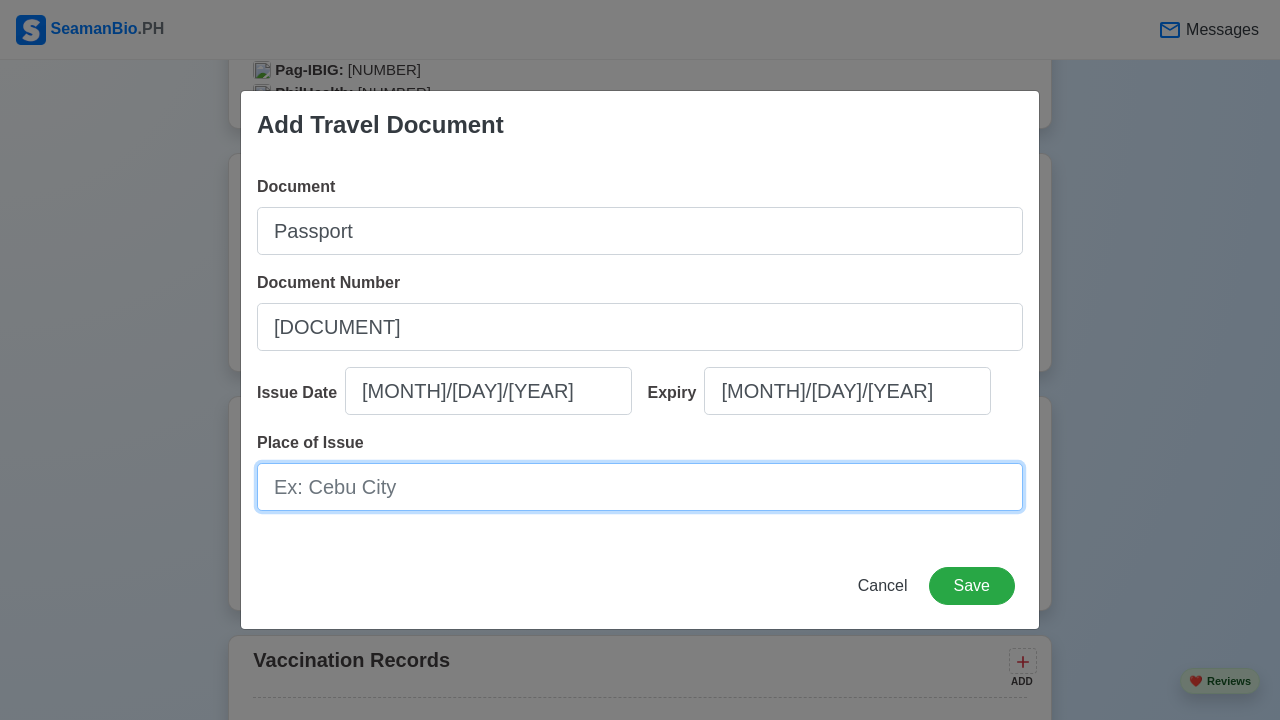 click on "Place of Issue" at bounding box center (640, 487) 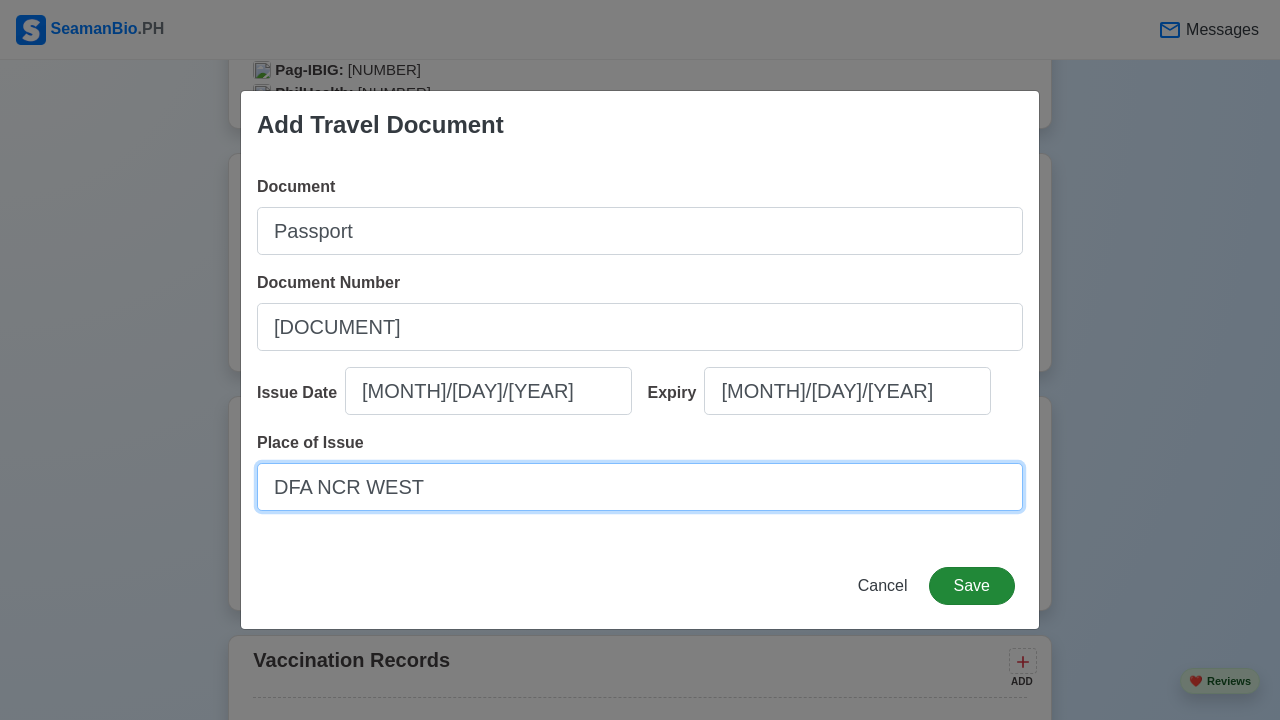 type on "DFA NCR WEST" 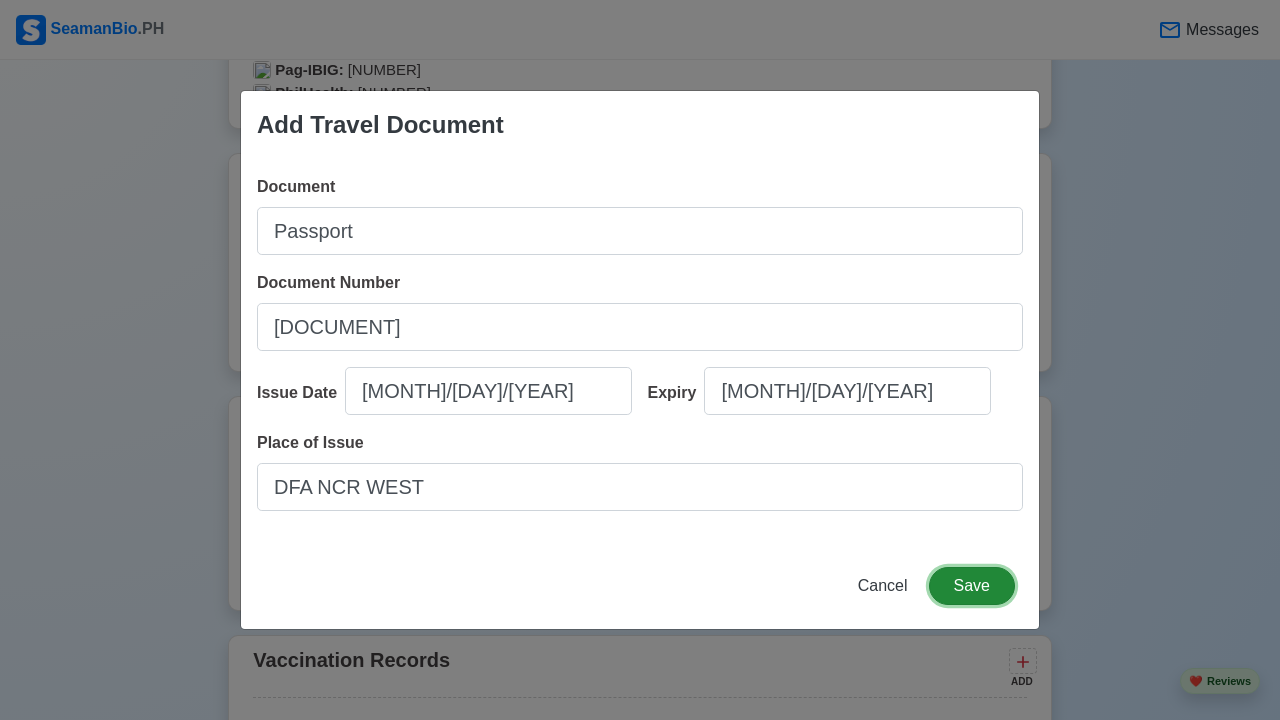 click on "Save" at bounding box center (972, 586) 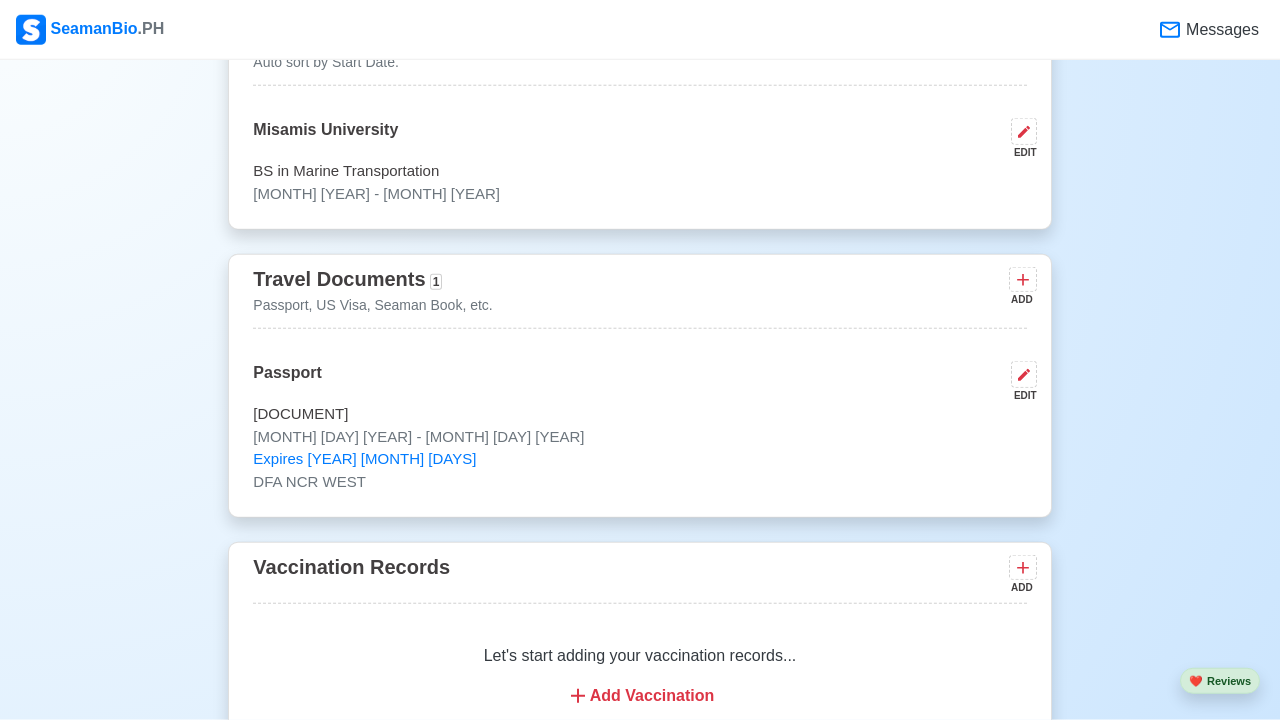 scroll, scrollTop: 1768, scrollLeft: 0, axis: vertical 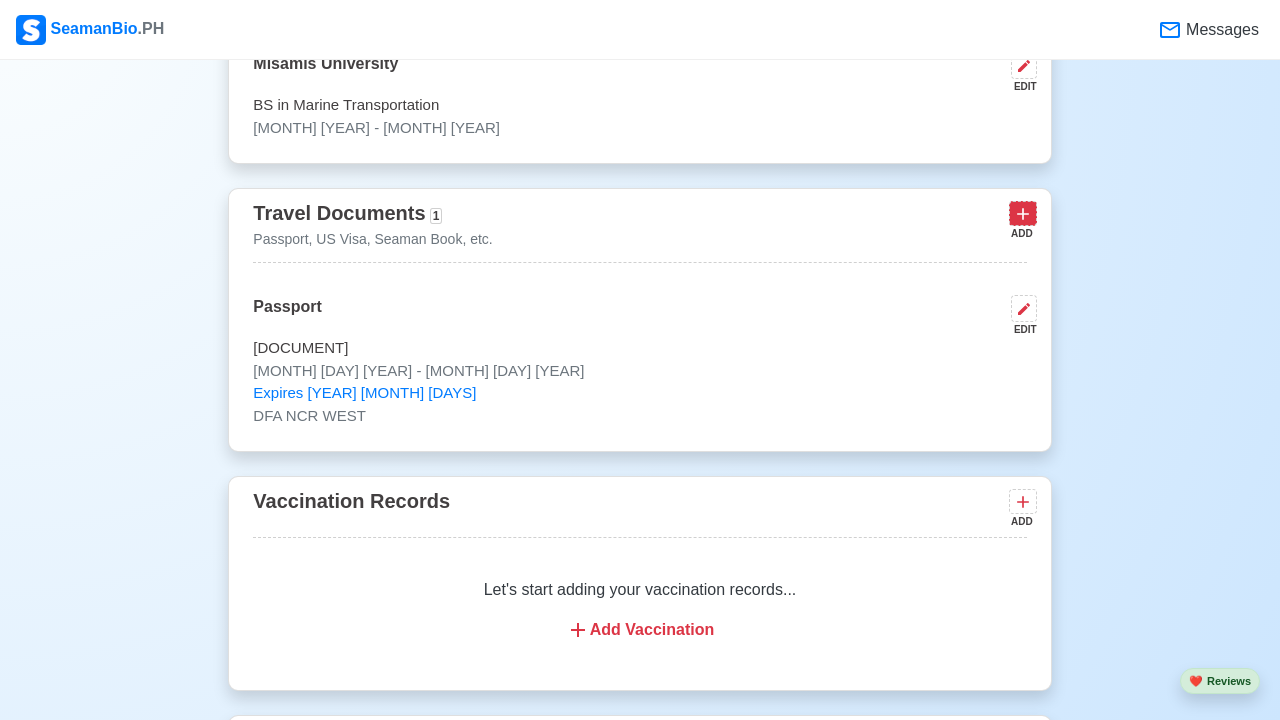 click 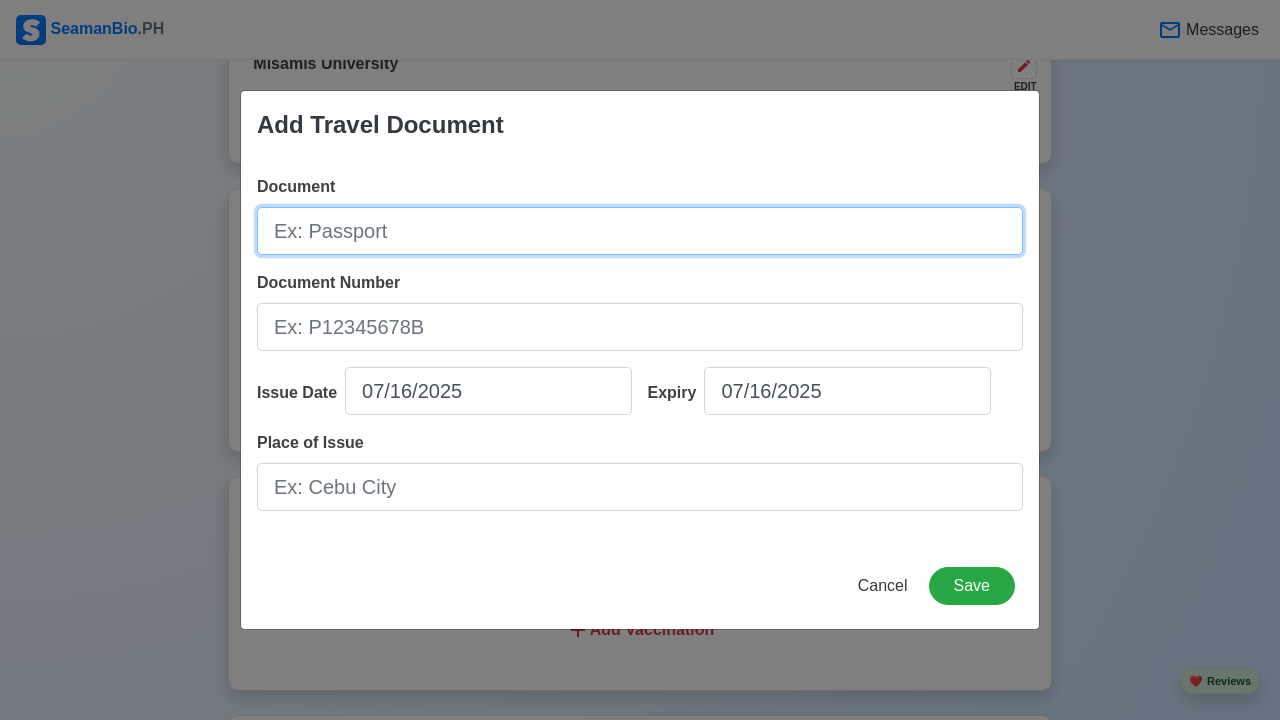click on "Document" at bounding box center [640, 231] 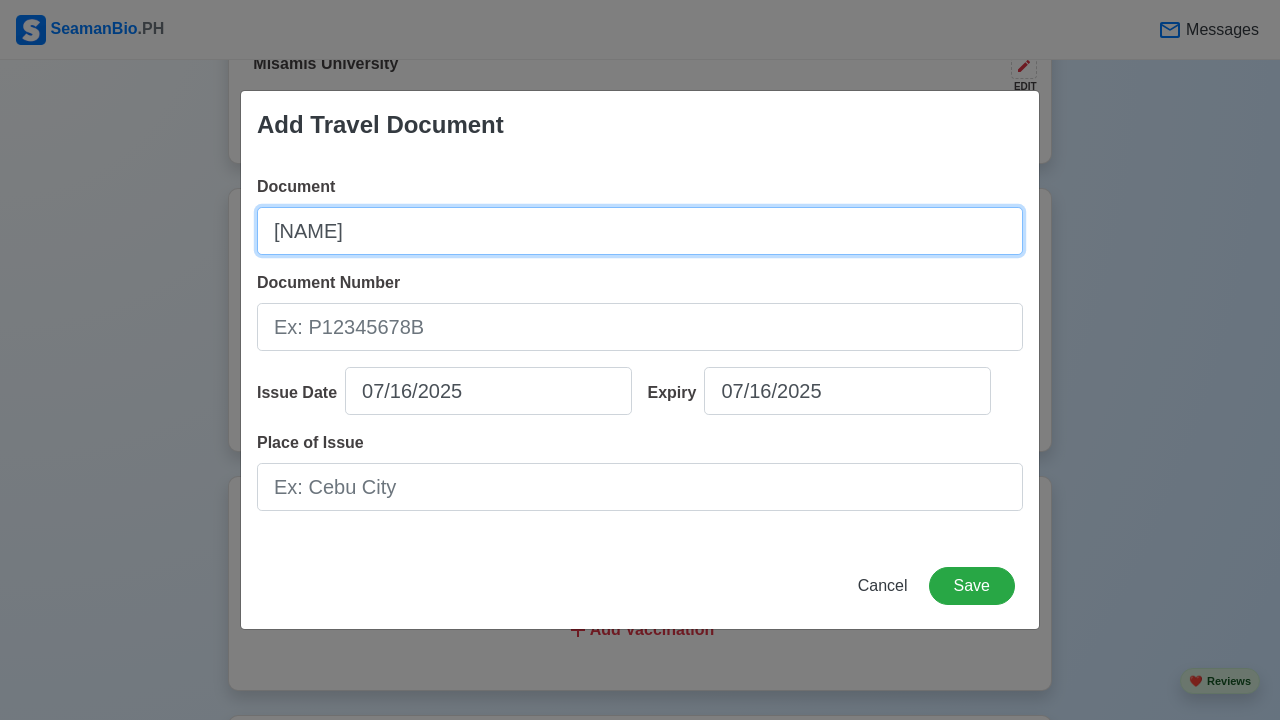 click on "[NAME]" at bounding box center [640, 231] 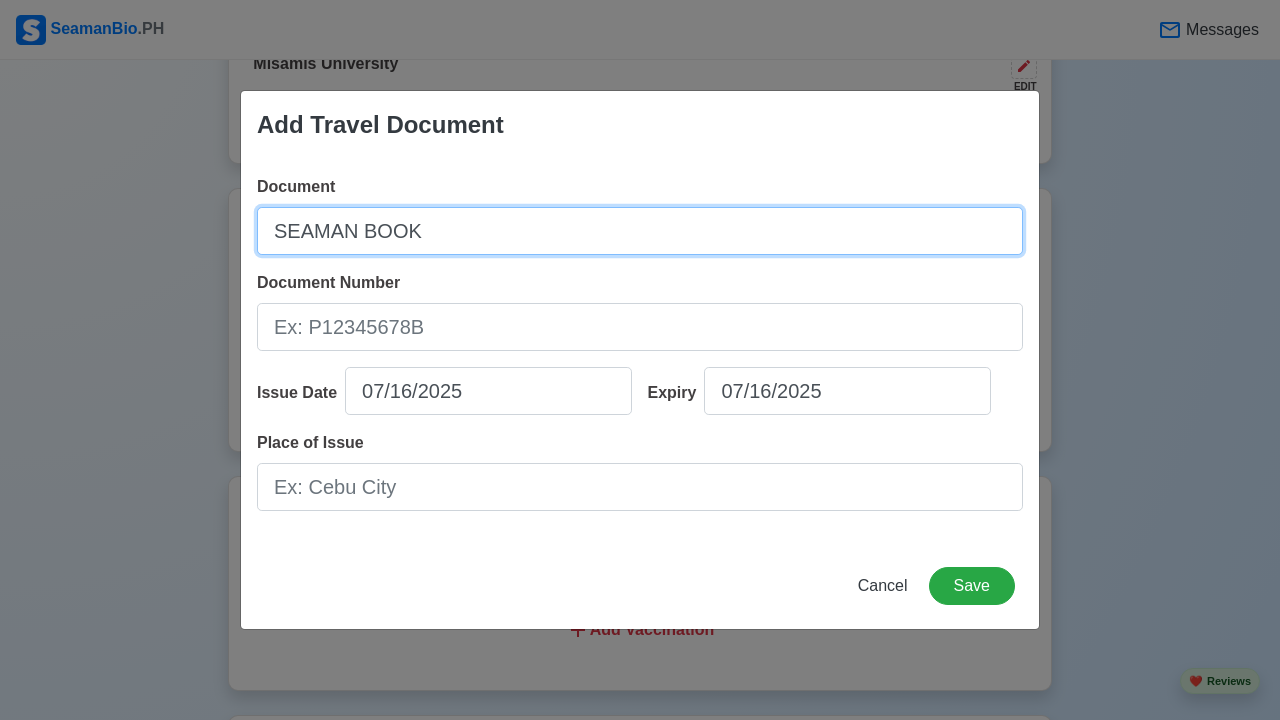 type on "SEAMAN BOOK" 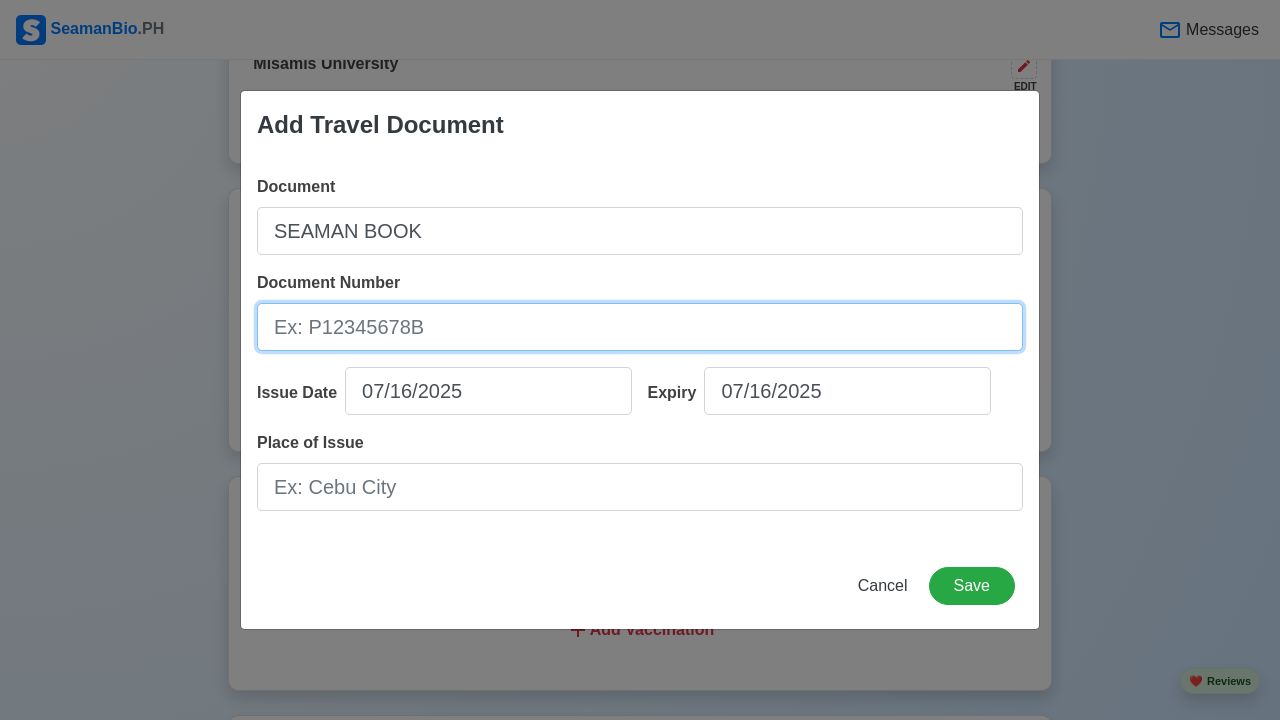 click on "Document Number" at bounding box center (640, 327) 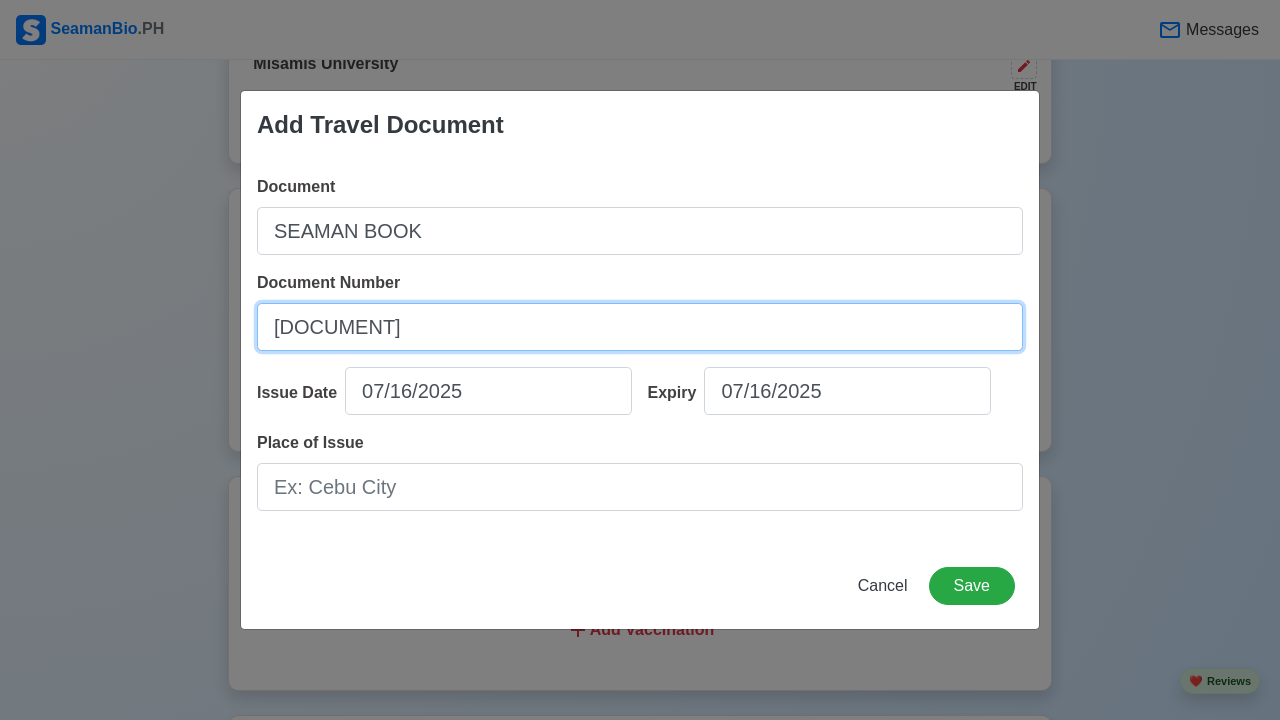 type on "[DOCUMENT]" 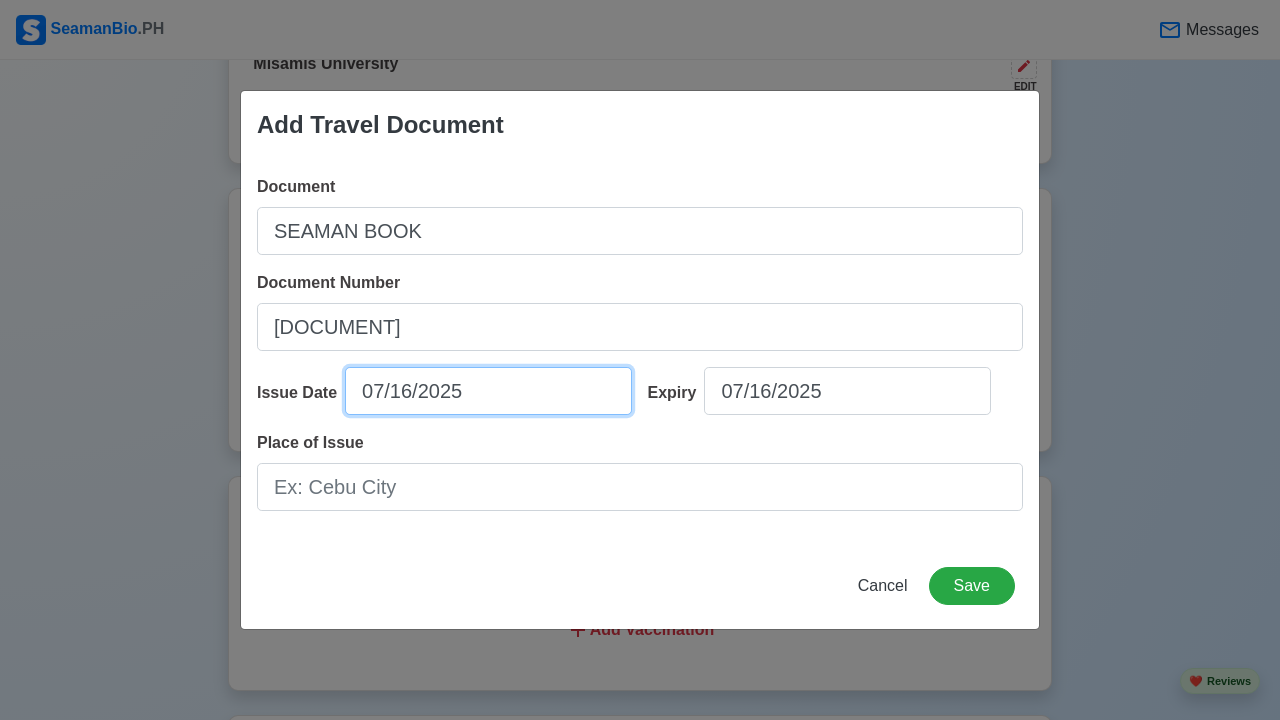 click on "07/16/2025" at bounding box center [488, 391] 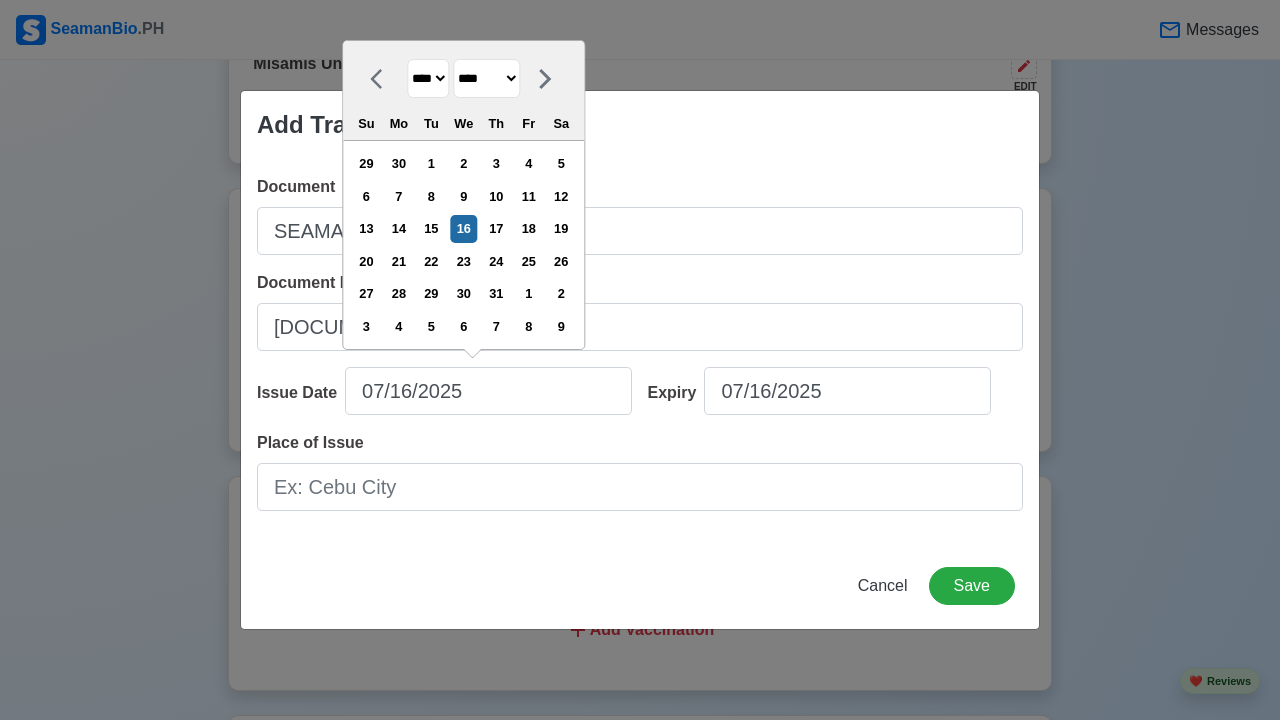 select on "****" 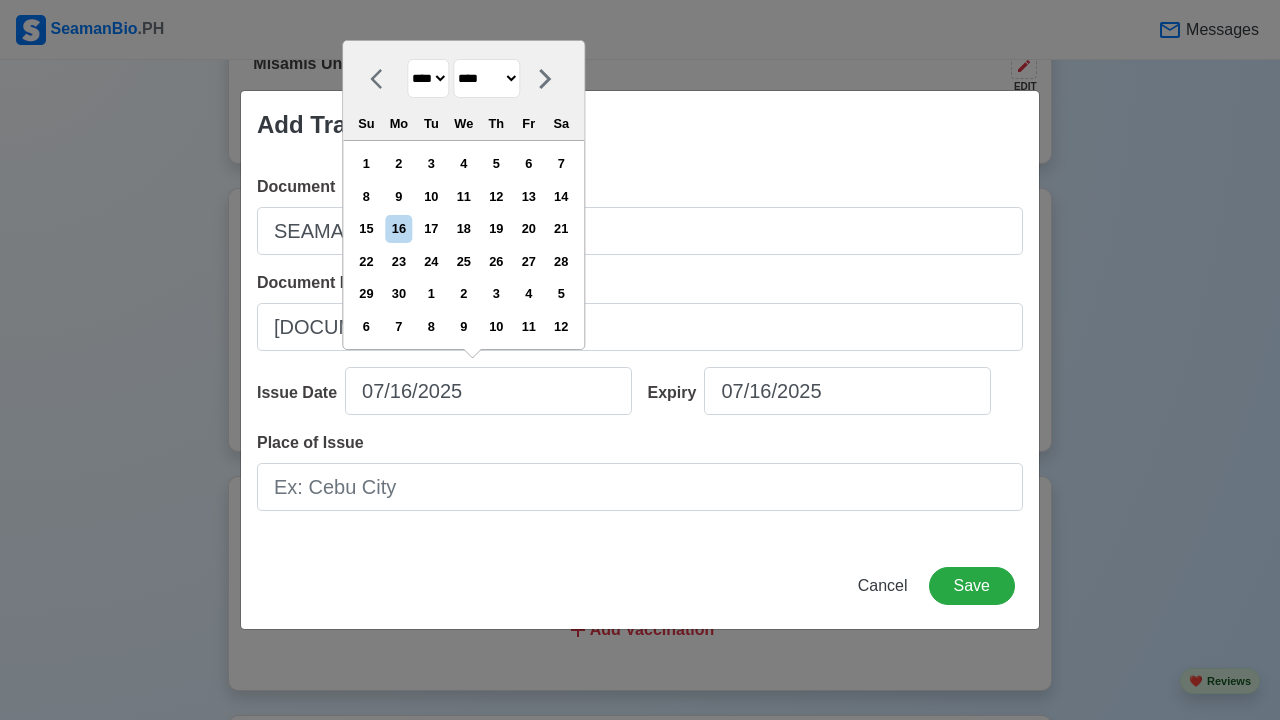 drag, startPoint x: 378, startPoint y: 295, endPoint x: 385, endPoint y: 237, distance: 58.420887 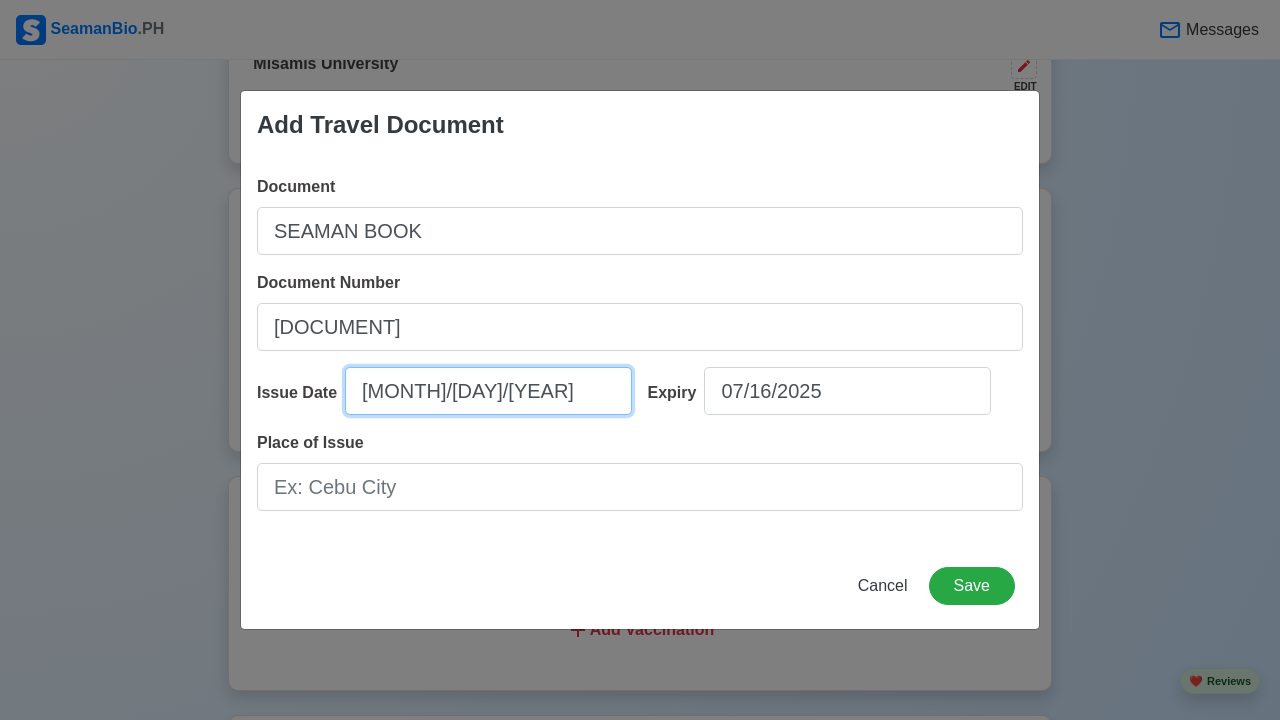click on "[MONTH]/[DAY]/[YEAR]" at bounding box center (488, 391) 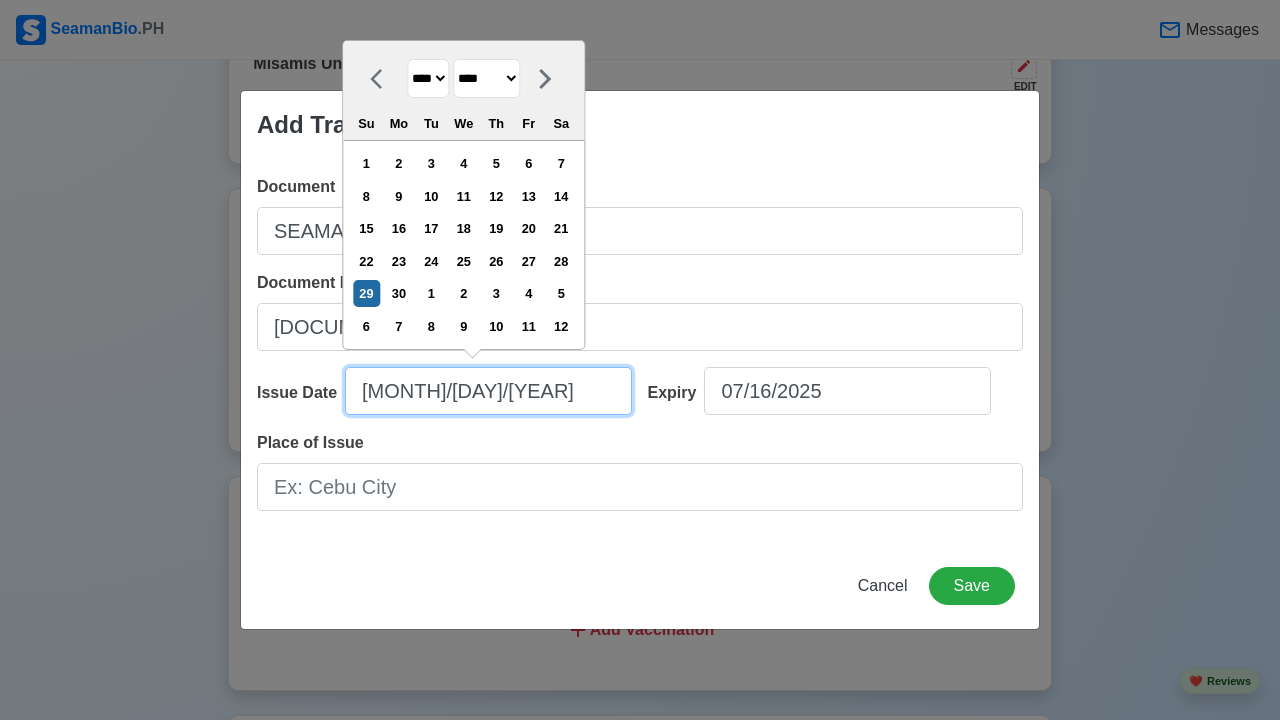 type on "[MONTH]/[DAY]/[YEAR]" 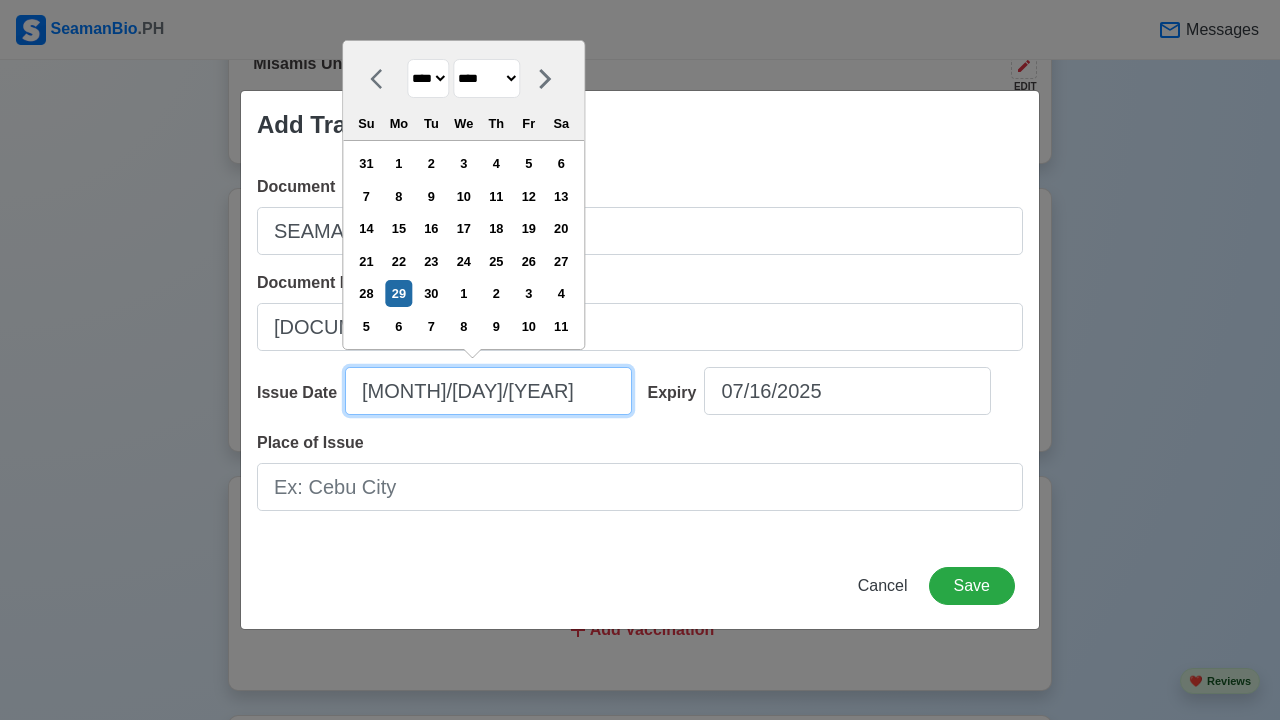 type on "[MONTH]/[DAY]/[YEAR]" 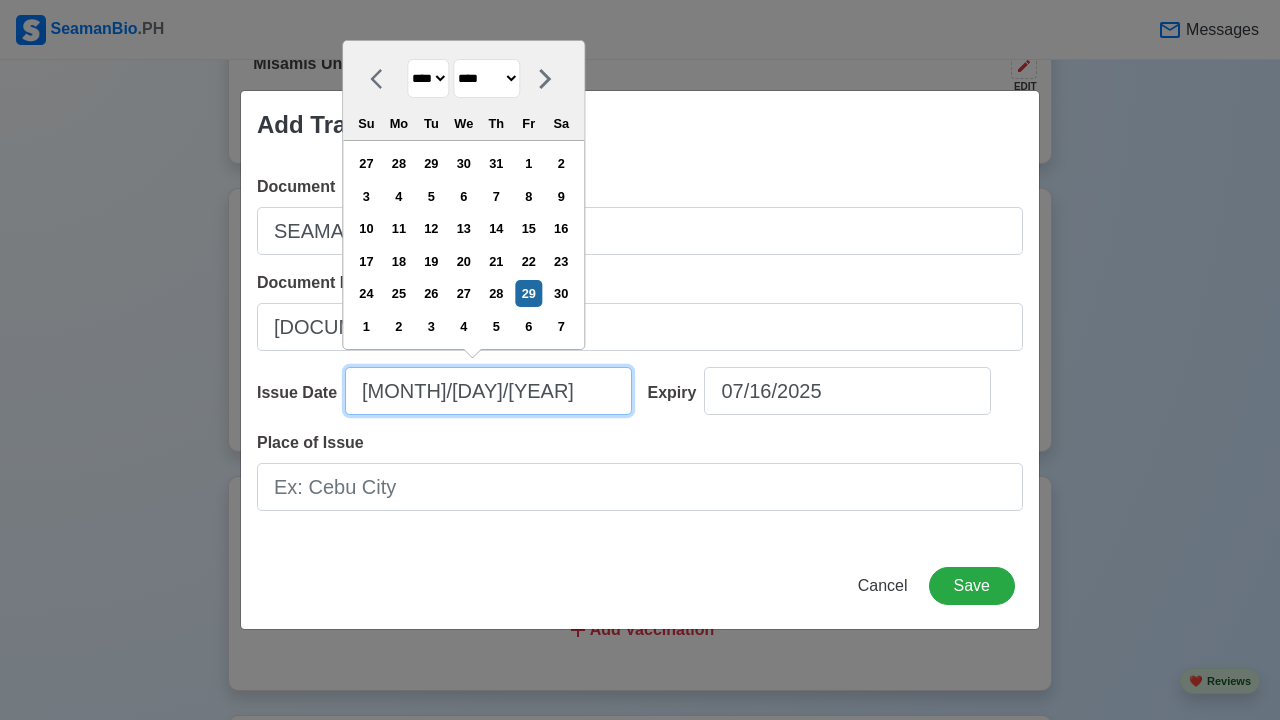 type on "[MONTH]/[DAY]/[YEAR]" 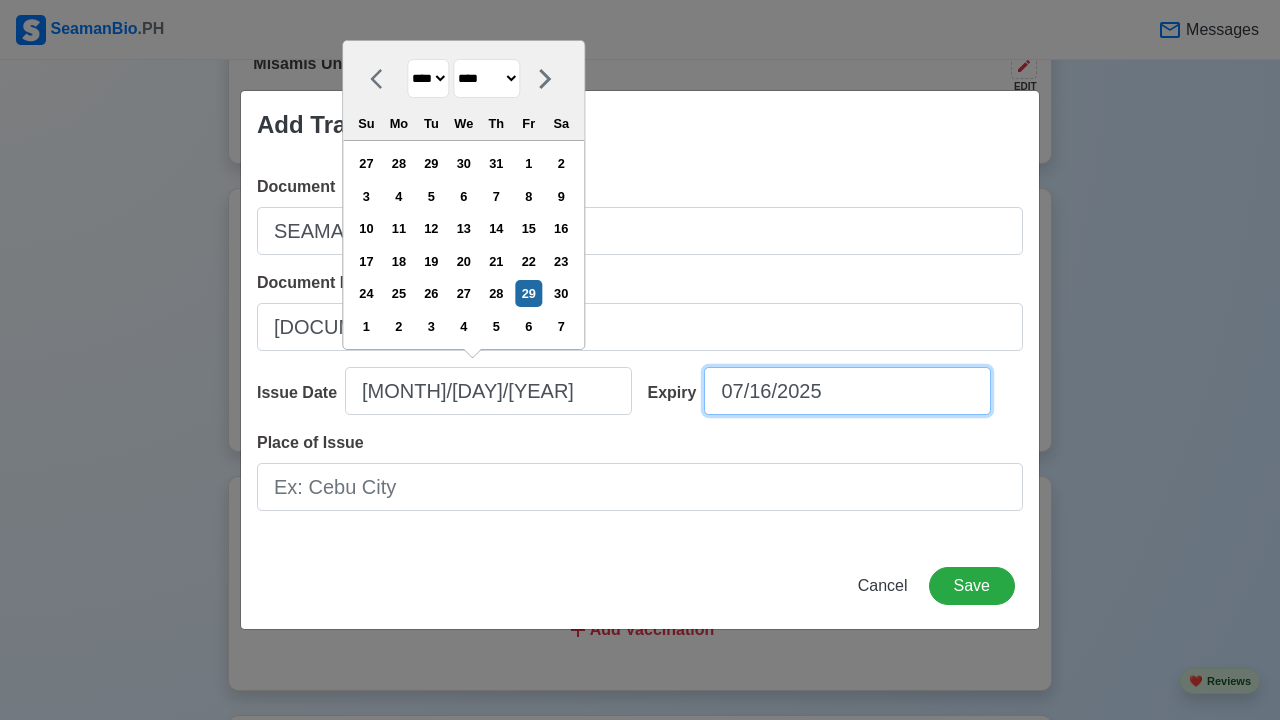 click on "07/16/2025" at bounding box center (847, 391) 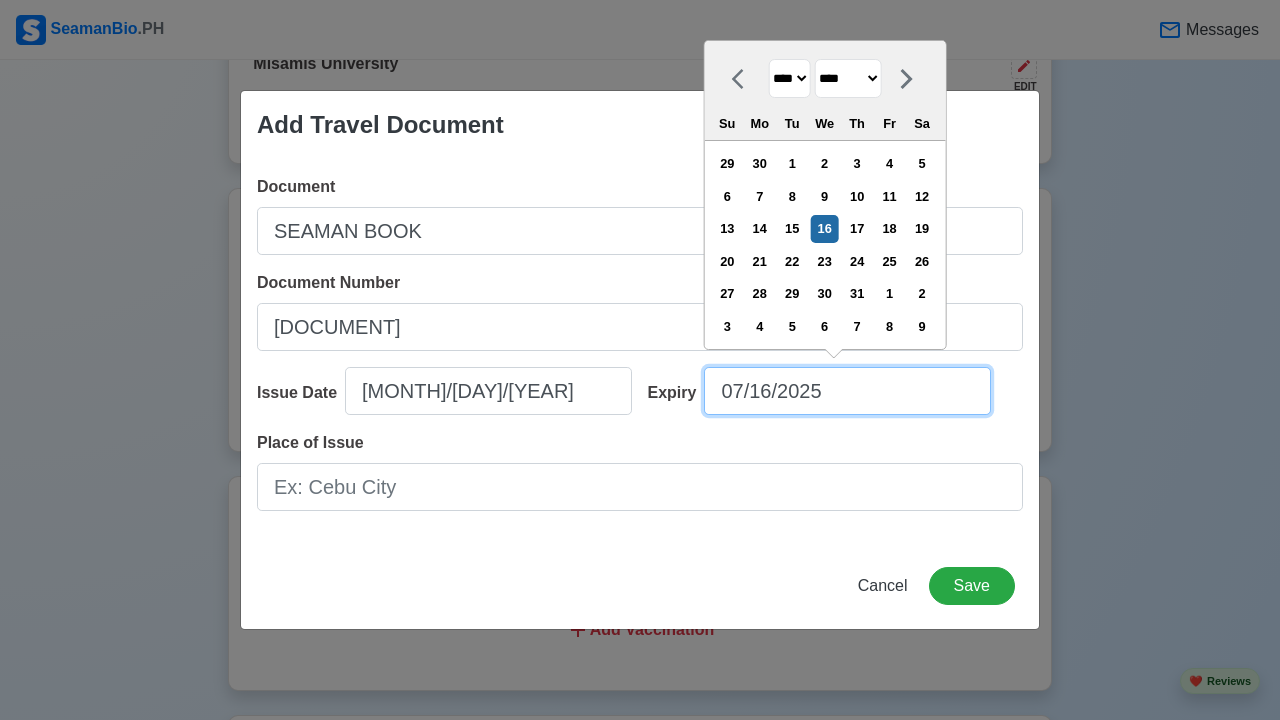click on "07/16/2025" at bounding box center [847, 391] 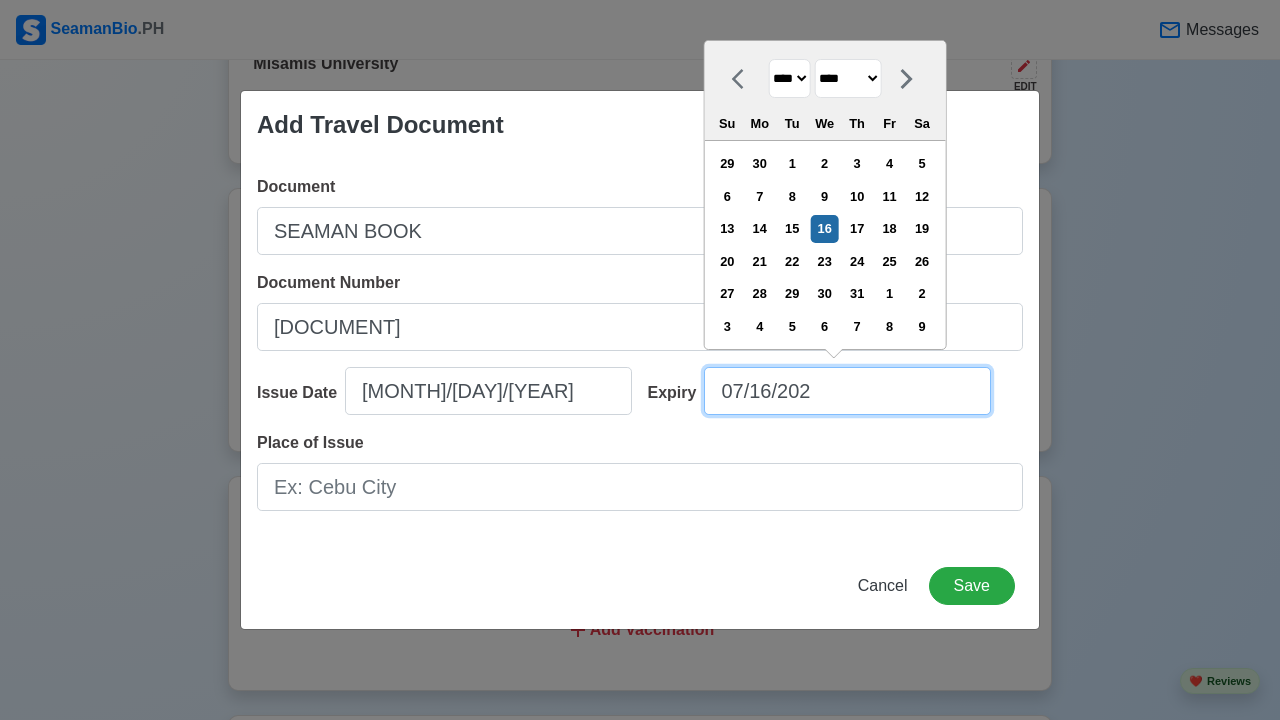 type on "[MONTH]/[DAY]/[YEAR]" 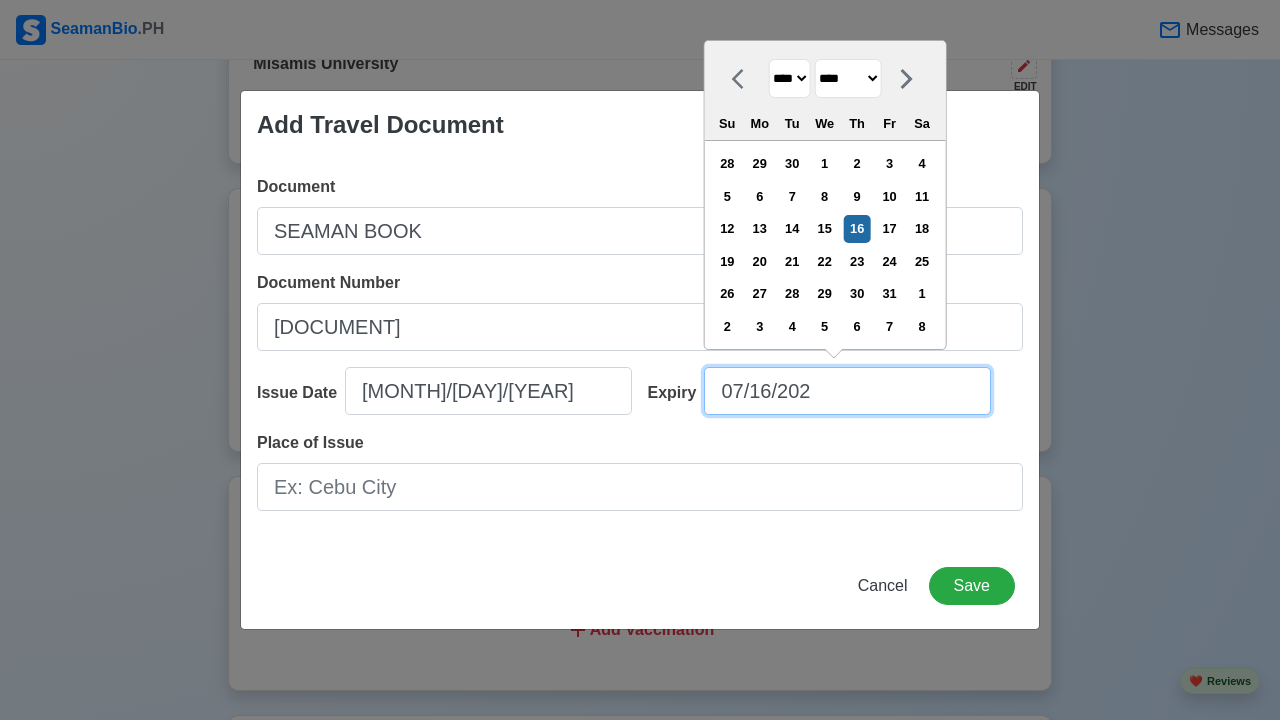 type on "[MONTH]/[DAY]/[YEAR]" 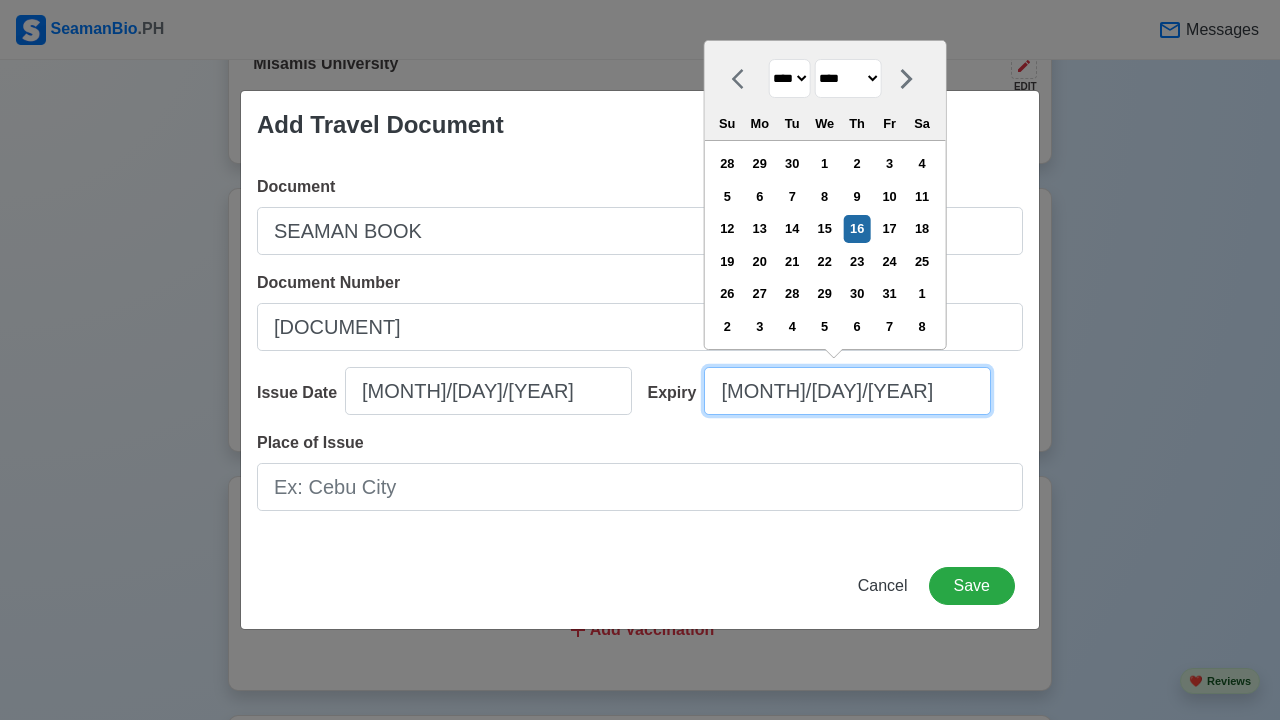select on "****" 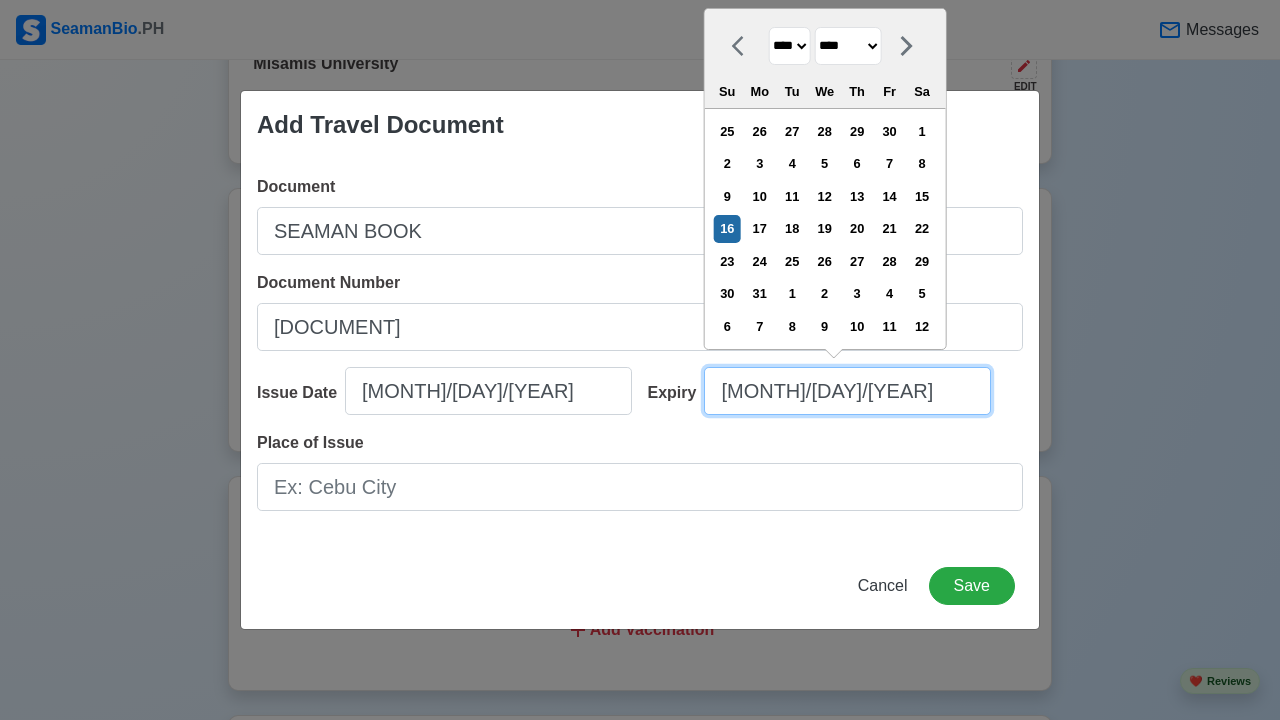 type on "[MONTH]/[DAY]/[YEAR]" 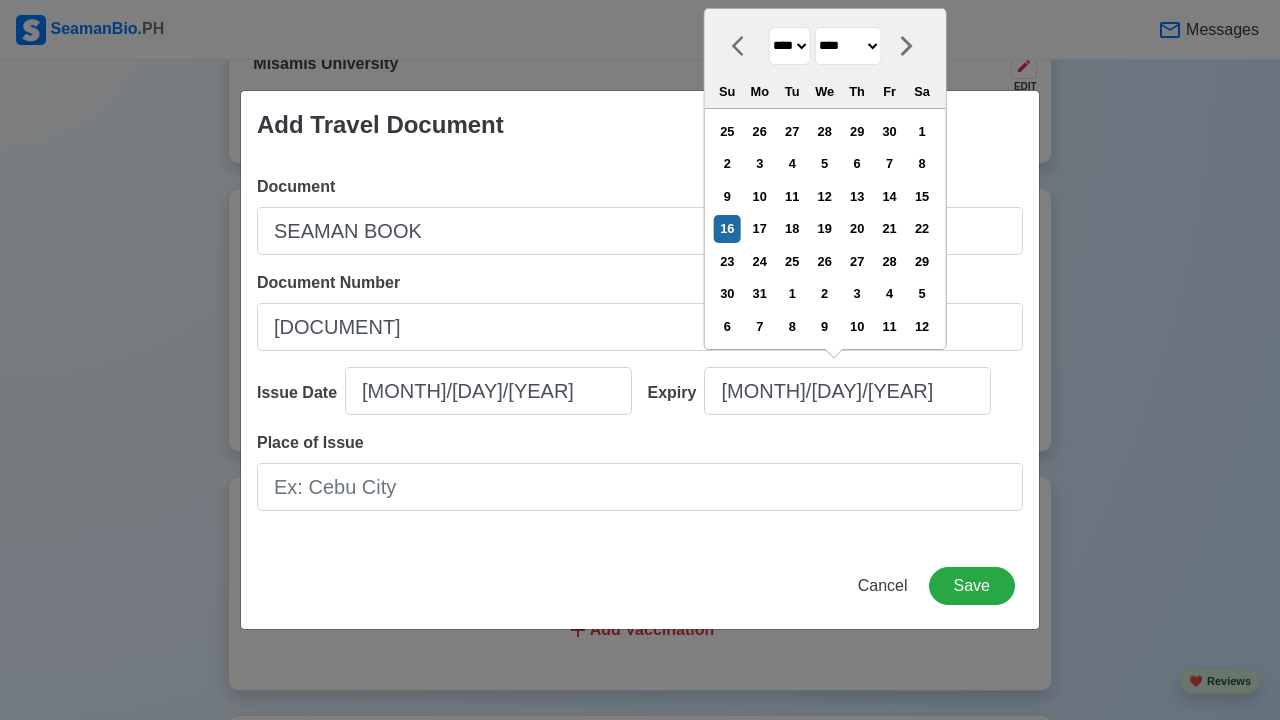 select on "****" 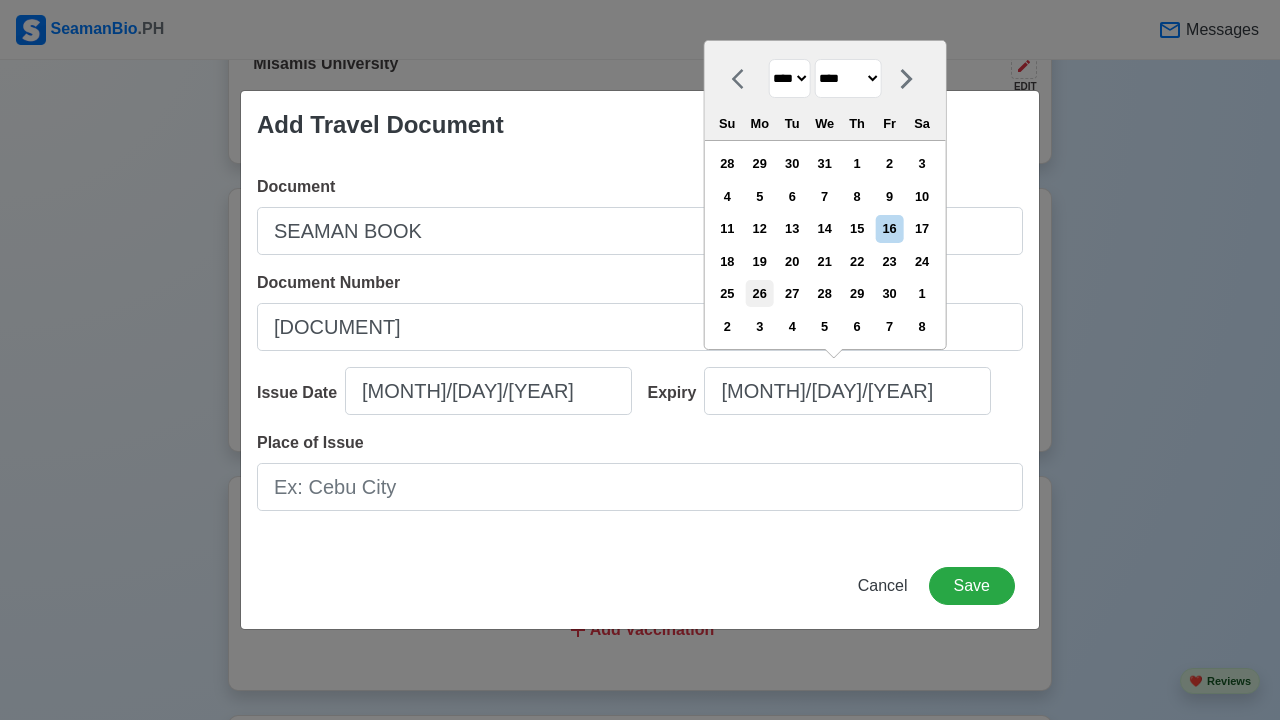 click on "26" at bounding box center (759, 293) 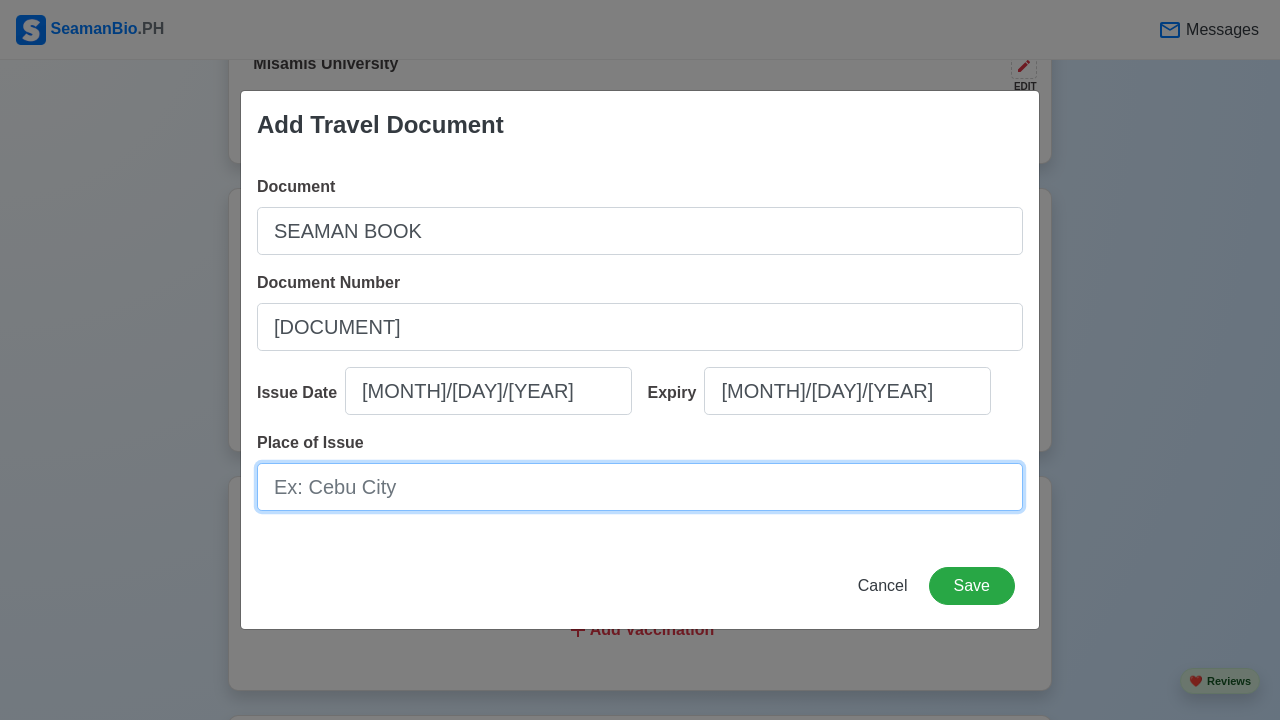 click on "Place of Issue" at bounding box center [640, 487] 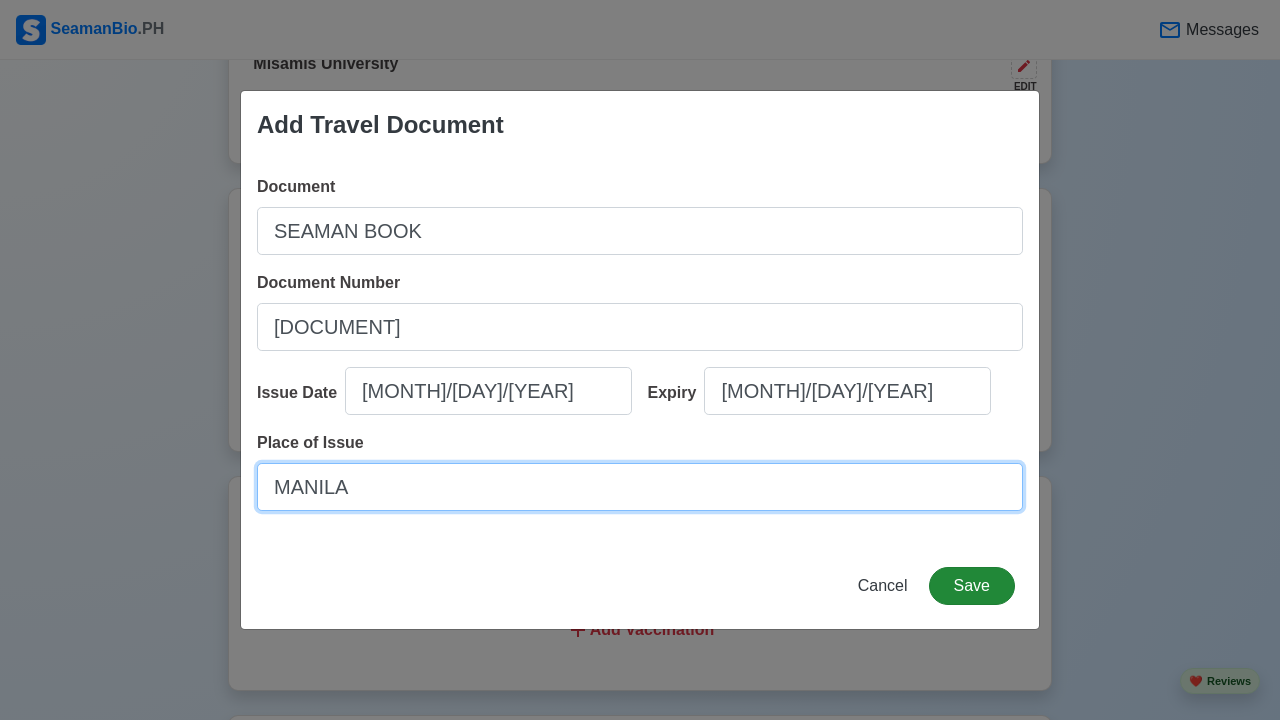 type on "MANILA" 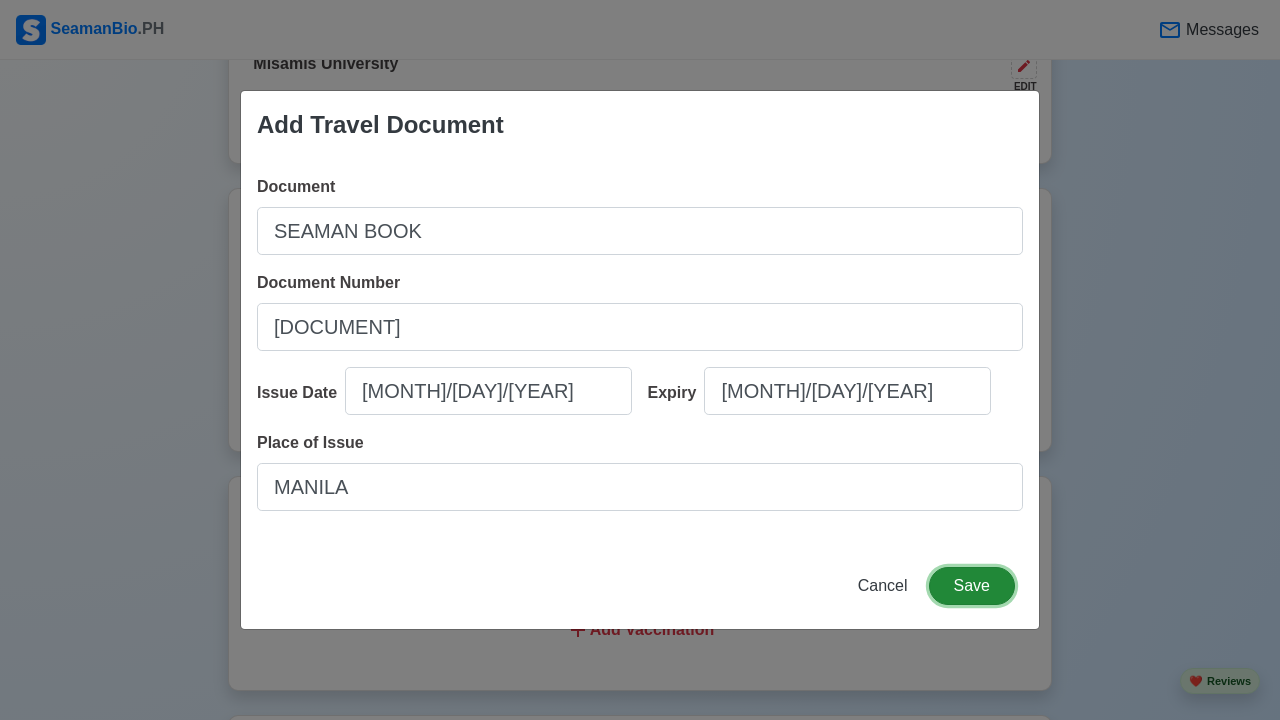 click on "Save" at bounding box center (972, 586) 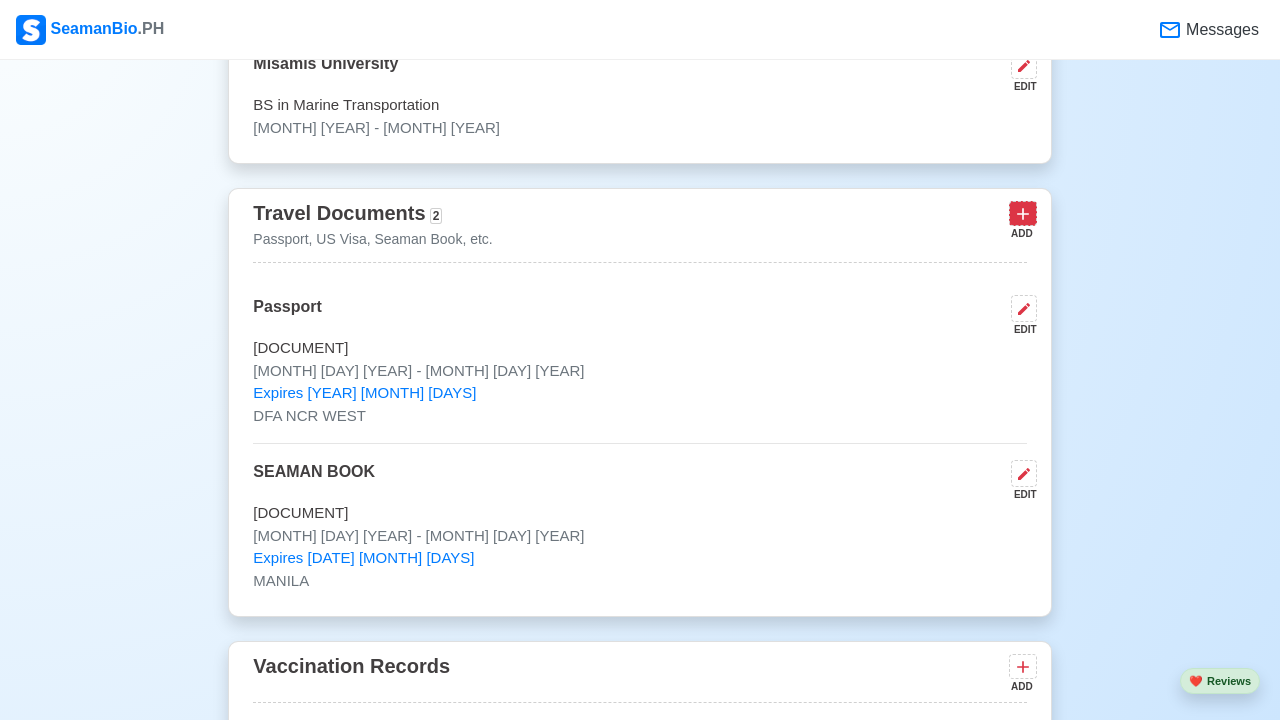 click 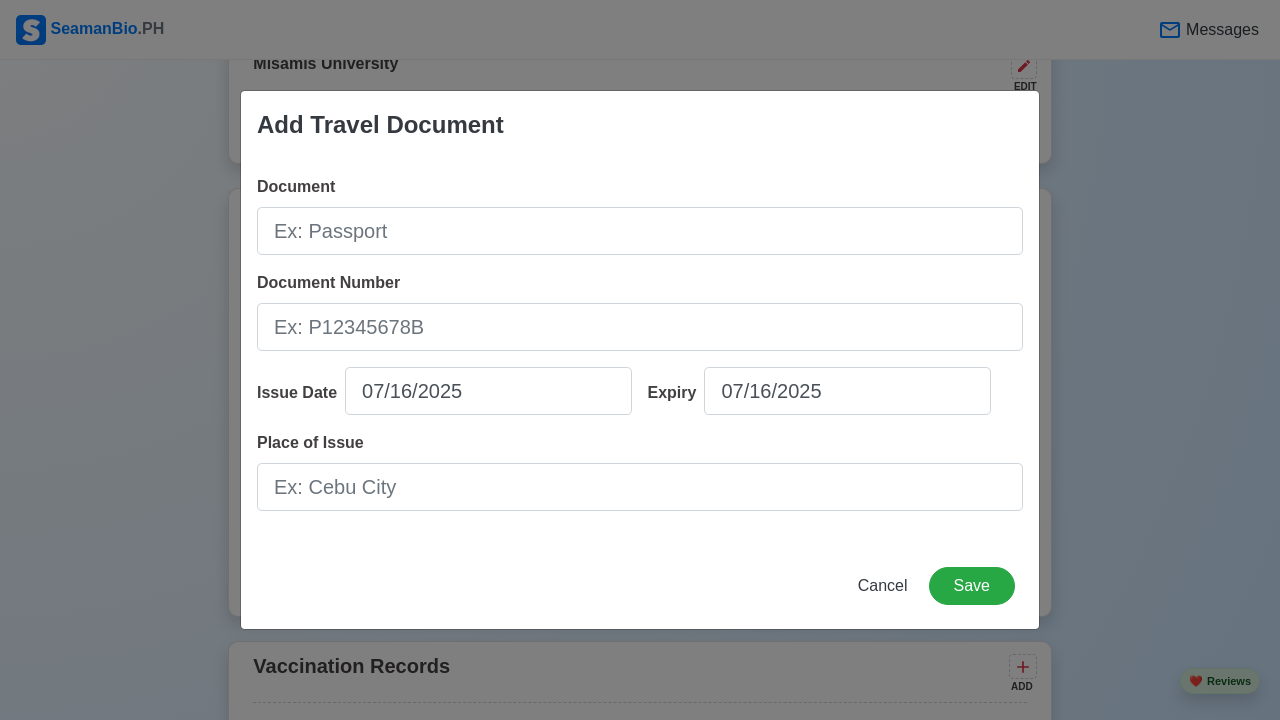 drag, startPoint x: 326, startPoint y: 198, endPoint x: 333, endPoint y: 211, distance: 14.764823 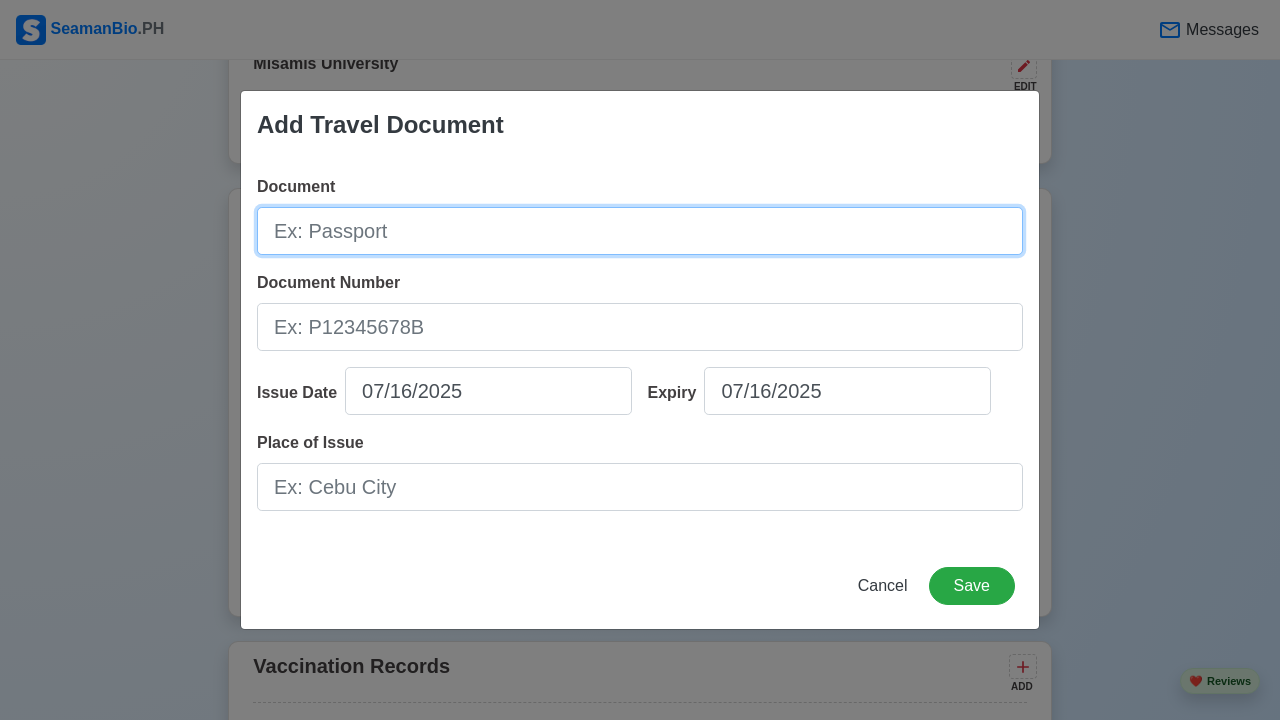 click on "Document" at bounding box center (640, 231) 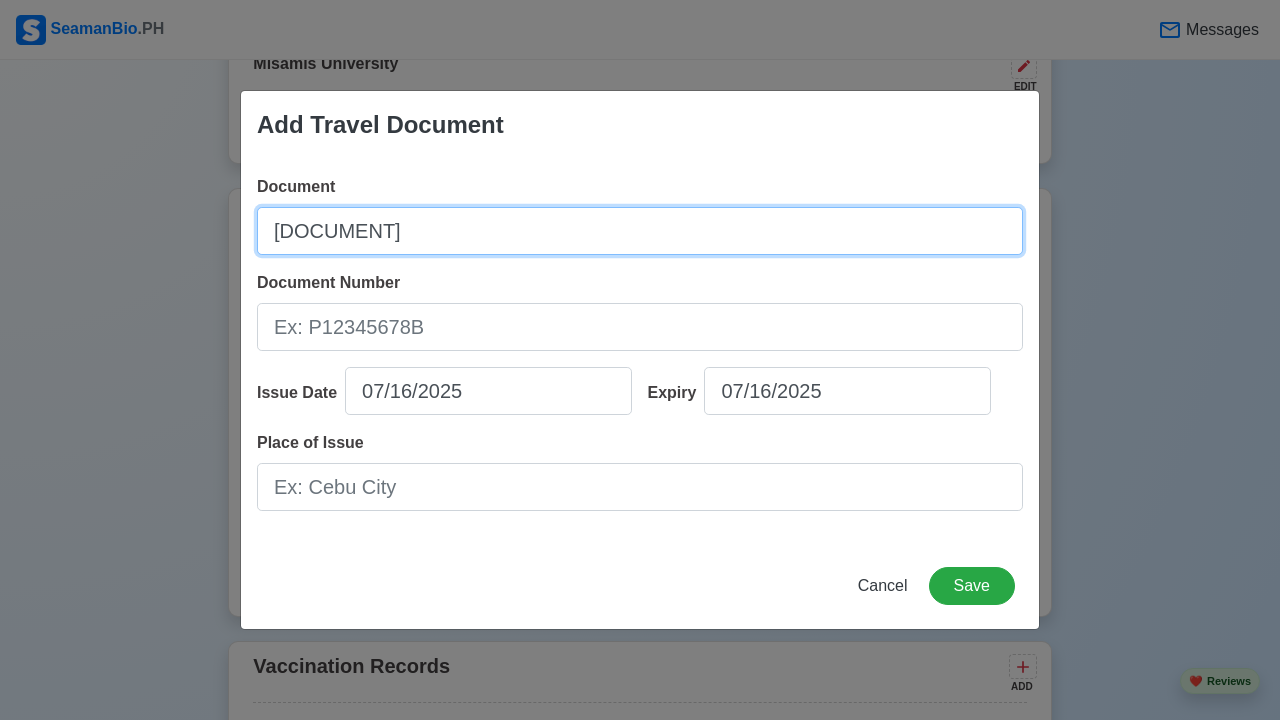 click on "[DOCUMENT]" at bounding box center [640, 231] 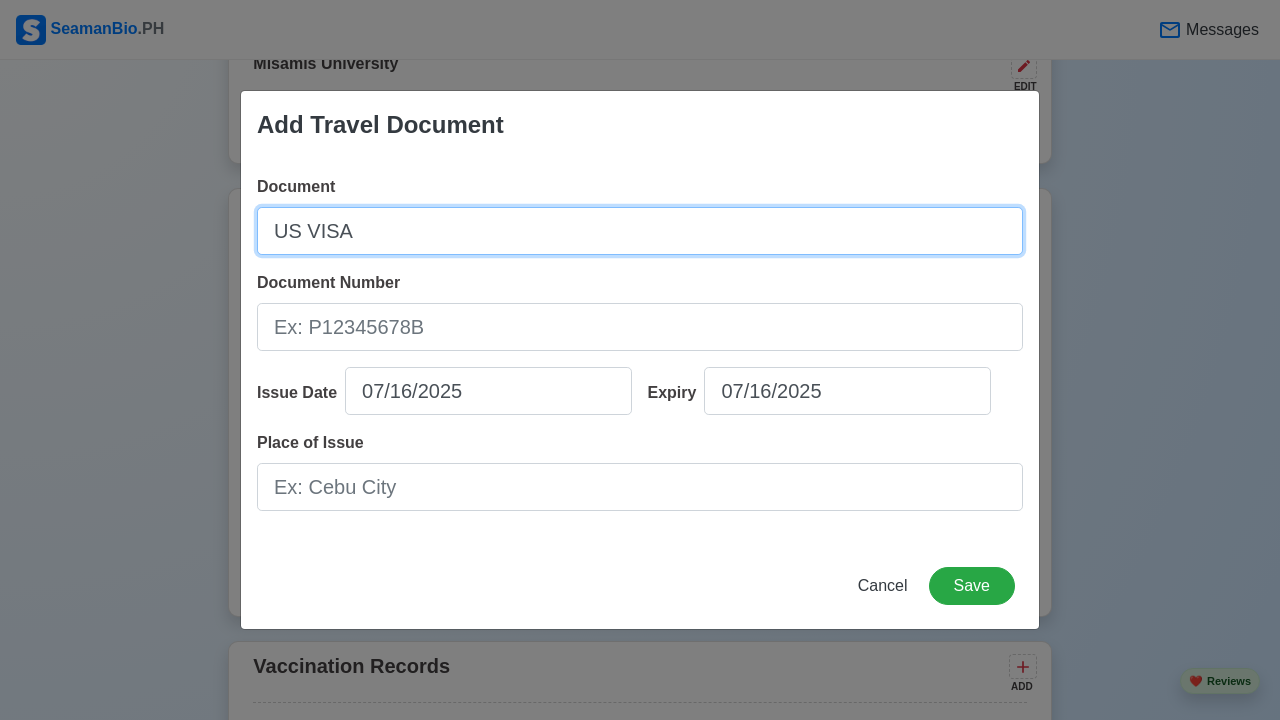 type on "US VISA" 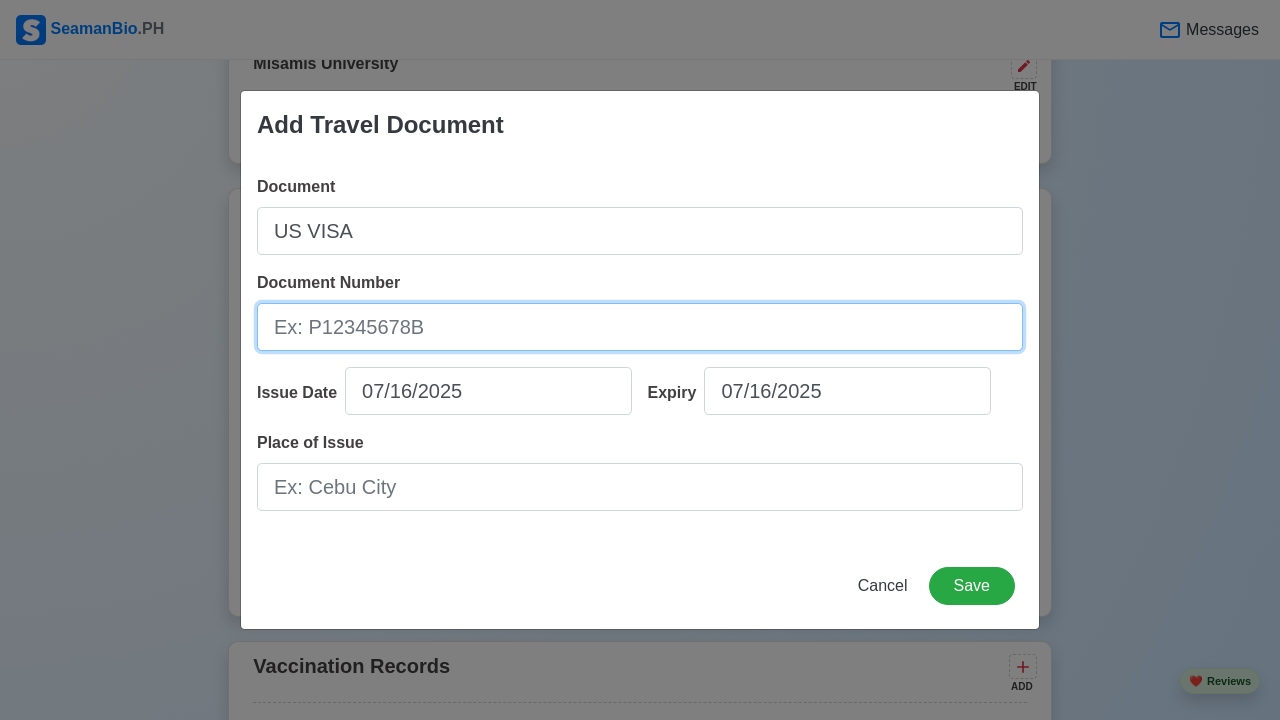 click on "Document Number" at bounding box center [640, 327] 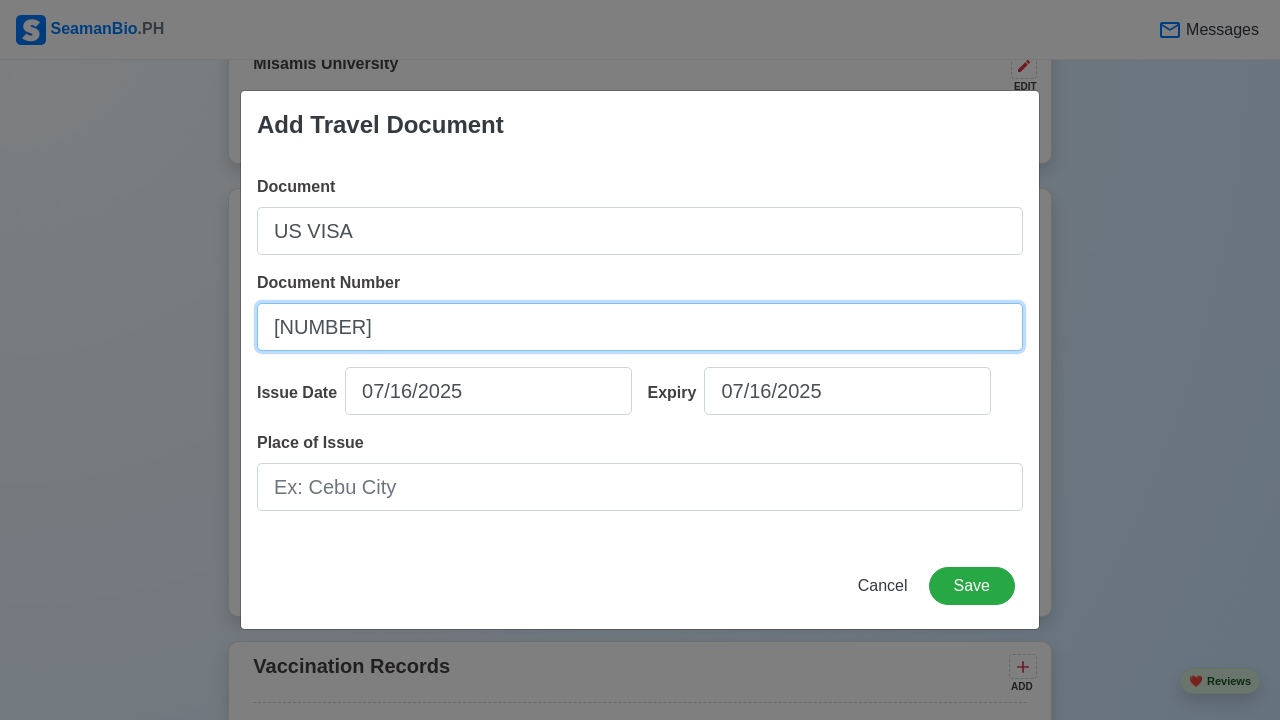 type on "[NUMBER]" 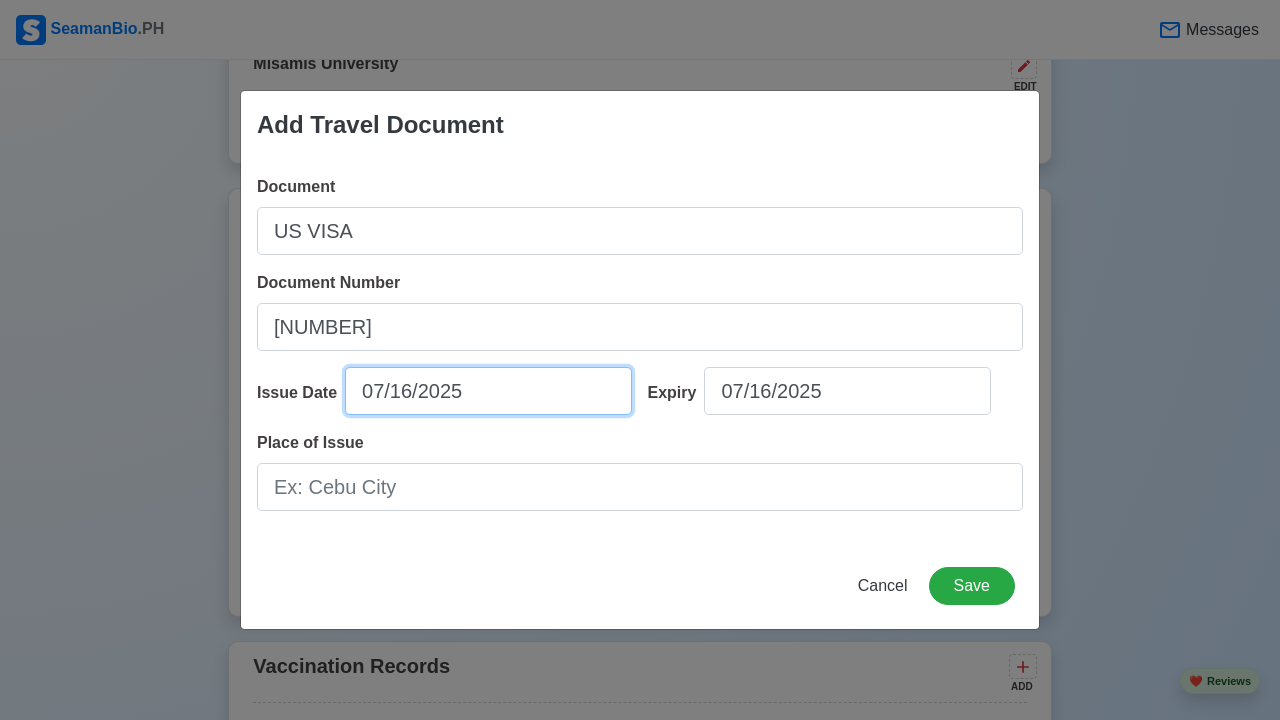 click on "07/16/2025" at bounding box center [488, 391] 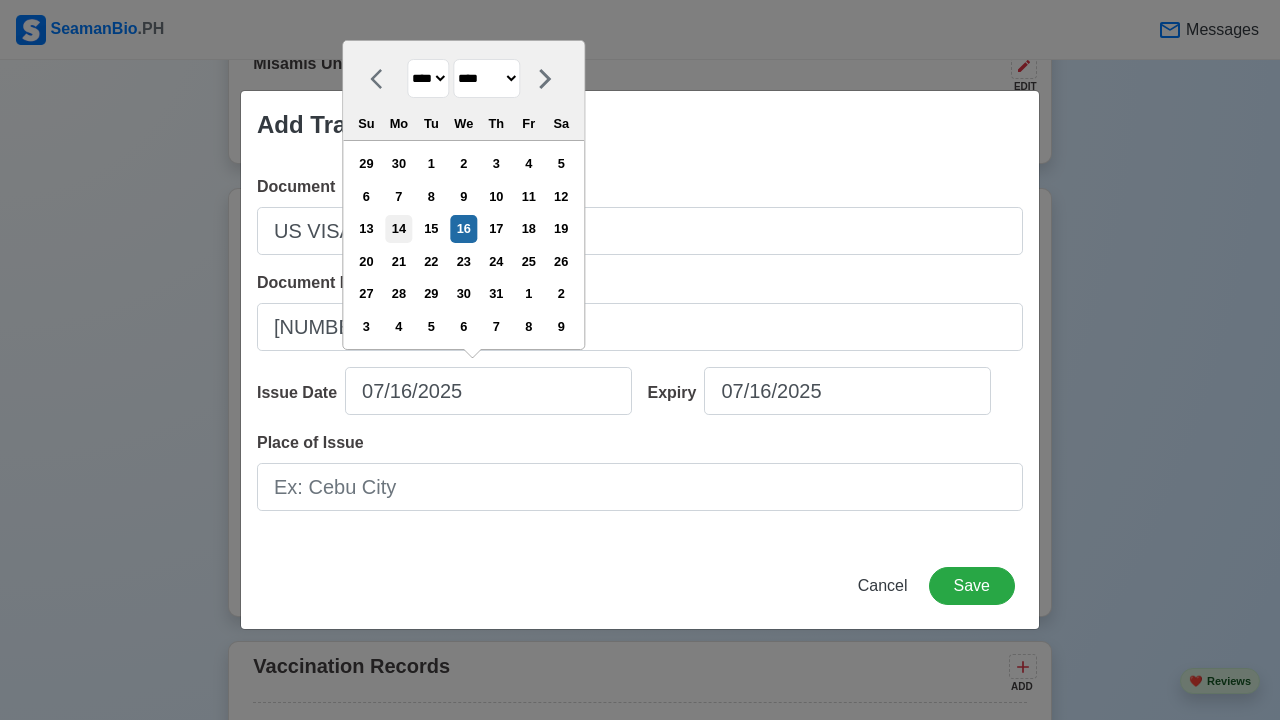 click on "14" at bounding box center (398, 228) 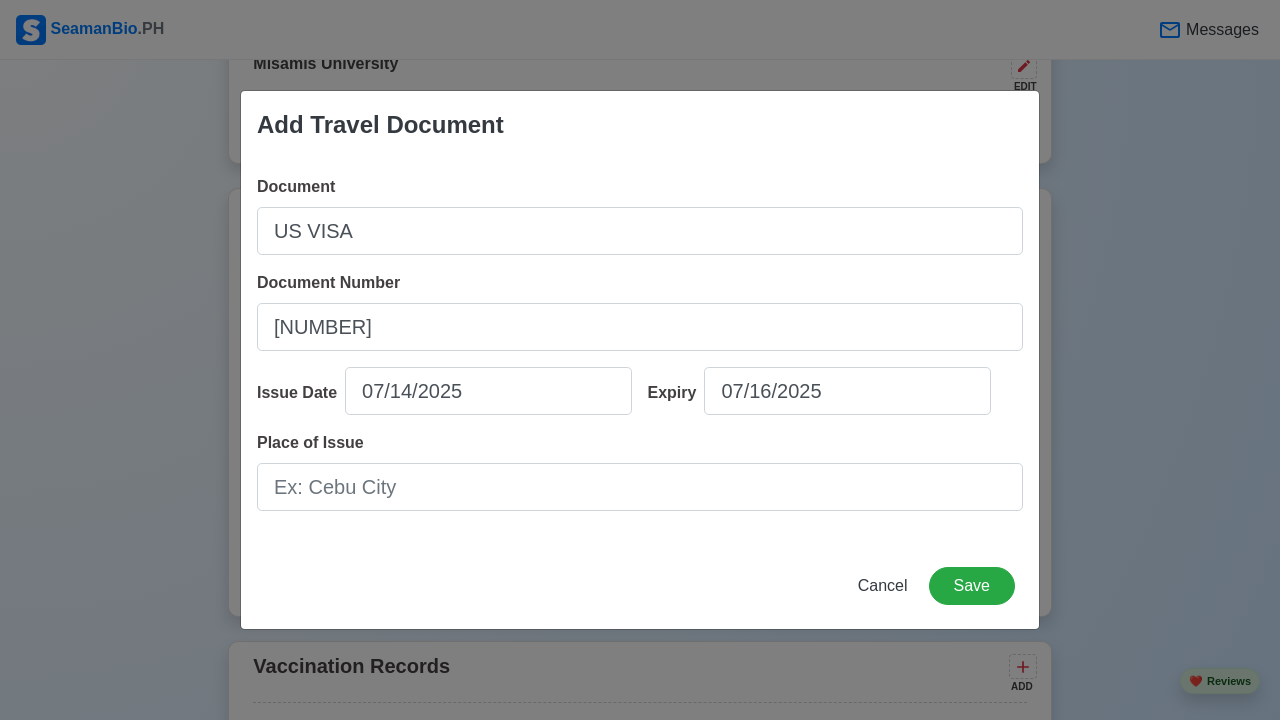 type on "07/14/2025" 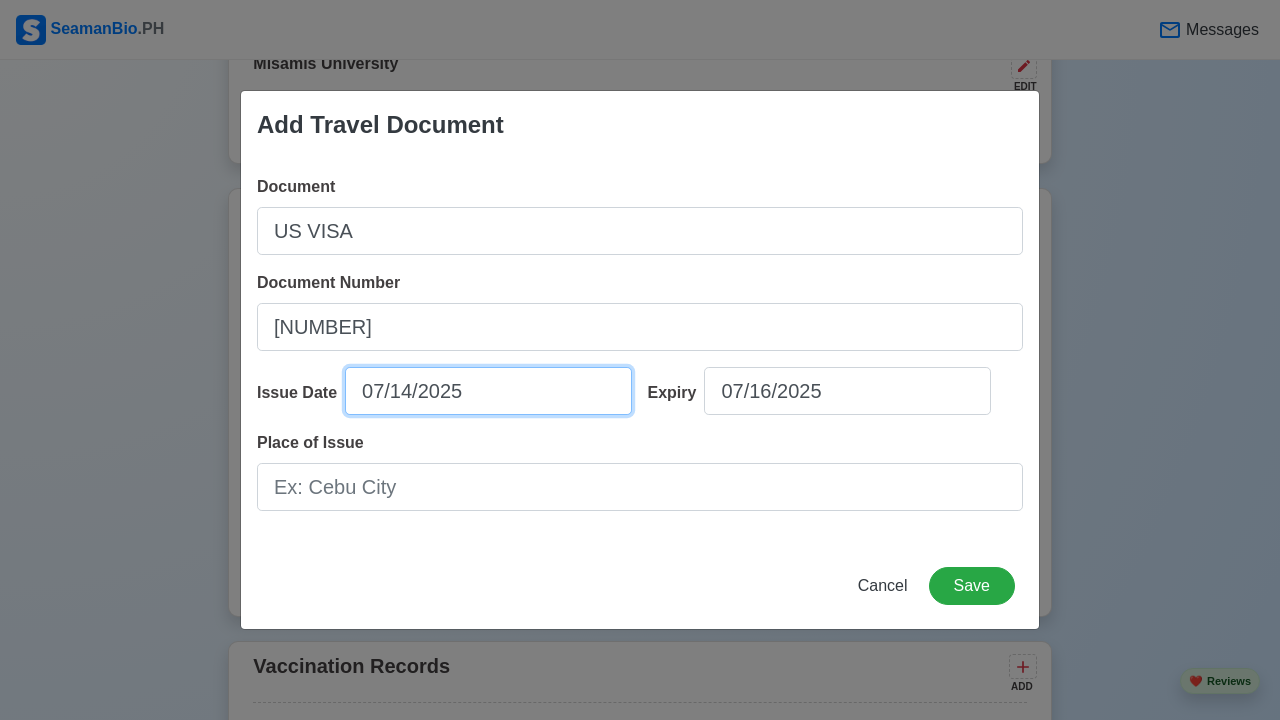 click on "07/14/2025" at bounding box center (488, 391) 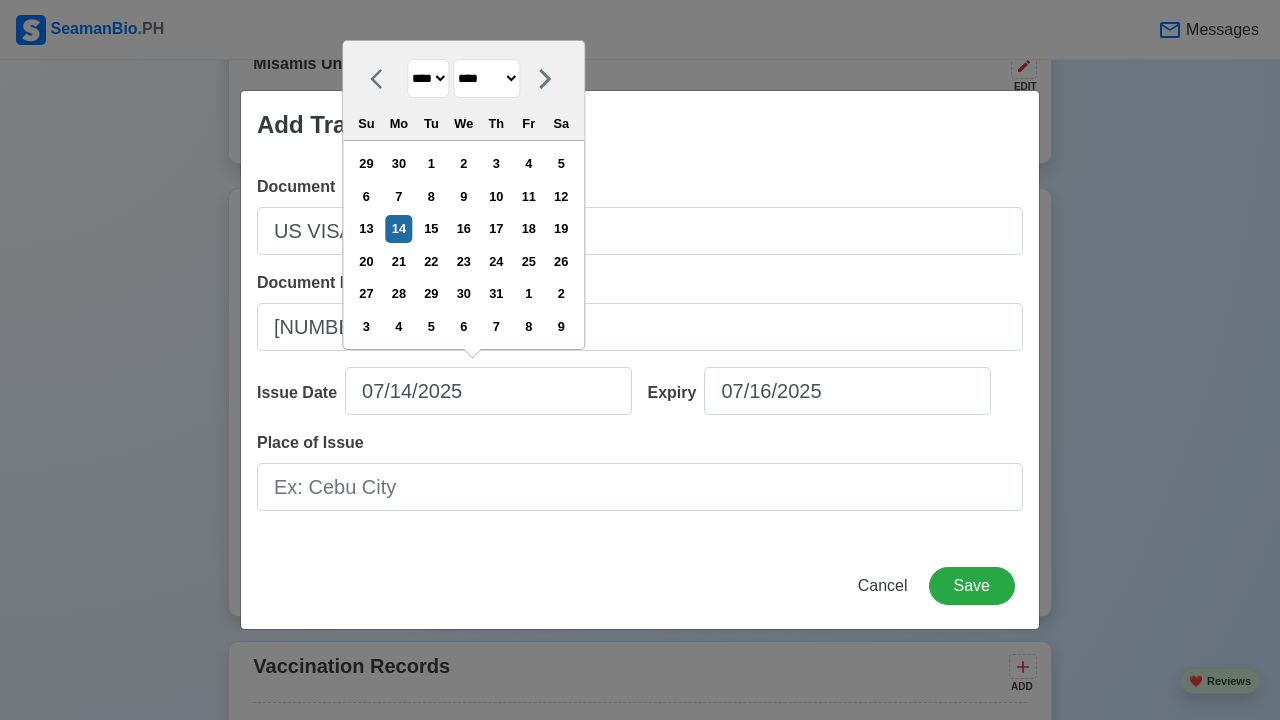 select on "****" 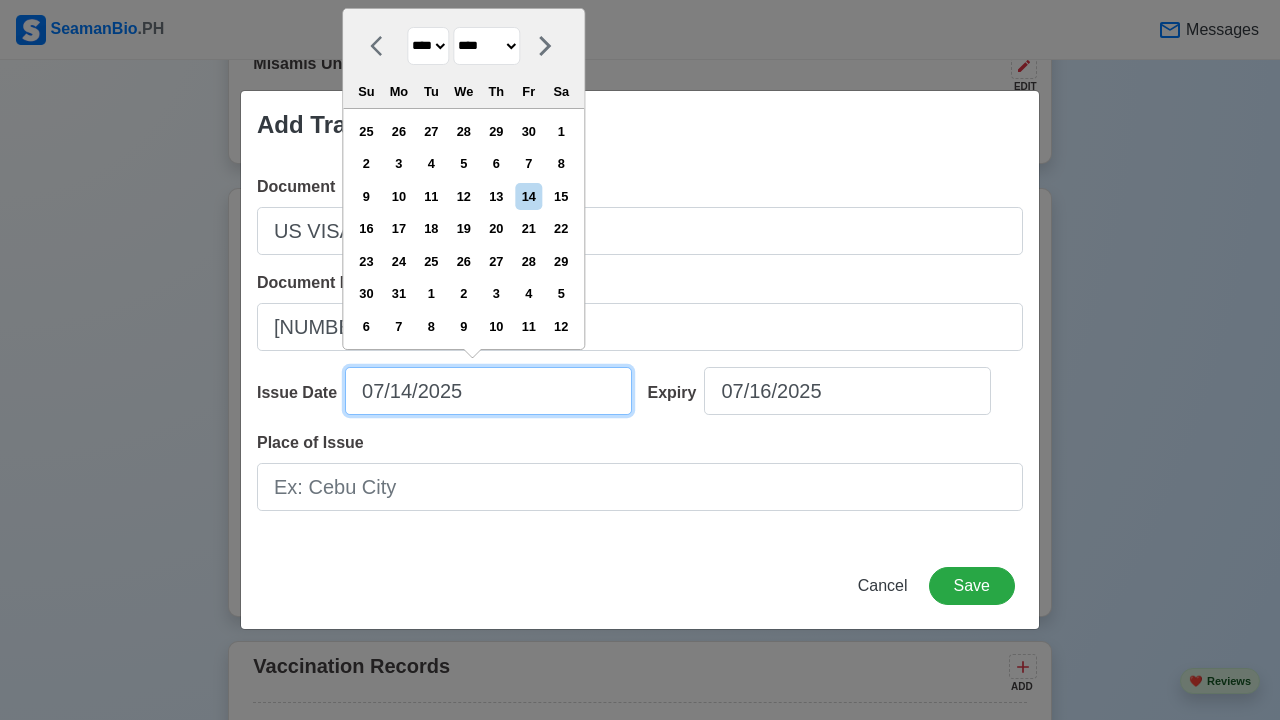 click on "07/14/2025" at bounding box center [488, 391] 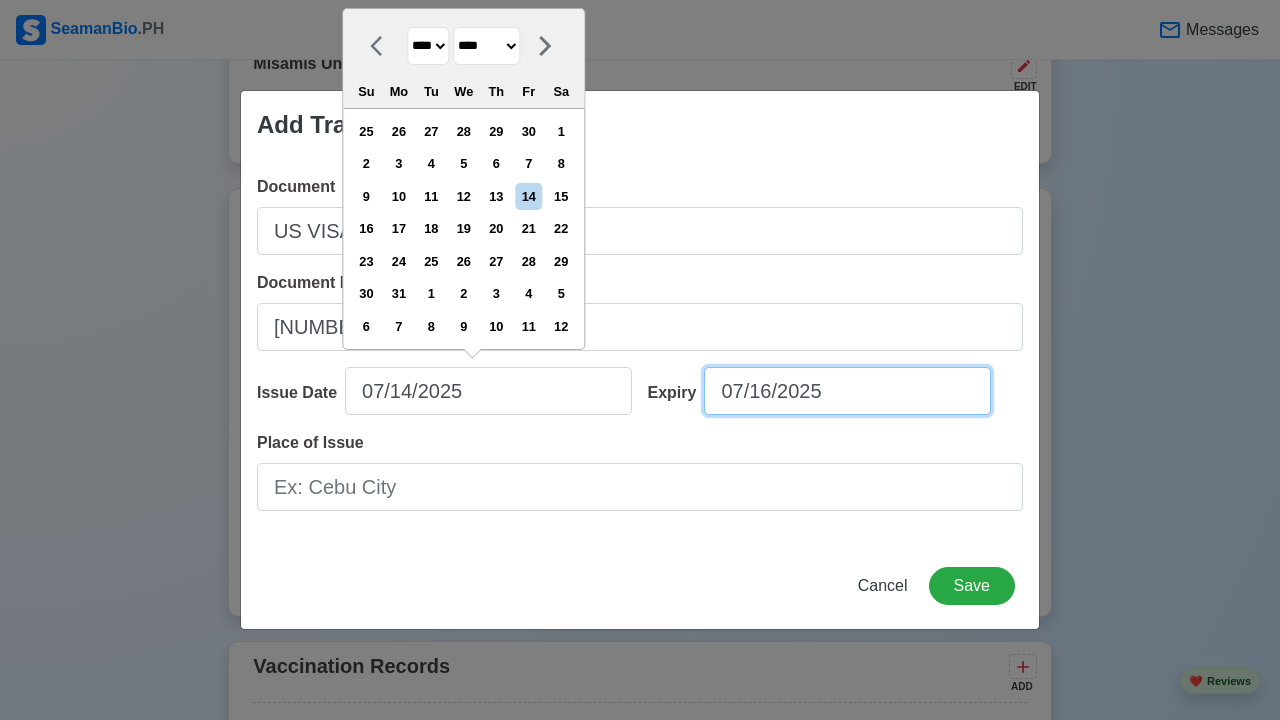 click on "07/16/2025" at bounding box center [847, 391] 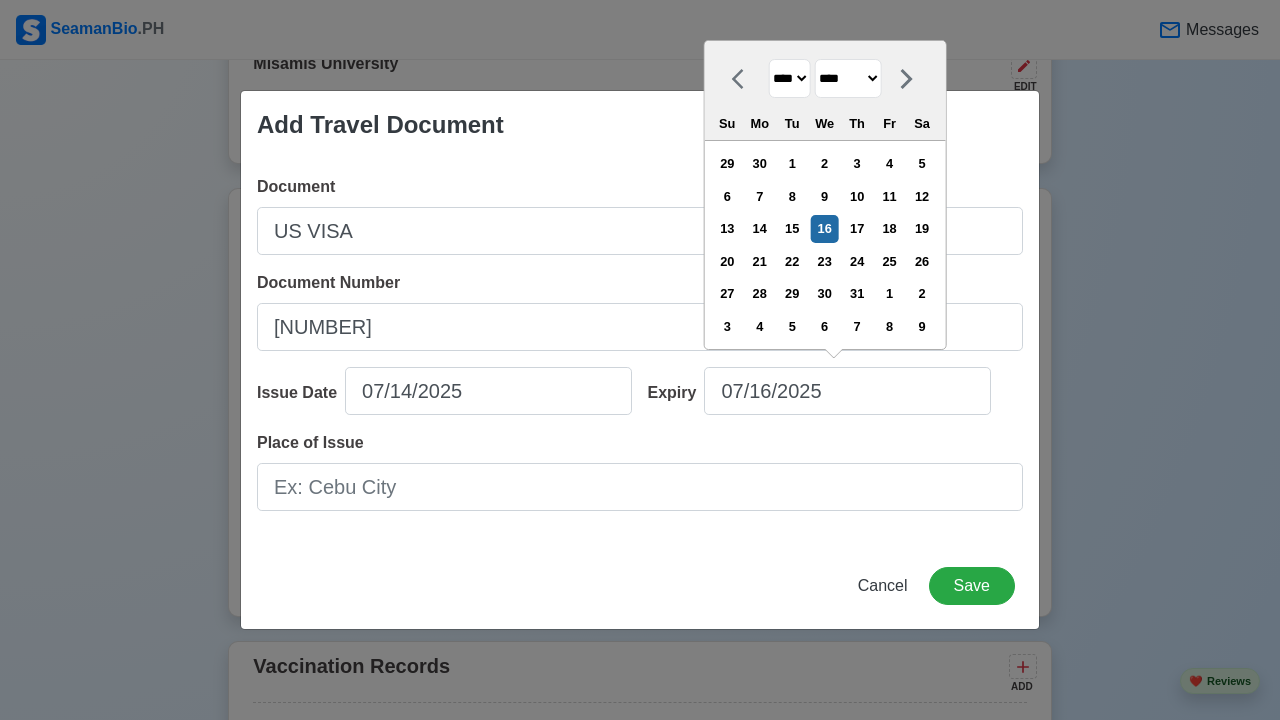 select on "****" 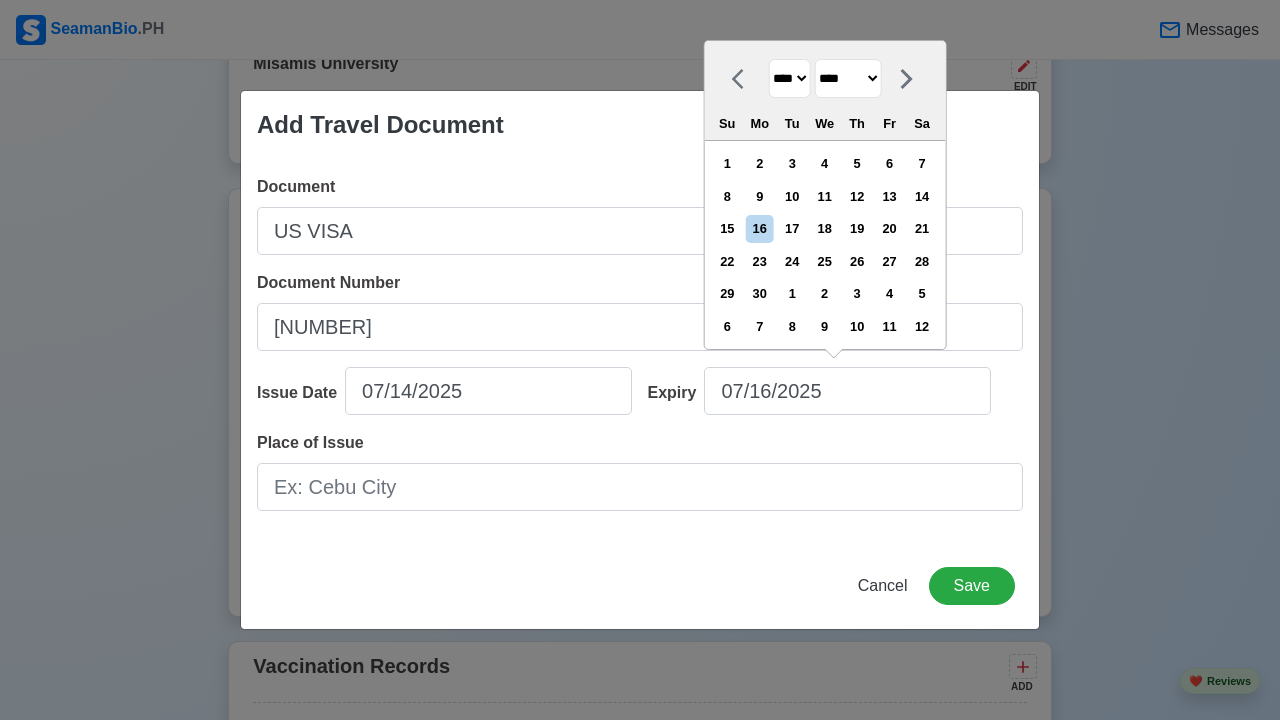 select on "****" 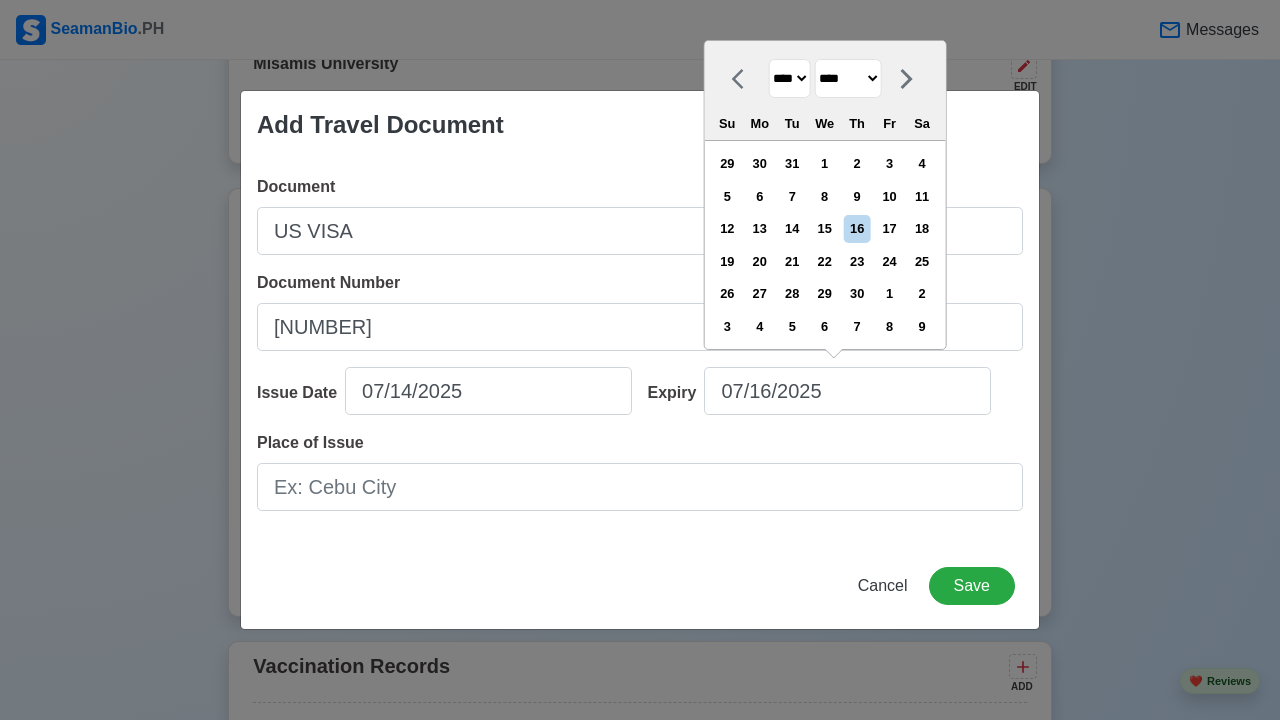 click on "29" at bounding box center [824, 293] 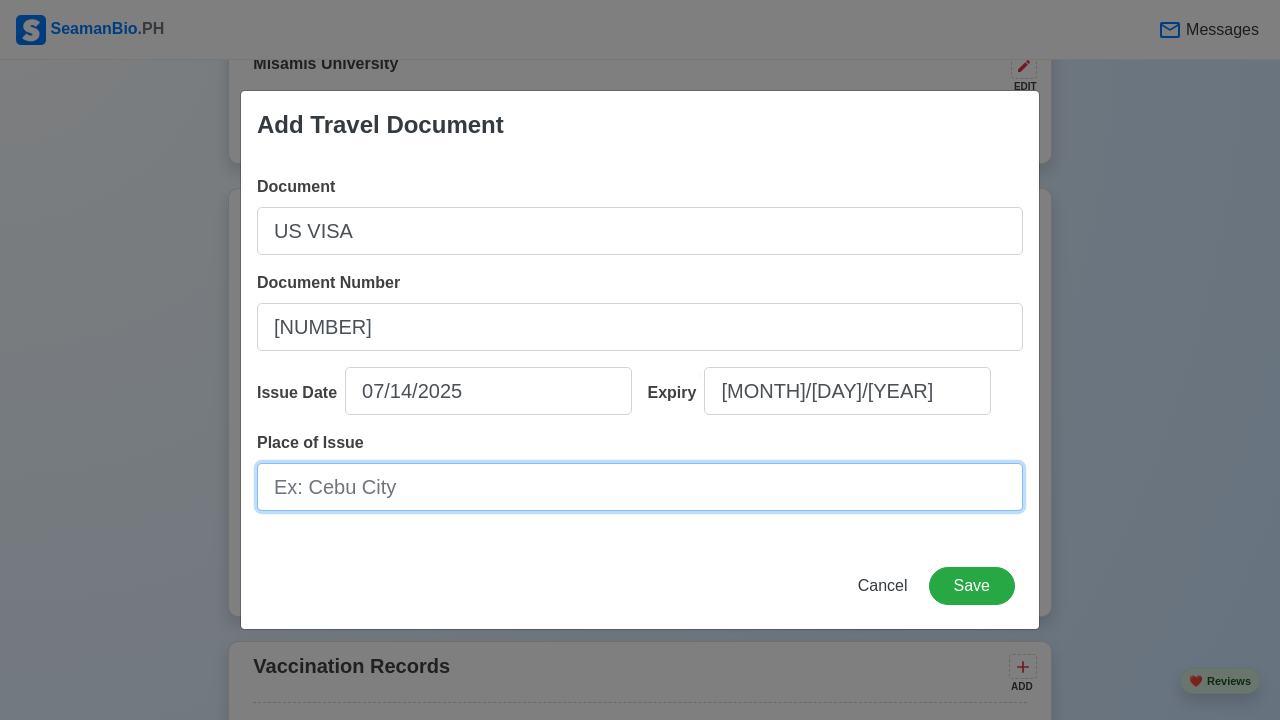 click on "Place of Issue" at bounding box center (640, 487) 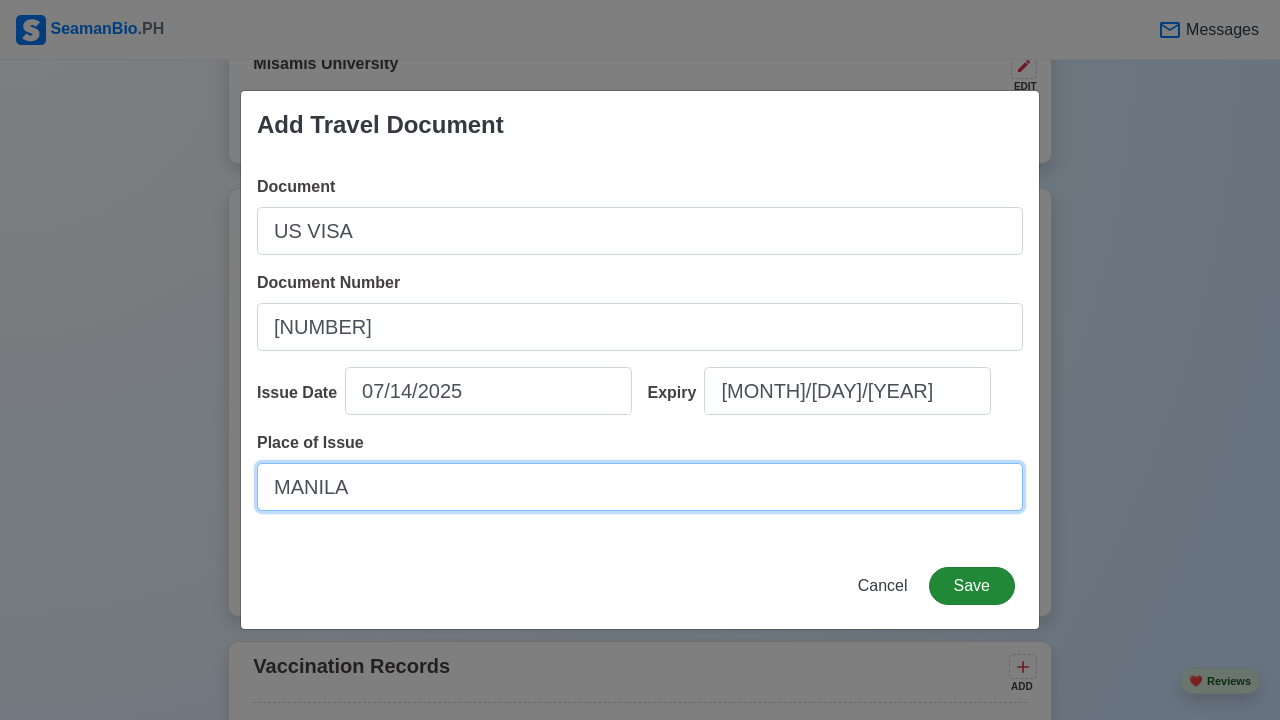 type on "MANILA" 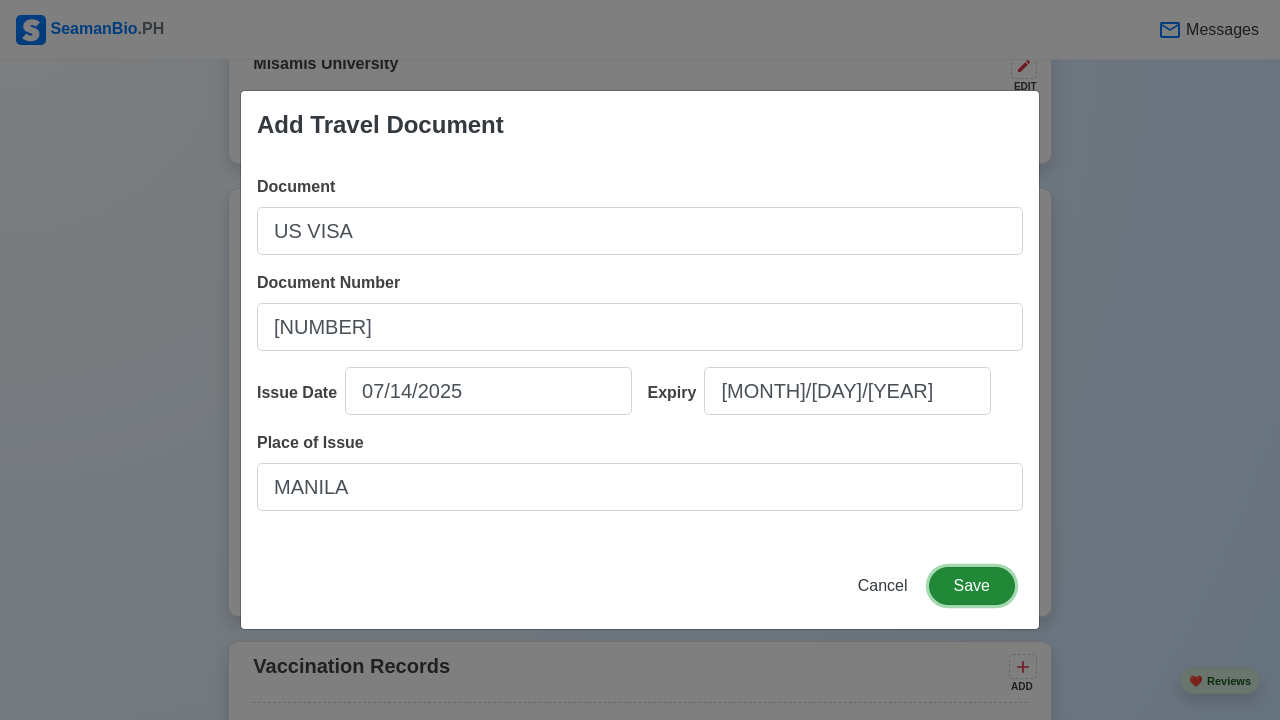 click on "Save" at bounding box center (972, 586) 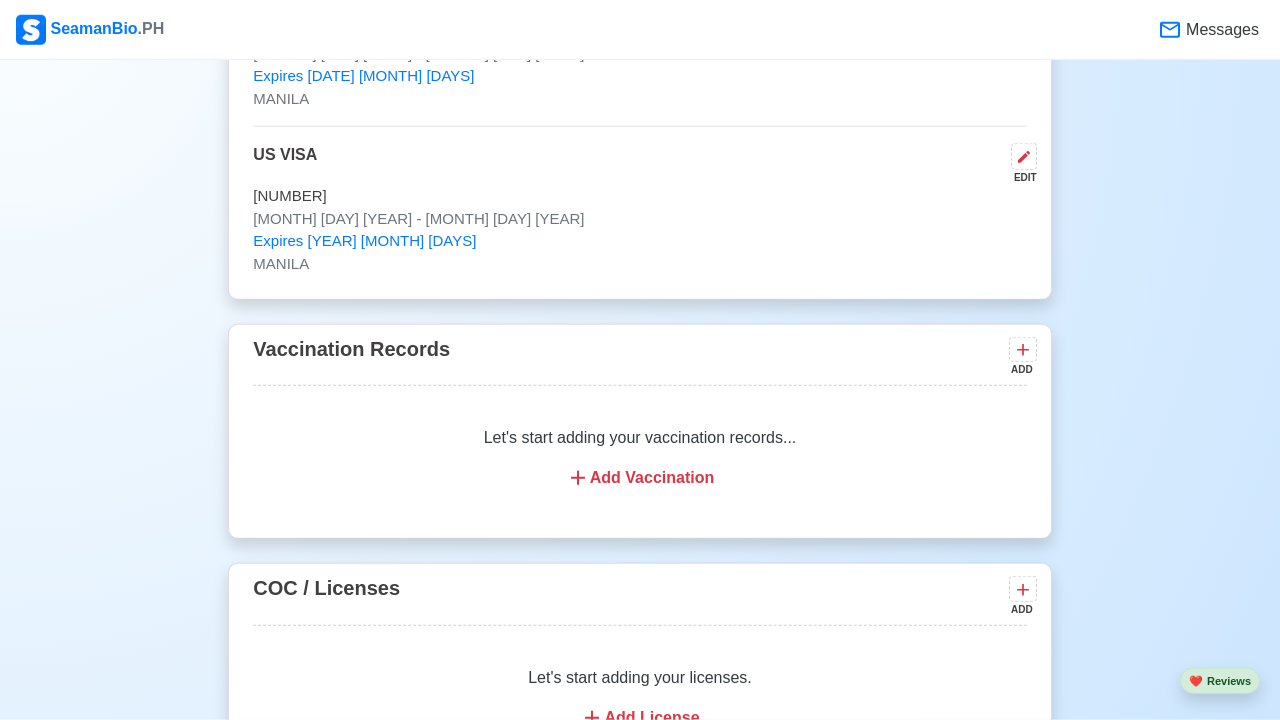 scroll, scrollTop: 2288, scrollLeft: 0, axis: vertical 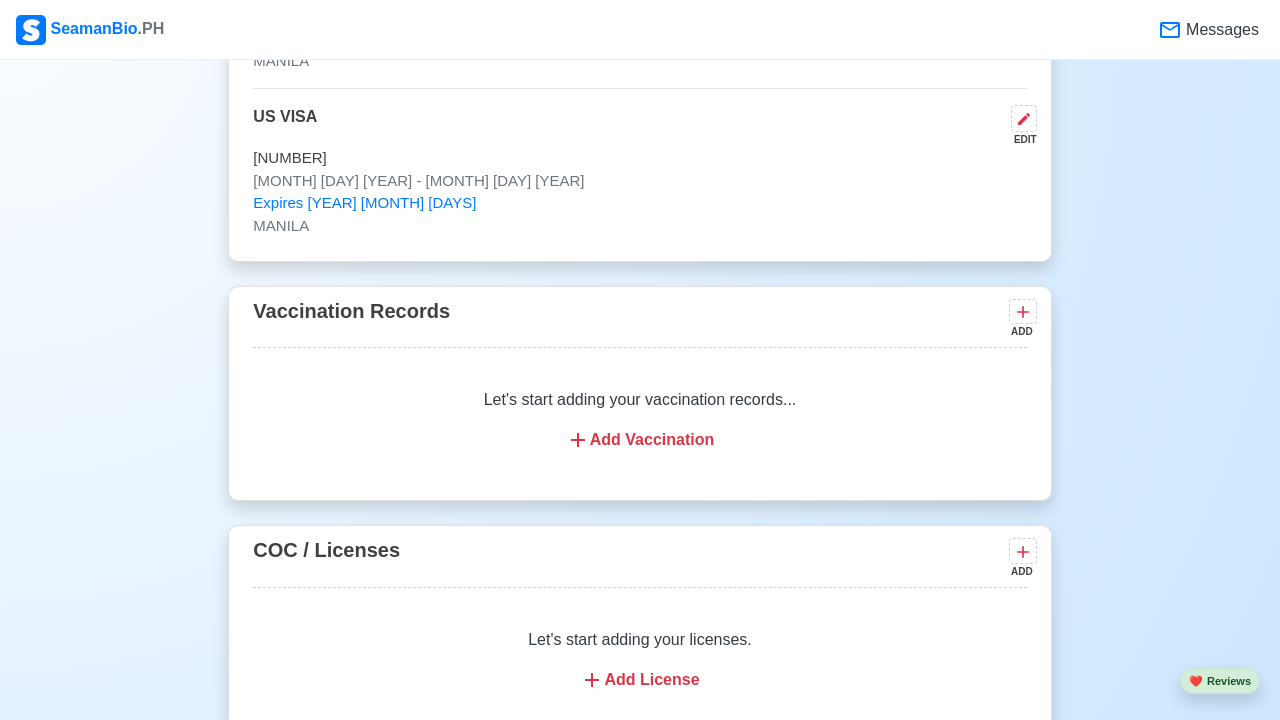 click on "Add Vaccination" at bounding box center [639, 440] 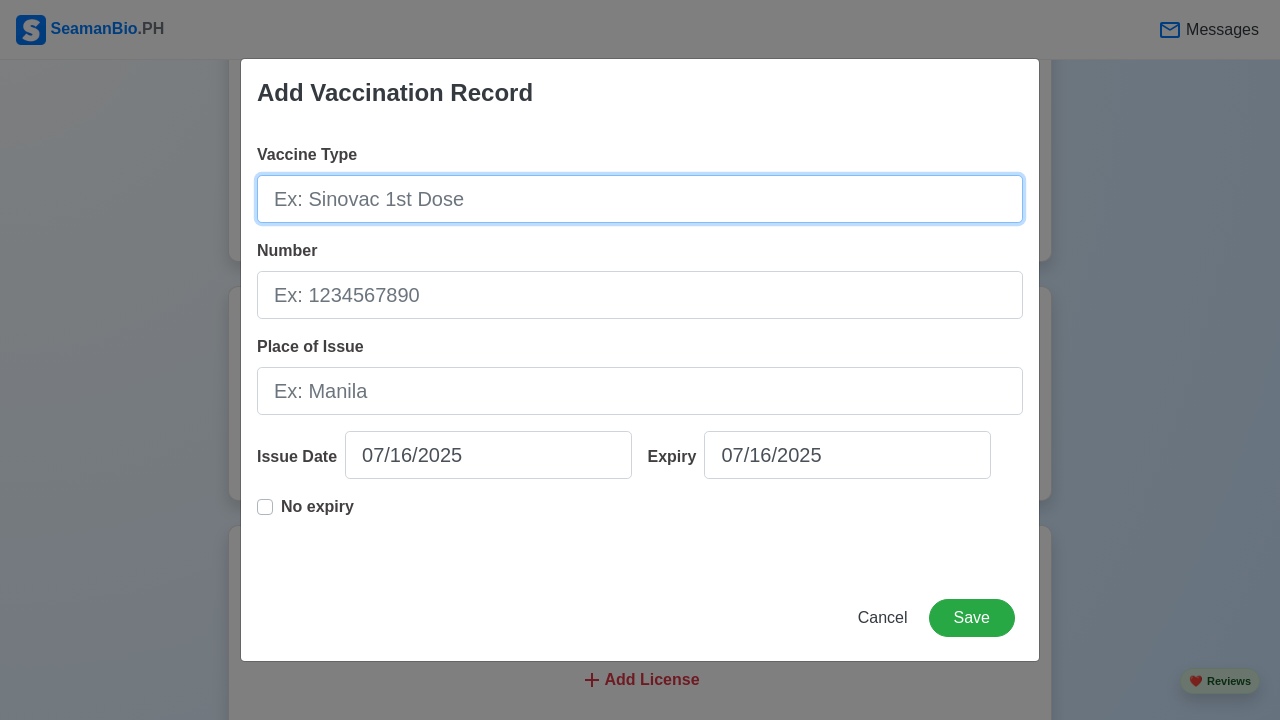 click on "Vaccine Type" at bounding box center [640, 199] 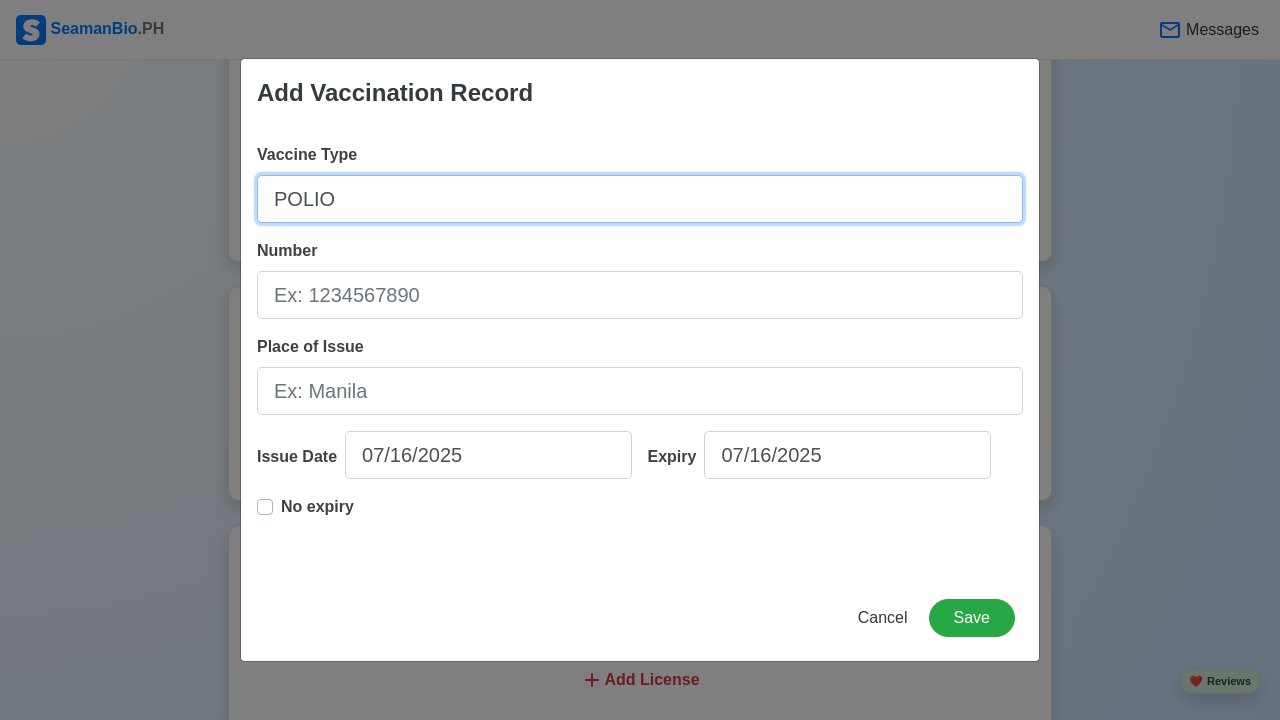 type on "POLIO" 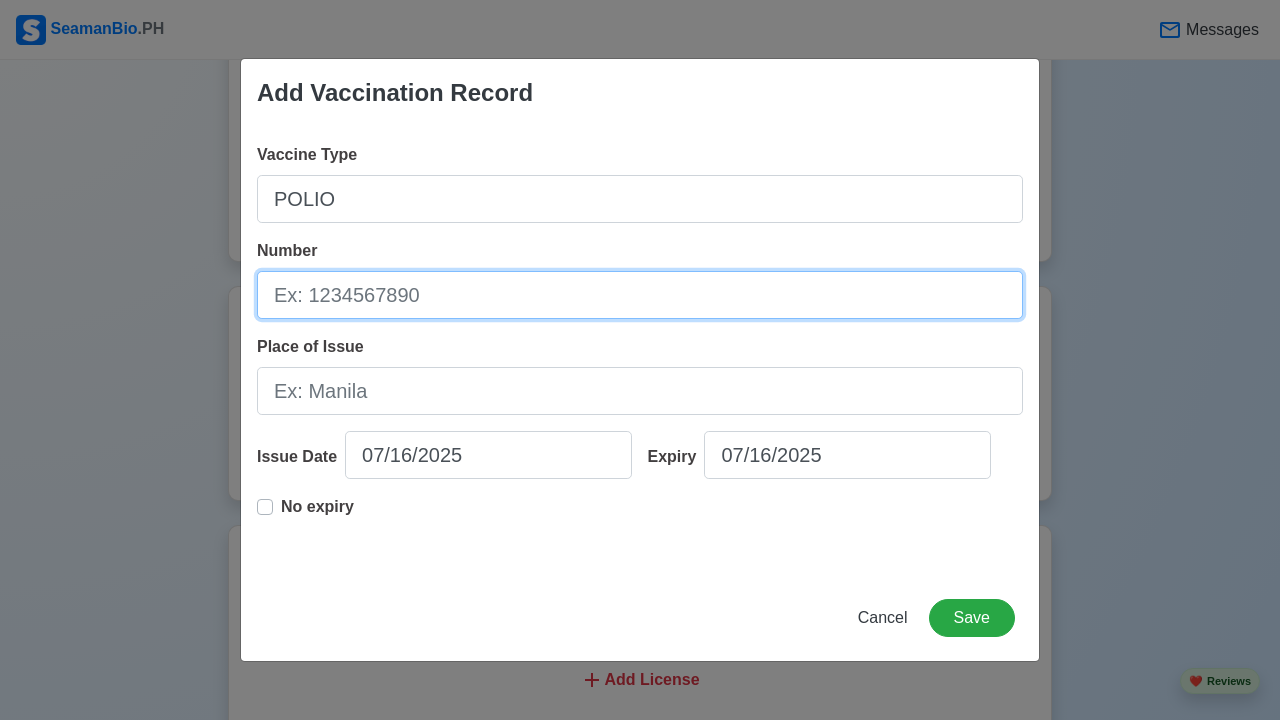 click on "Number" at bounding box center [640, 295] 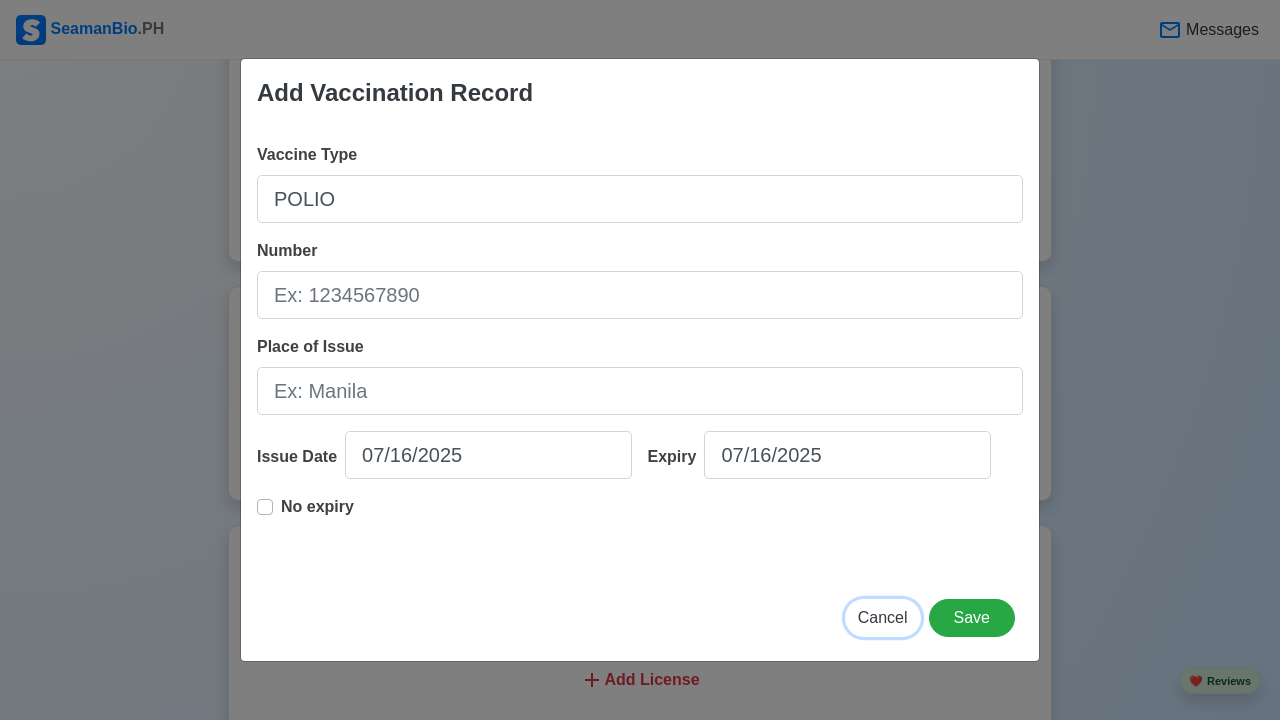 click on "Cancel" at bounding box center (883, 617) 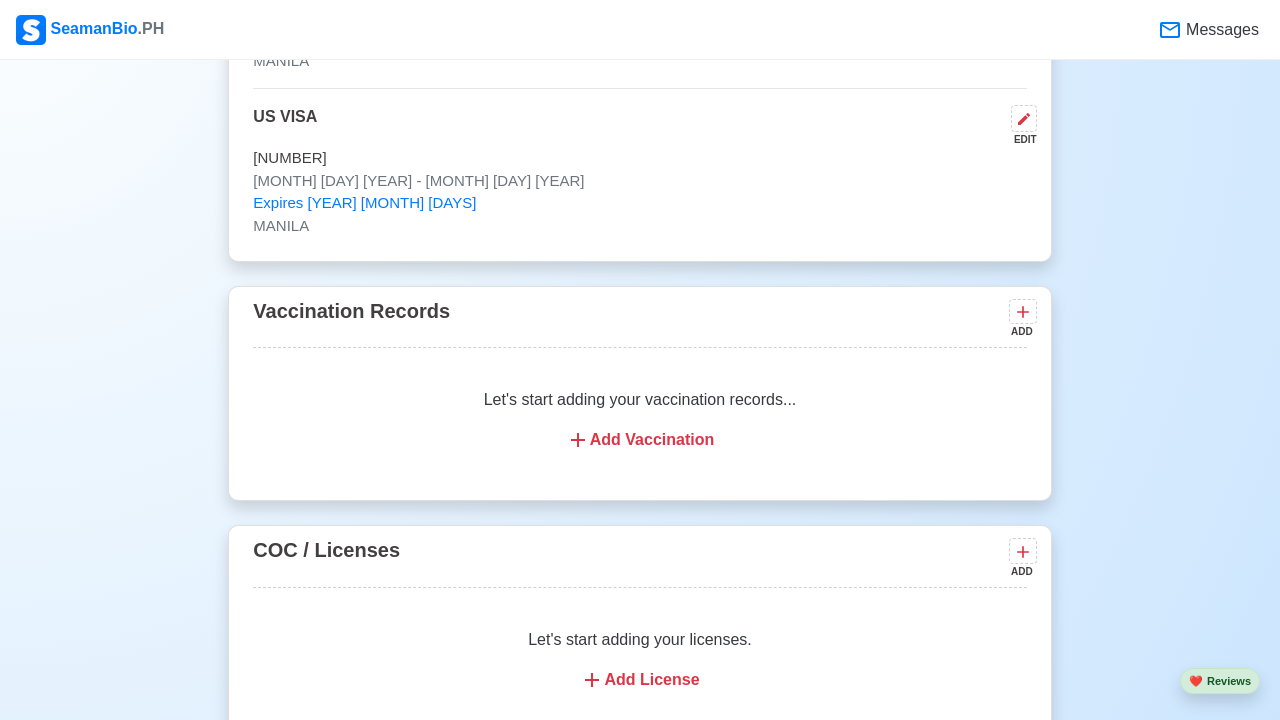 click on "Add Vaccination" at bounding box center (639, 440) 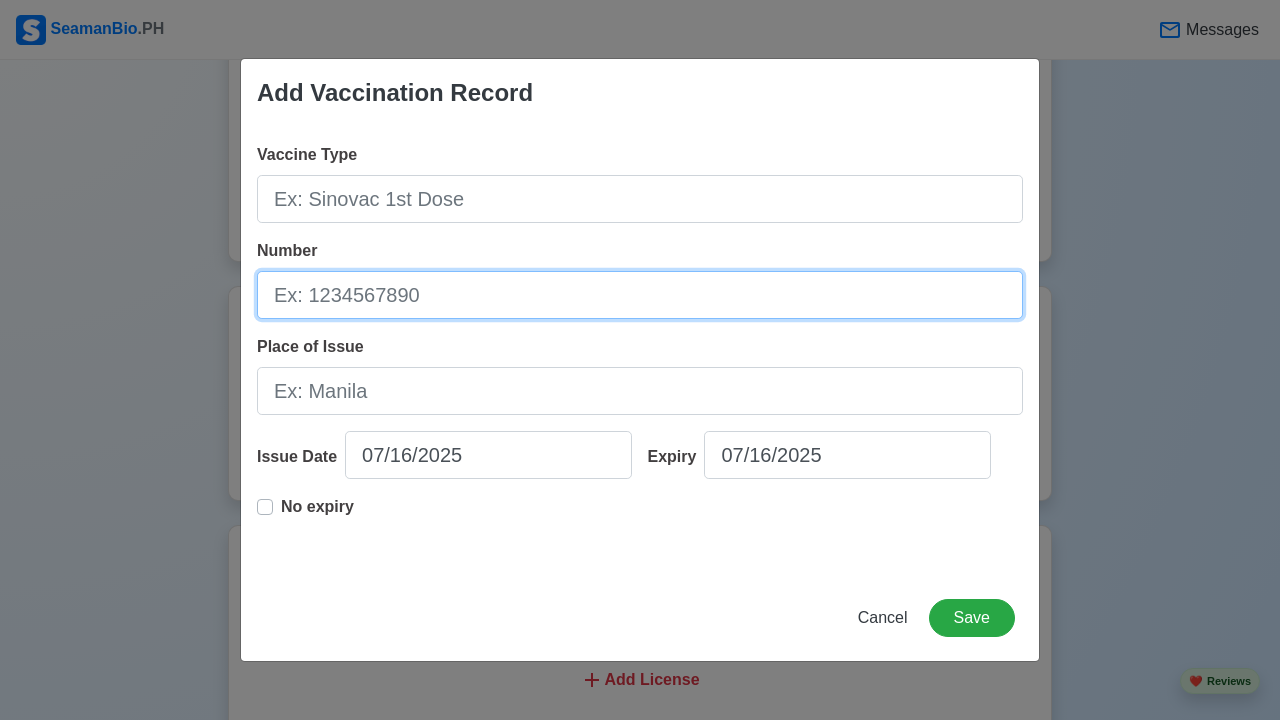 click on "Number" at bounding box center (640, 295) 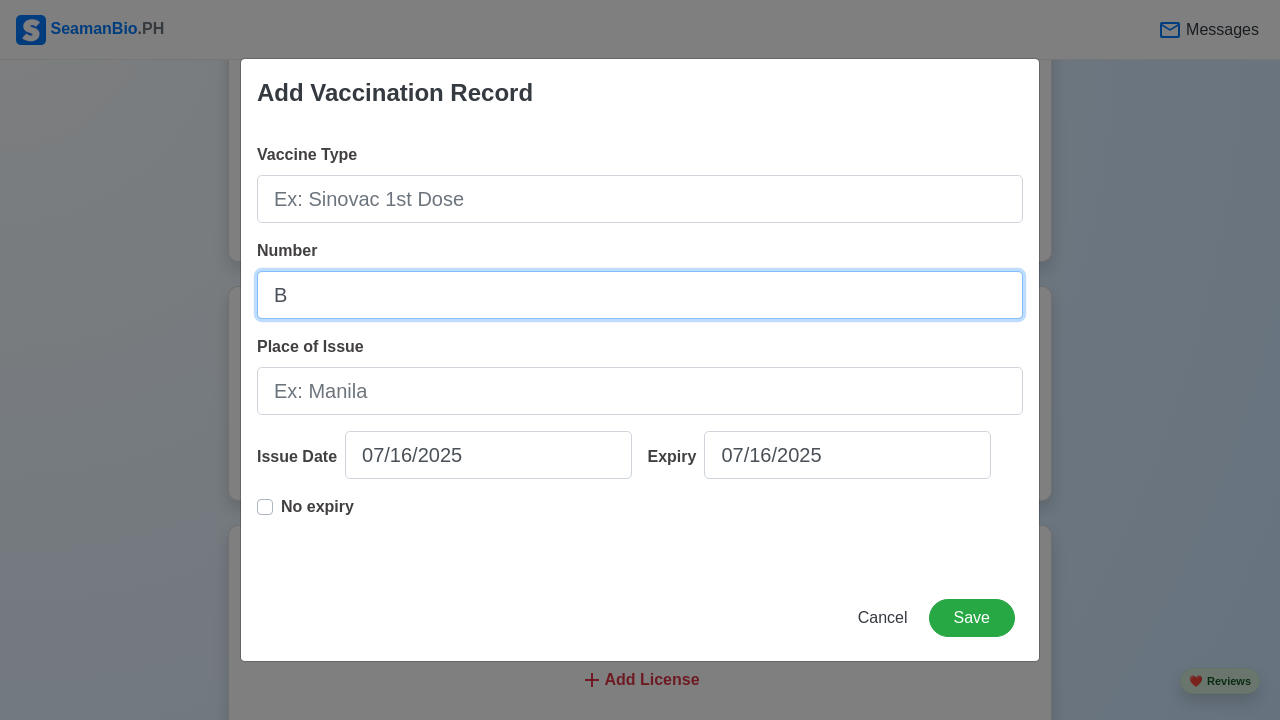 click on "B" at bounding box center (640, 295) 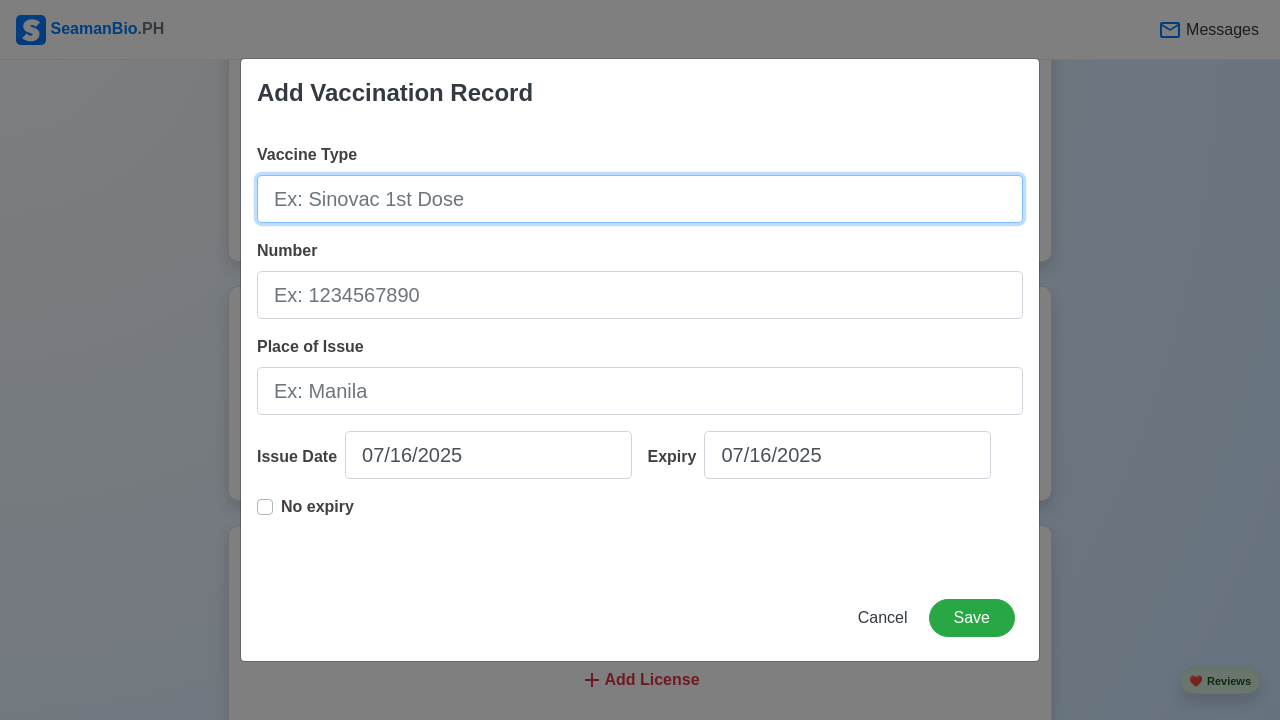 click on "Vaccine Type" at bounding box center [640, 199] 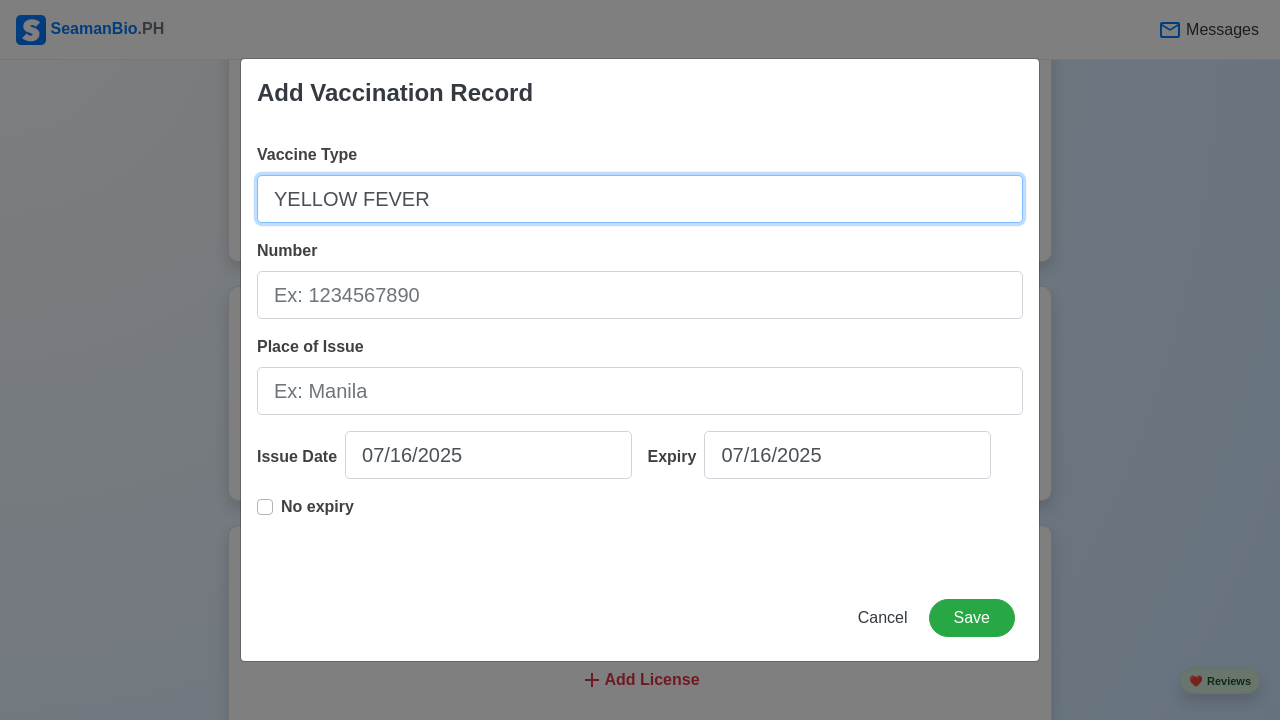 type on "YELLOW FEVER" 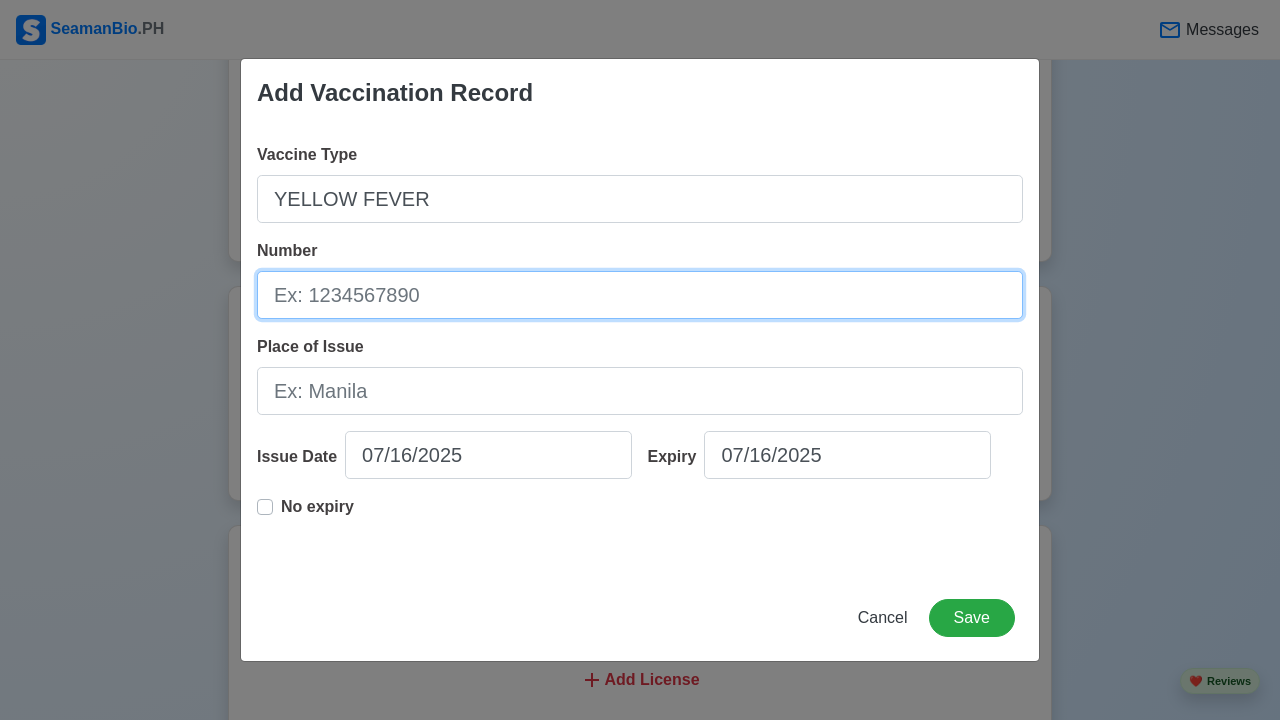 click on "Number" at bounding box center [640, 295] 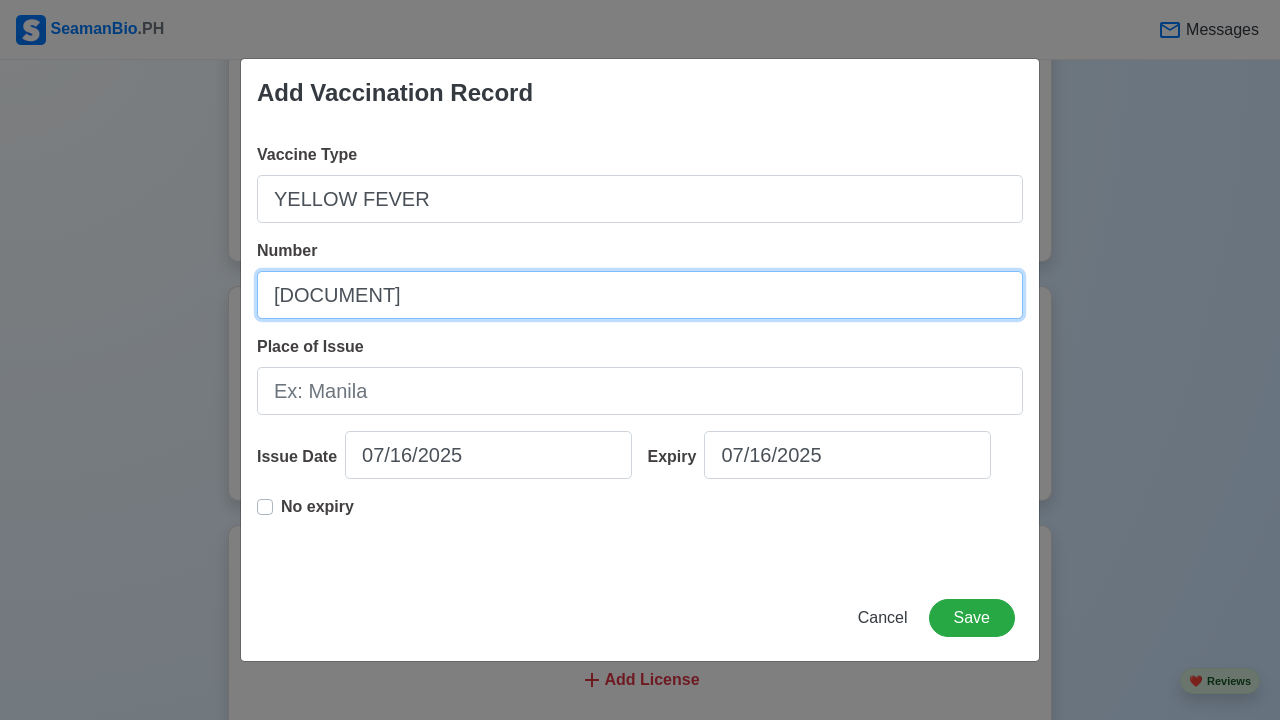 type on "[DOCUMENT]" 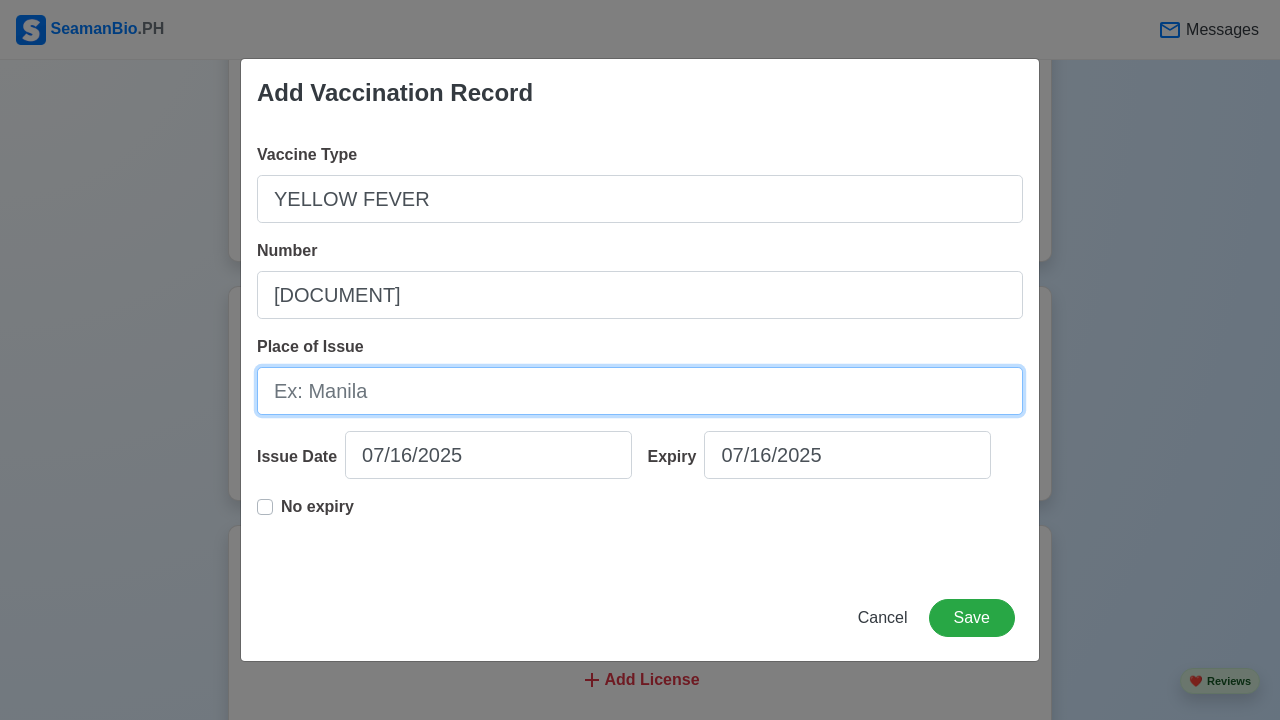 click on "Place of Issue" at bounding box center (640, 391) 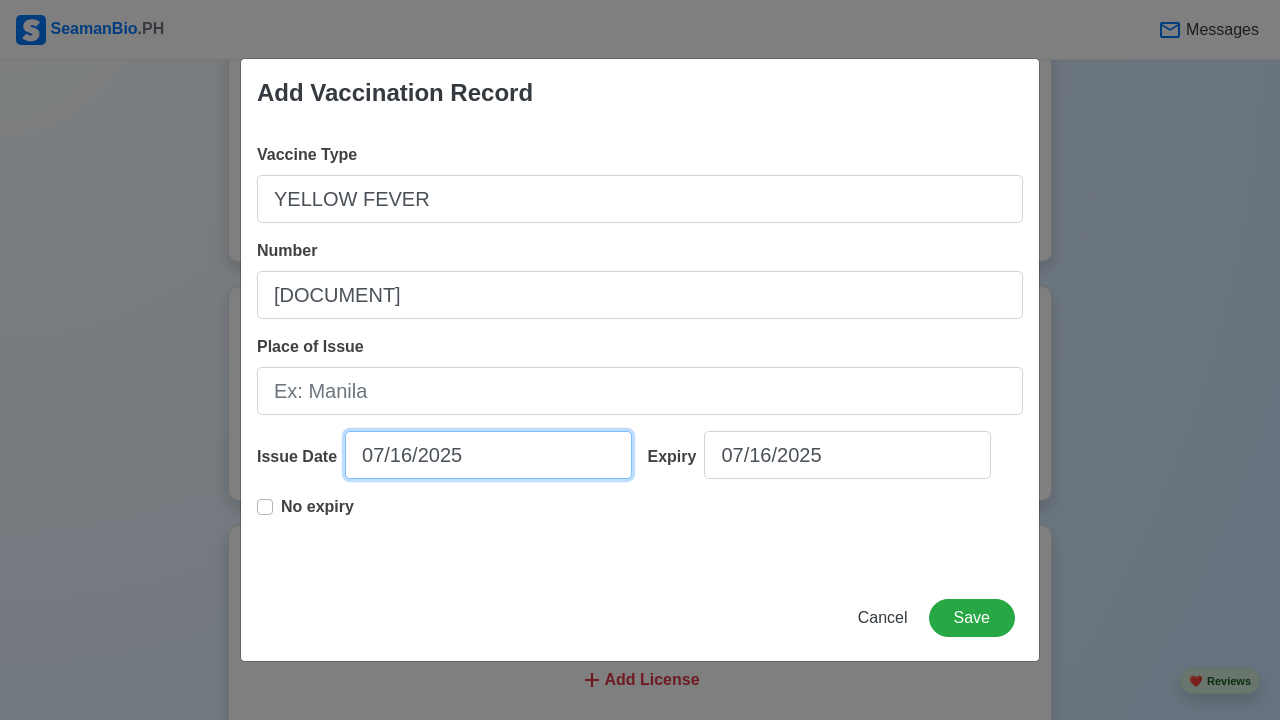 click on "07/16/2025" at bounding box center (488, 455) 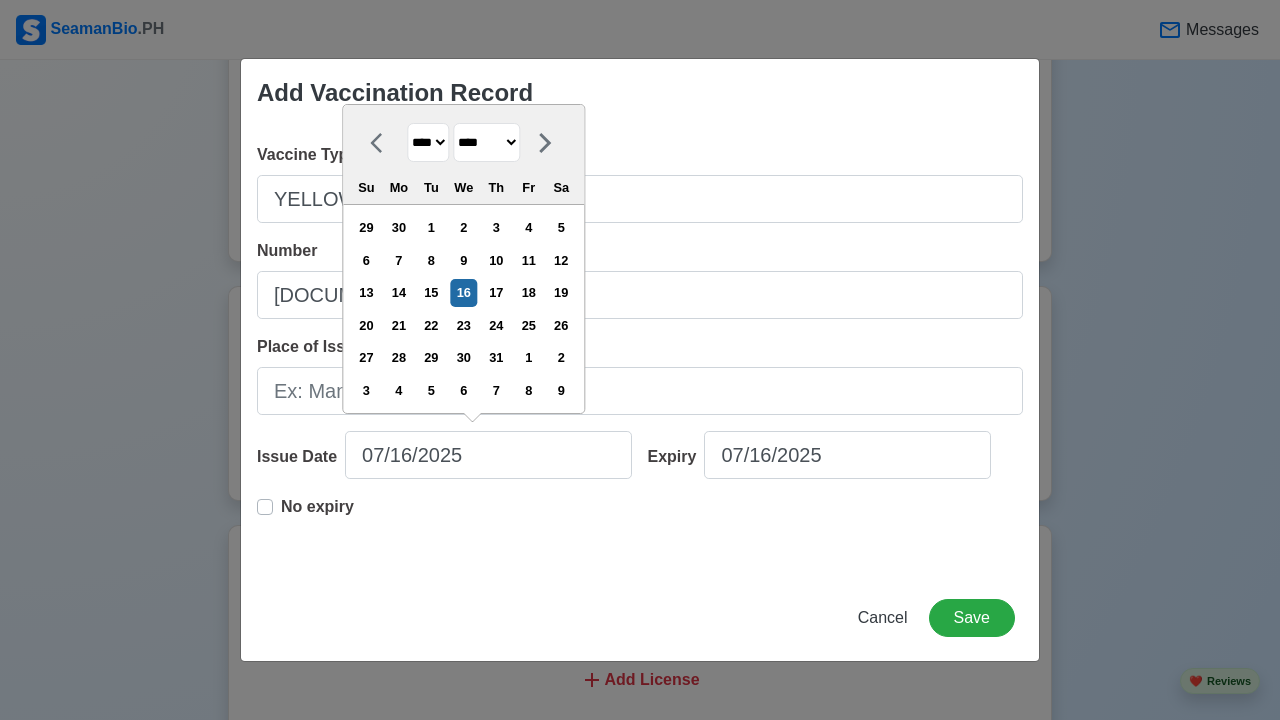 click on "**** **** **** **** **** **** **** **** **** **** **** **** **** **** **** **** **** **** **** **** **** **** **** **** **** **** **** **** **** **** **** **** **** **** **** **** **** **** **** **** **** **** **** **** **** **** **** **** **** **** **** **** **** **** **** **** **** **** **** **** **** **** **** **** **** **** **** **** **** **** **** **** **** **** **** **** **** **** **** **** **** **** **** **** **** **** **** **** **** **** **** **** **** **** **** **** **** **** **** **** **** **** **** **** **** ****" at bounding box center [428, 142] 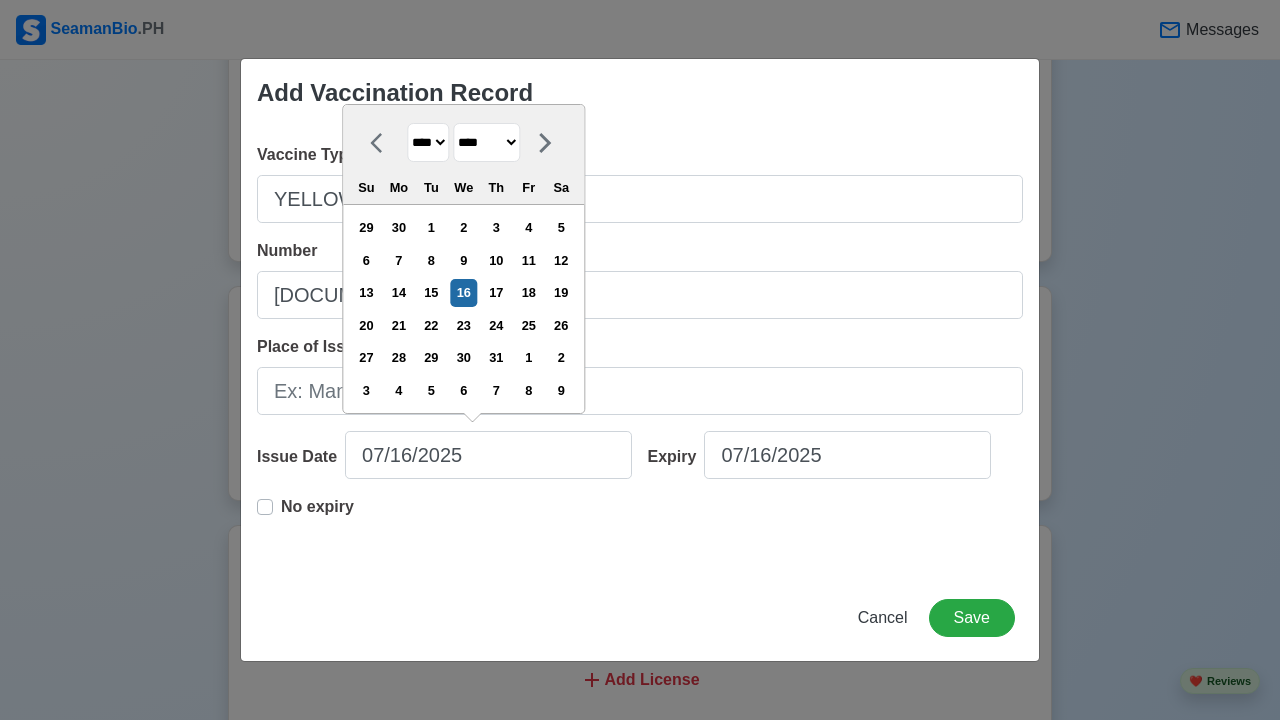 select on "****" 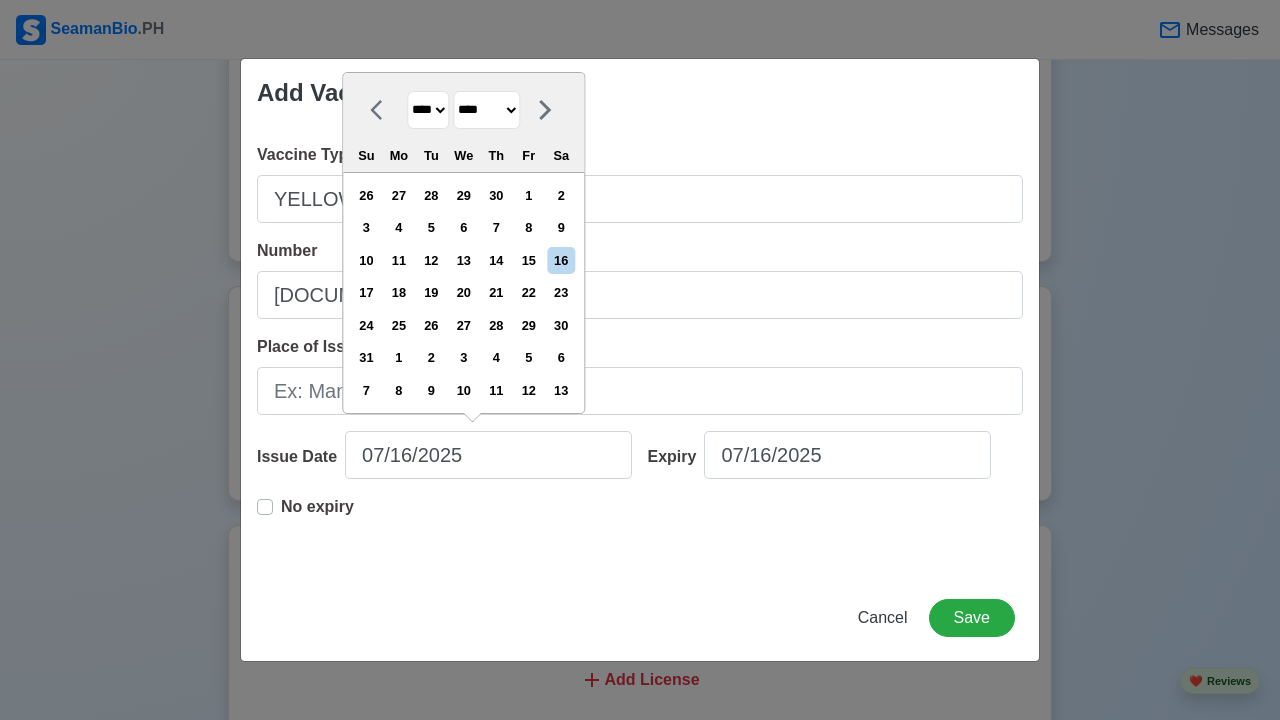 click on "******* ******** ***** ***** *** **** **** ****** ********* ******* ******** ********" at bounding box center (486, 110) 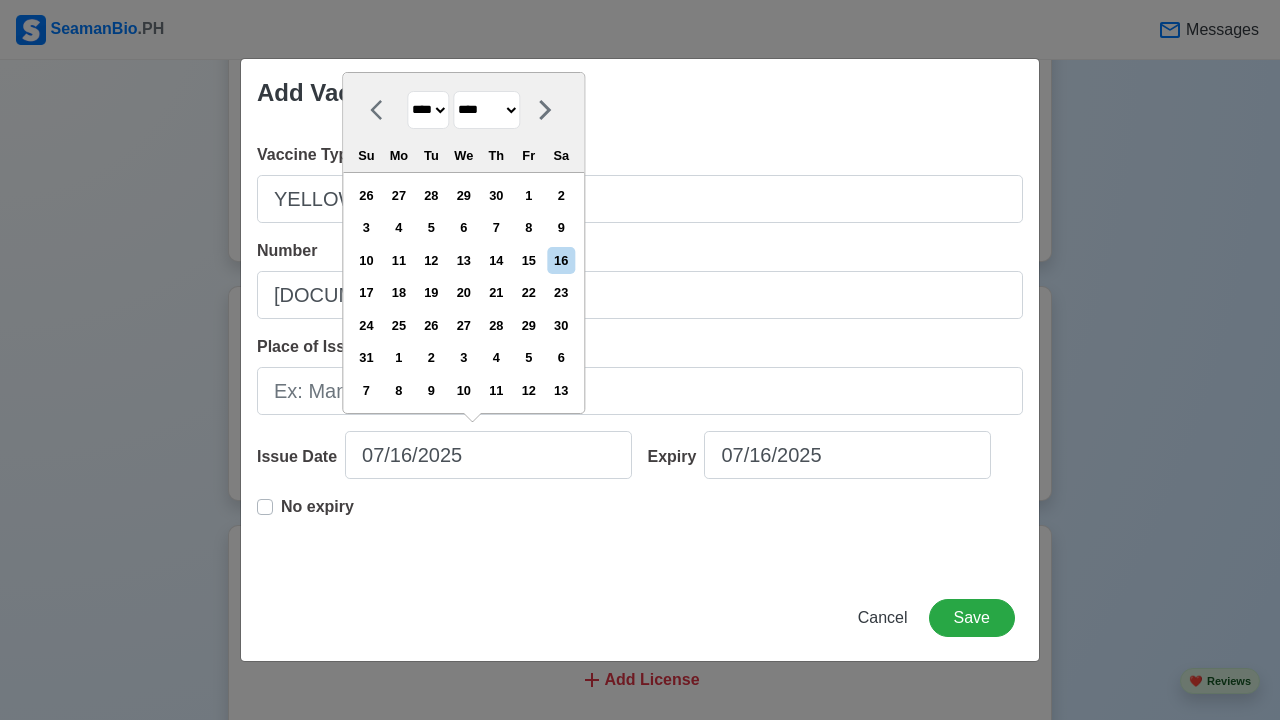 select on "***" 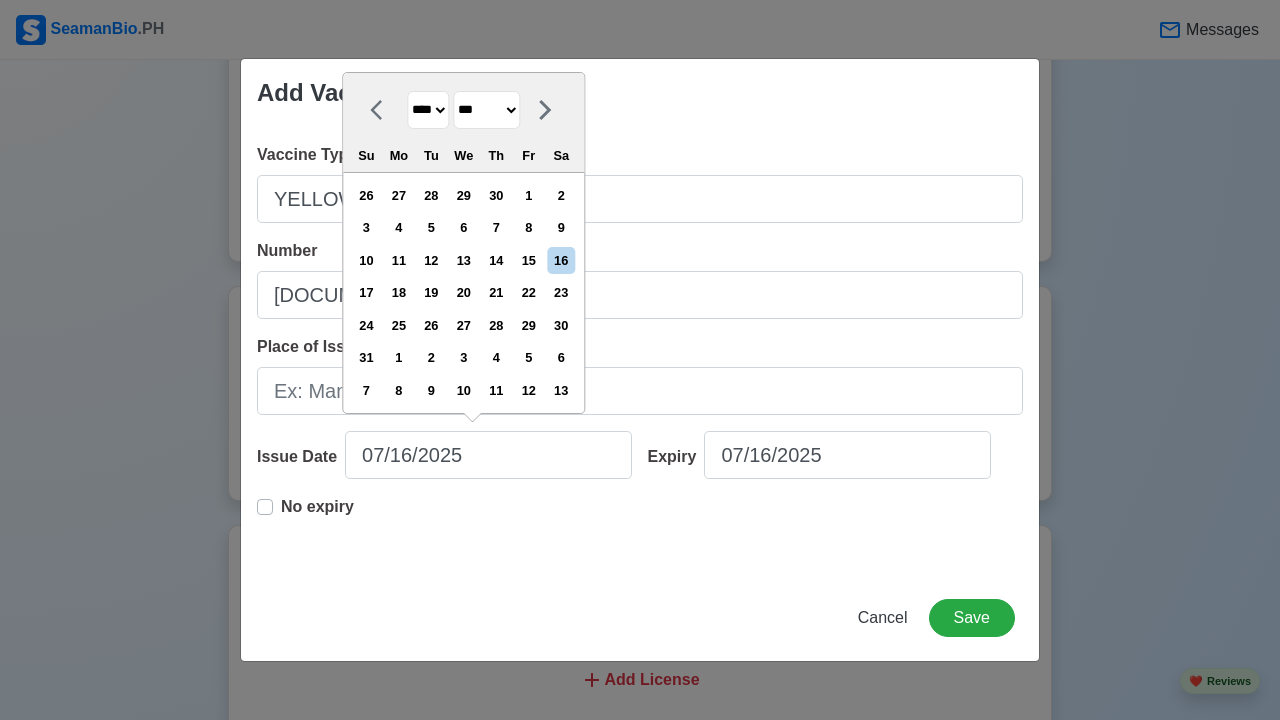 click on "***" at bounding box center [0, 0] 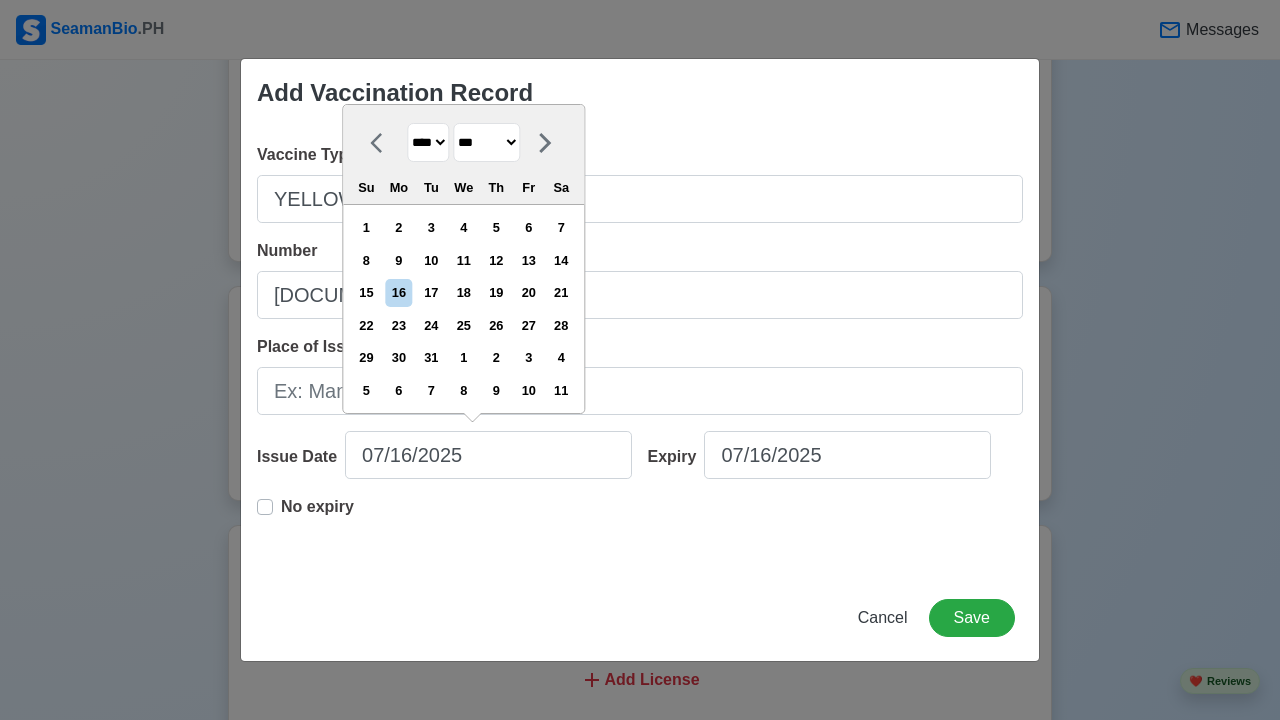 click on "11" at bounding box center [463, 260] 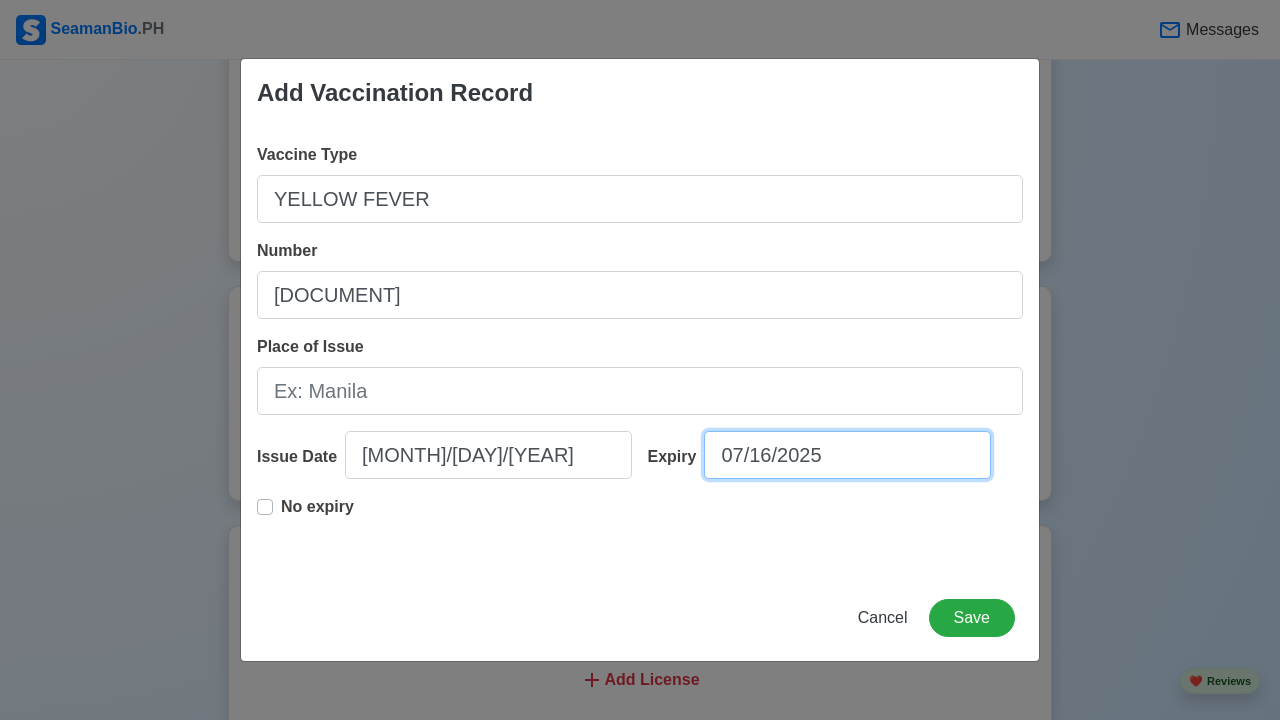 click on "07/16/2025" at bounding box center [847, 455] 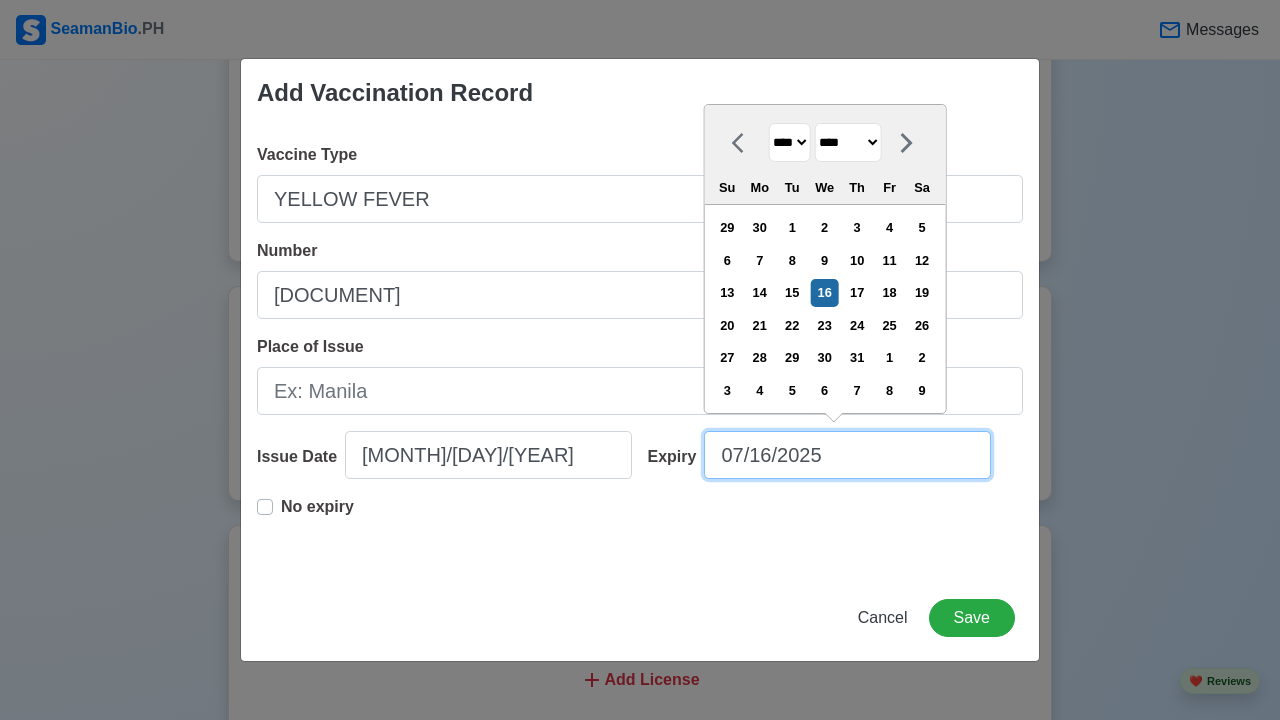 click on "07/16/2025" at bounding box center [847, 455] 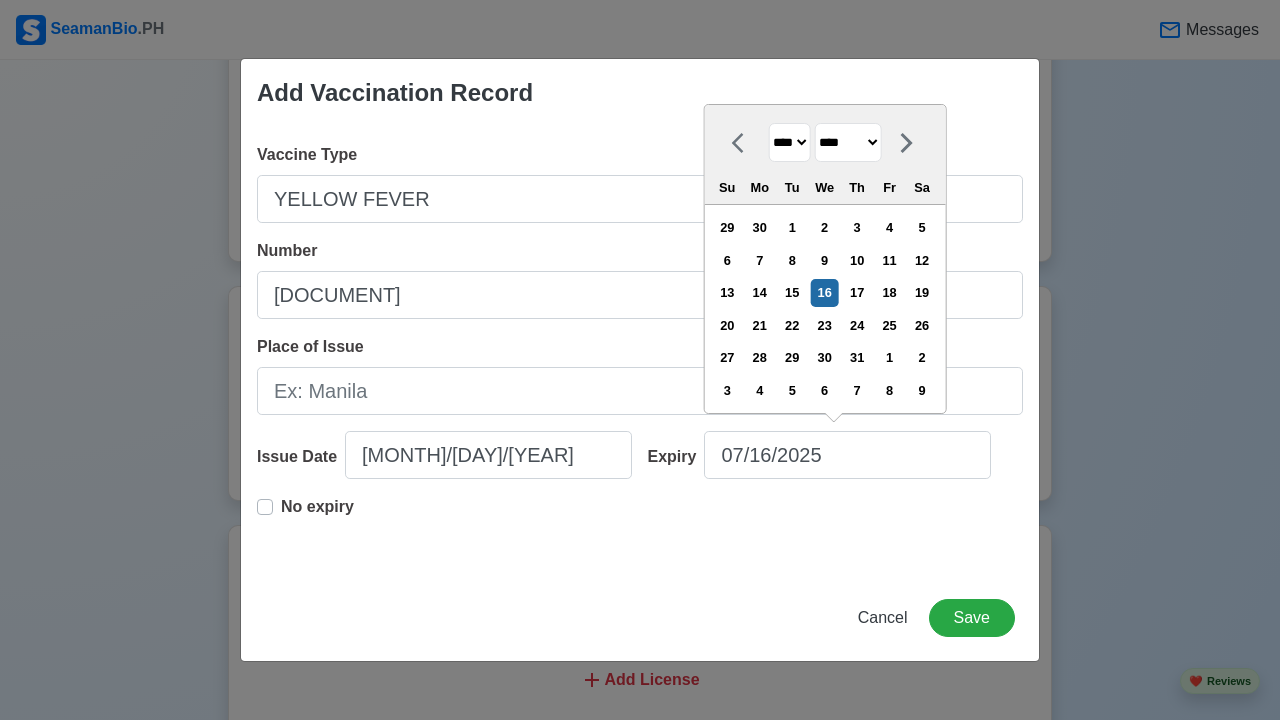 click on "No expiry" at bounding box center (317, 515) 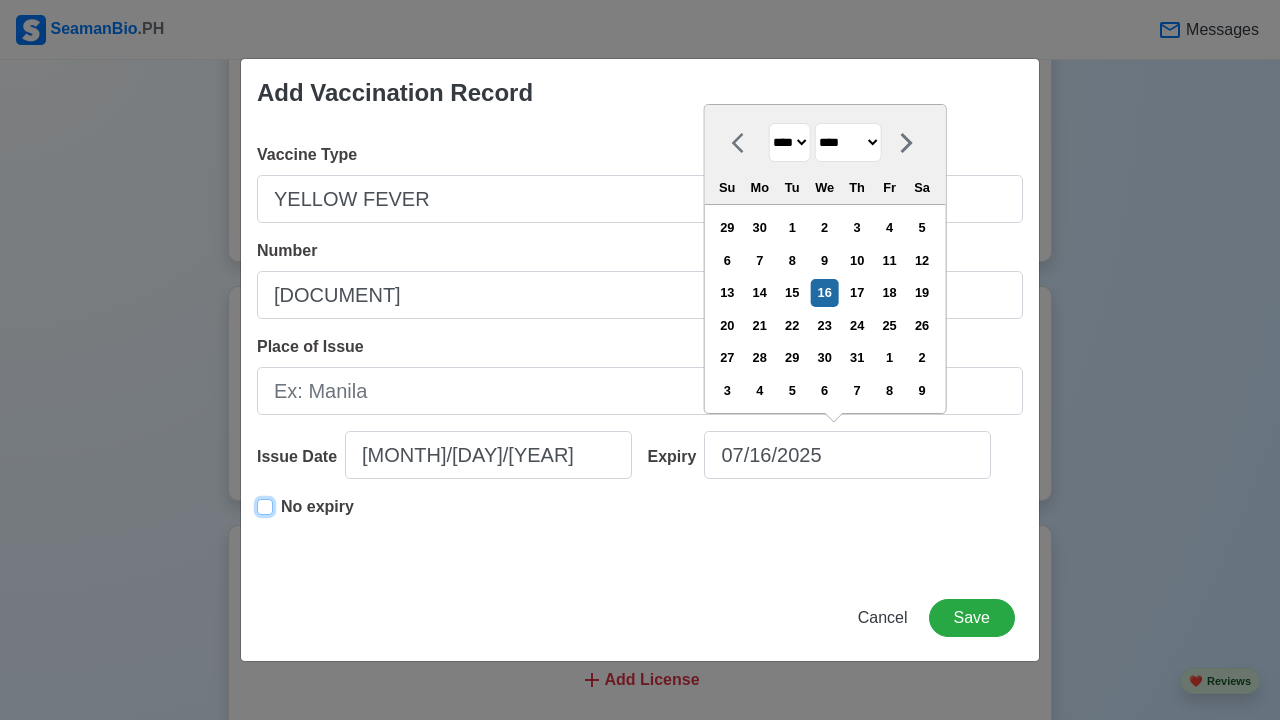 type on "[MONTH]/[DAY]/[YEAR]" 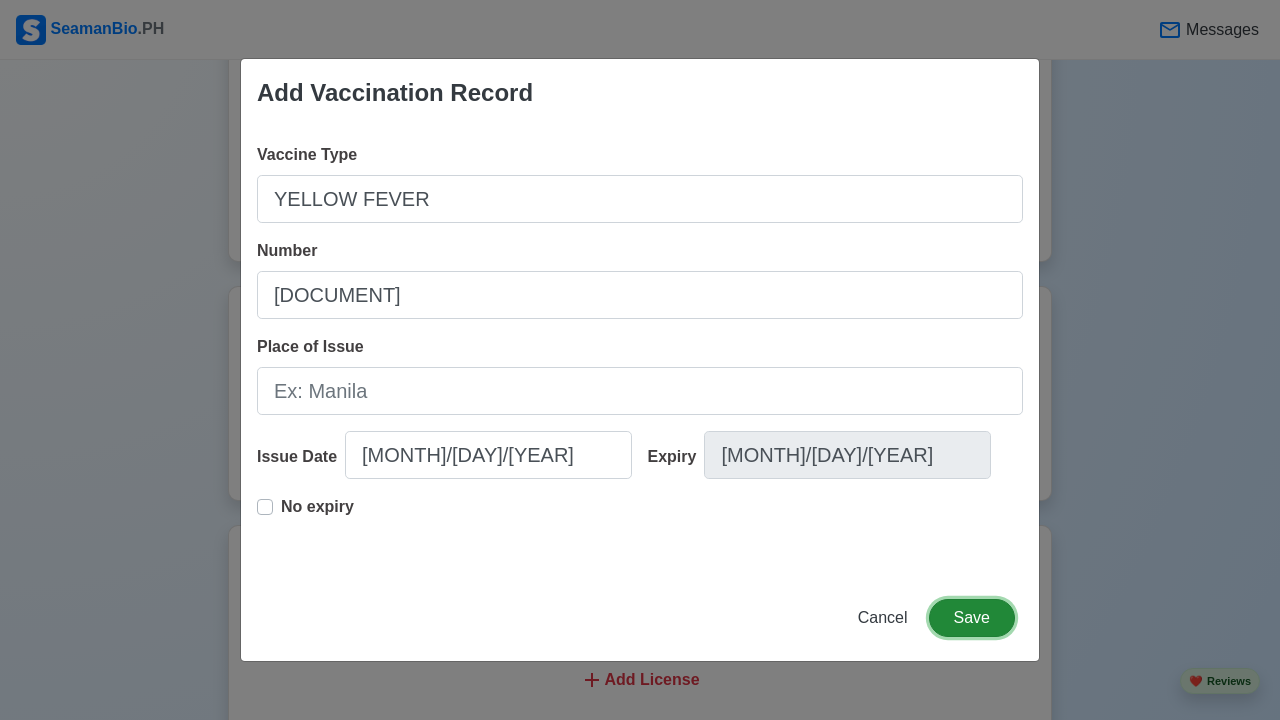 click on "Save" at bounding box center (972, 618) 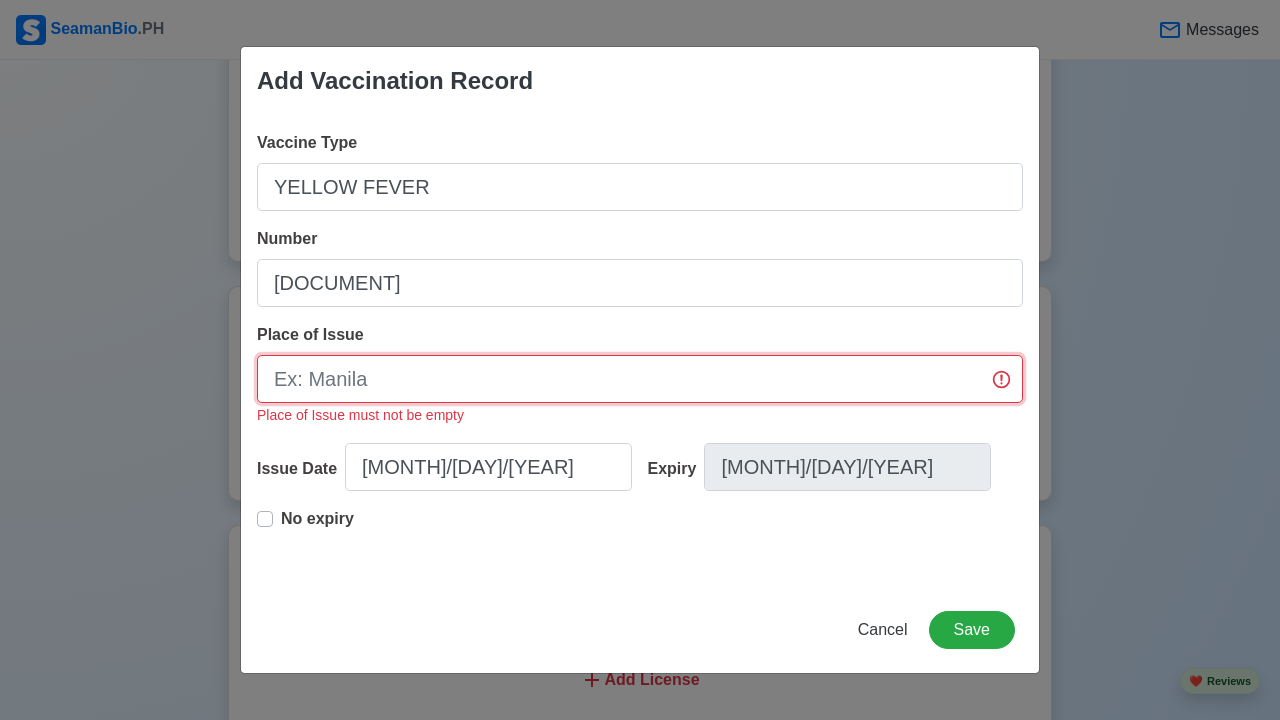 drag, startPoint x: 444, startPoint y: 382, endPoint x: 474, endPoint y: 385, distance: 30.149628 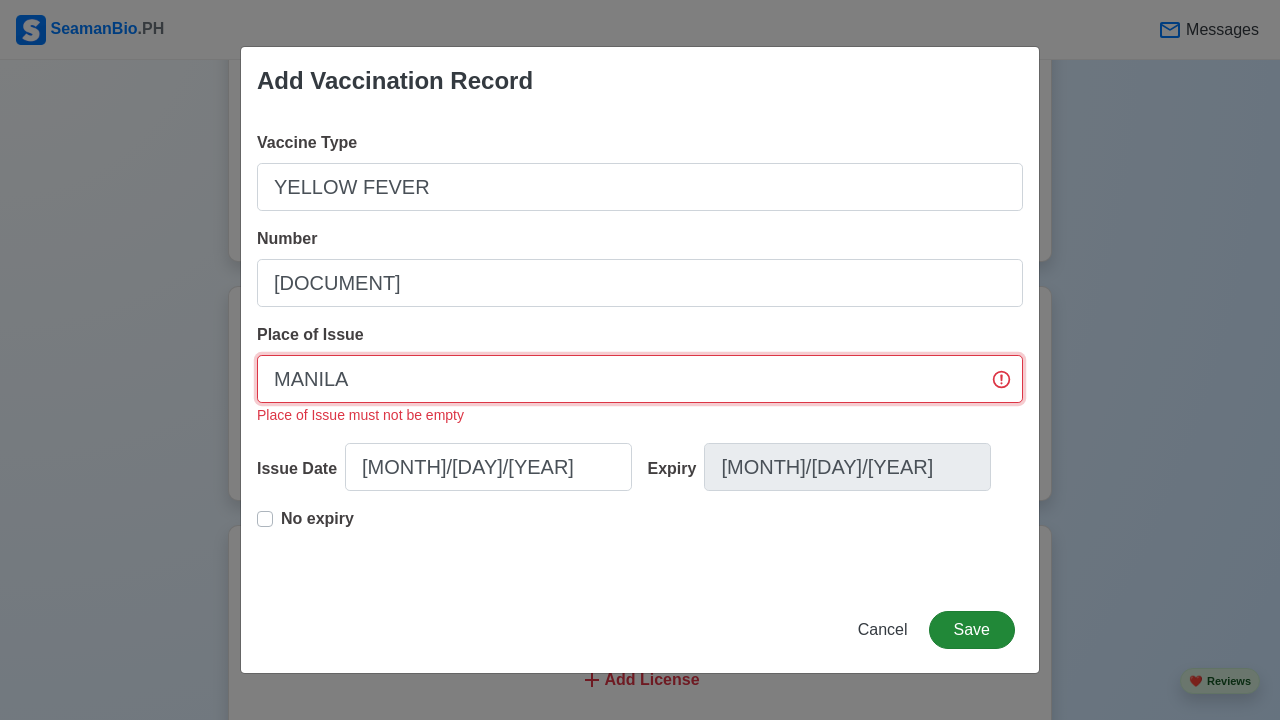 type on "MANILA" 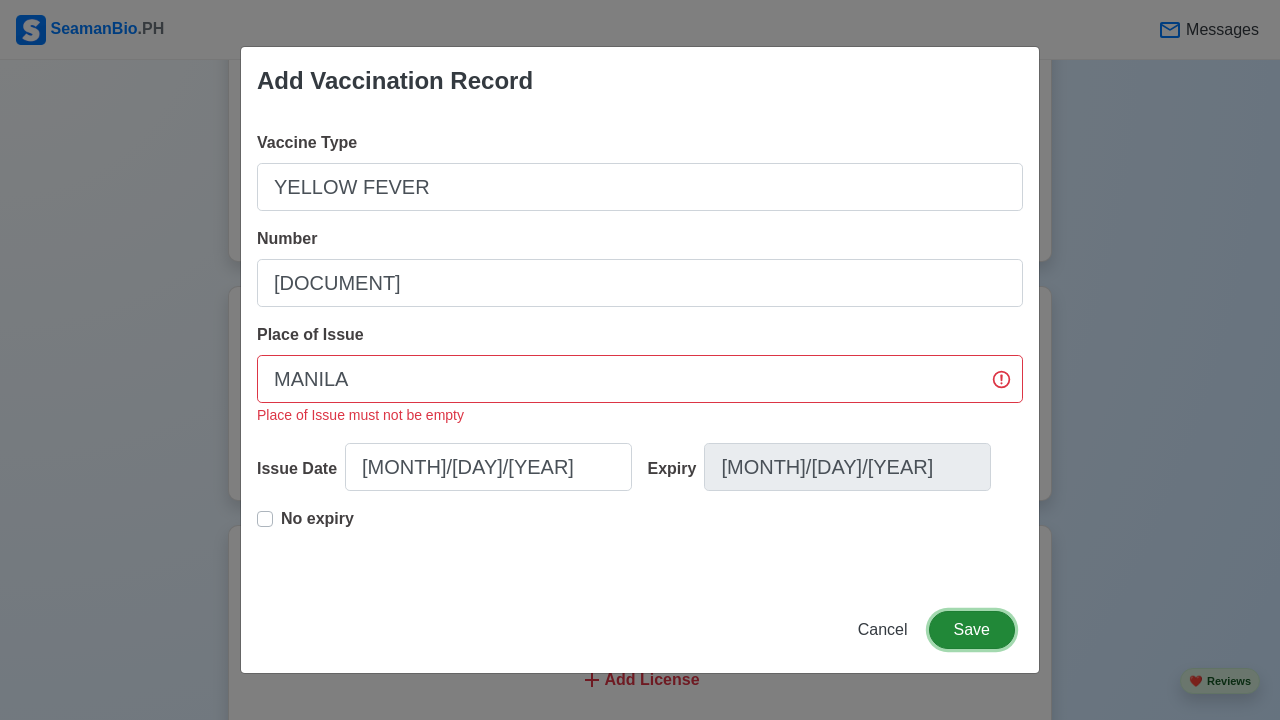 click on "Save" at bounding box center [972, 630] 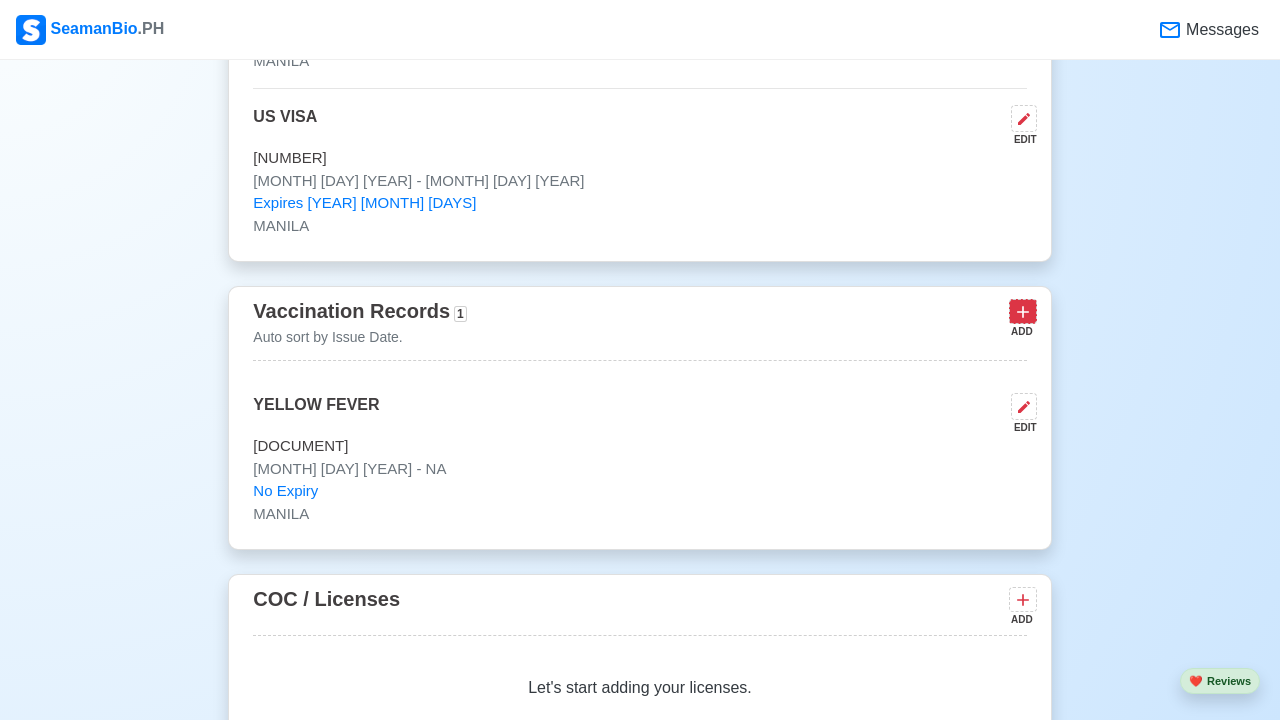 click 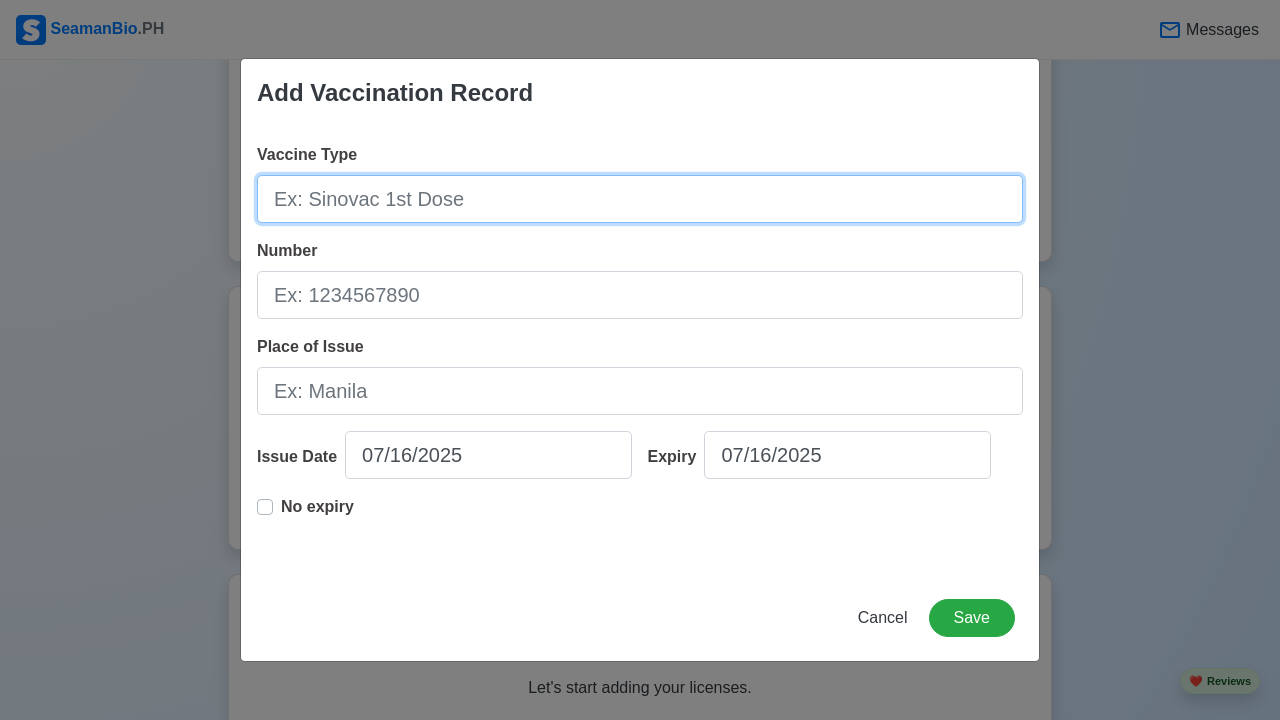 click on "Vaccine Type" at bounding box center [640, 199] 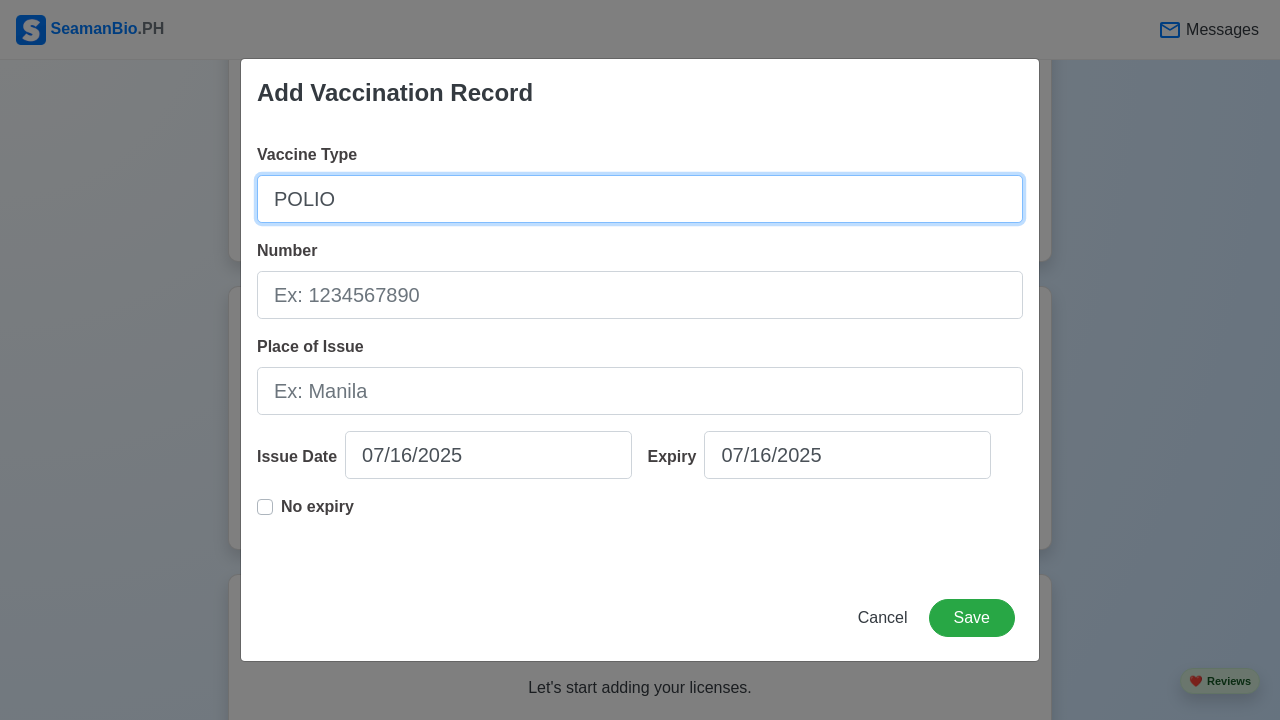 type on "POLIO" 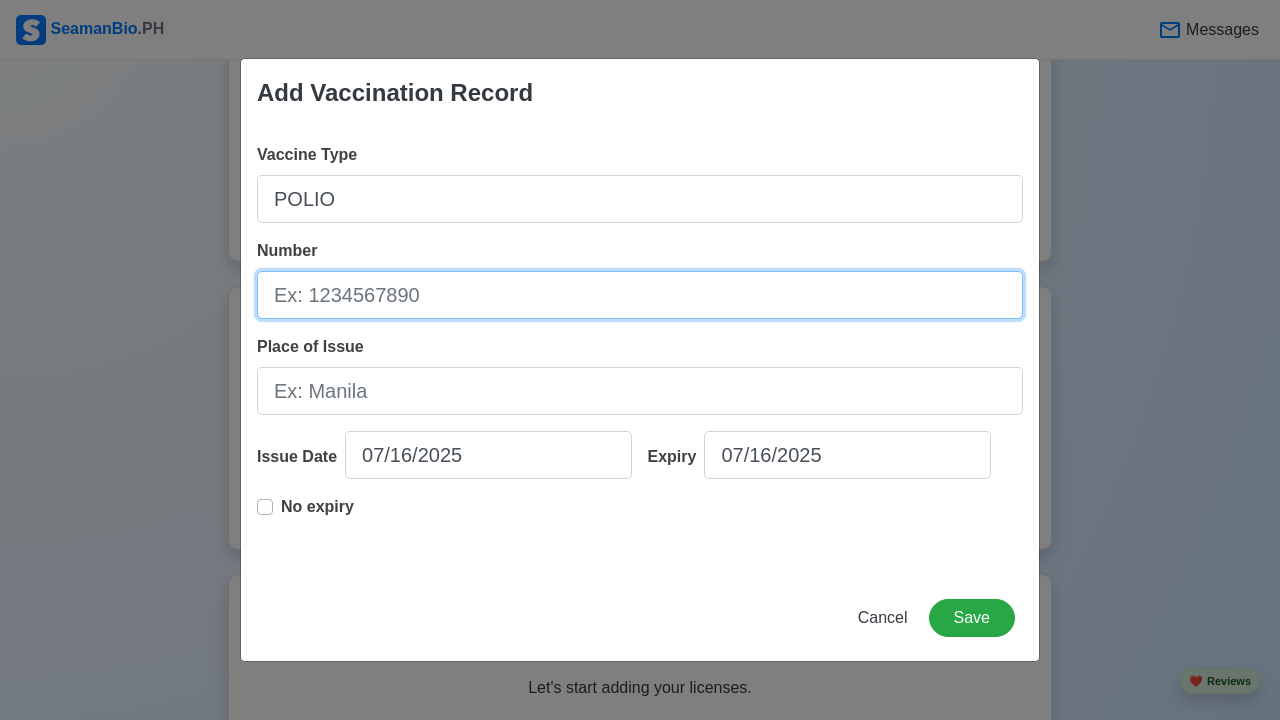 click on "Number" at bounding box center (640, 295) 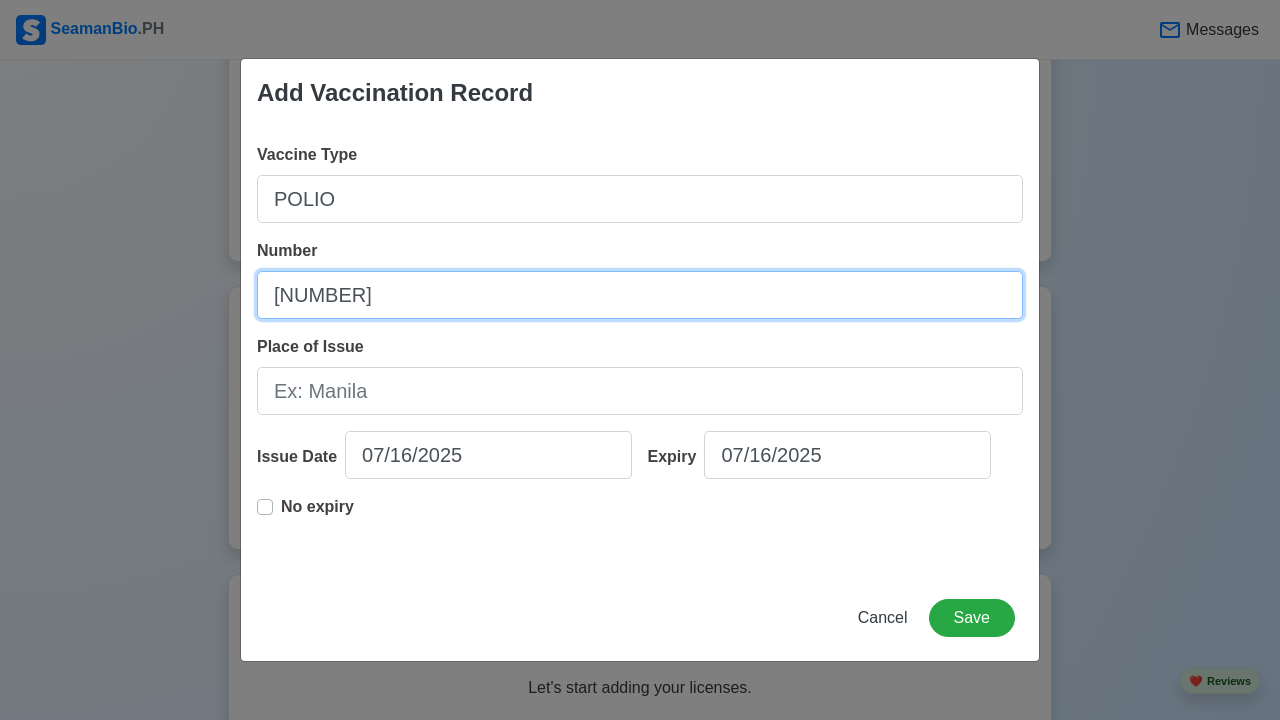 type on "[NUMBER]" 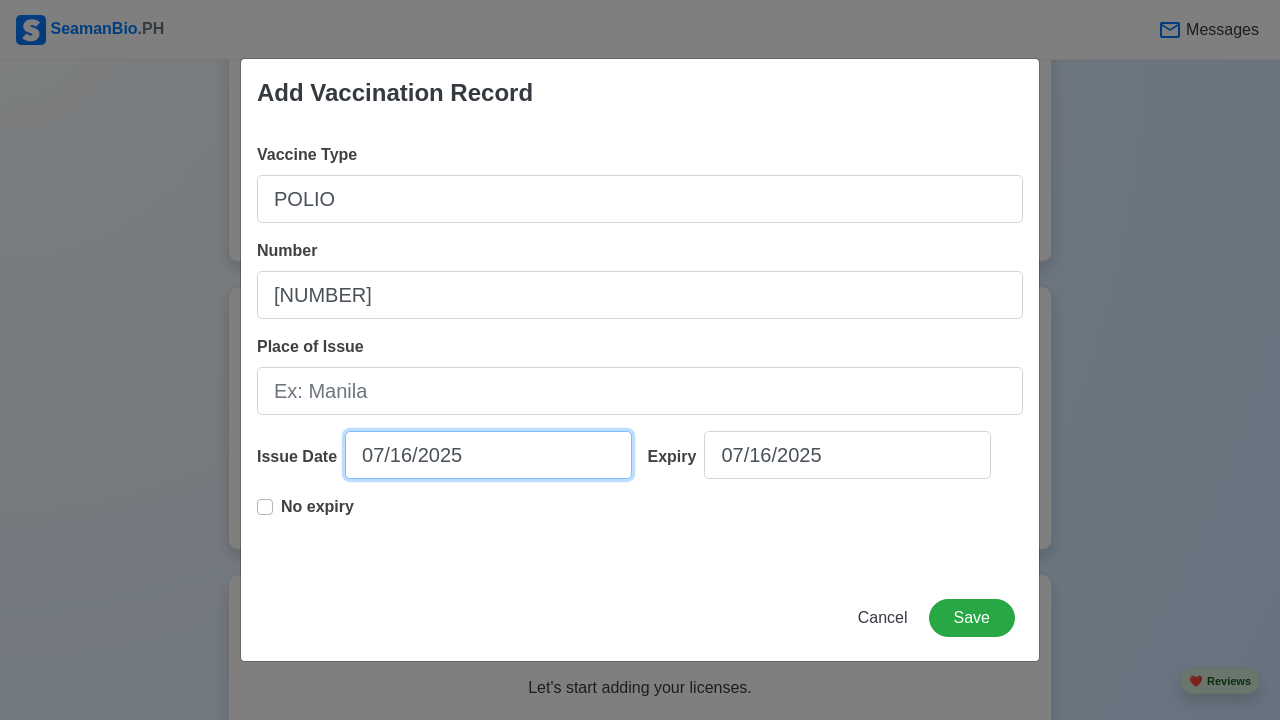 click on "07/16/2025" at bounding box center [488, 455] 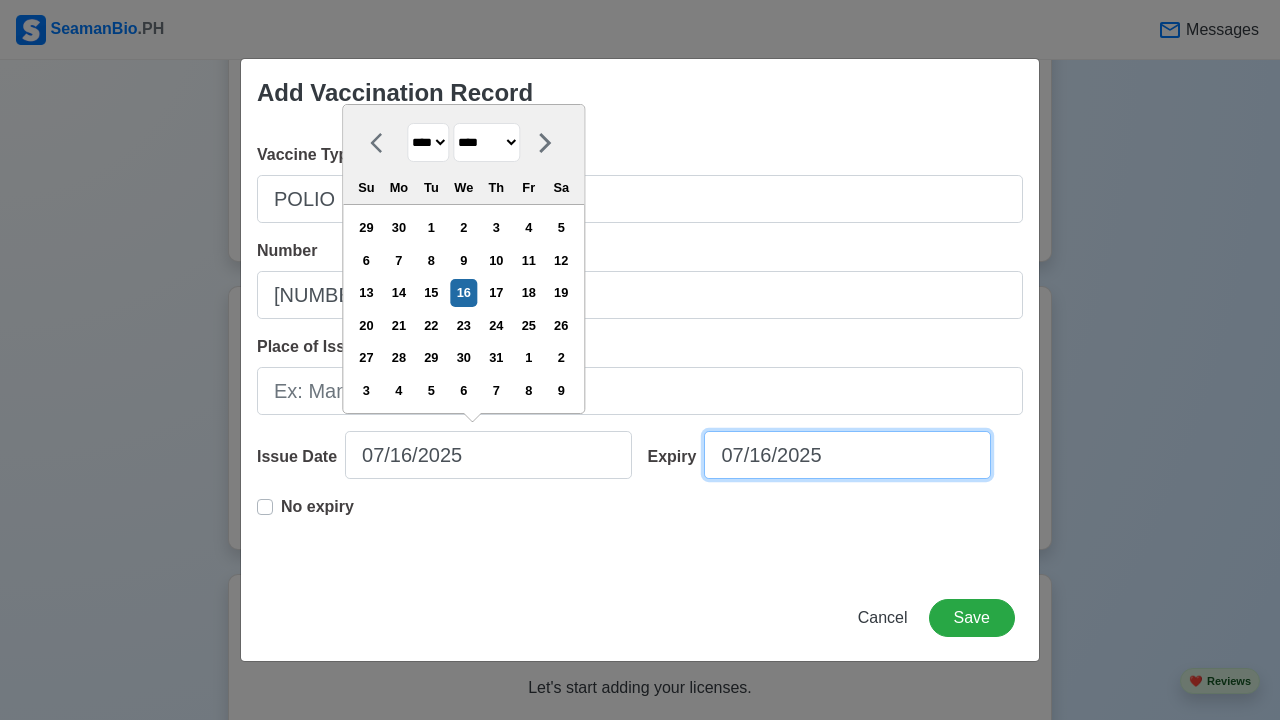 click on "07/16/2025" at bounding box center (847, 455) 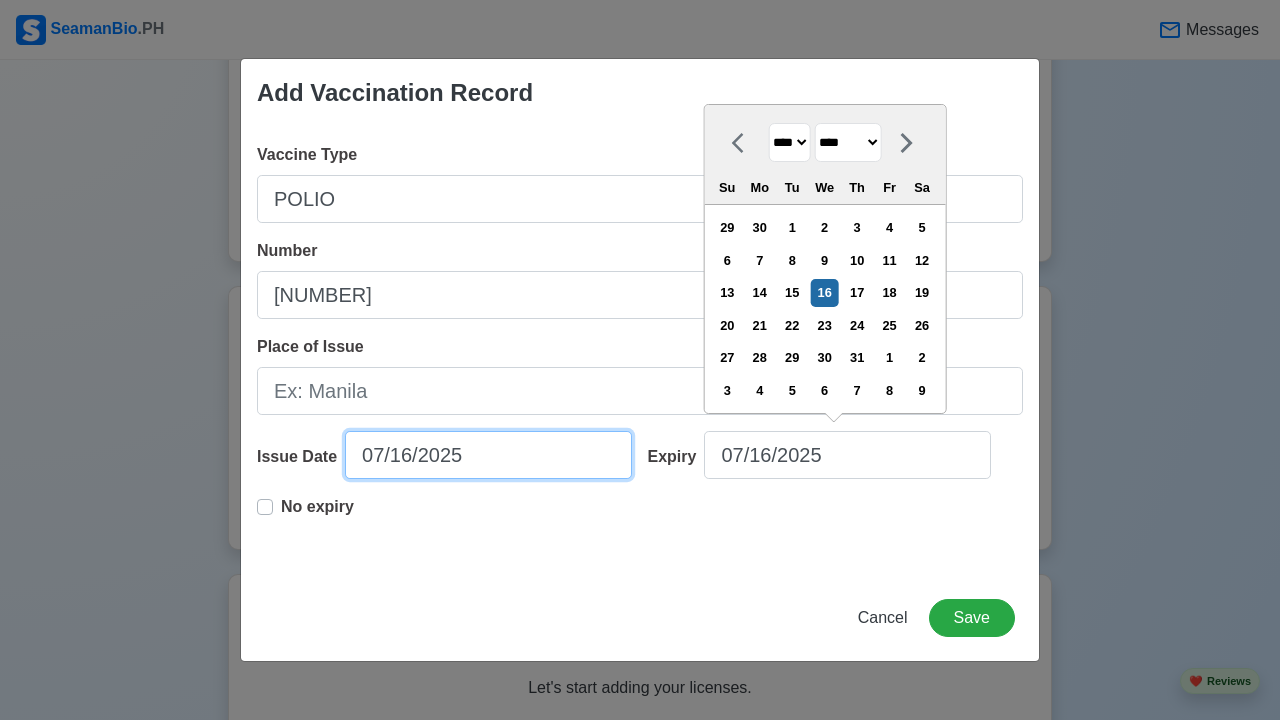 select on "****" 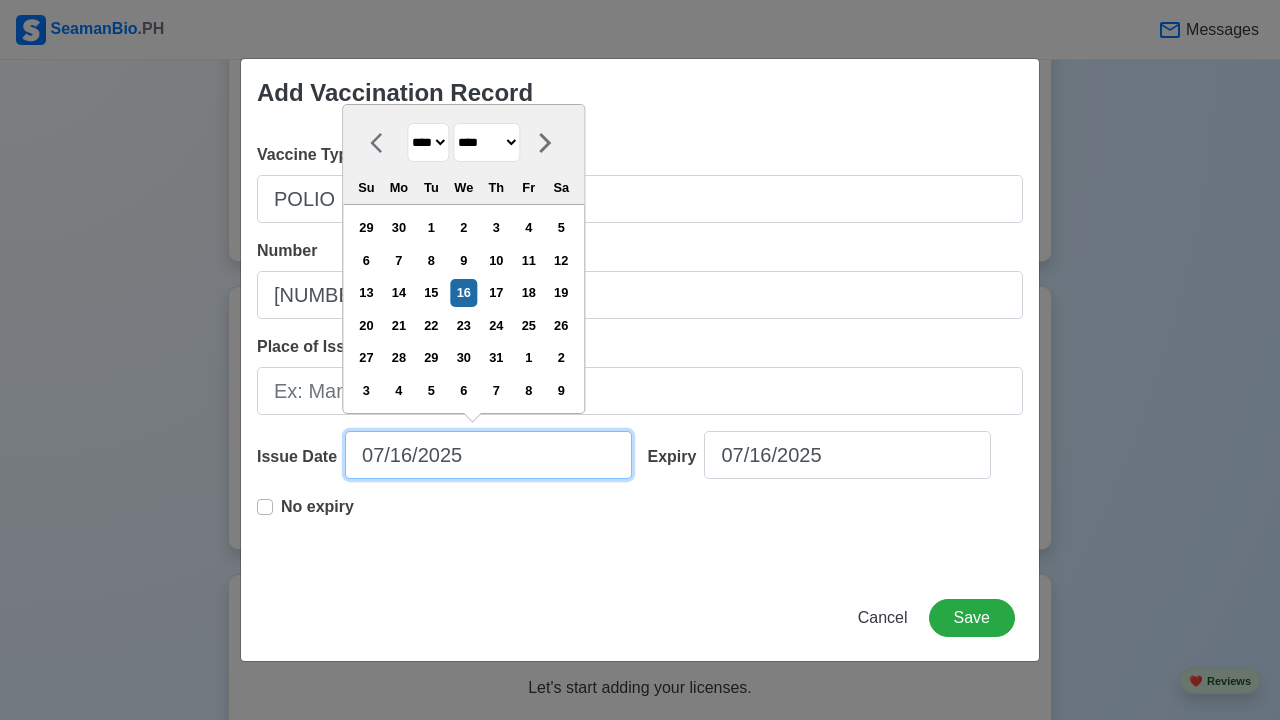 click on "07/16/2025" at bounding box center [488, 455] 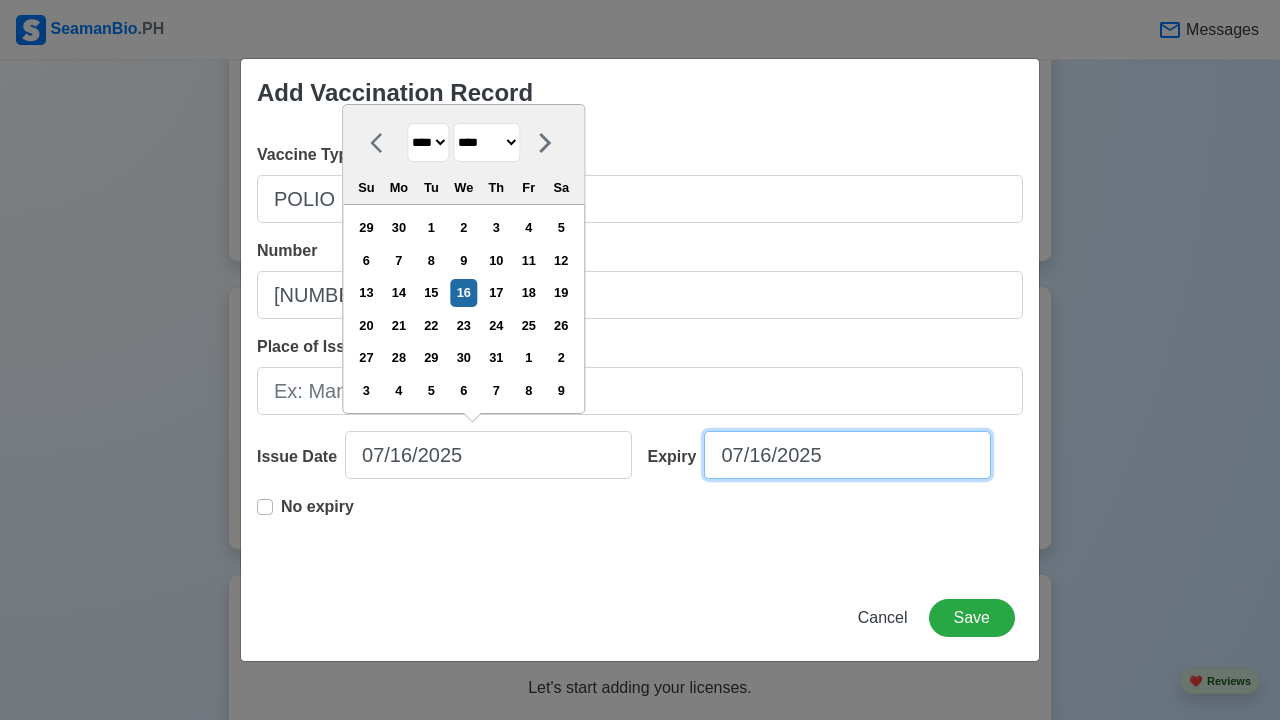 click on "07/16/2025" at bounding box center (847, 455) 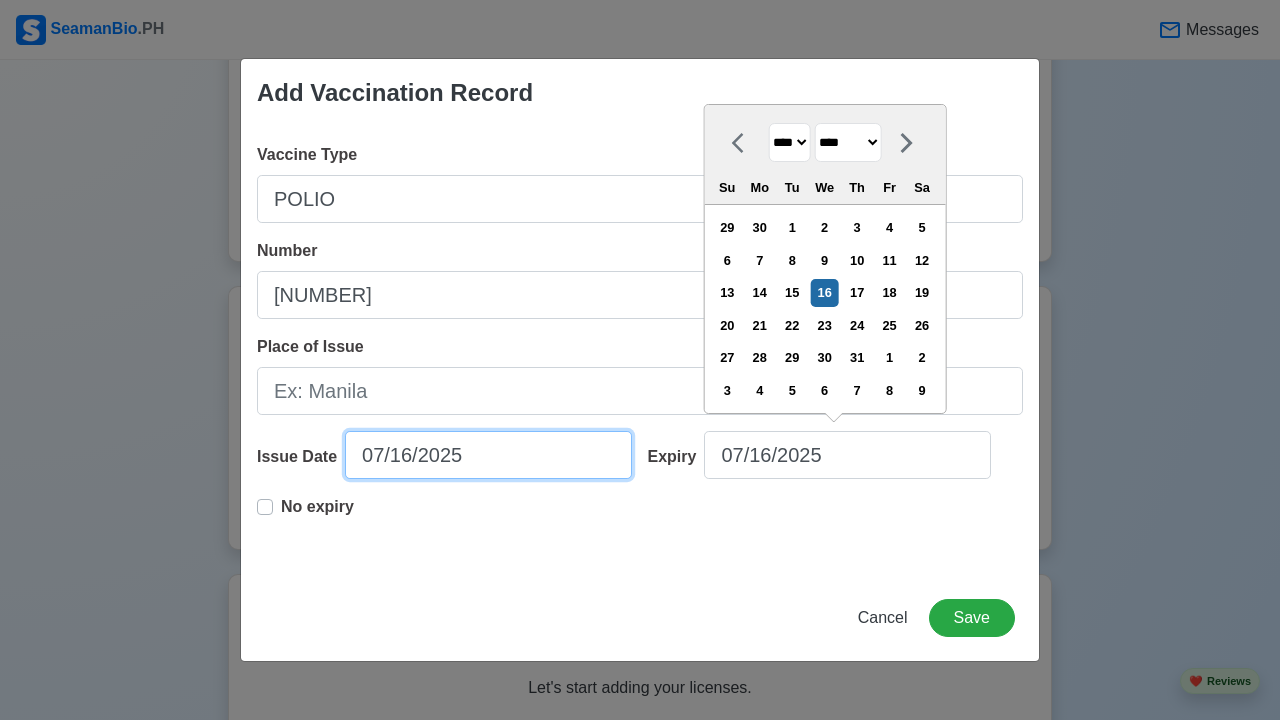 click on "07/16/2025" at bounding box center (488, 455) 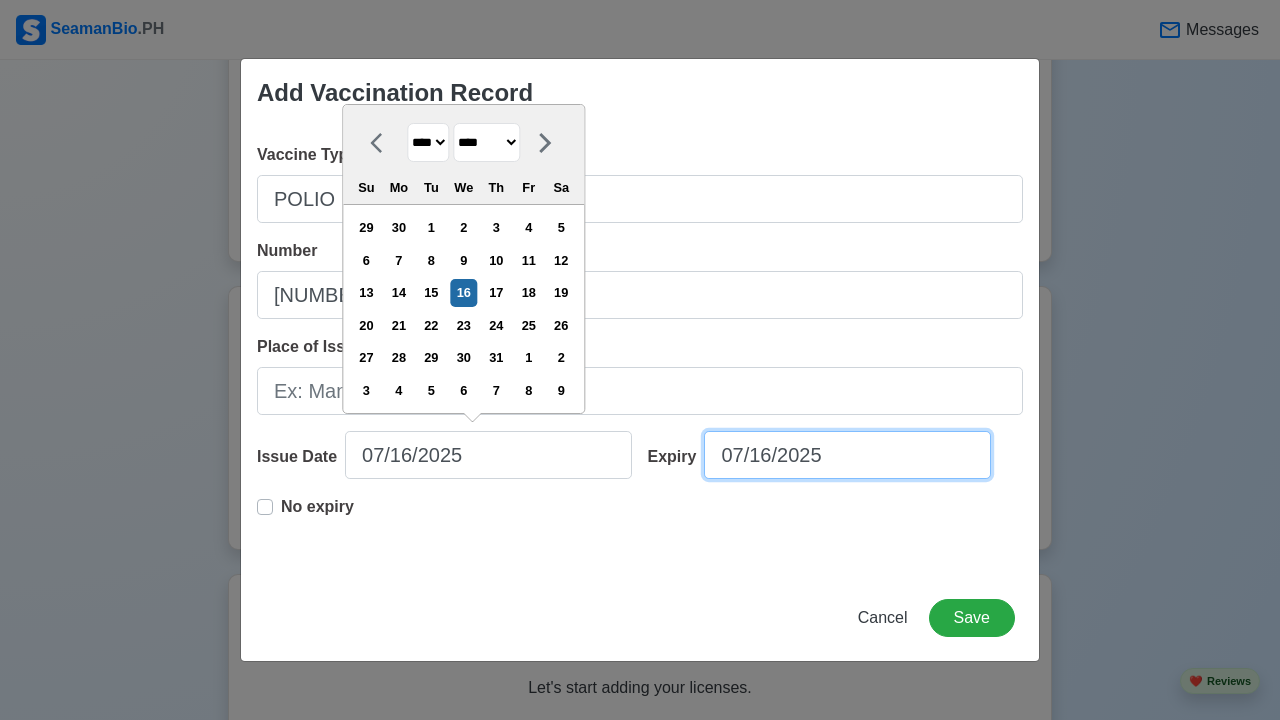 click on "07/16/2025" at bounding box center (847, 455) 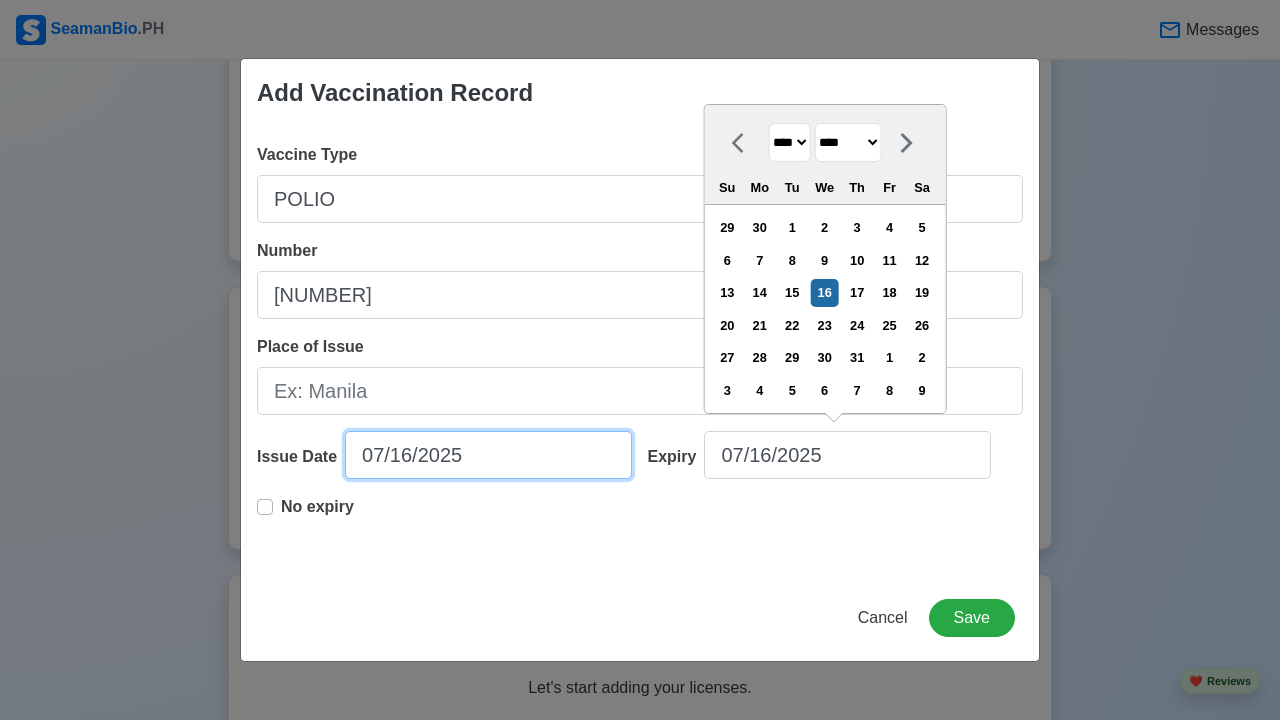 click on "07/16/2025" at bounding box center [488, 455] 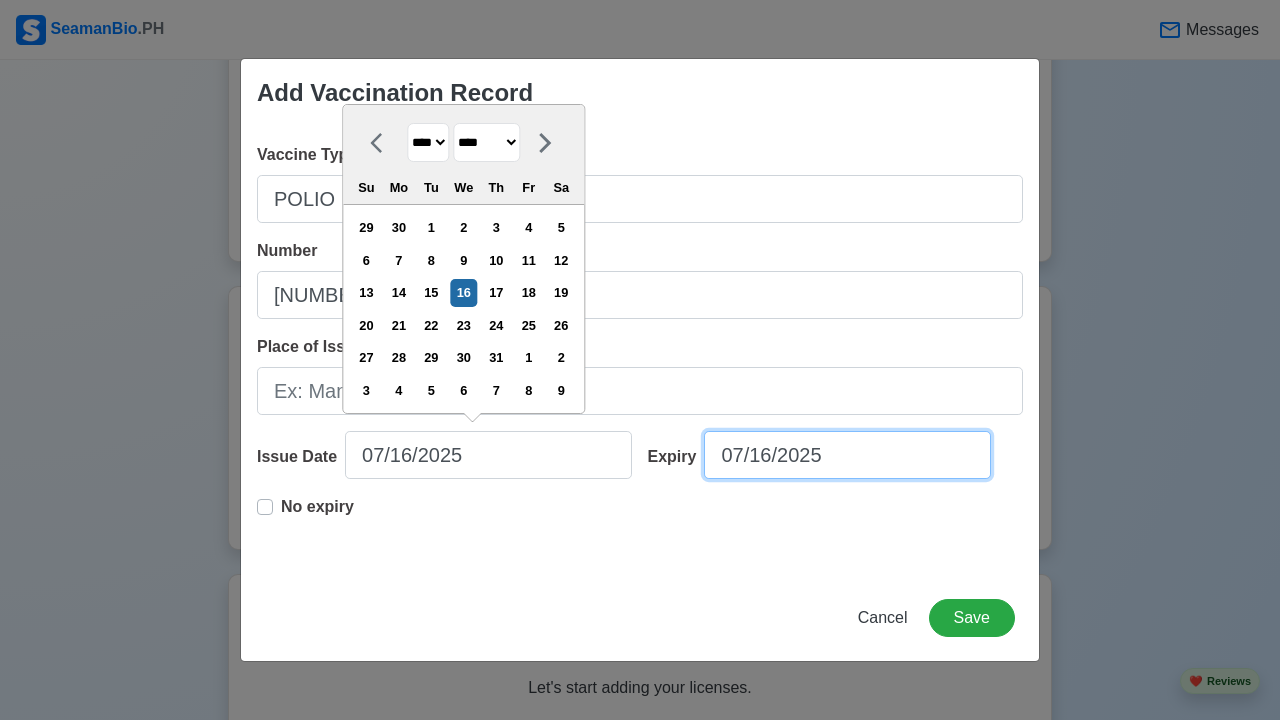 click on "07/16/2025" at bounding box center [847, 455] 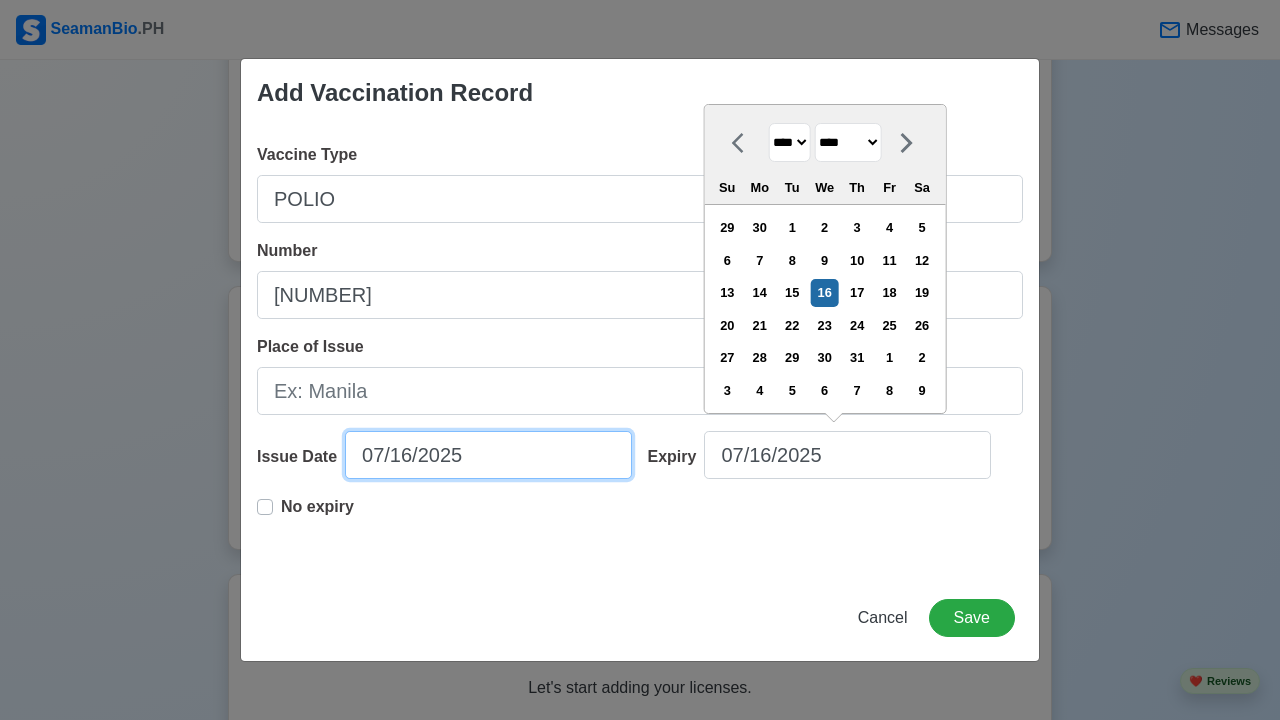 click on "07/16/2025" at bounding box center [488, 455] 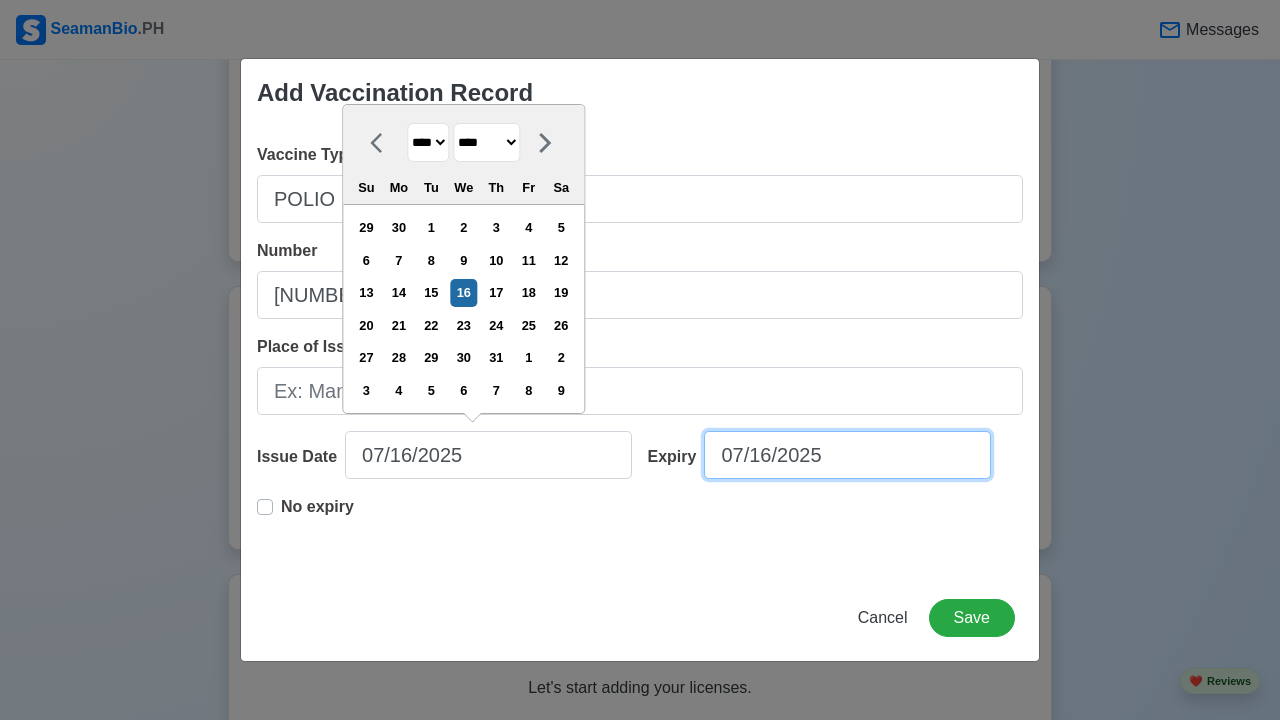 click on "07/16/2025" at bounding box center (847, 455) 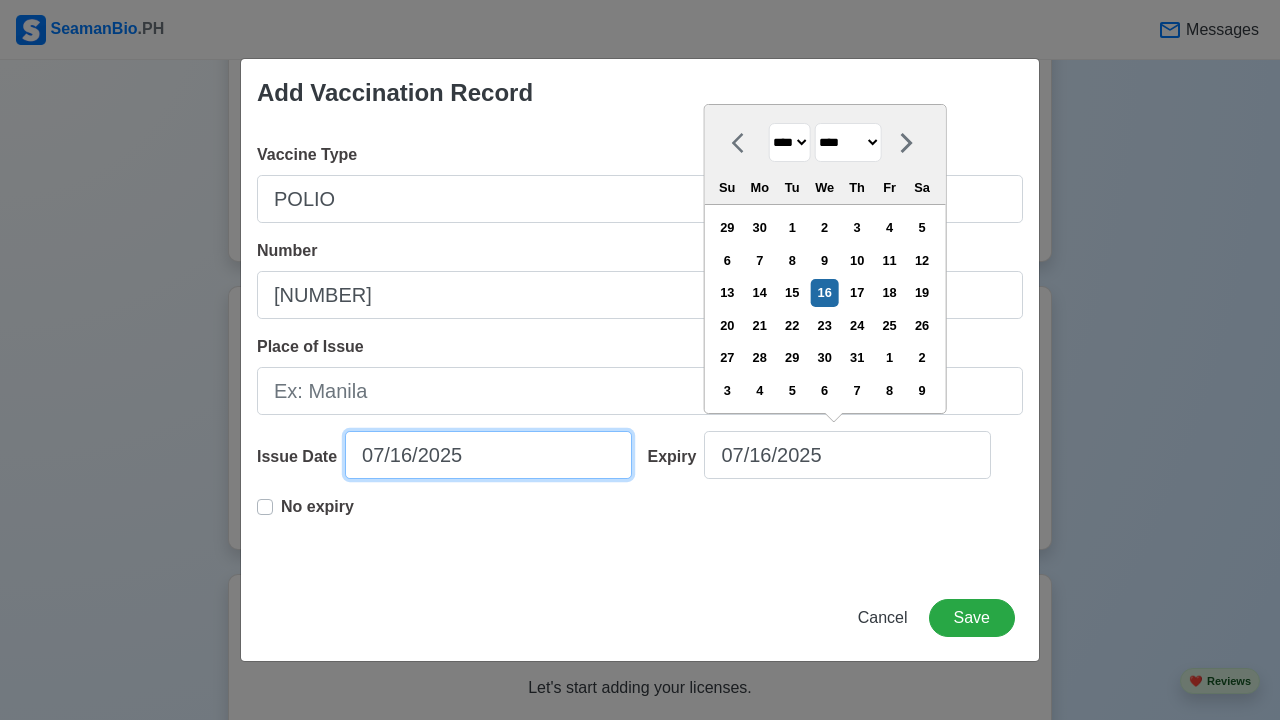 click on "07/16/2025" at bounding box center [488, 455] 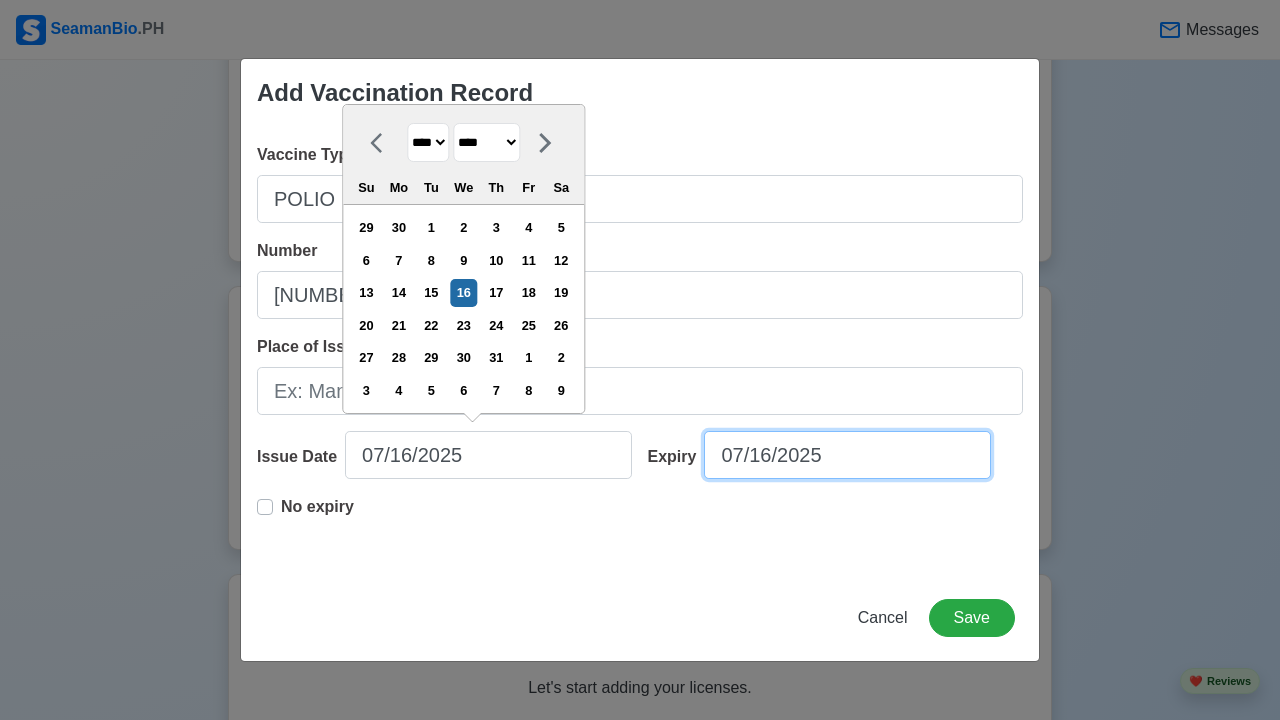 click on "07/16/2025" at bounding box center (847, 455) 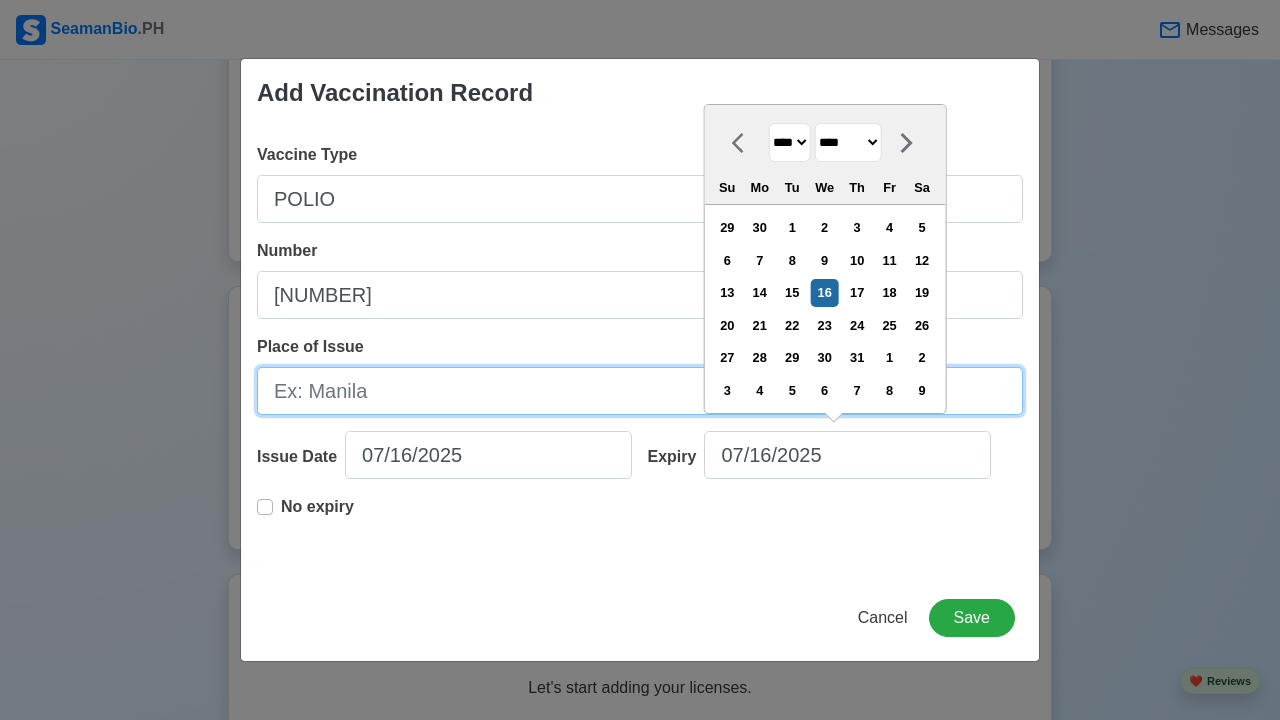 drag, startPoint x: 394, startPoint y: 384, endPoint x: 405, endPoint y: 380, distance: 11.7046995 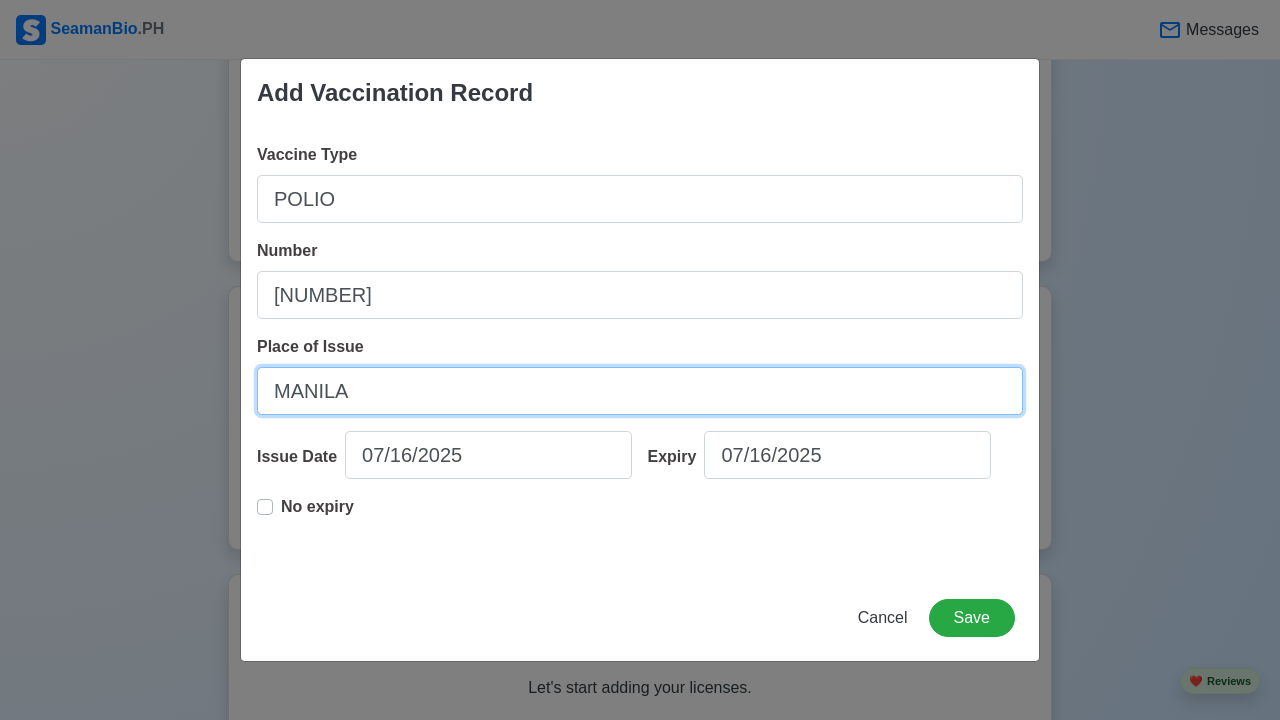 type on "MANILA" 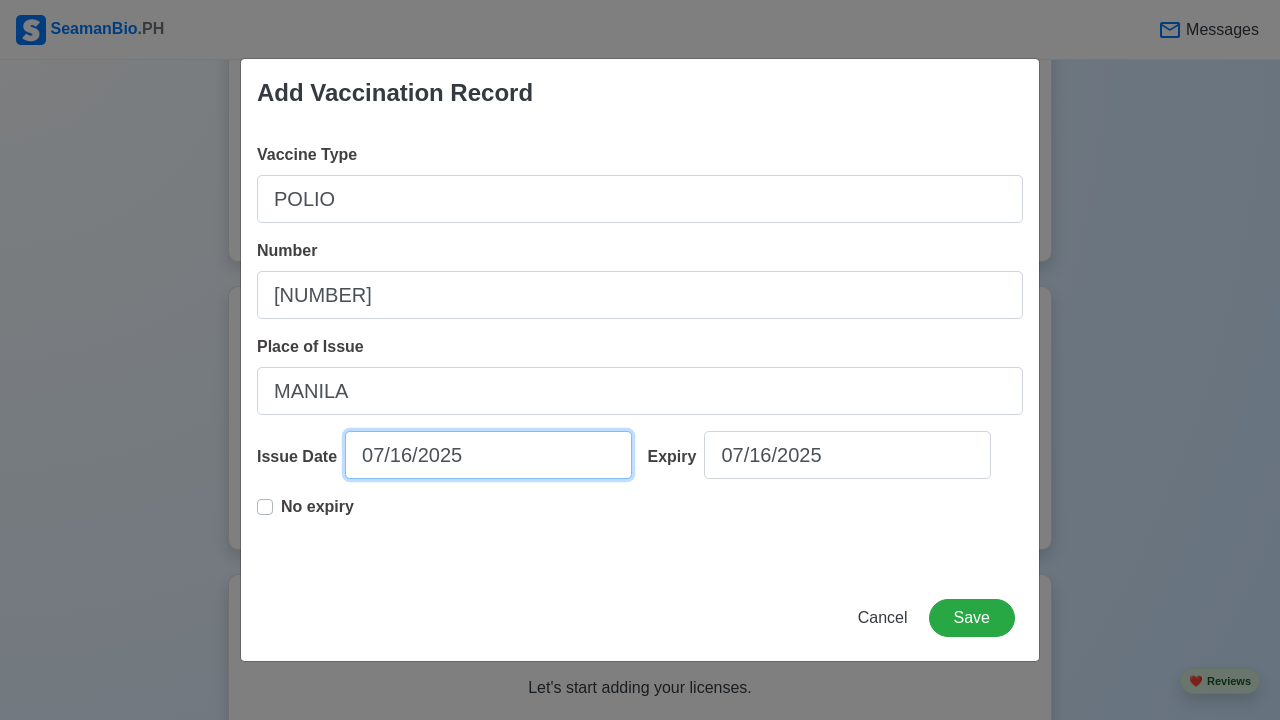 click on "07/16/2025" at bounding box center [488, 455] 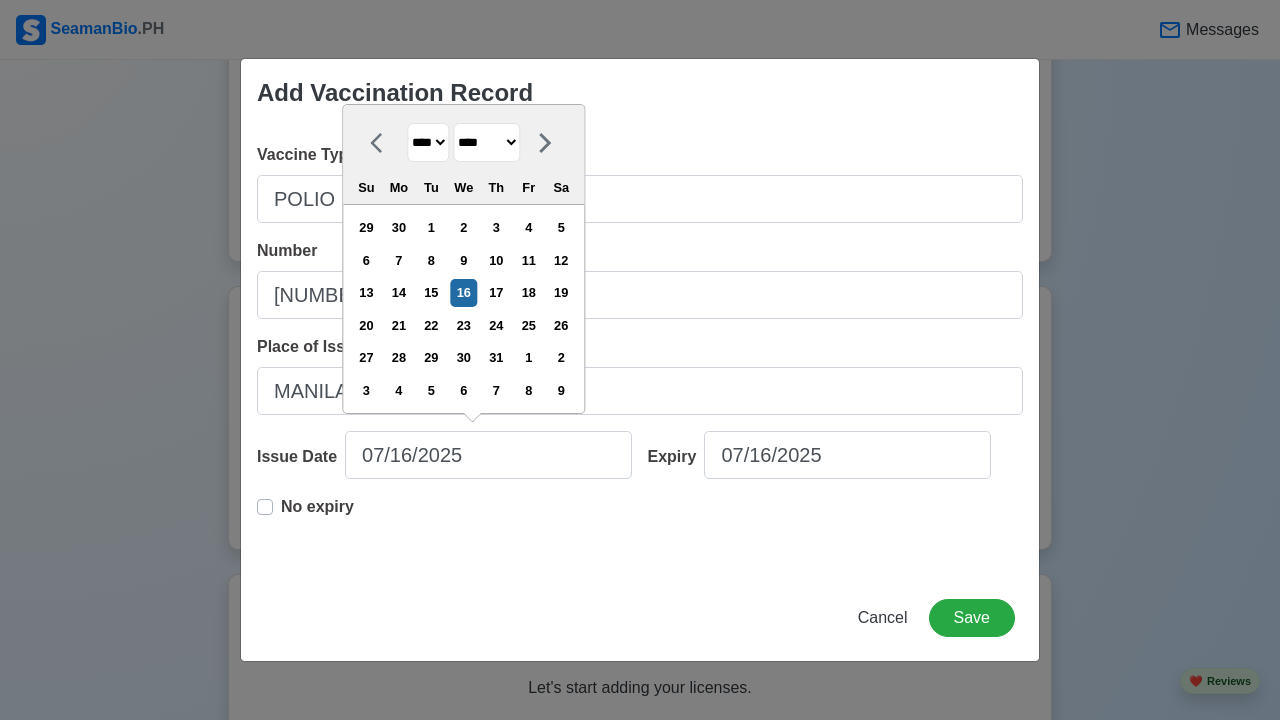 select on "****" 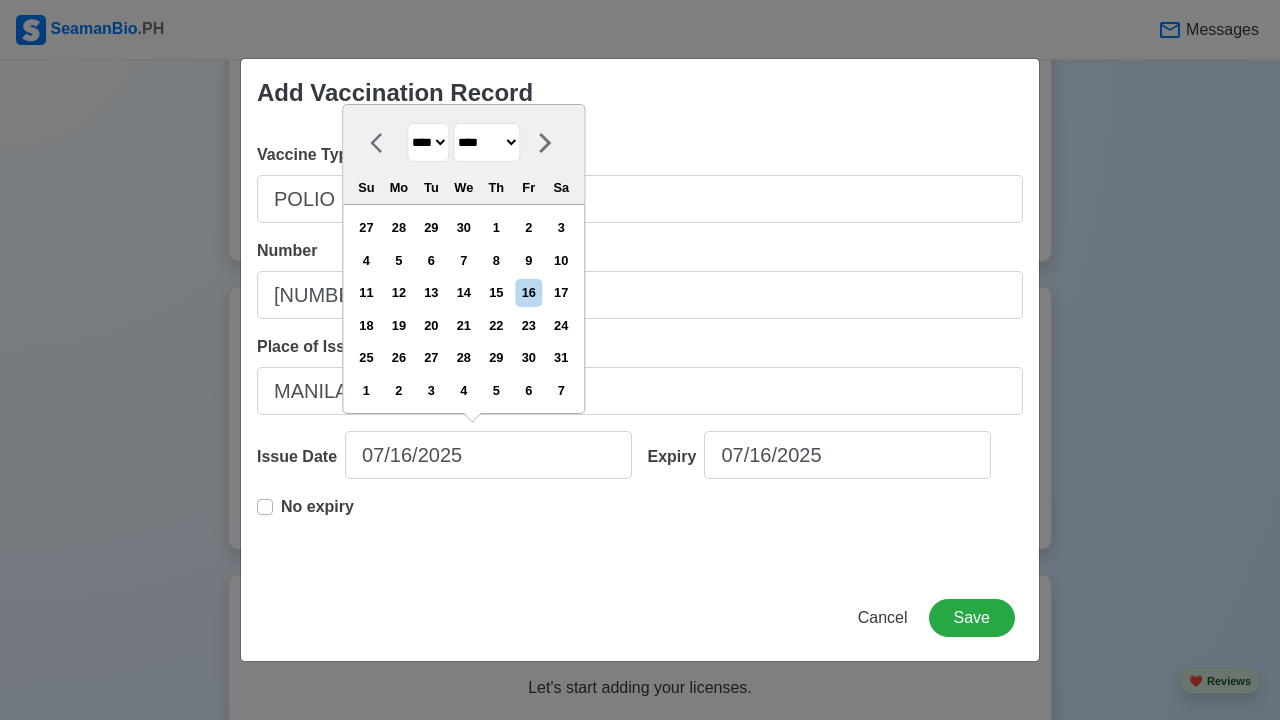 click on "******* ******** ***** ***** *** **** **** ****** ********* ******* ******** ********" at bounding box center (486, 142) 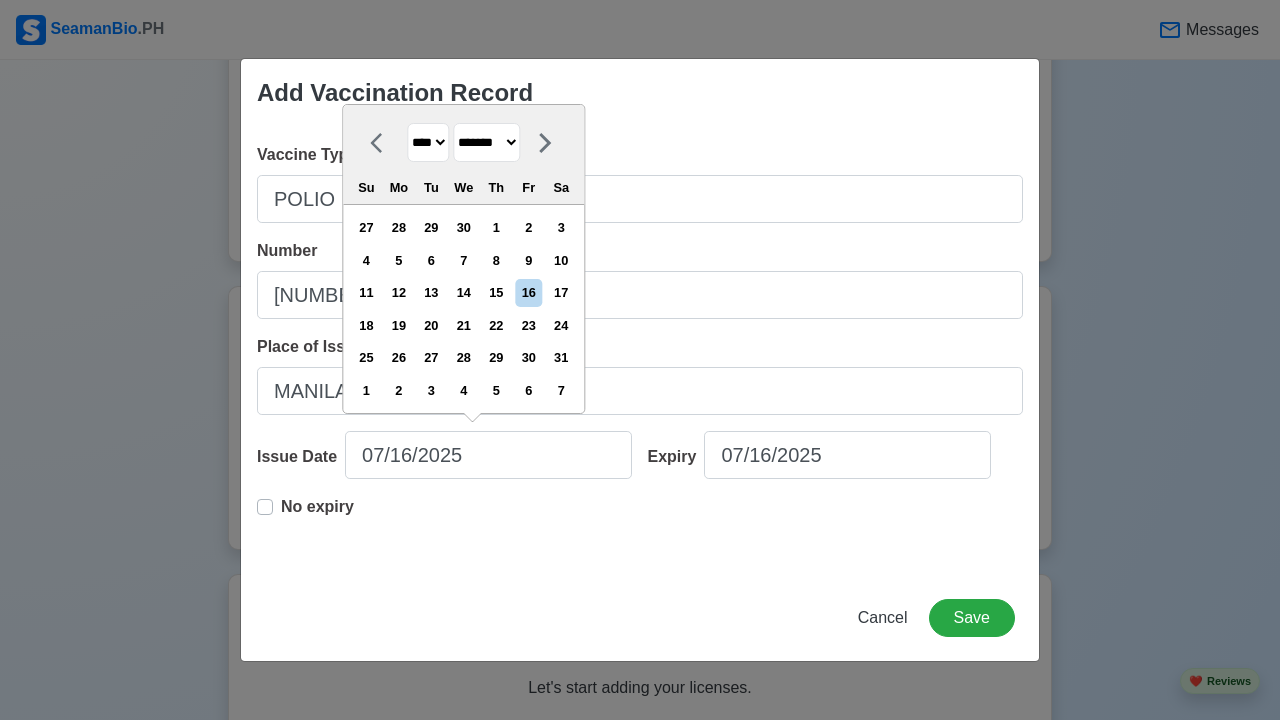 click on "*******" at bounding box center [0, 0] 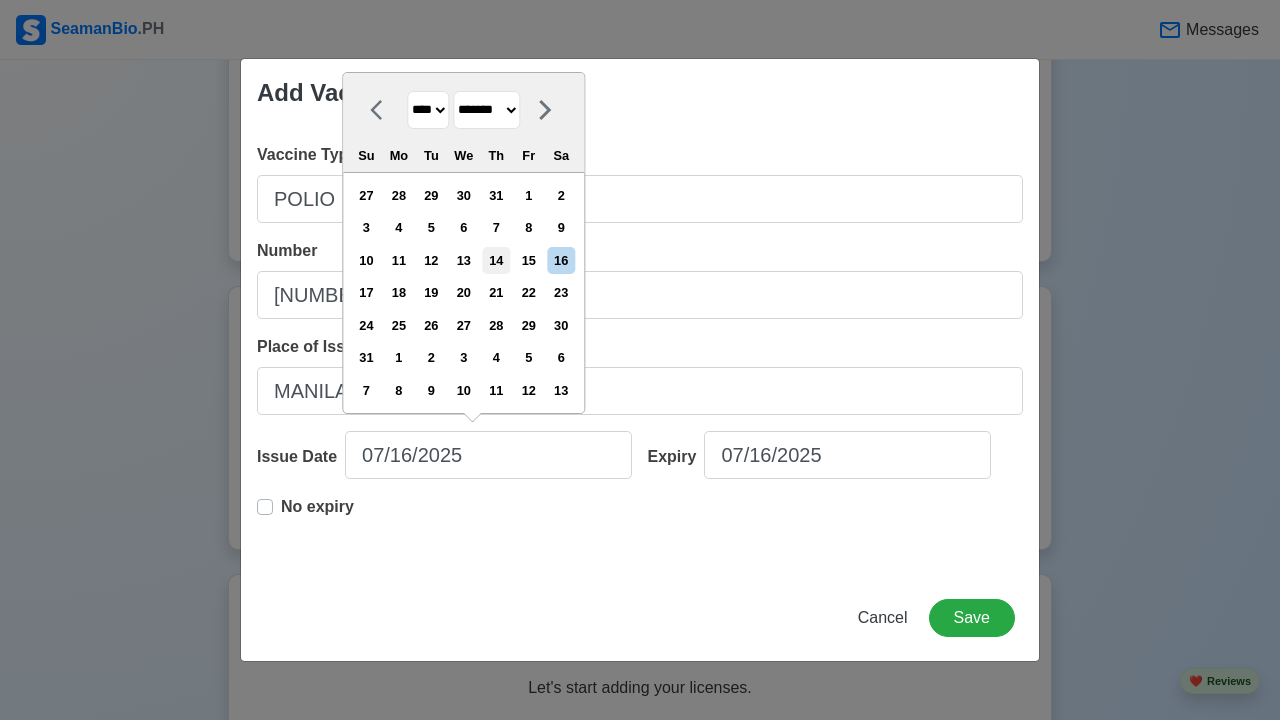 click on "14" at bounding box center (496, 260) 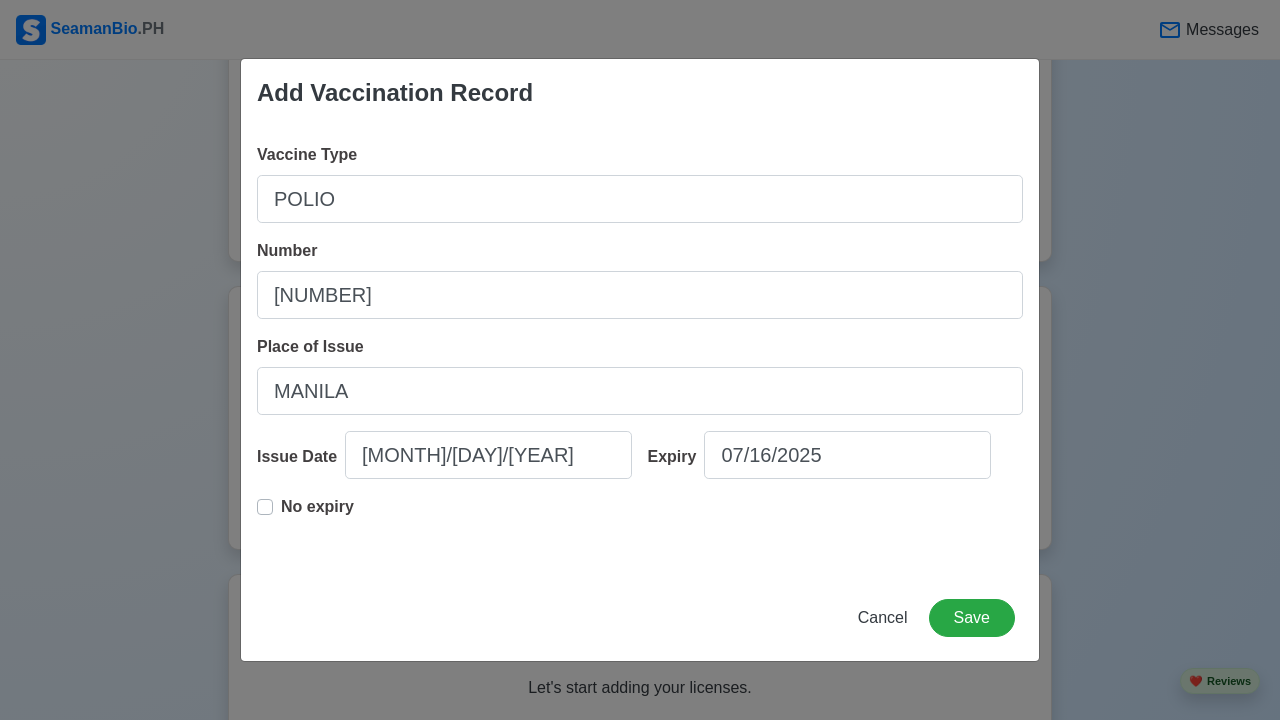click on "No expiry" at bounding box center (317, 515) 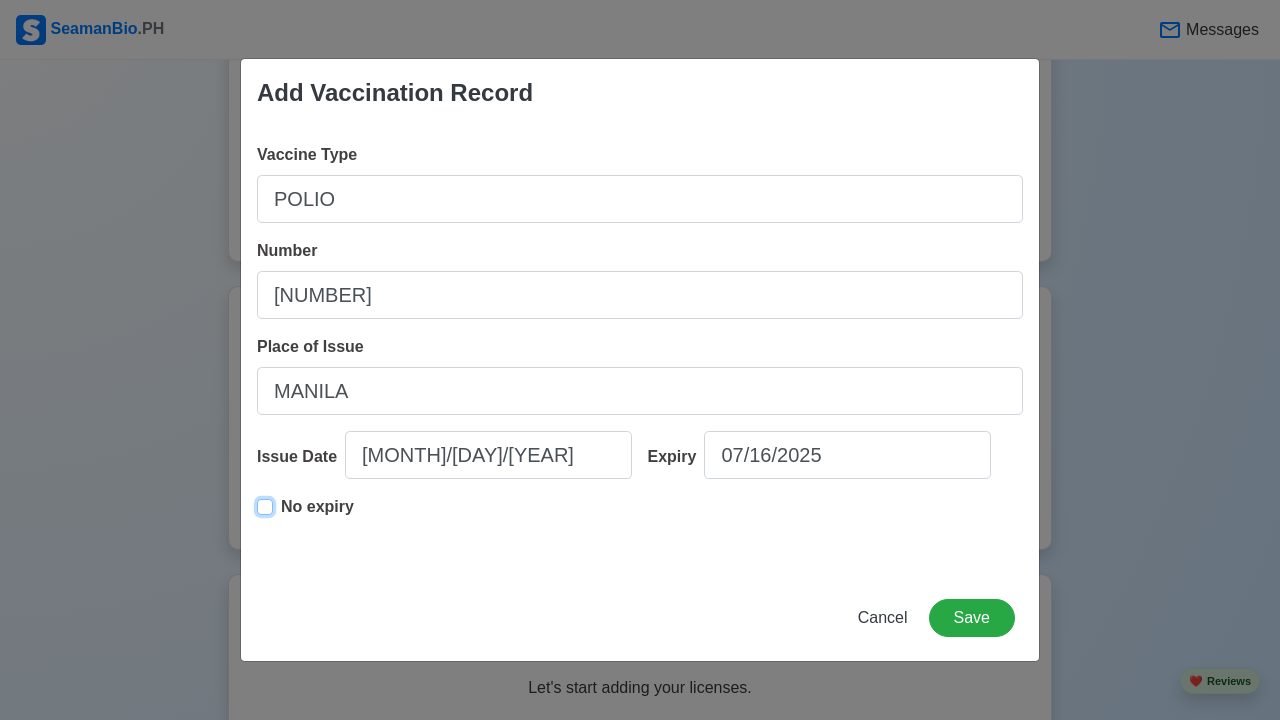 type on "[MONTH]/[DAY]/[YEAR]" 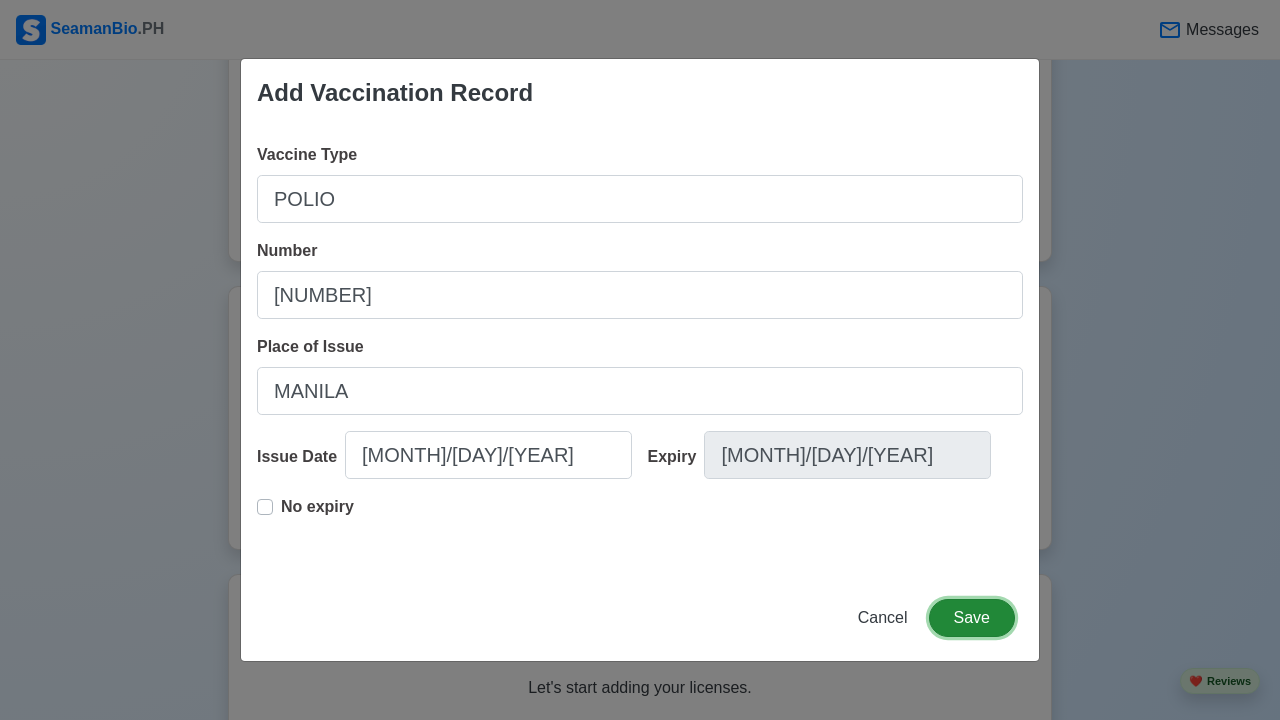 click on "Save" at bounding box center [972, 618] 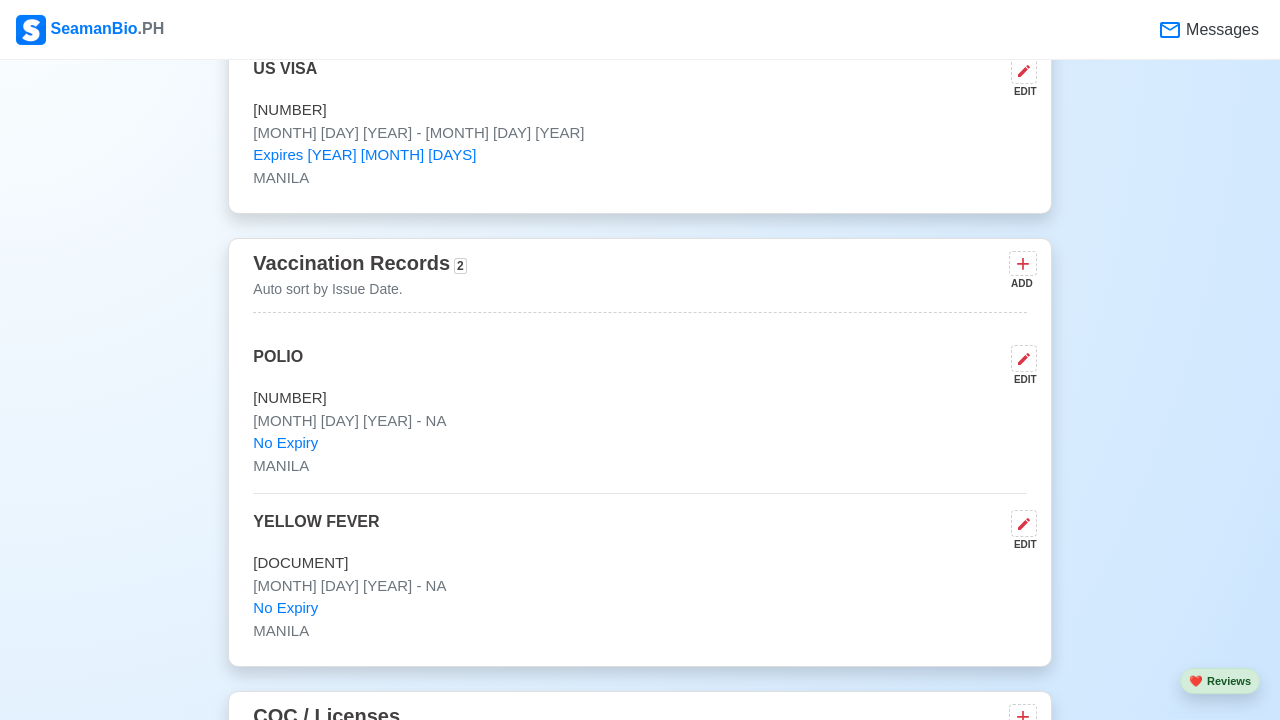 scroll, scrollTop: 2600, scrollLeft: 0, axis: vertical 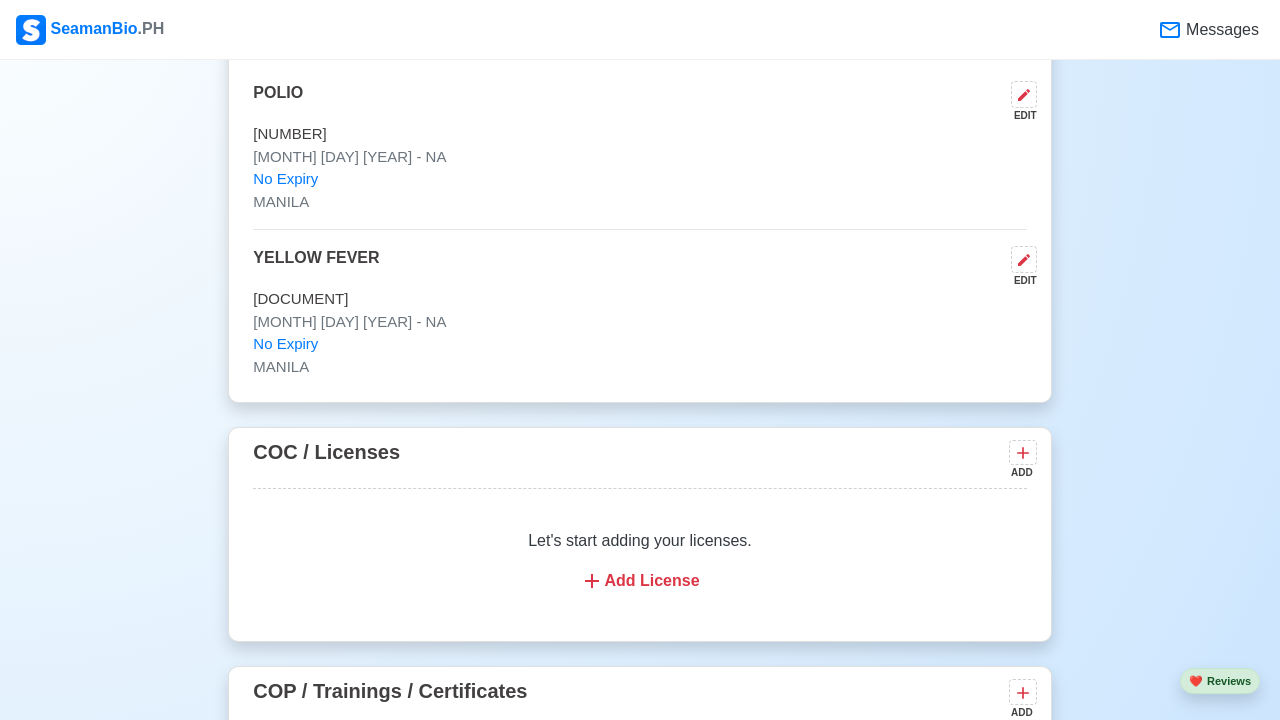 click on "Add License" at bounding box center (639, 581) 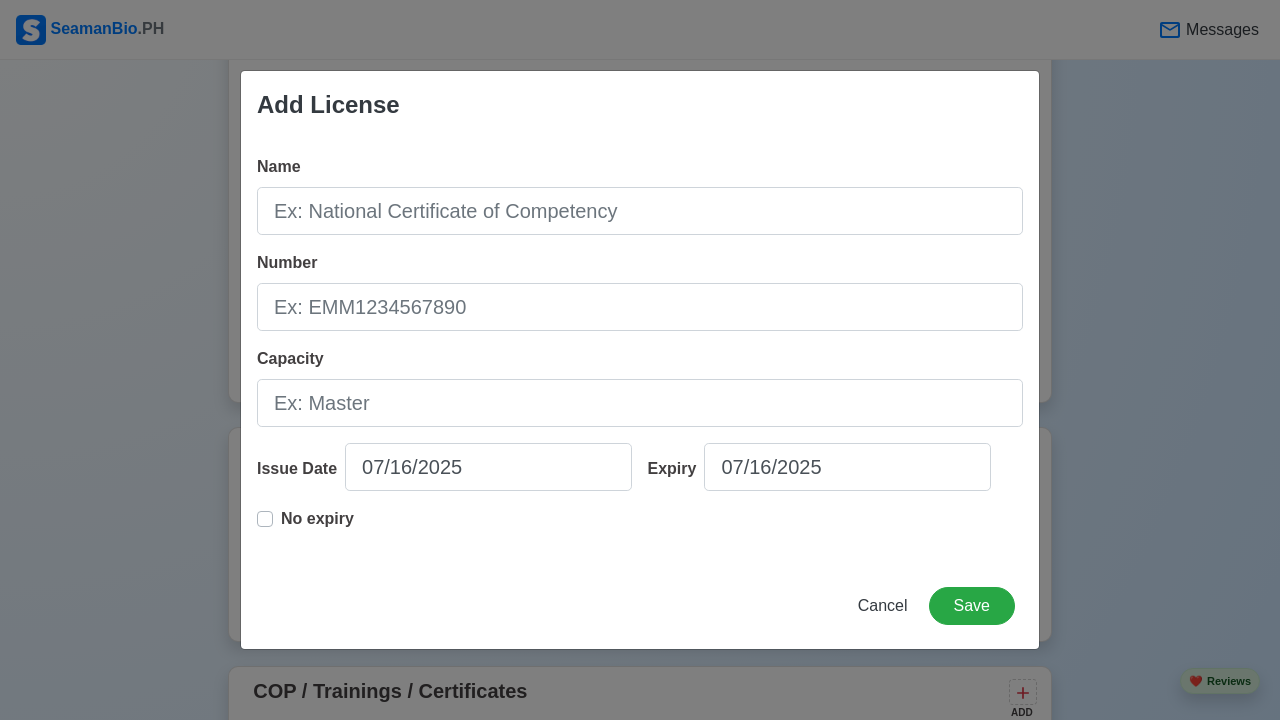 click on "No expiry" at bounding box center (317, 527) 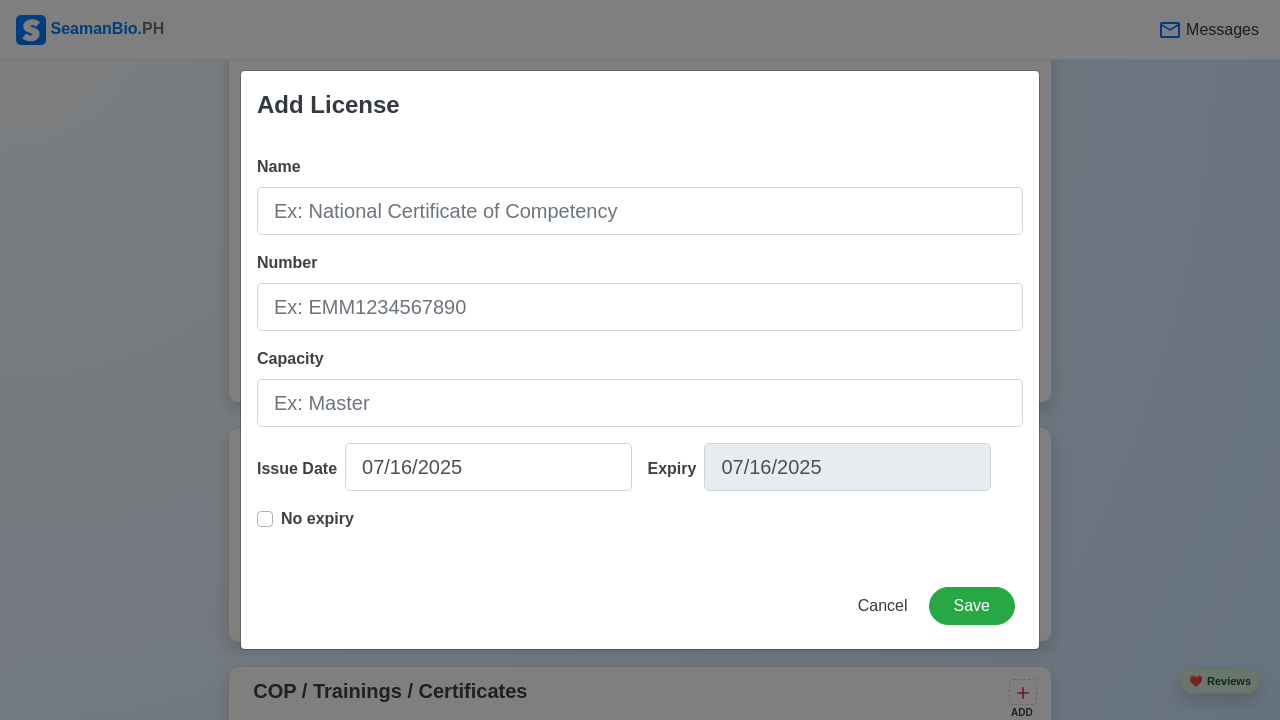 click on "Add License Name Number Capacity Issue Date [DATE]/[MONTH]/[YEAR] Expiry [DATE]/[MONTH]/[YEAR] No expiry Cancel Save" at bounding box center [640, 360] 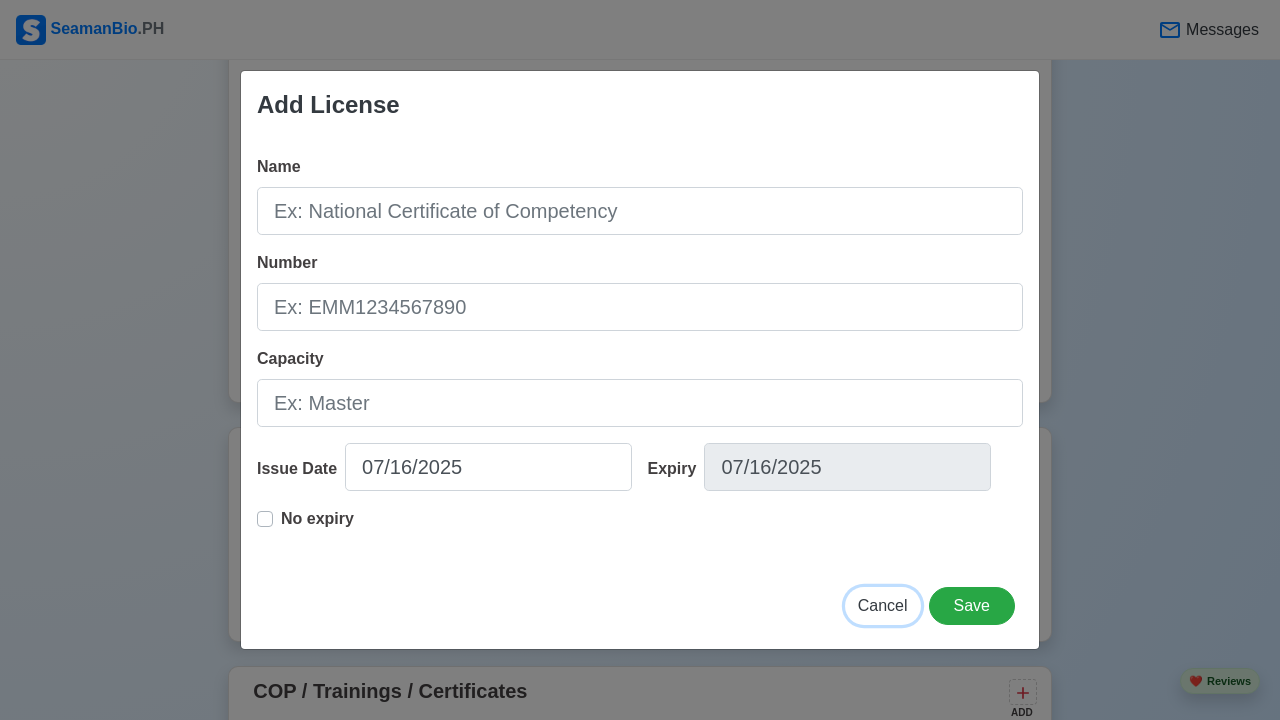 click on "Cancel" at bounding box center [883, 605] 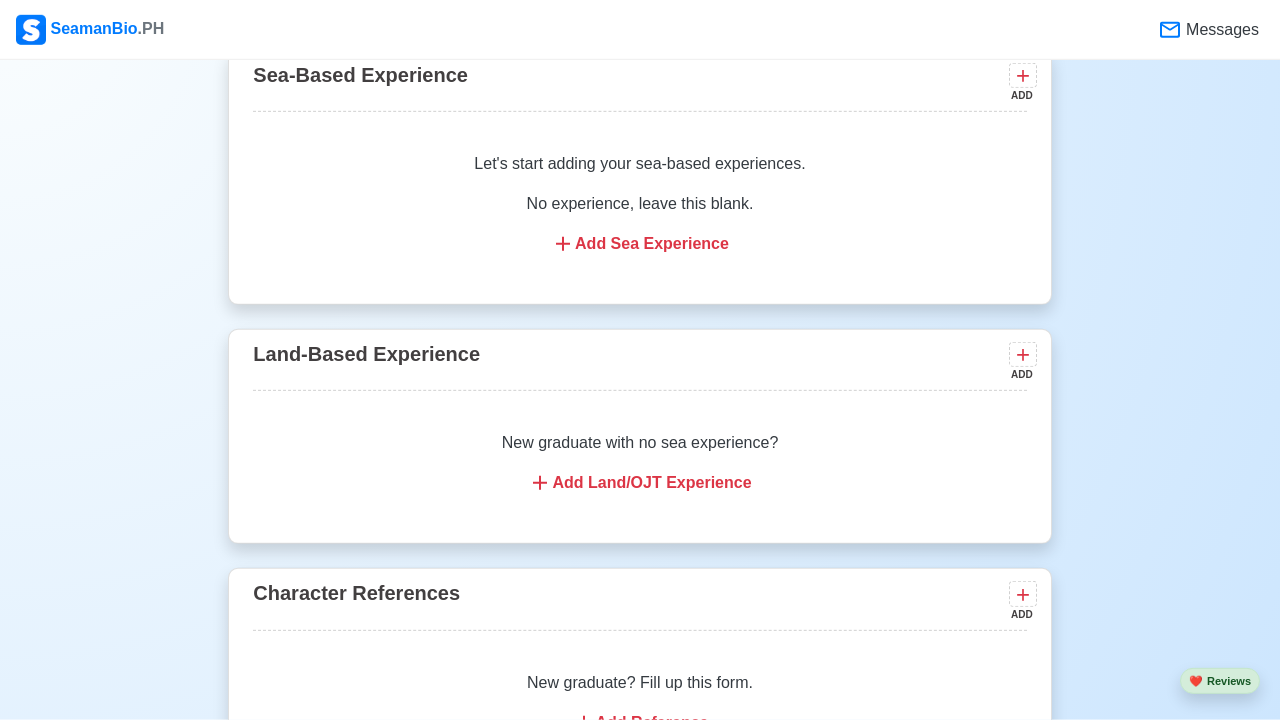 scroll, scrollTop: 3416, scrollLeft: 0, axis: vertical 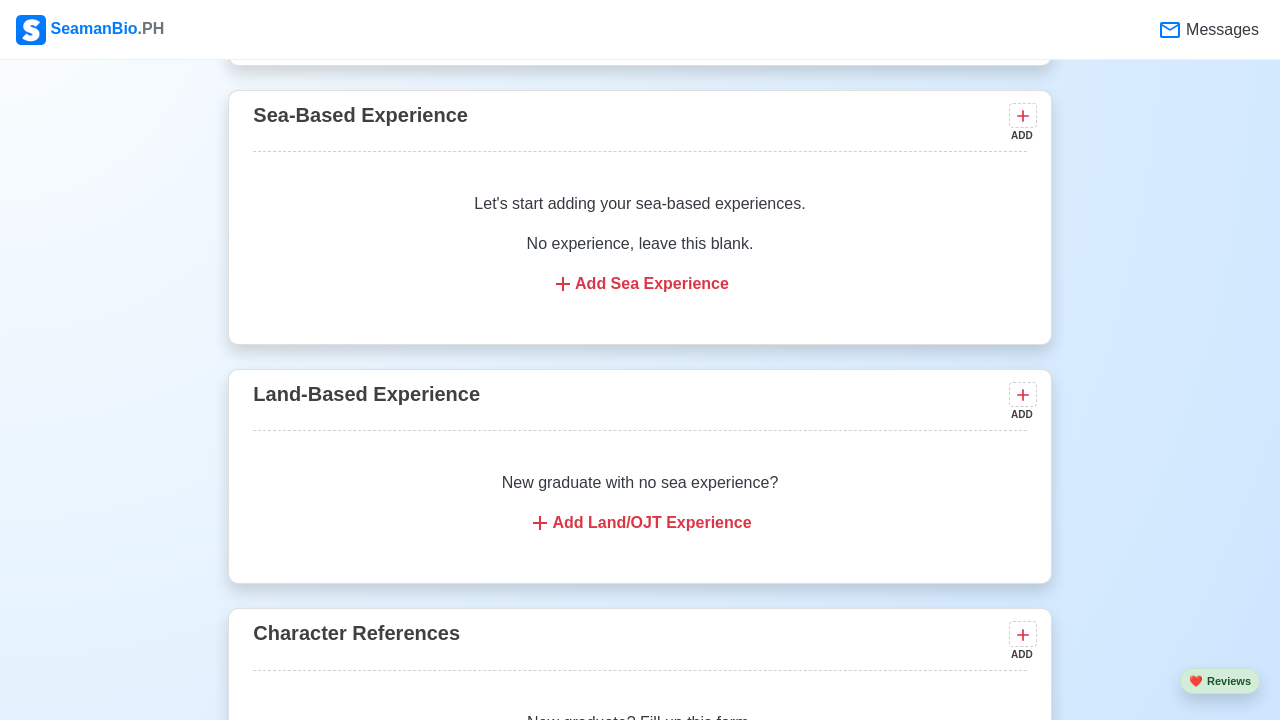 click on "Add Sea Experience" at bounding box center (639, 284) 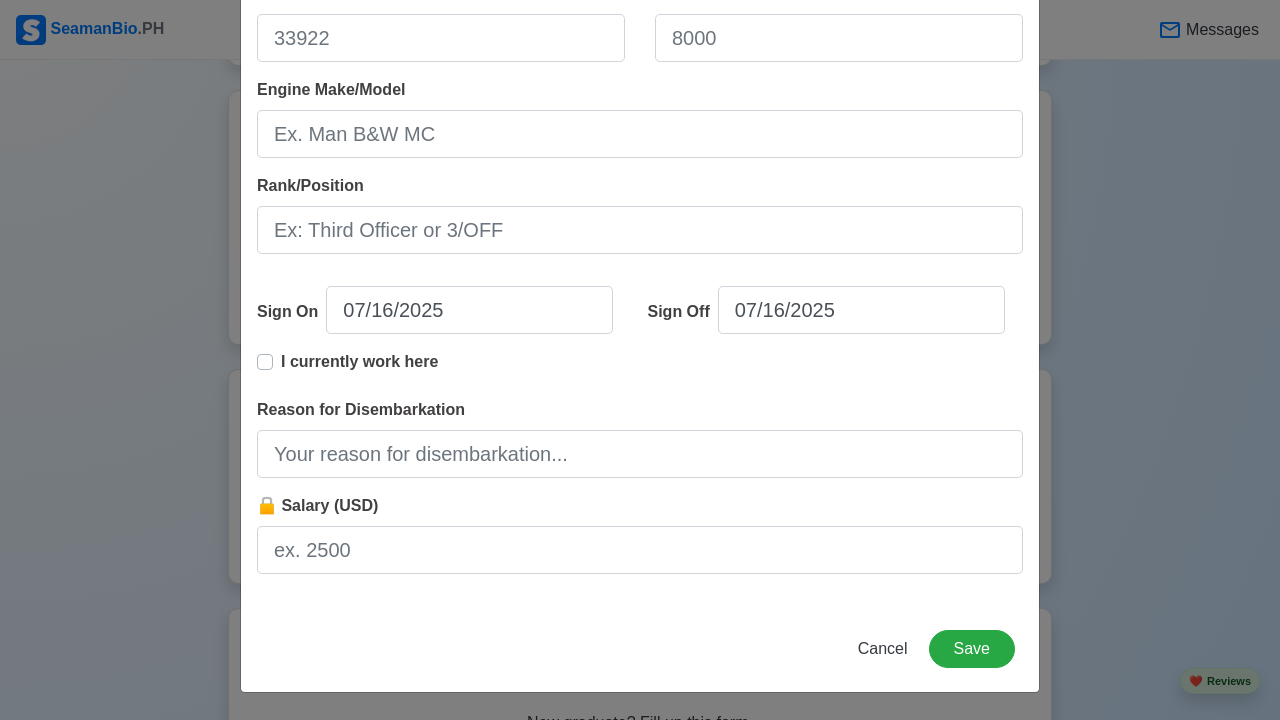 scroll, scrollTop: 0, scrollLeft: 0, axis: both 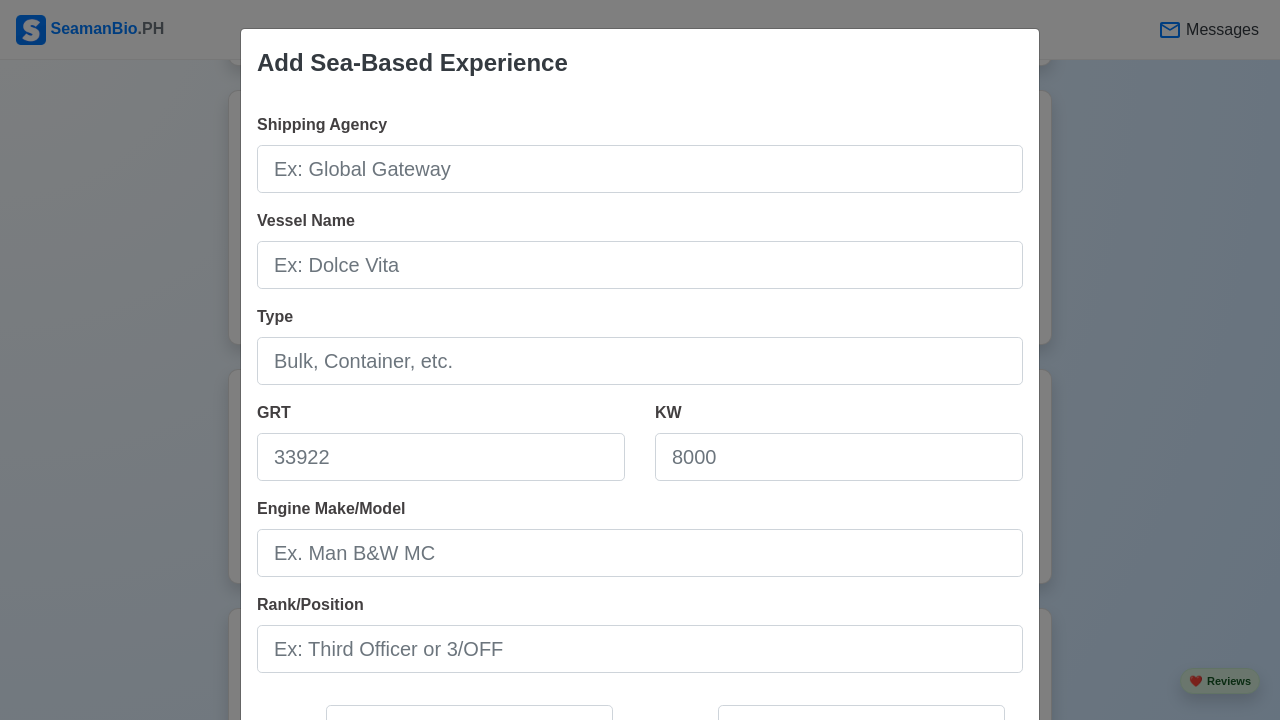 drag, startPoint x: 1162, startPoint y: 206, endPoint x: 1102, endPoint y: 272, distance: 89.19641 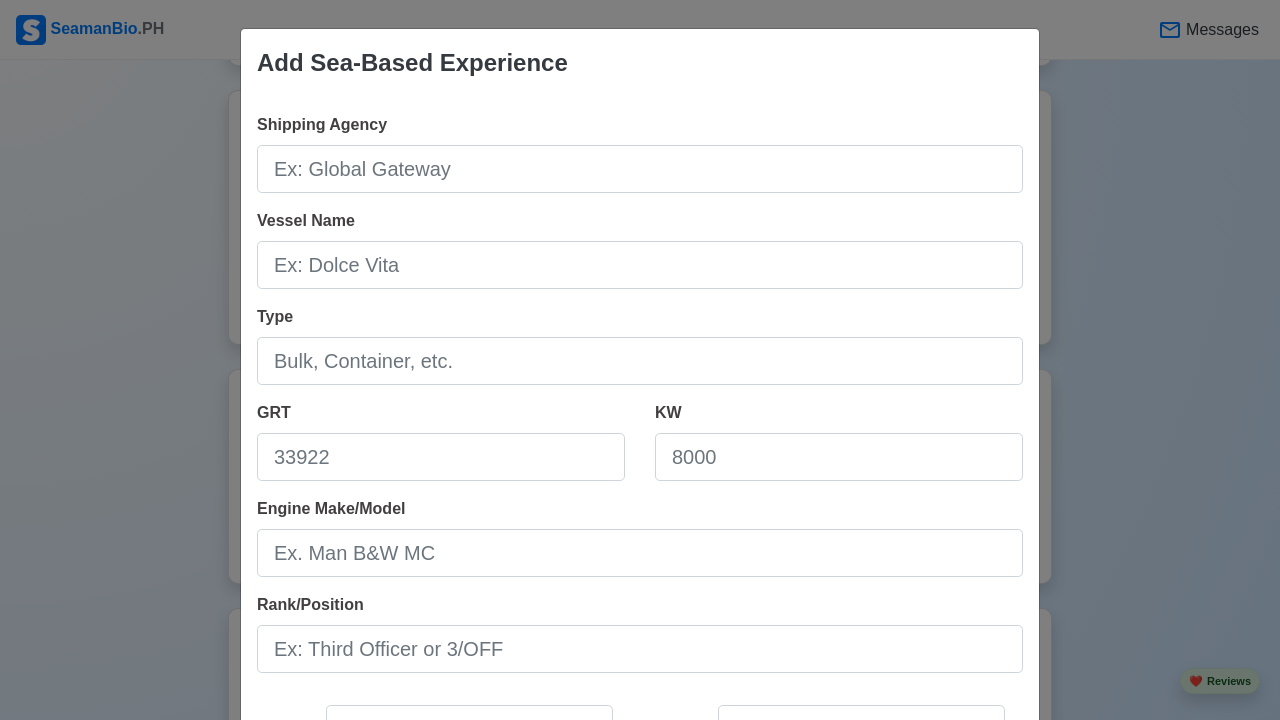 click on "Add Sea-Based Experience Shipping Agency Vessel Name Type GRT KW Engine Make/Model Rank/Position Sign On [MONTH]/[DAY]/[YEAR] Sign Off [MONTH]/[DAY]/[YEAR] I currently work here Reason for Disembarkation 🔒 Salary (USD) Cancel Save" at bounding box center (640, 360) 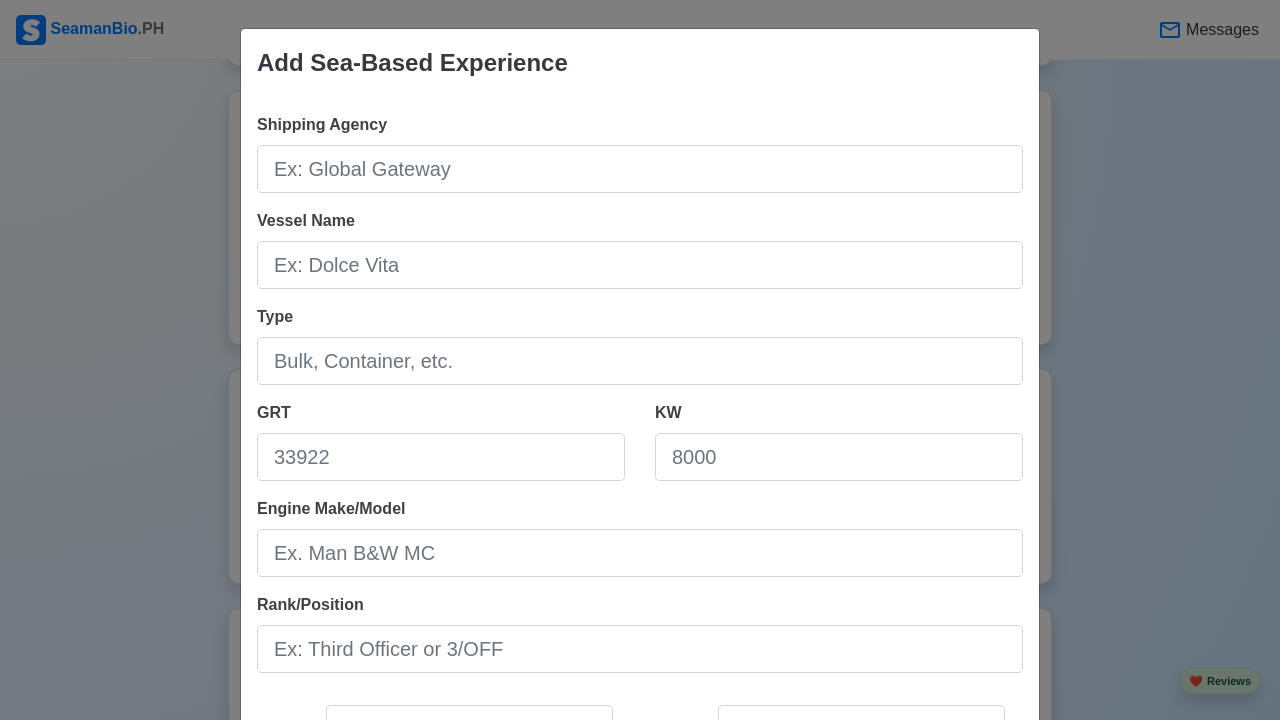 drag, startPoint x: 1171, startPoint y: 232, endPoint x: 460, endPoint y: 279, distance: 712.55176 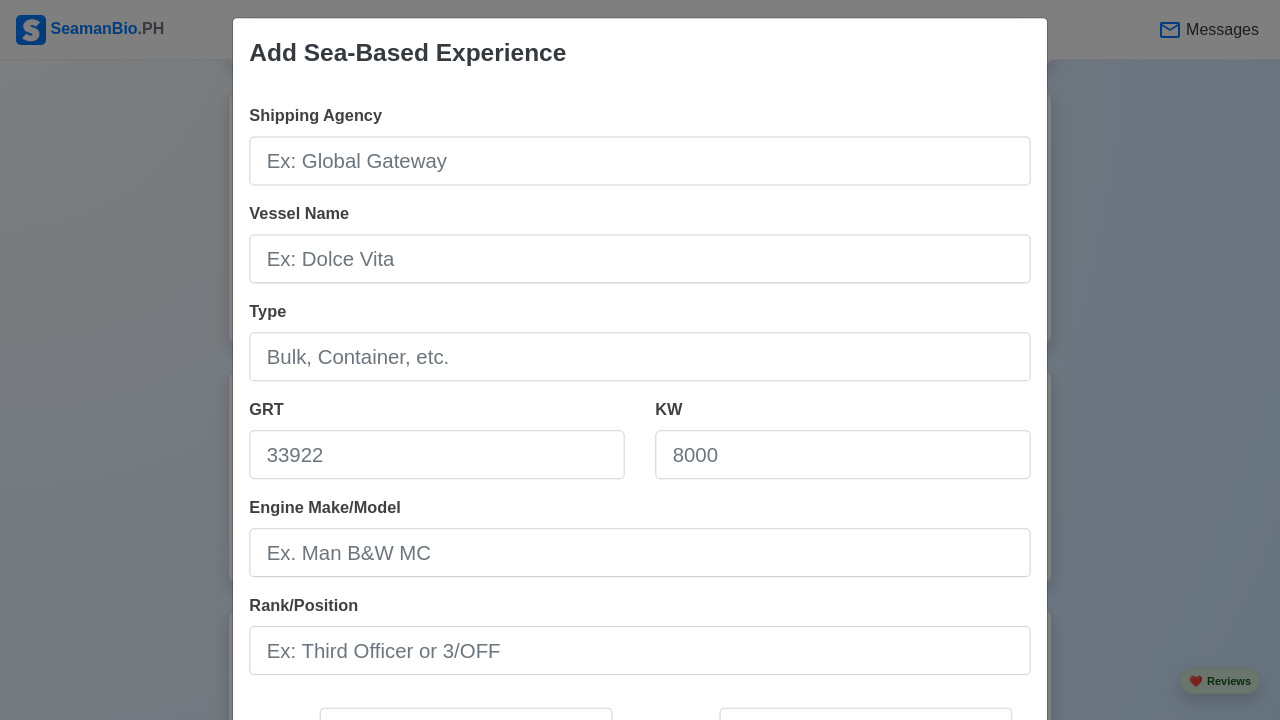 drag, startPoint x: 1133, startPoint y: 332, endPoint x: 1127, endPoint y: 145, distance: 187.09624 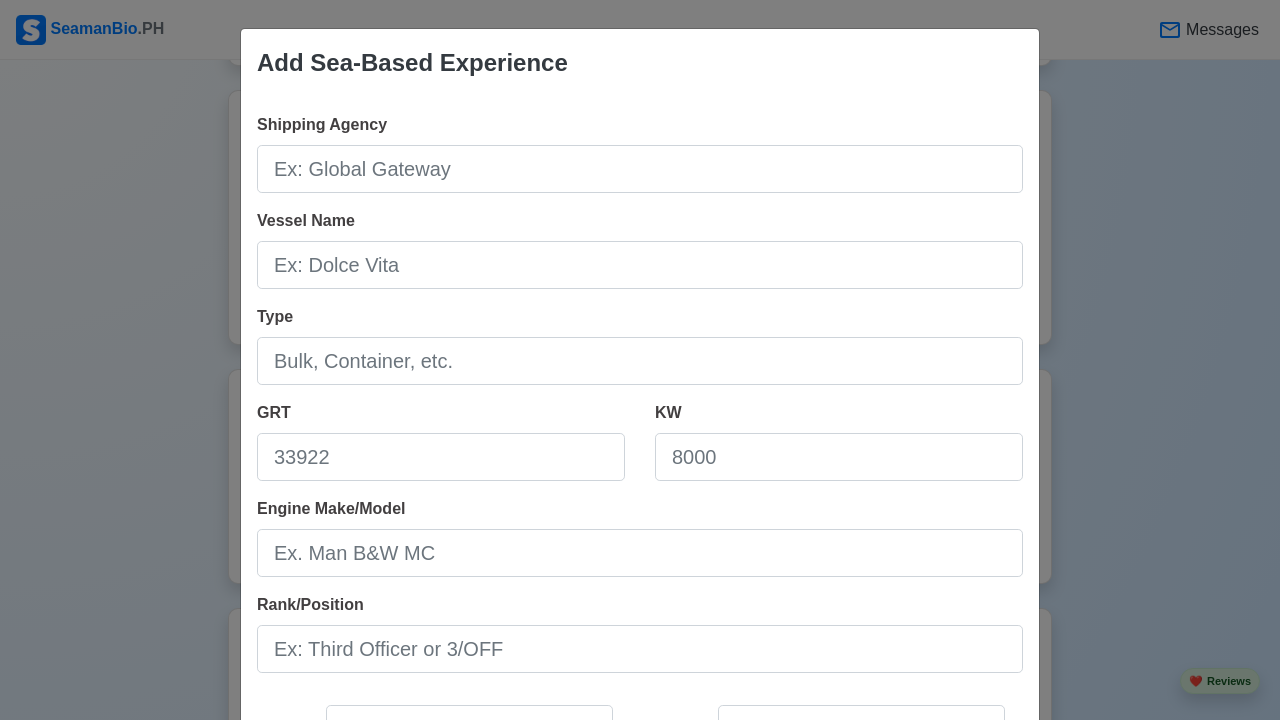 drag, startPoint x: 1129, startPoint y: 85, endPoint x: 323, endPoint y: 371, distance: 855.238 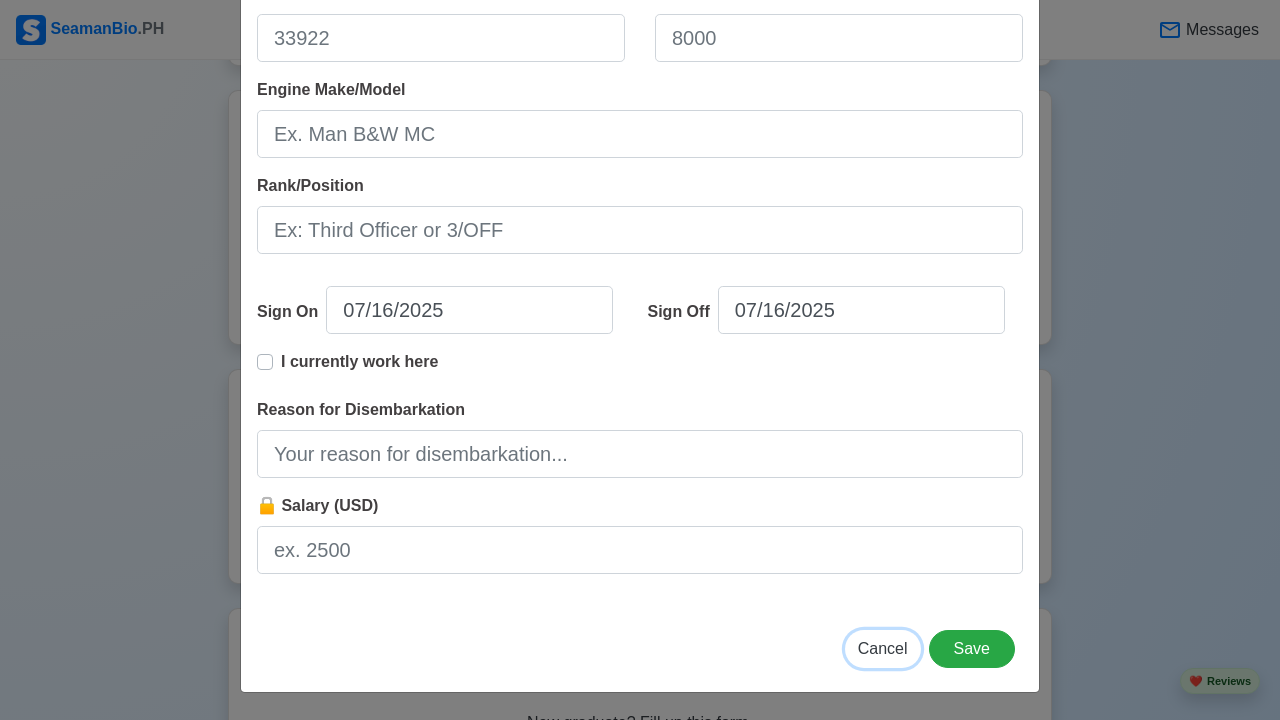 drag, startPoint x: 882, startPoint y: 655, endPoint x: 897, endPoint y: 523, distance: 132.84953 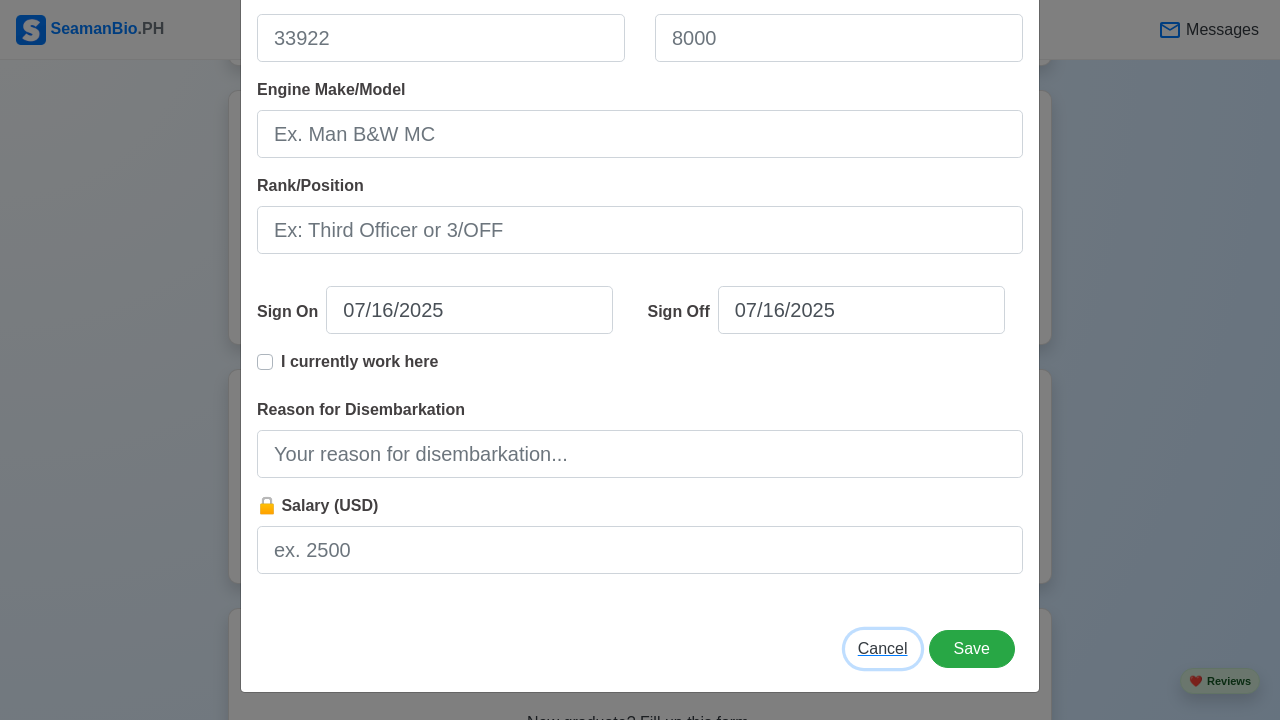 click on "Cancel" at bounding box center [883, 648] 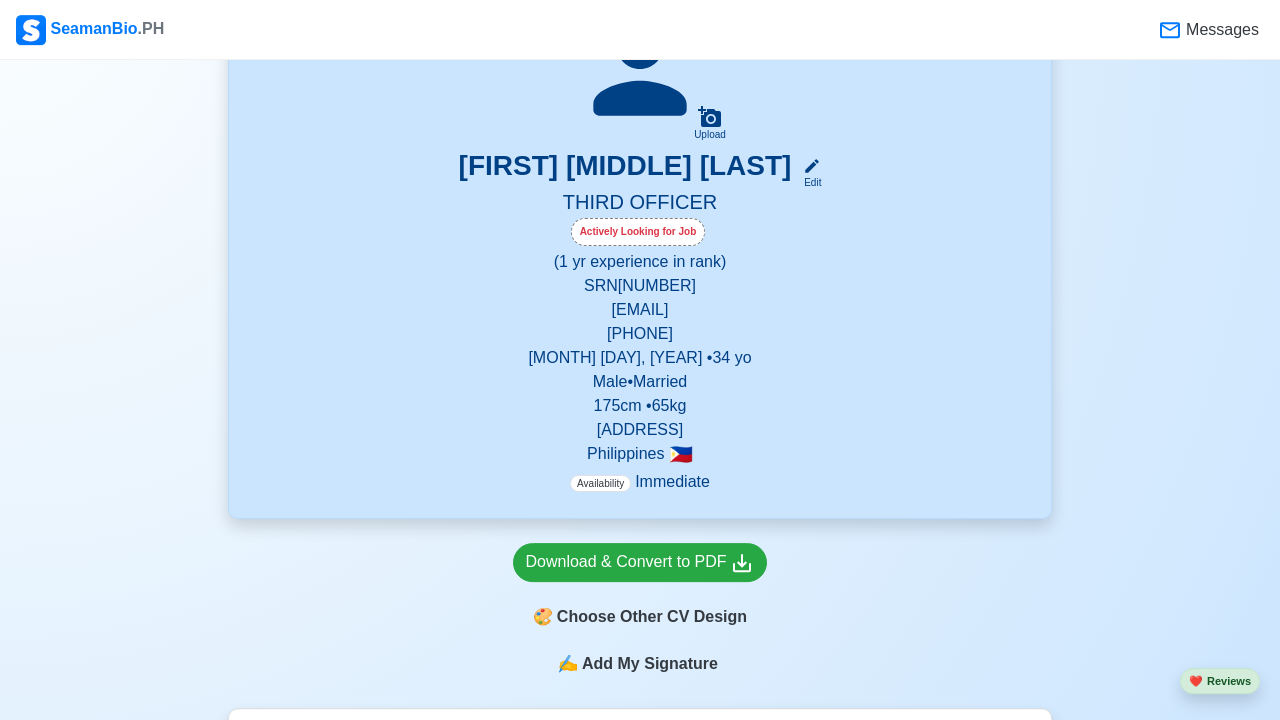 scroll, scrollTop: 624, scrollLeft: 0, axis: vertical 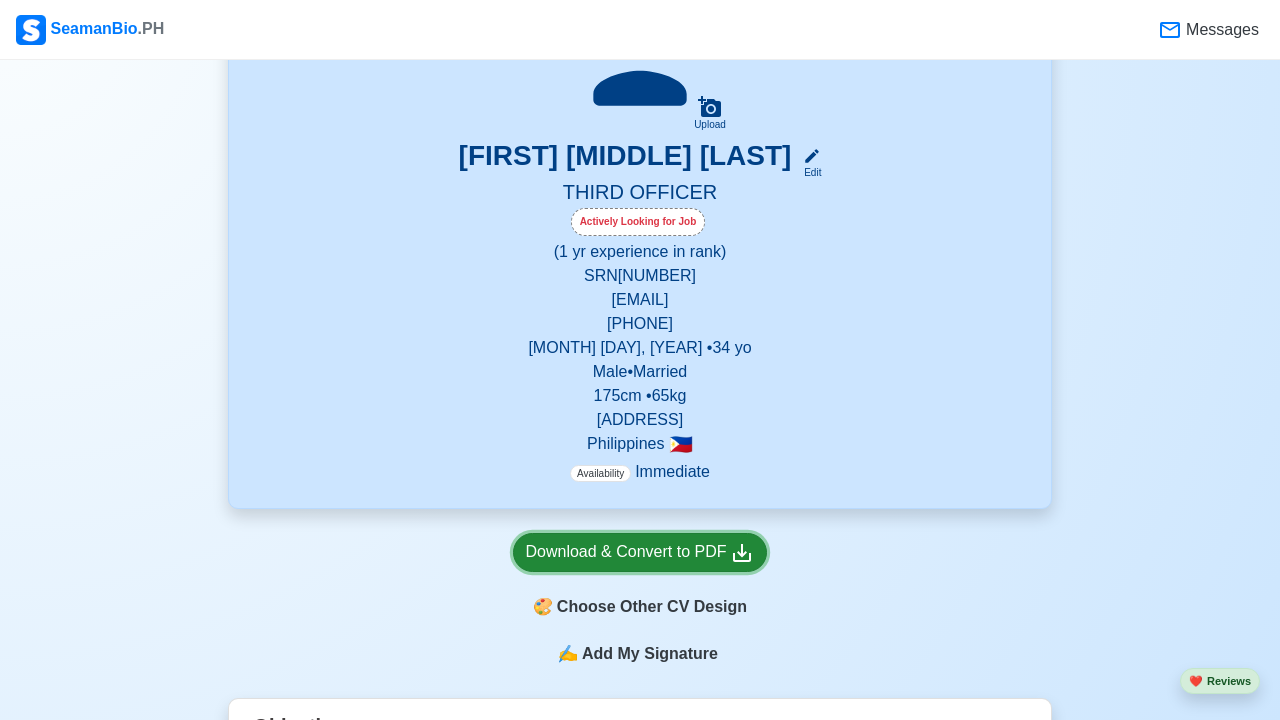 click on "Download & Convert to PDF" at bounding box center [640, 552] 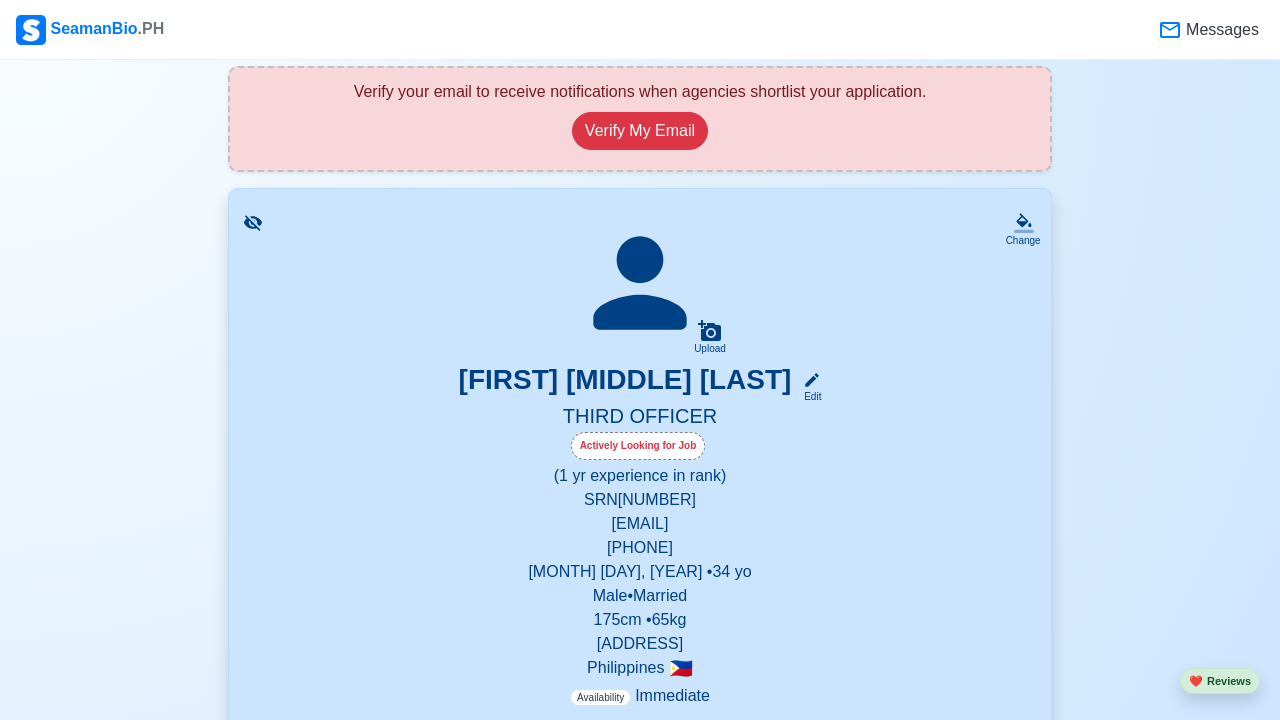 scroll, scrollTop: 0, scrollLeft: 0, axis: both 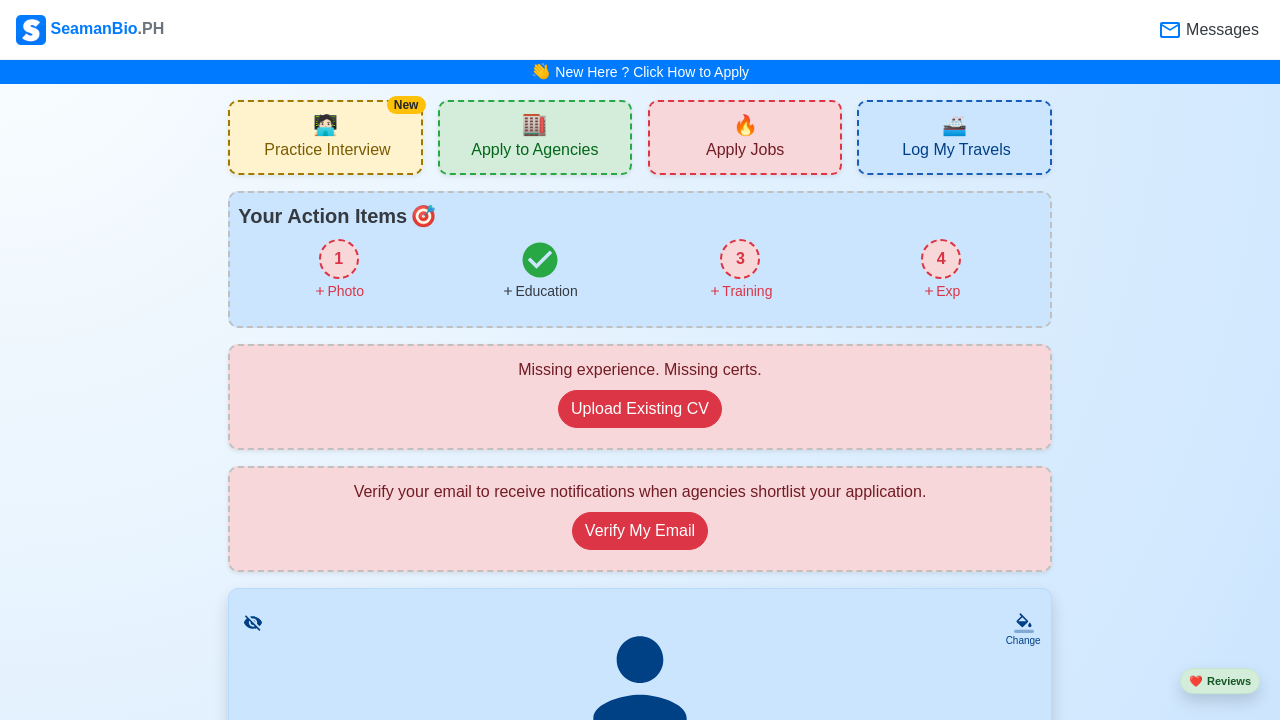 click on "Messages" at bounding box center [1220, 30] 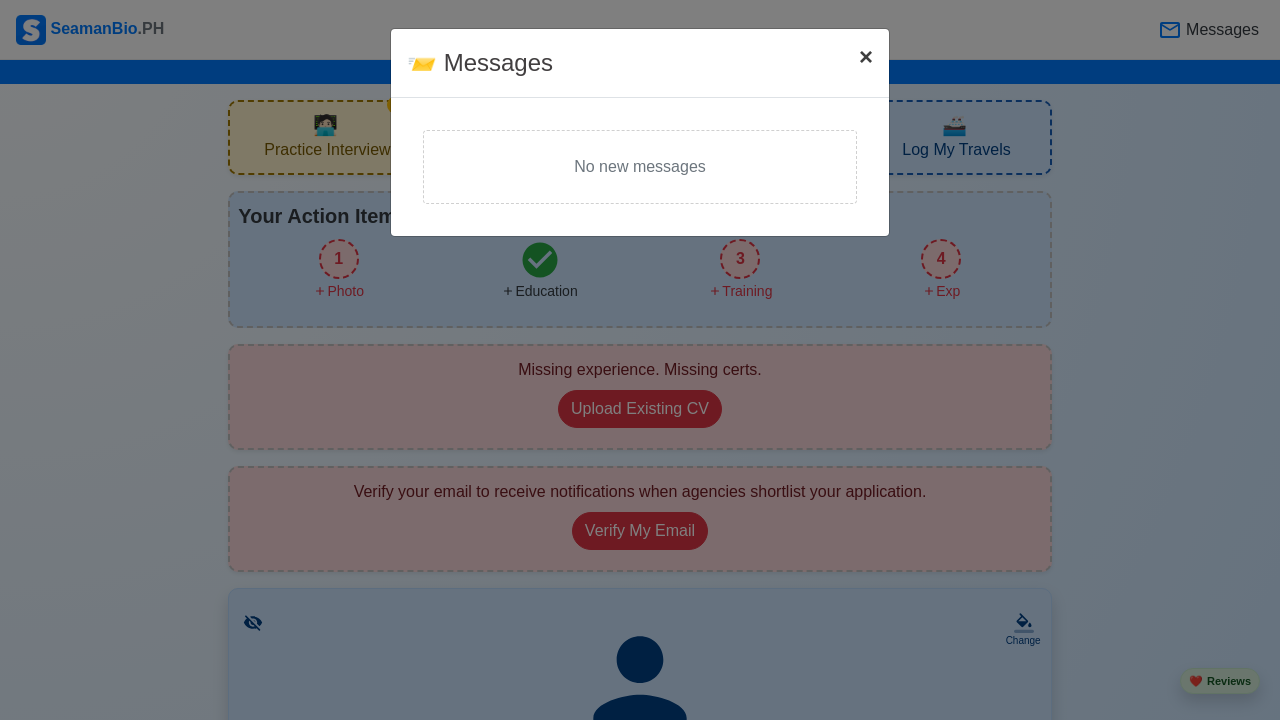 click on "×" at bounding box center (866, 56) 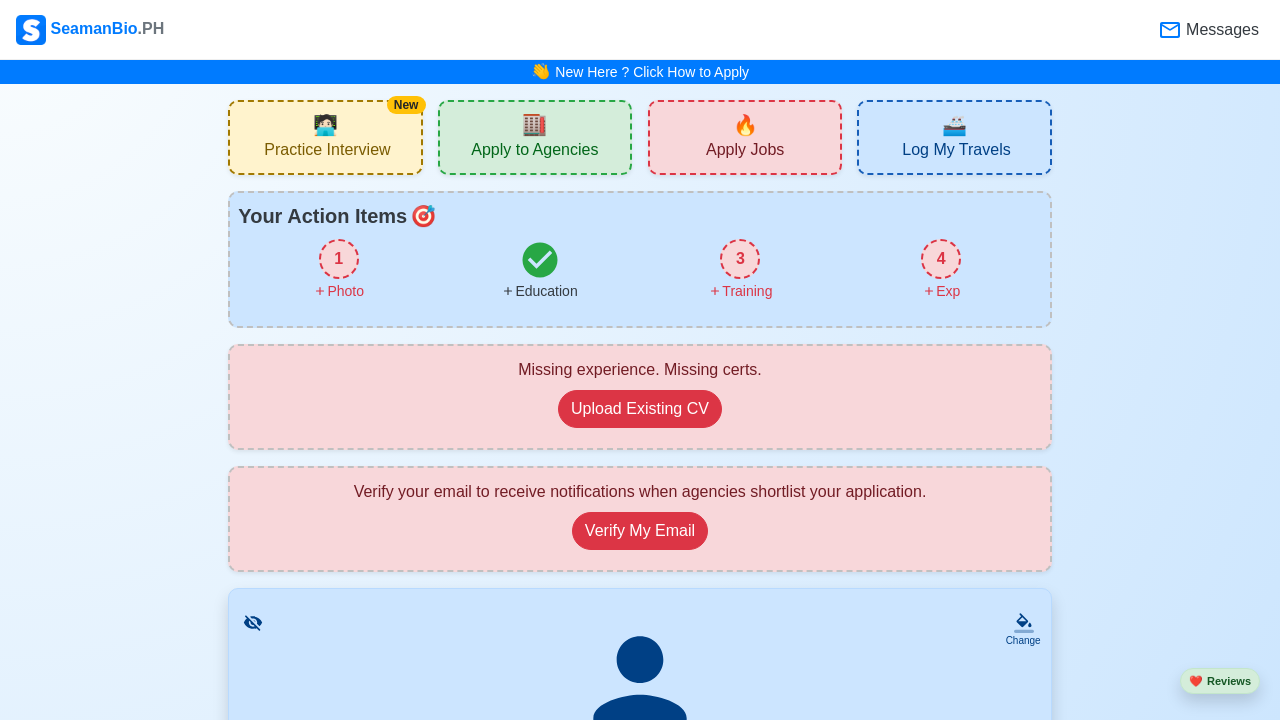 drag, startPoint x: 359, startPoint y: 152, endPoint x: 389, endPoint y: 160, distance: 31.04835 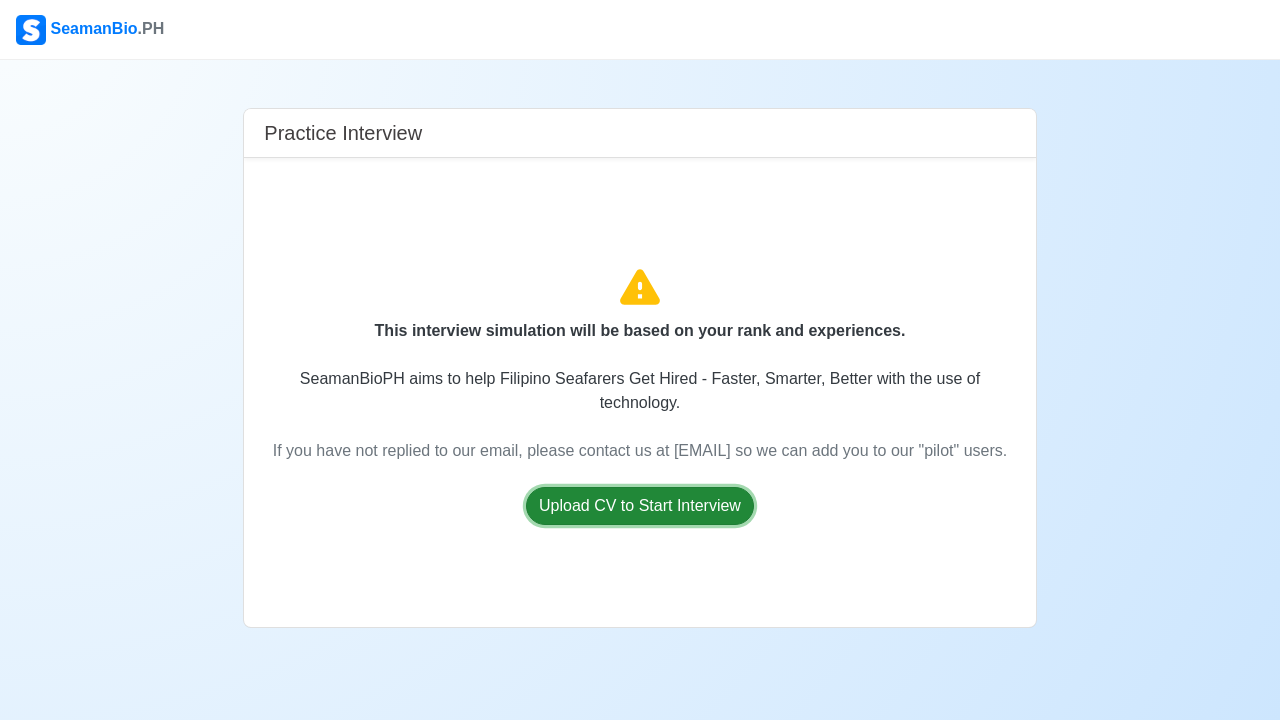 click on "Upload CV to Start Interview" at bounding box center [640, 506] 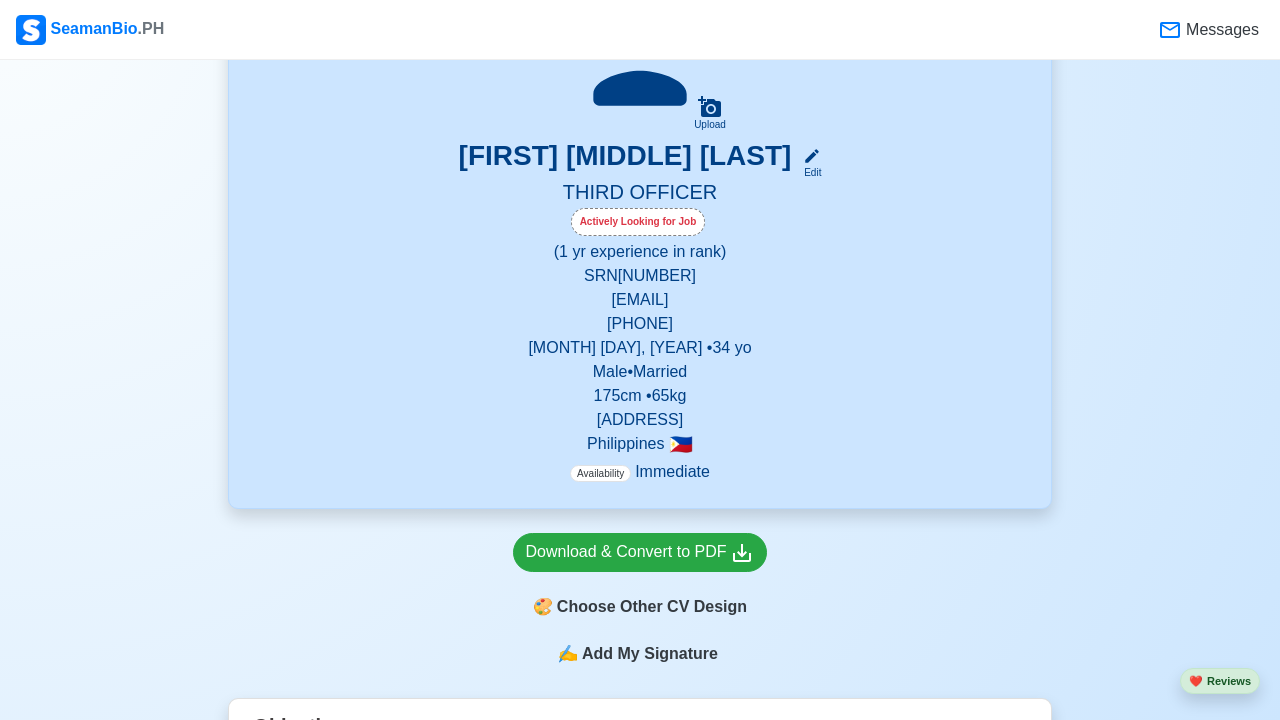 scroll, scrollTop: 0, scrollLeft: 0, axis: both 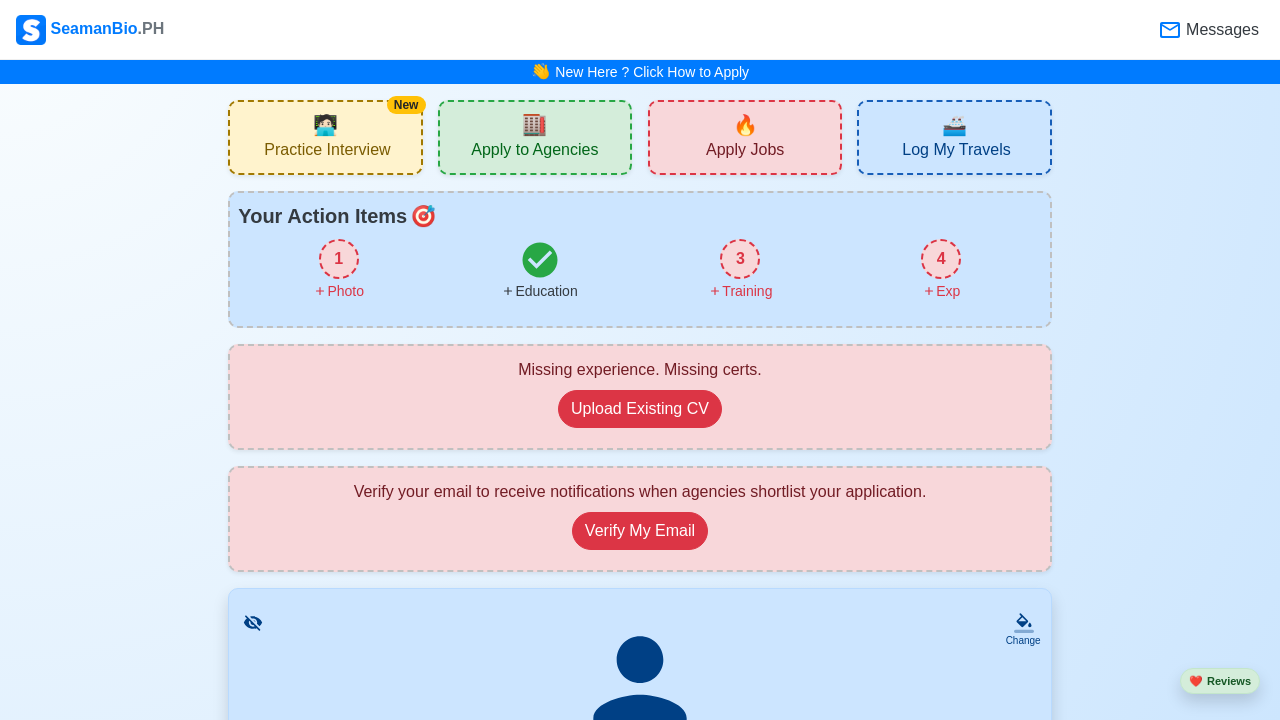 click on "SeamanBio .PH" at bounding box center [91, 30] 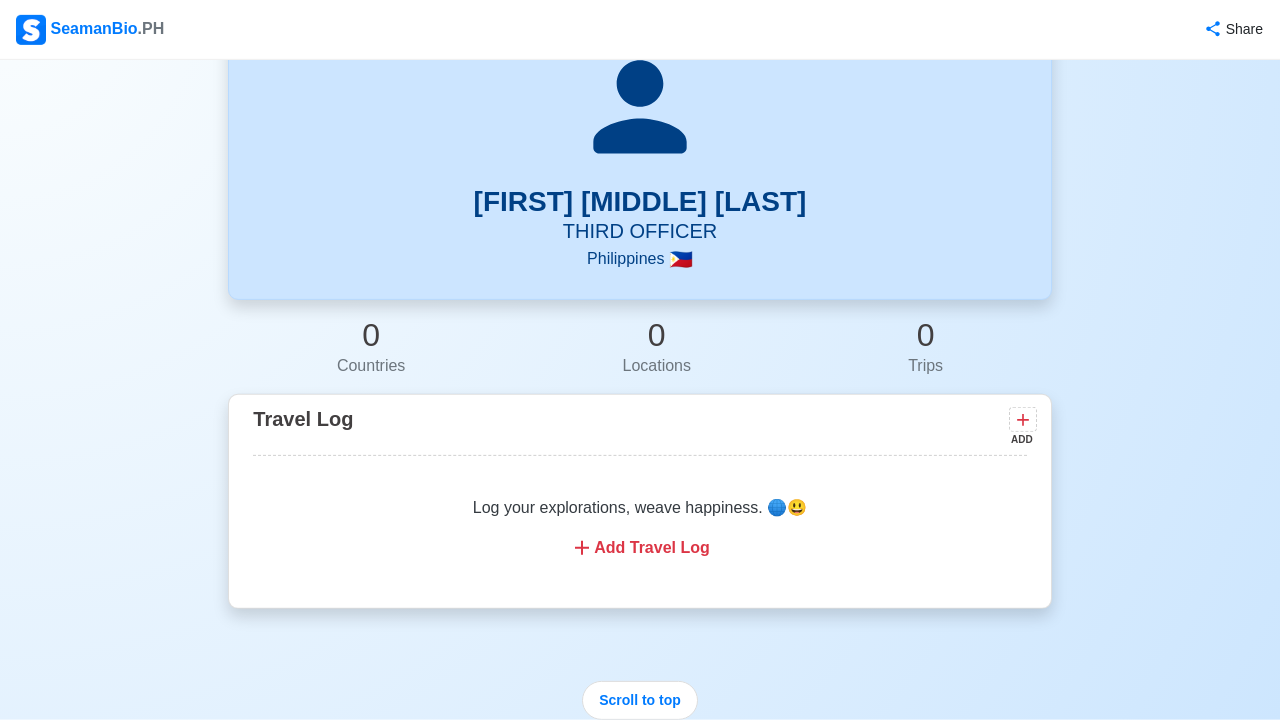scroll, scrollTop: 0, scrollLeft: 0, axis: both 